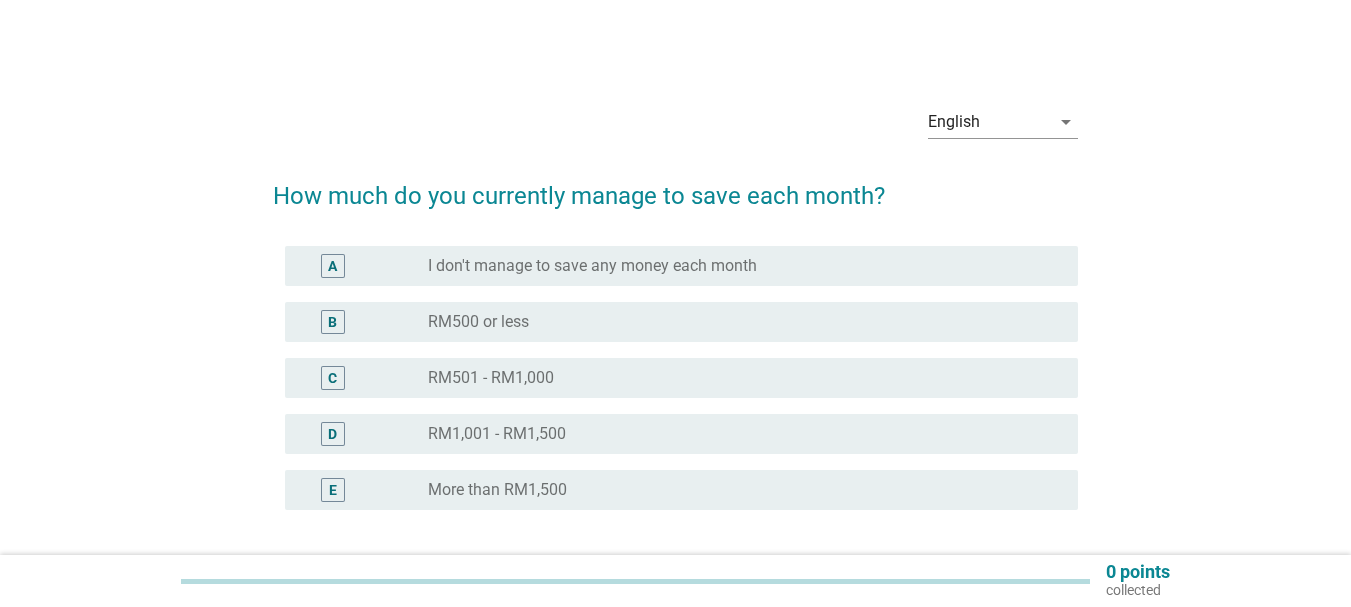 scroll, scrollTop: 0, scrollLeft: 0, axis: both 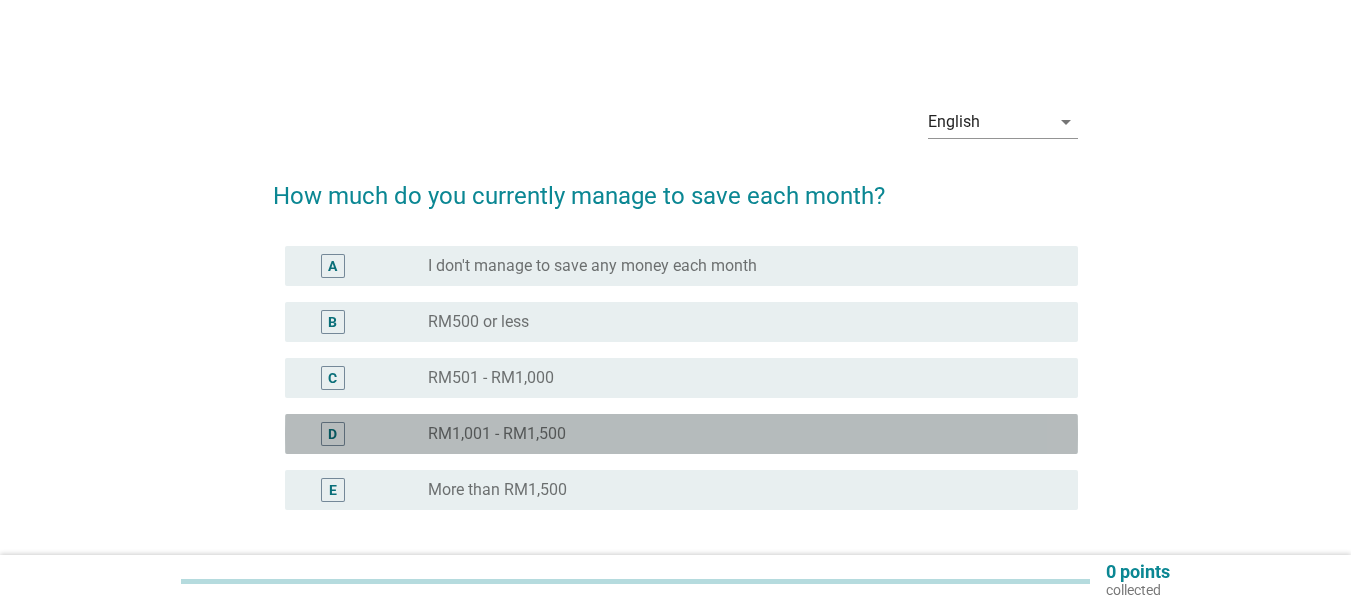 click on "RM1,001 - RM1,500" at bounding box center [497, 434] 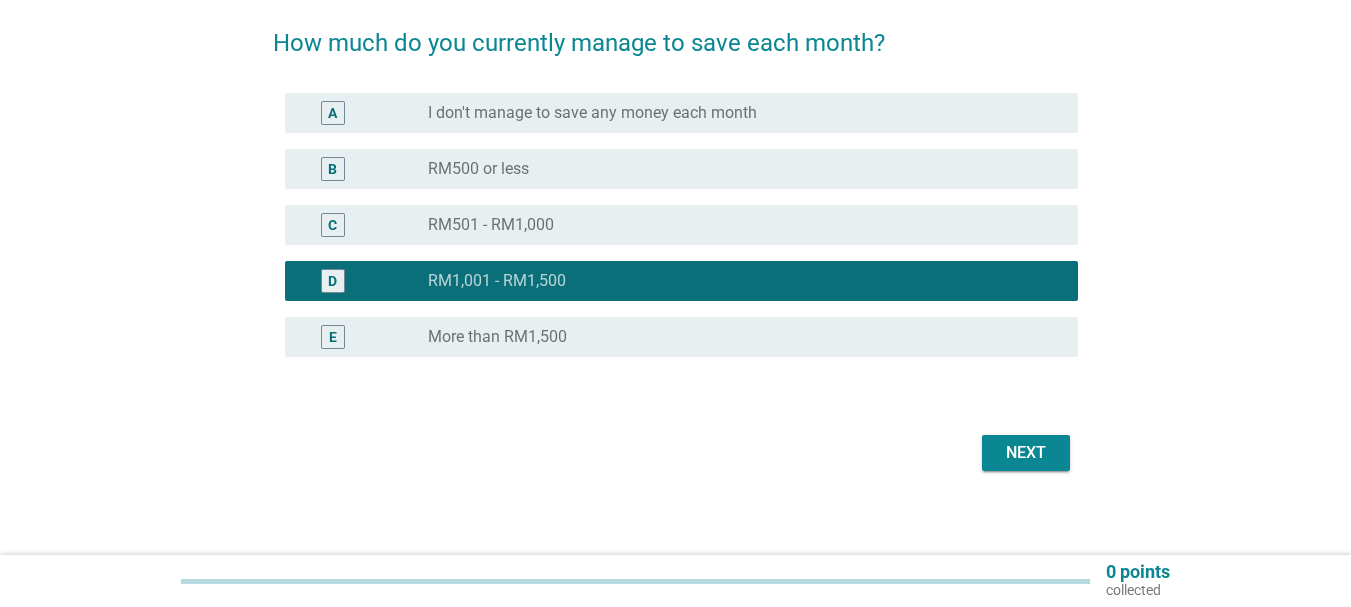scroll, scrollTop: 165, scrollLeft: 0, axis: vertical 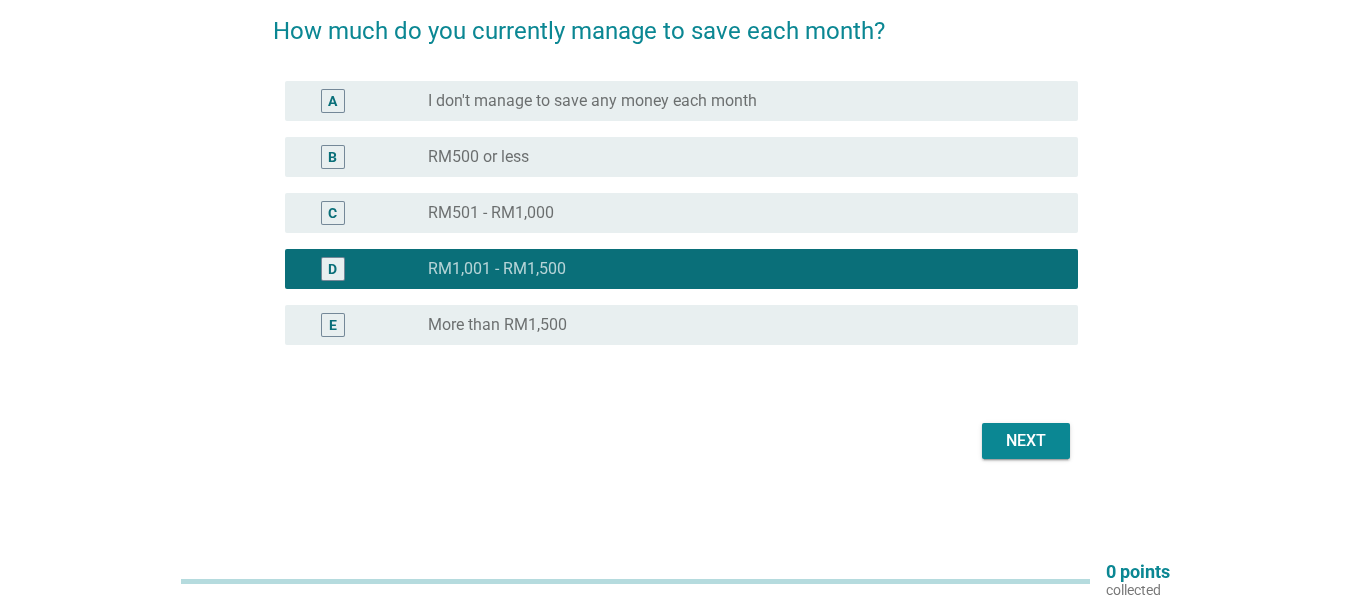 drag, startPoint x: 1060, startPoint y: 460, endPoint x: 1042, endPoint y: 444, distance: 24.083189 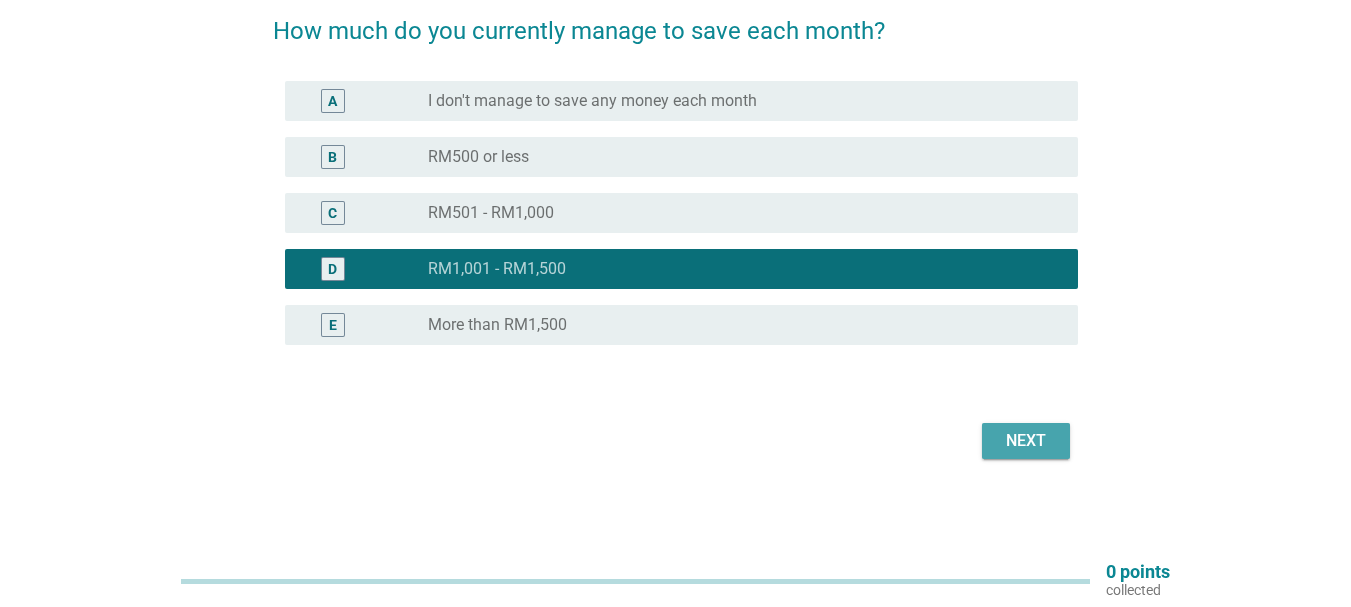 click on "Next" at bounding box center [1026, 441] 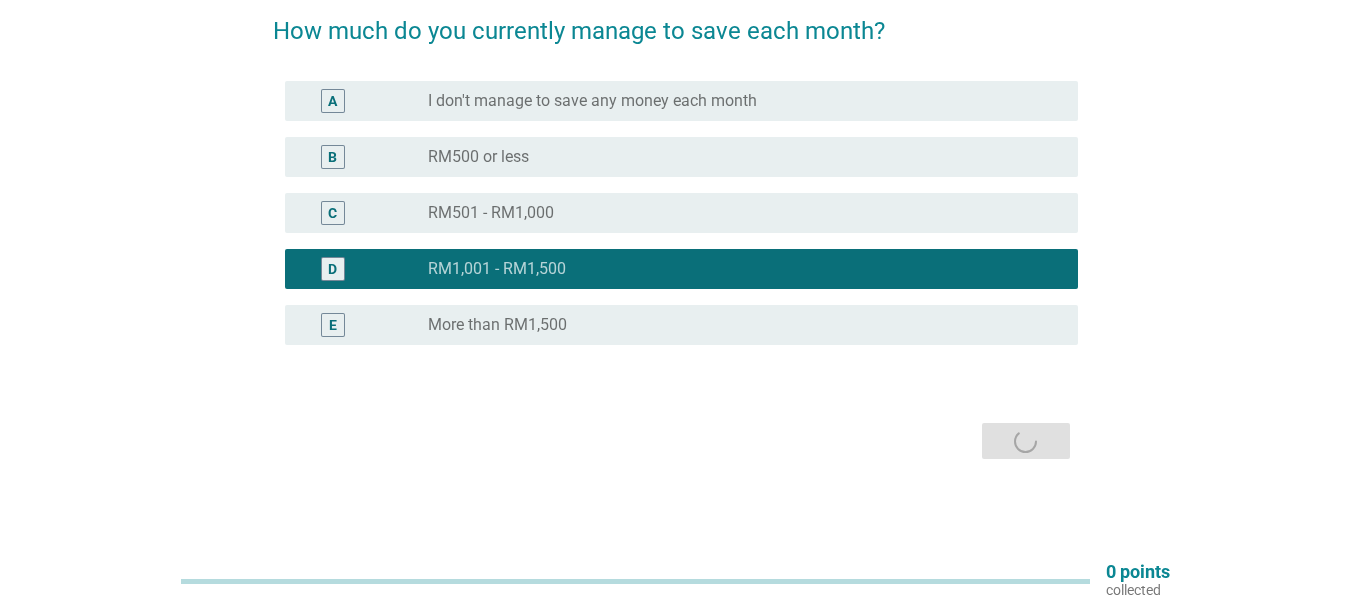 scroll, scrollTop: 0, scrollLeft: 0, axis: both 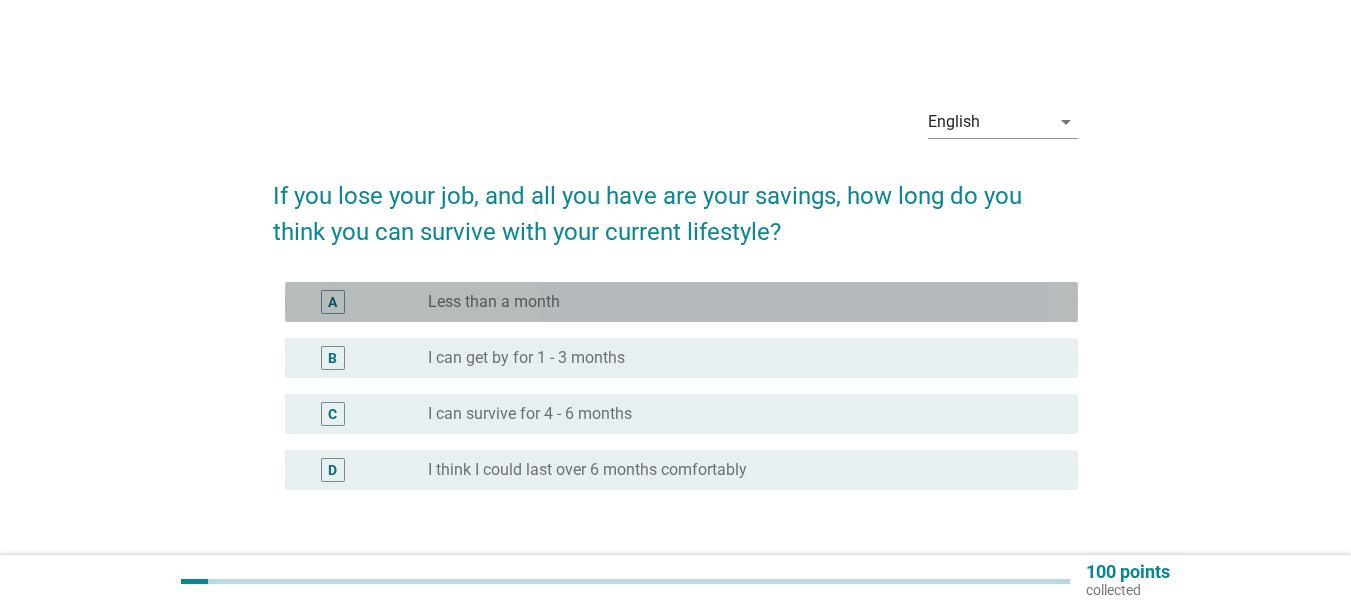 click on "radio_button_unchecked Less than a month" at bounding box center (737, 302) 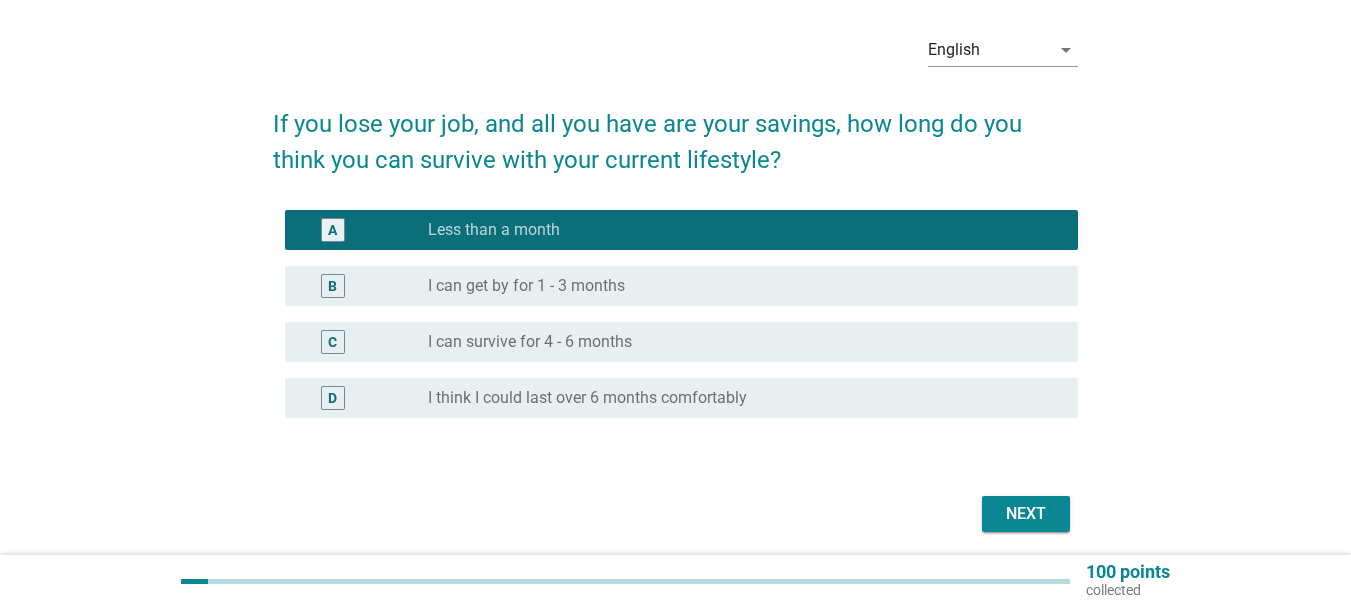 scroll, scrollTop: 145, scrollLeft: 0, axis: vertical 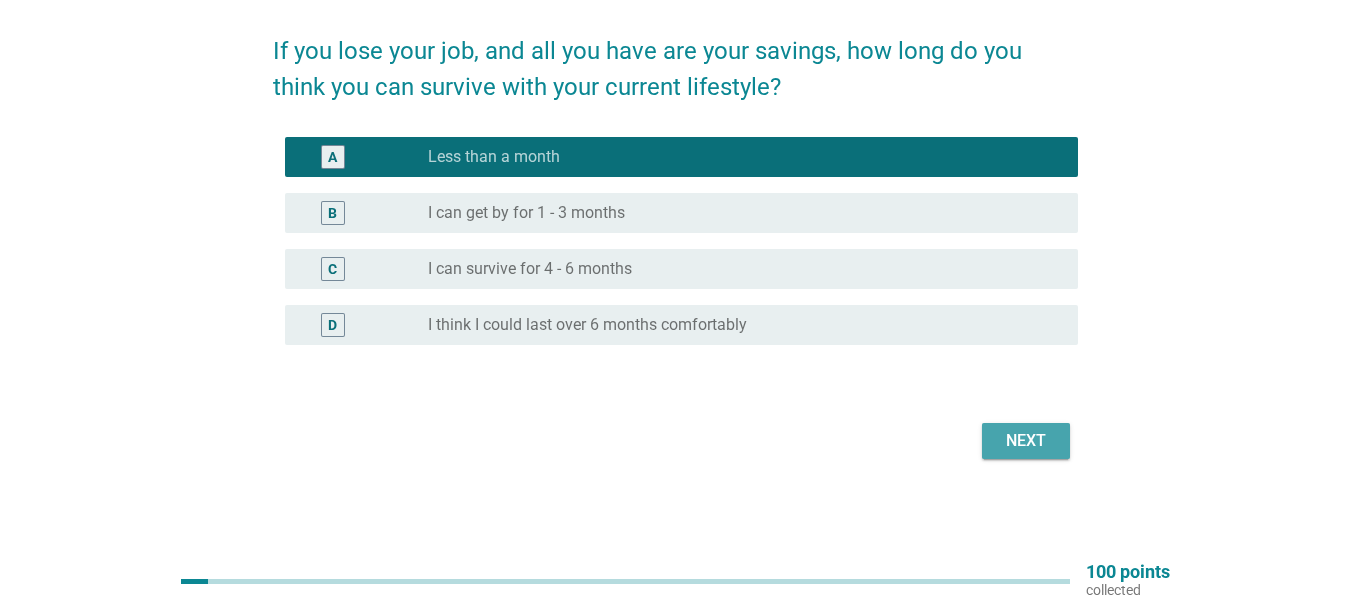 click on "Next" at bounding box center [1026, 441] 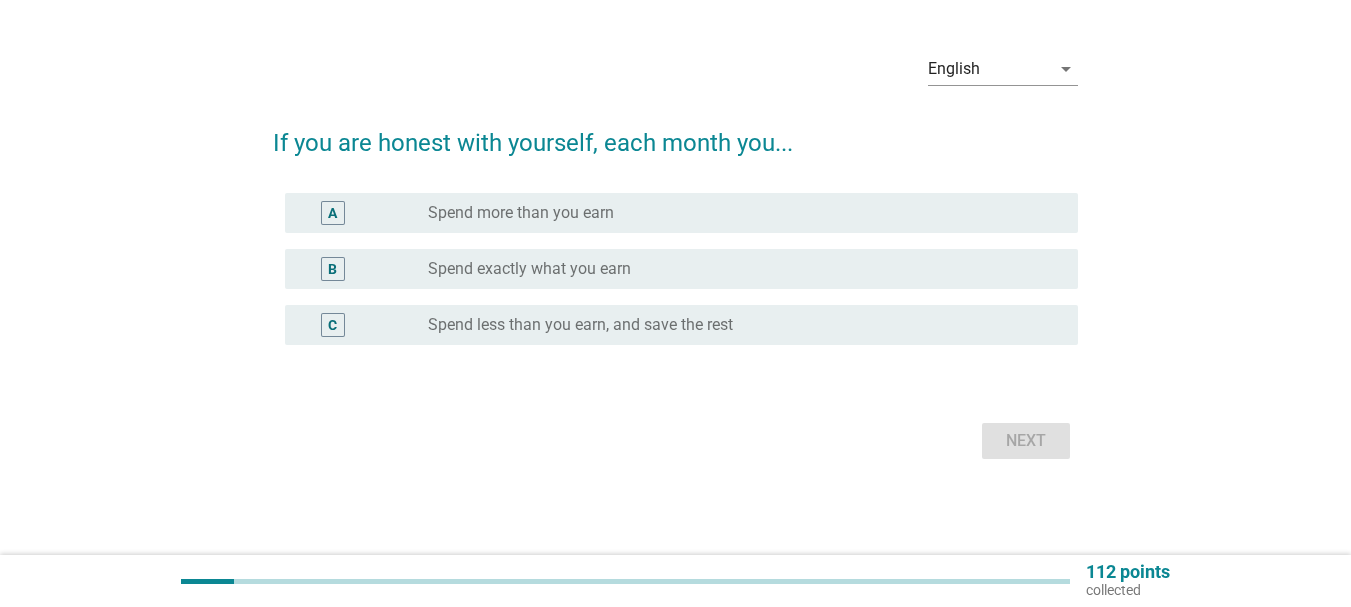 scroll, scrollTop: 0, scrollLeft: 0, axis: both 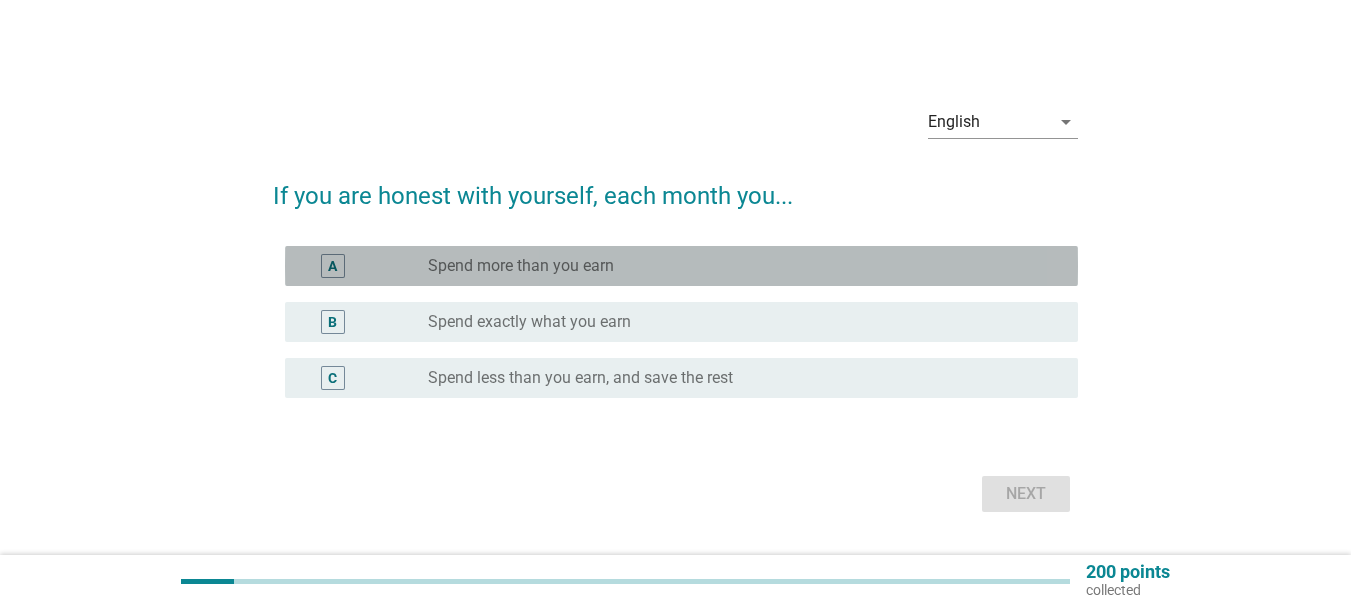 click on "radio_button_unchecked Spend more than you earn" at bounding box center (737, 266) 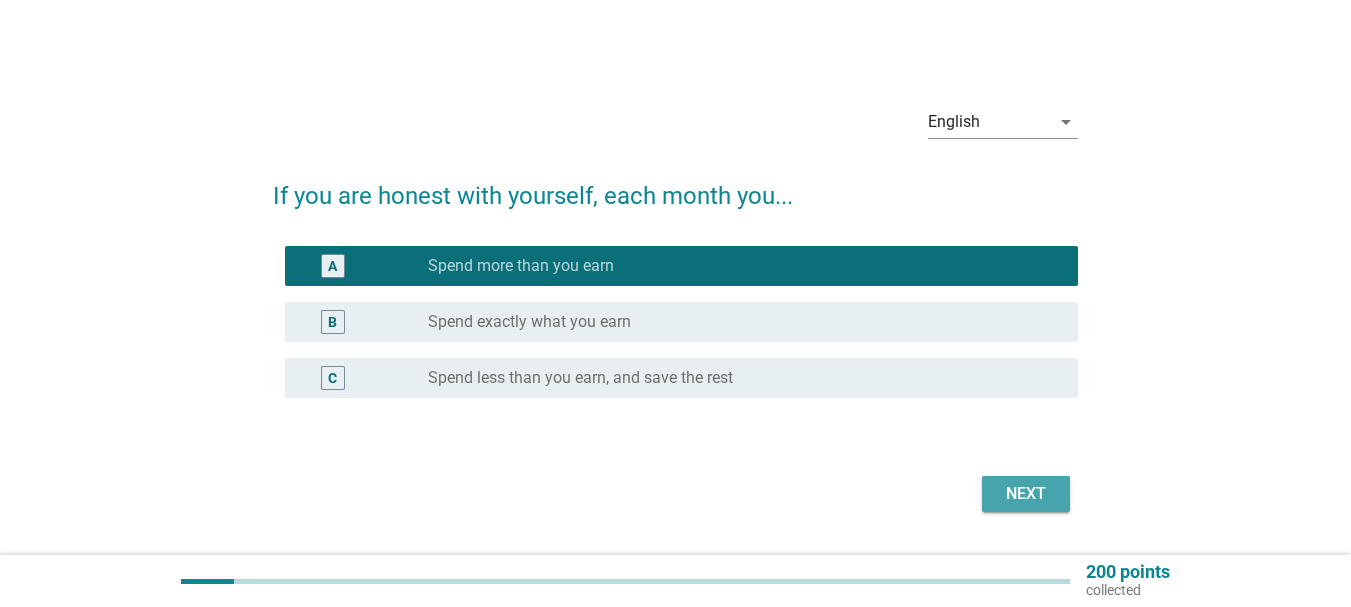 click on "Next" at bounding box center (1026, 494) 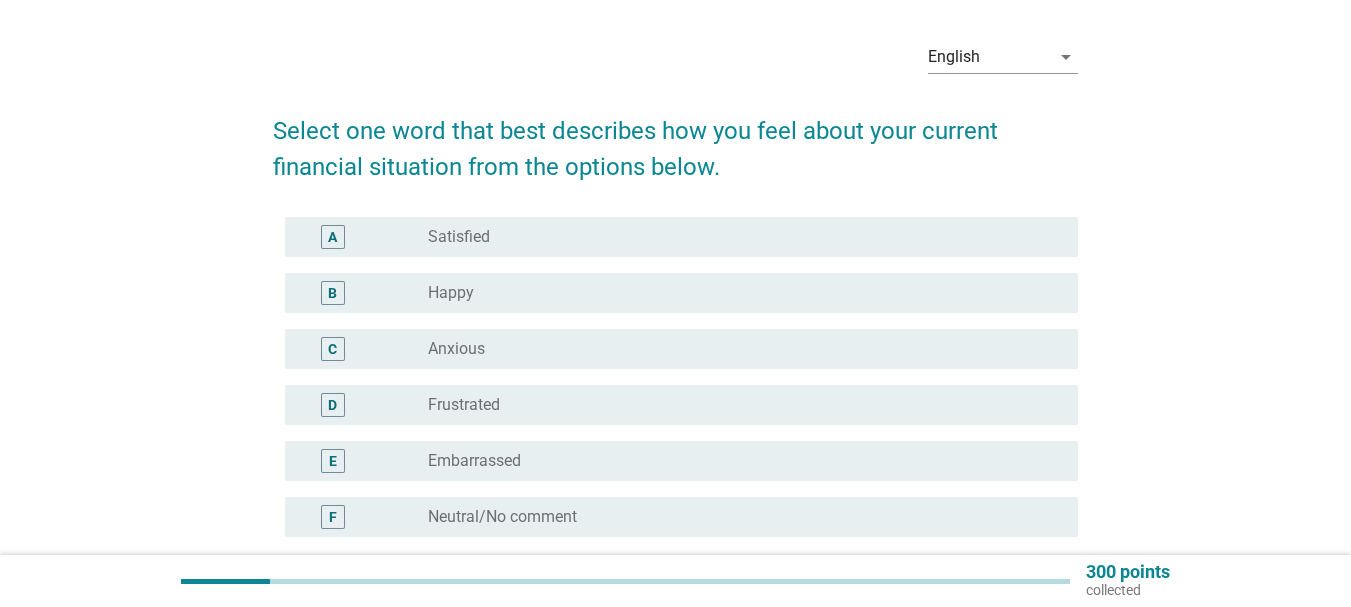 scroll, scrollTop: 100, scrollLeft: 0, axis: vertical 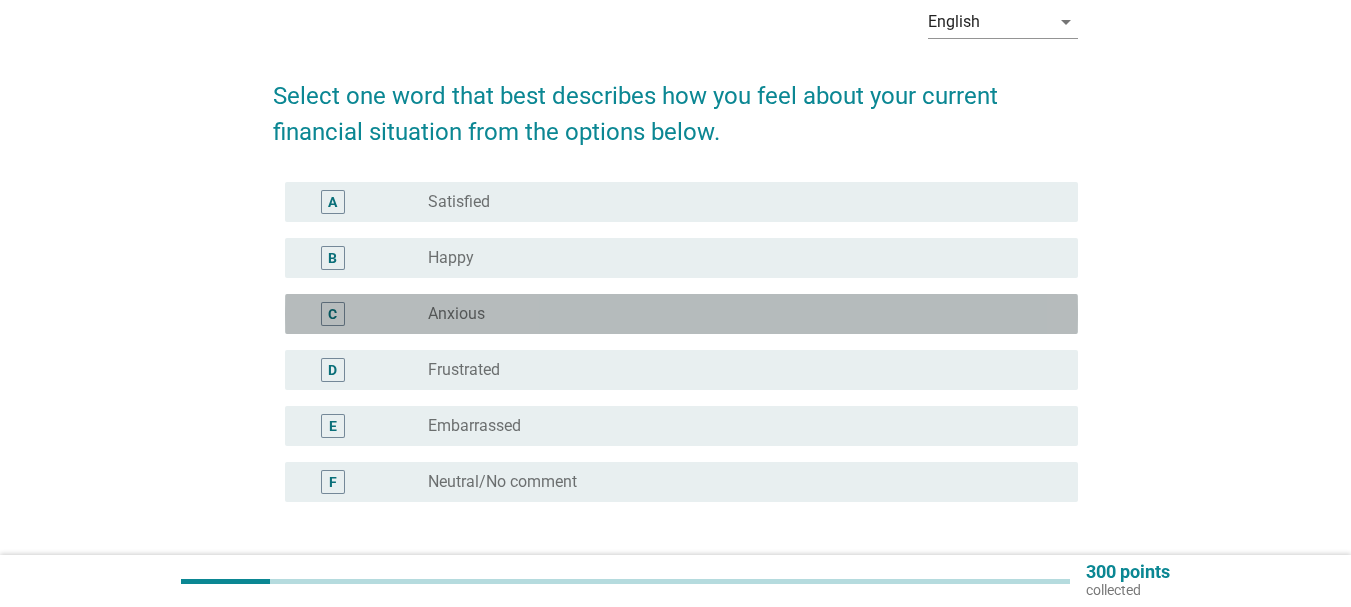 click on "radio_button_unchecked Anxious" at bounding box center [737, 314] 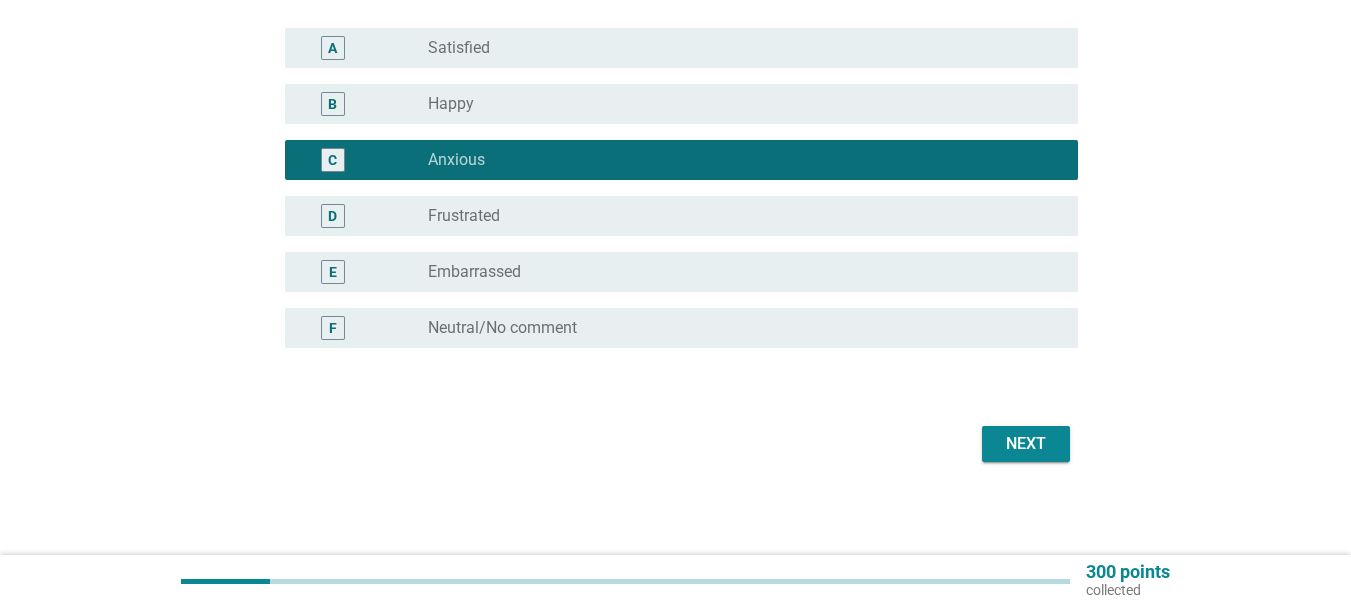 scroll, scrollTop: 257, scrollLeft: 0, axis: vertical 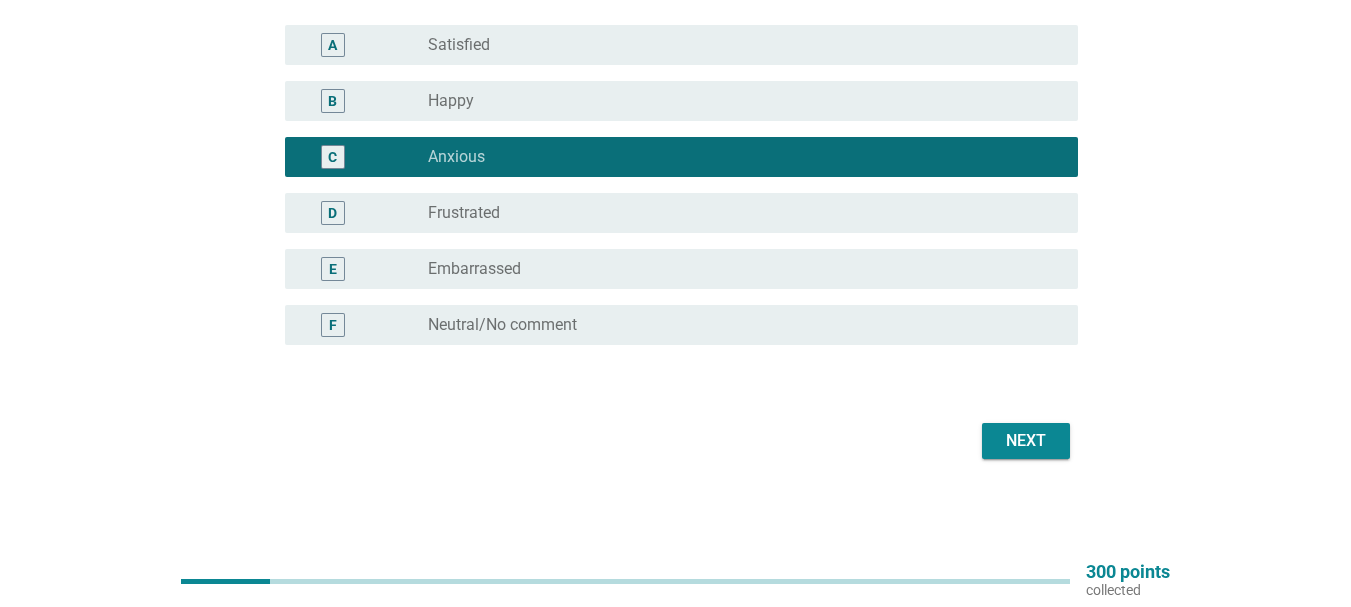 click on "Next" at bounding box center [1026, 441] 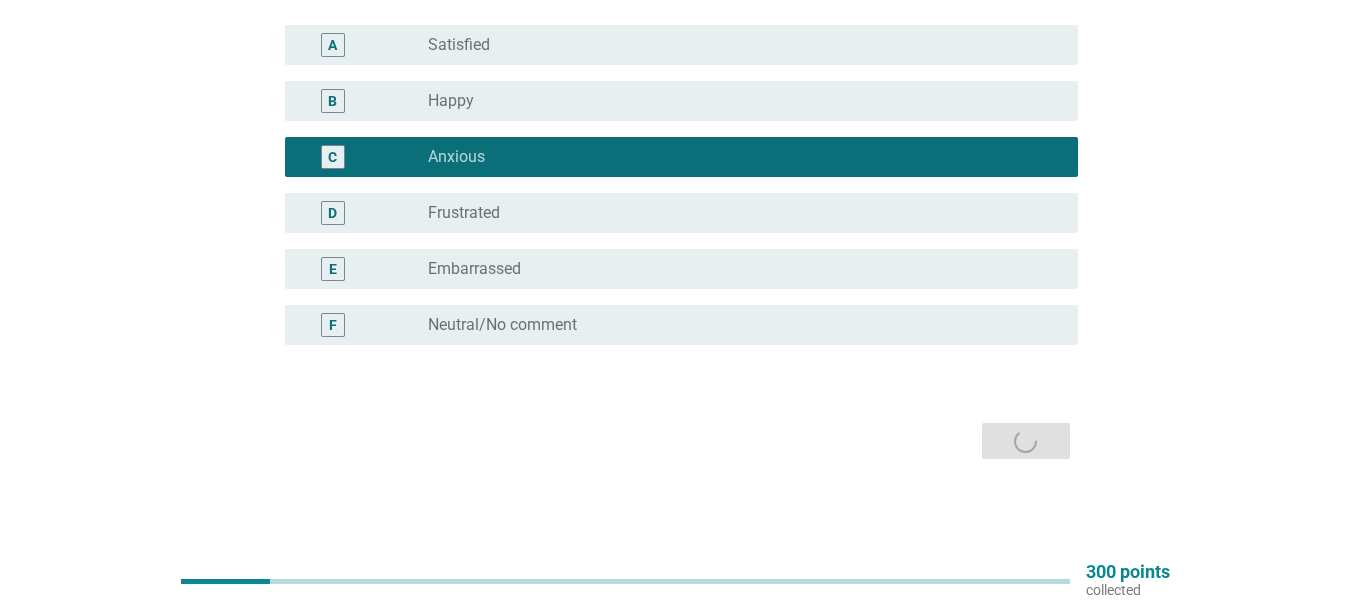 scroll, scrollTop: 0, scrollLeft: 0, axis: both 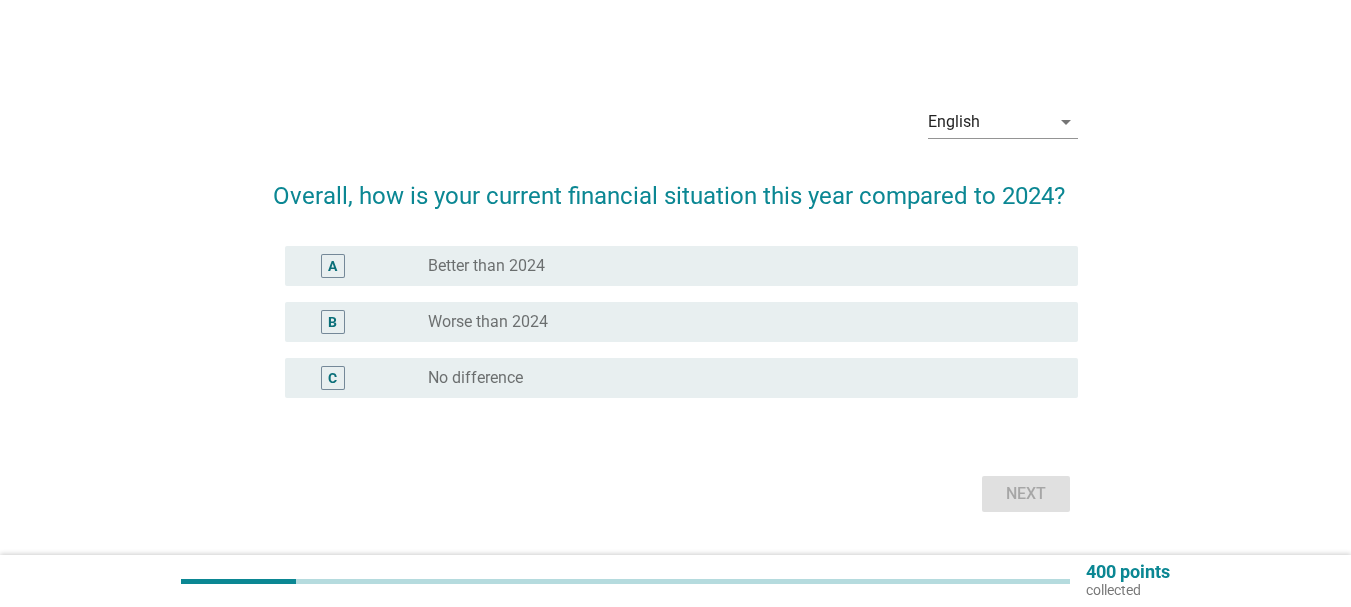 click on "radio_button_unchecked Worse than 2024" at bounding box center (737, 322) 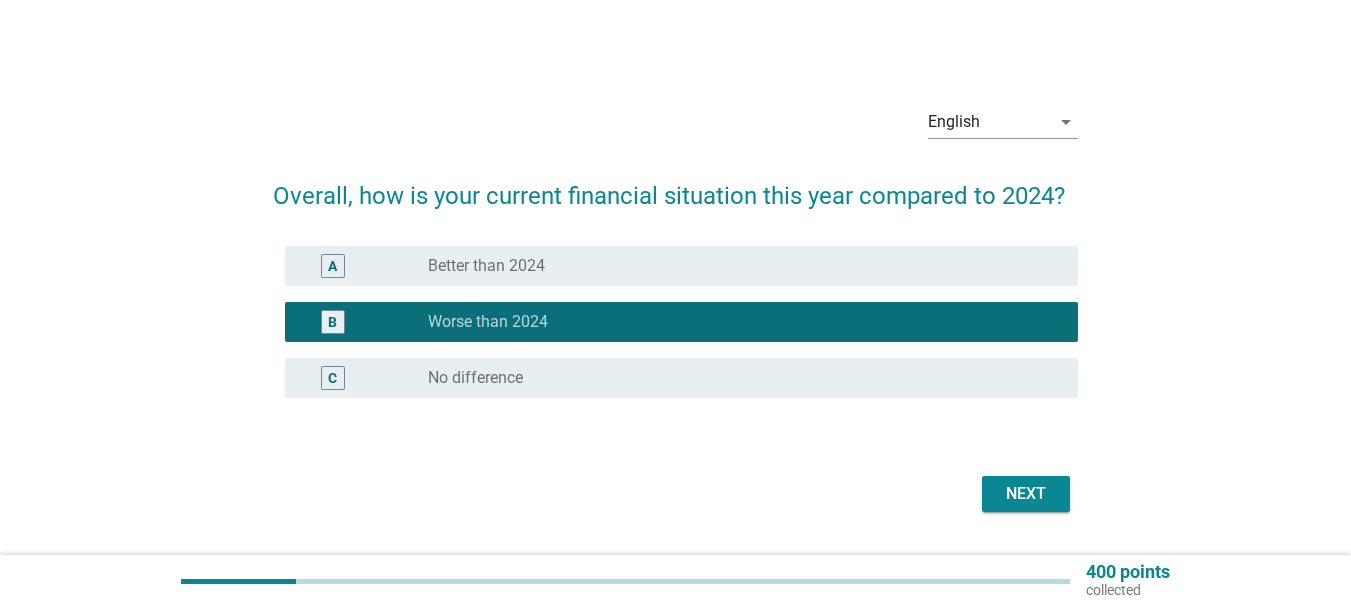 click on "Next" at bounding box center [1026, 494] 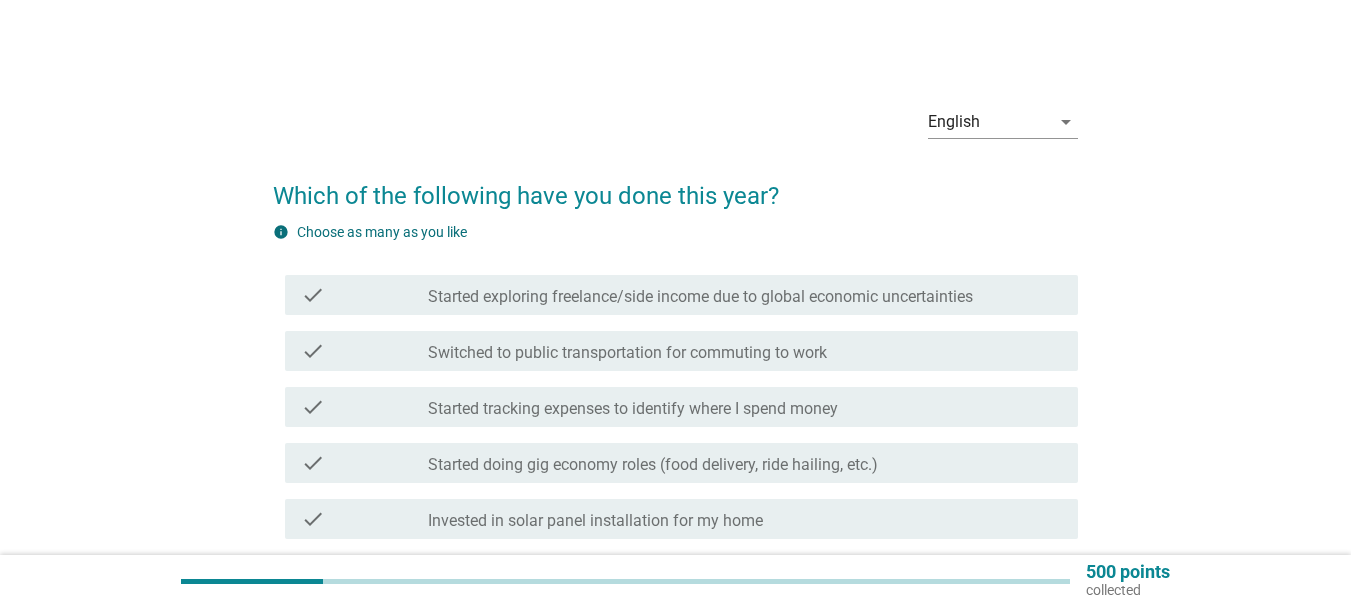 click on "check_box_outline_blank Started tracking expenses to identify where I spend money" at bounding box center [745, 407] 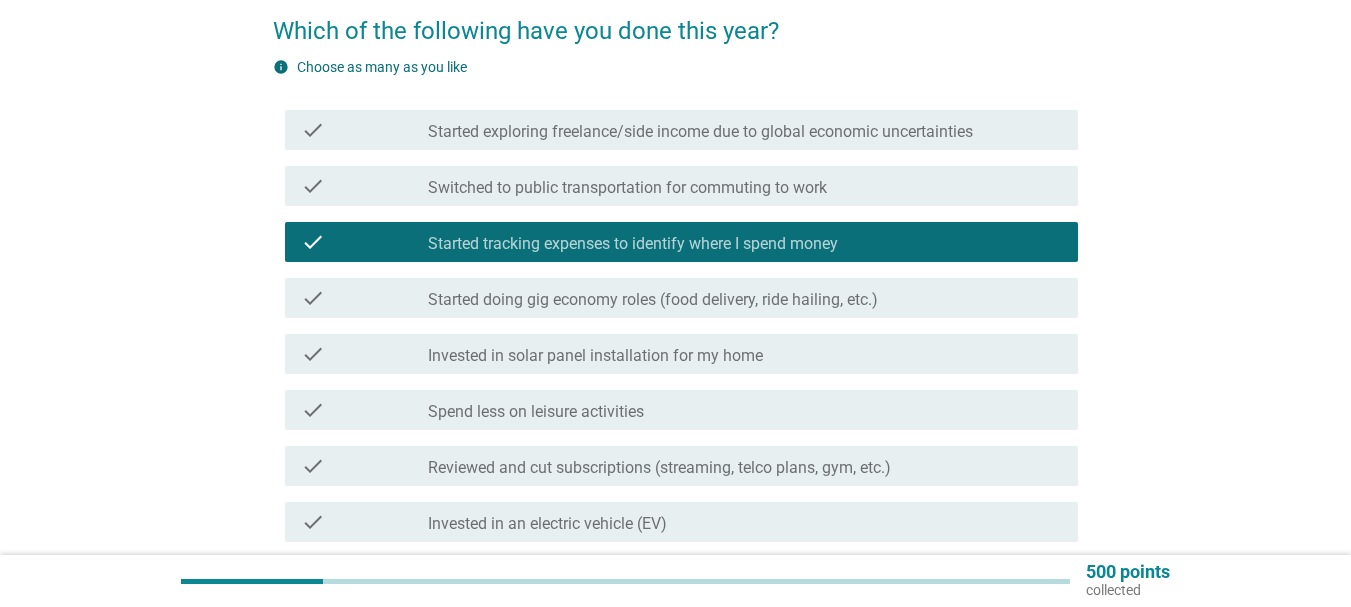 scroll, scrollTop: 200, scrollLeft: 0, axis: vertical 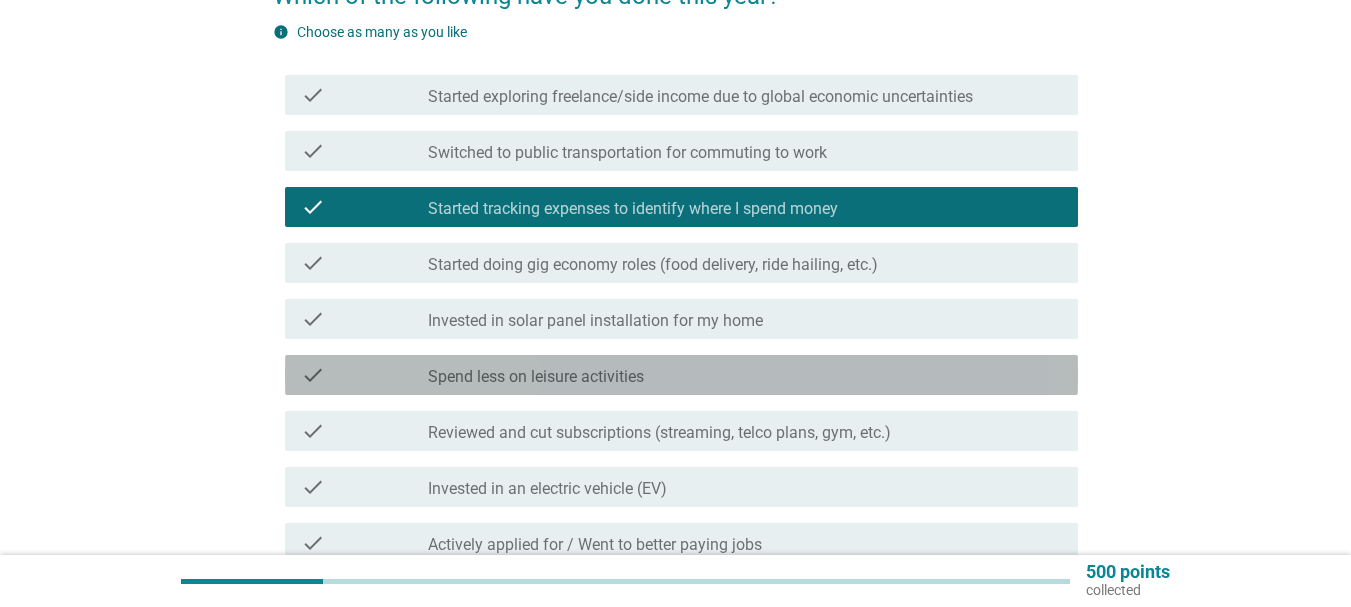 click on "check_box_outline_blank Spend less on leisure activities" at bounding box center (745, 375) 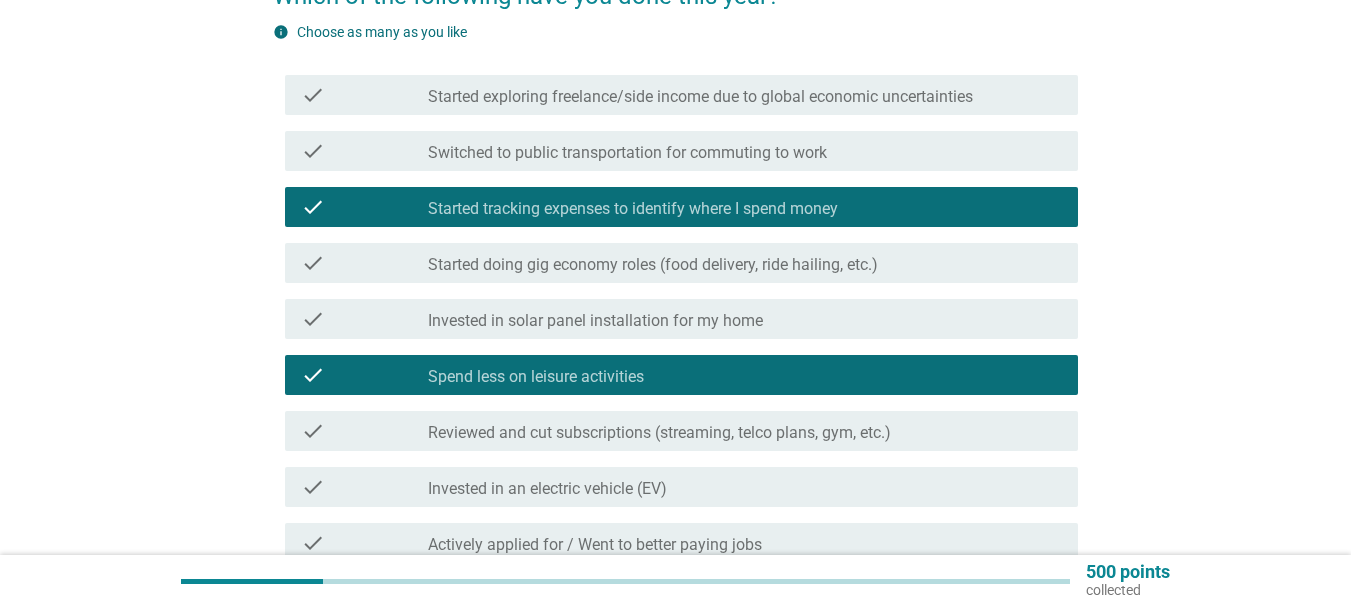 click on "Reviewed and cut subscriptions (streaming, telco plans, gym, etc.)" at bounding box center [659, 433] 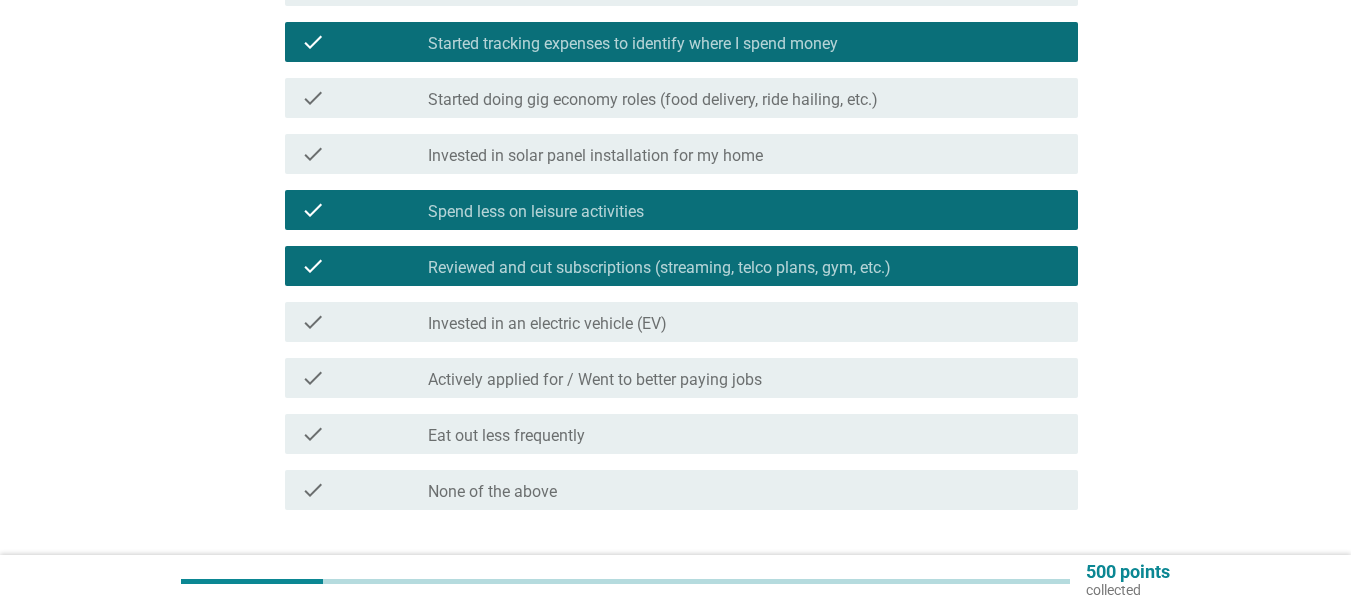 scroll, scrollTop: 400, scrollLeft: 0, axis: vertical 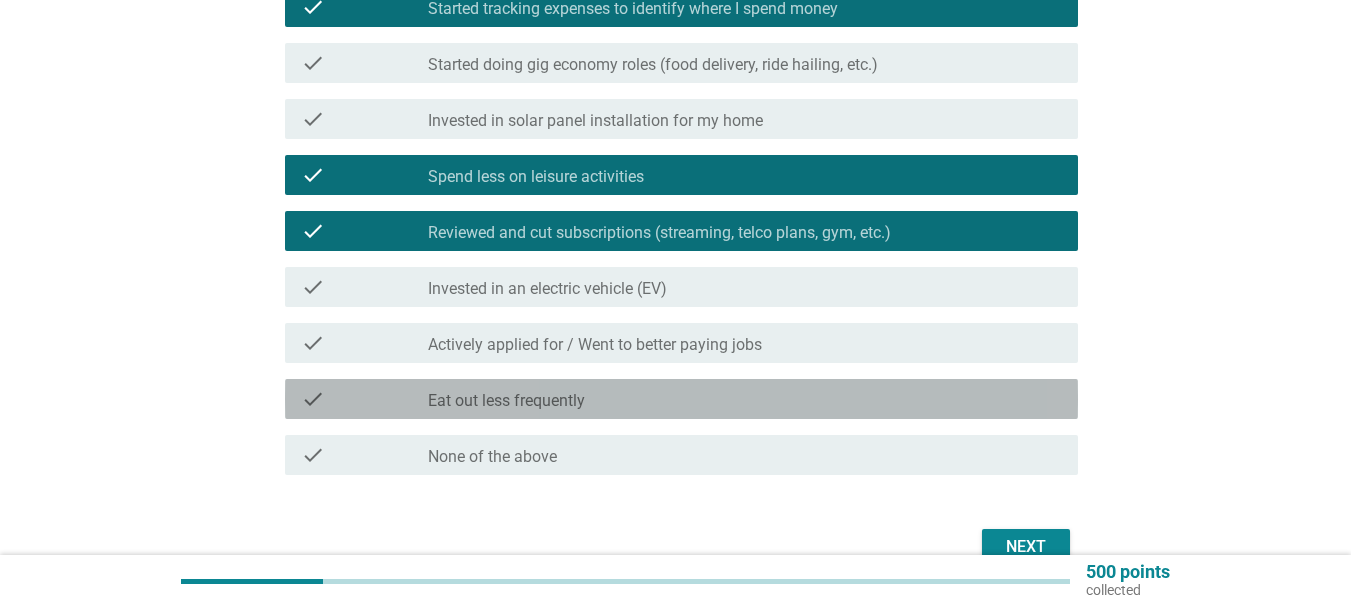 click on "check_box_outline_blank Eat out less frequently" at bounding box center (745, 399) 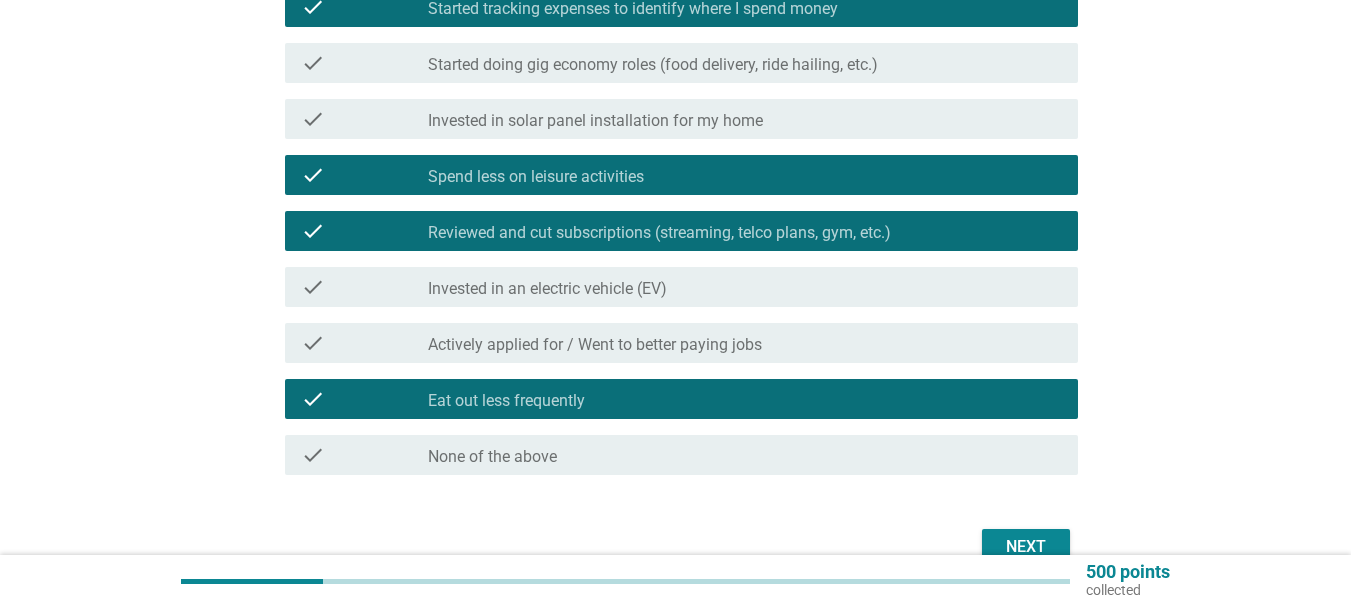 click on "Next" at bounding box center (1026, 547) 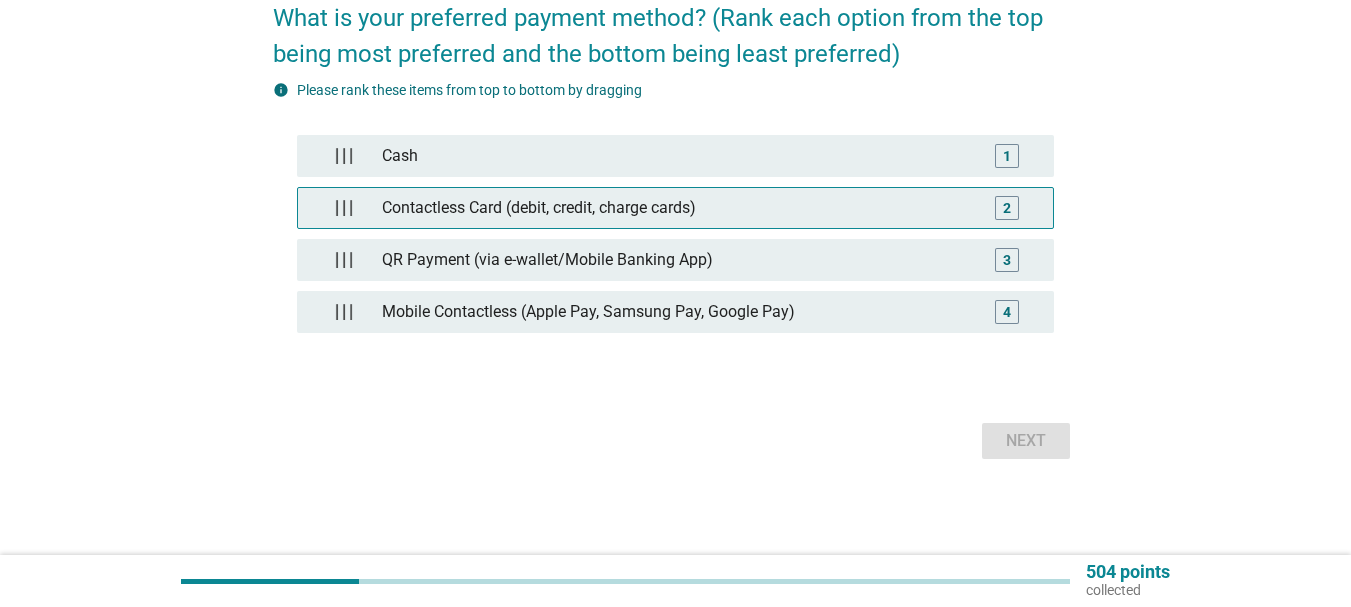 scroll, scrollTop: 0, scrollLeft: 0, axis: both 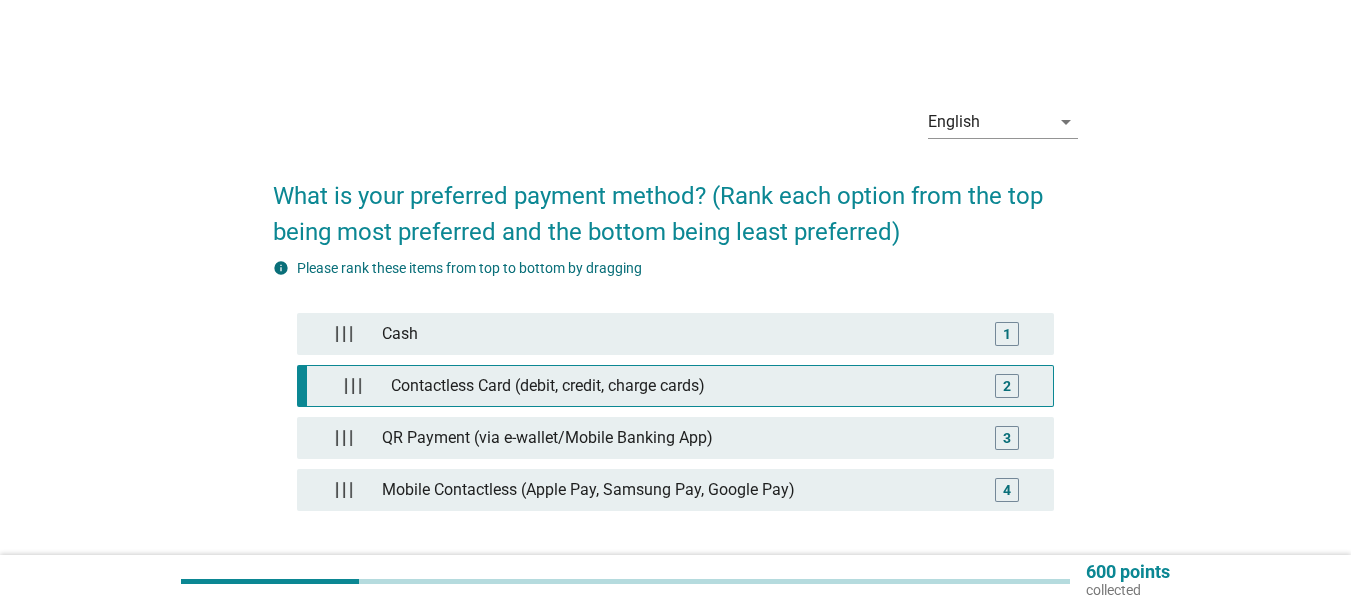 click on "Contactless Card (debit, credit, charge cards)" at bounding box center [680, 386] 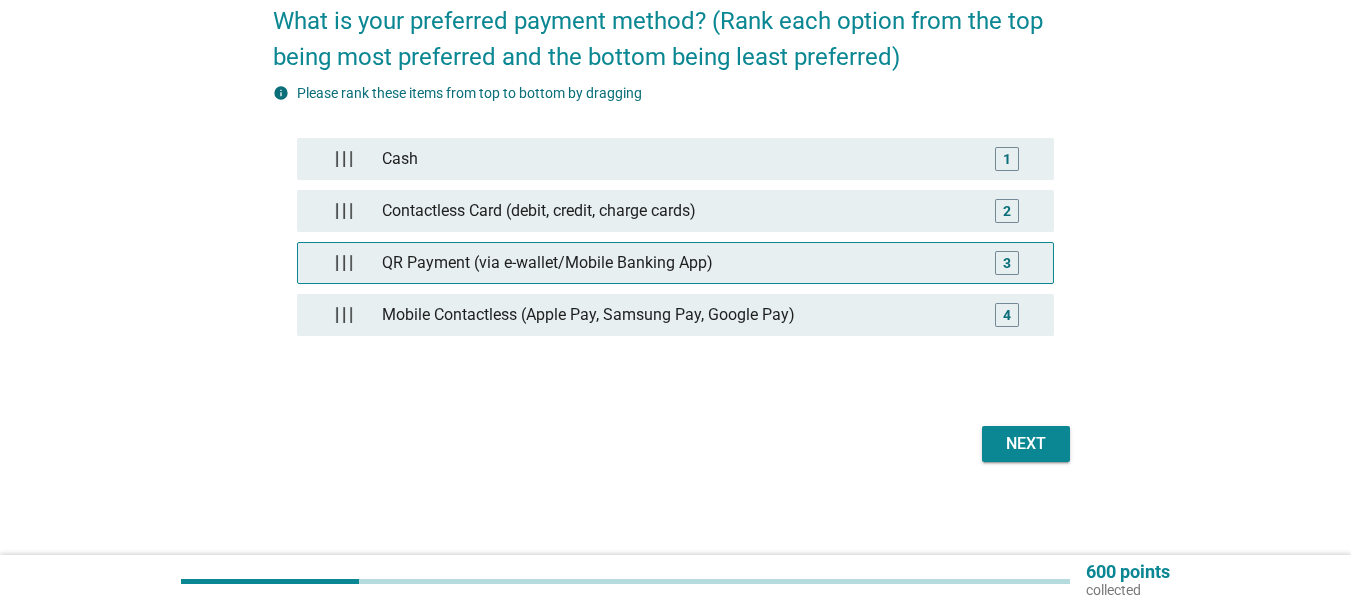 scroll, scrollTop: 178, scrollLeft: 0, axis: vertical 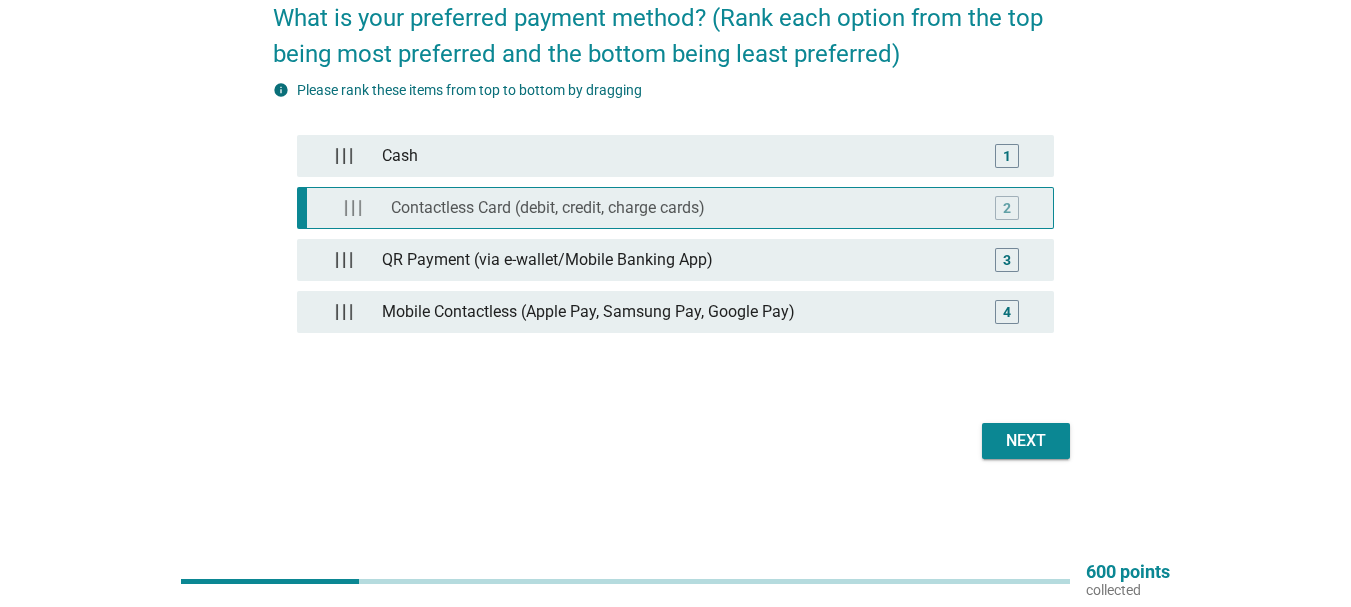 type 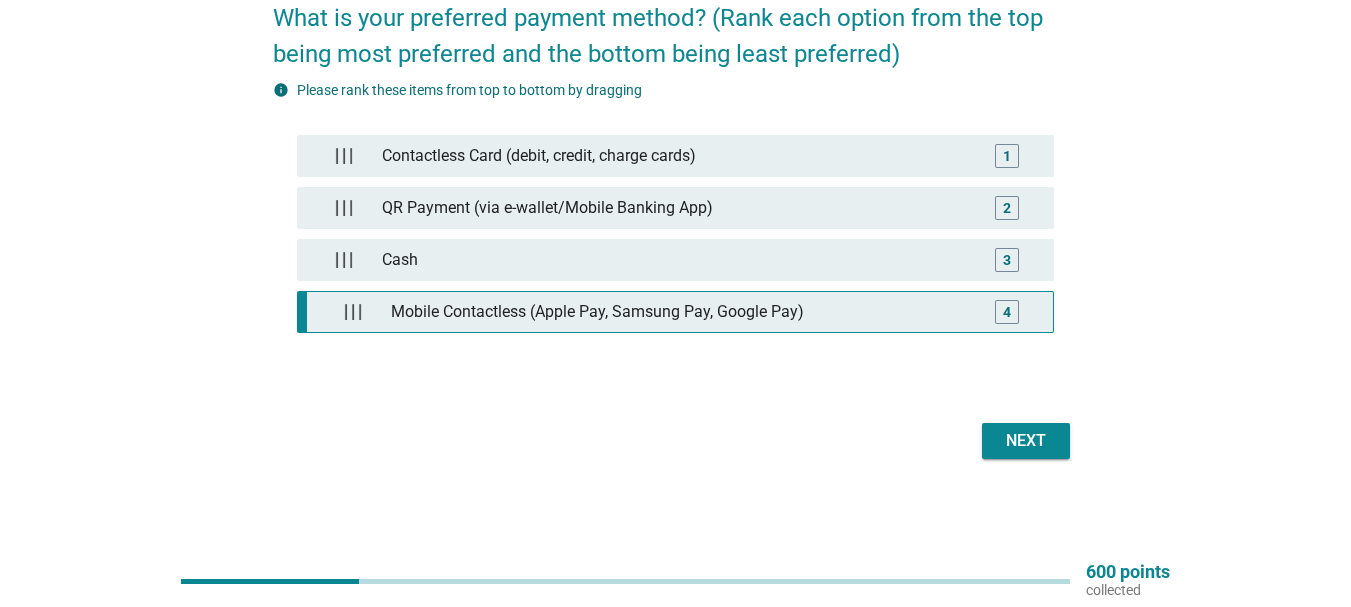 click on "Mobile Contactless (Apple Pay, Samsung Pay, Google Pay)" at bounding box center [680, 312] 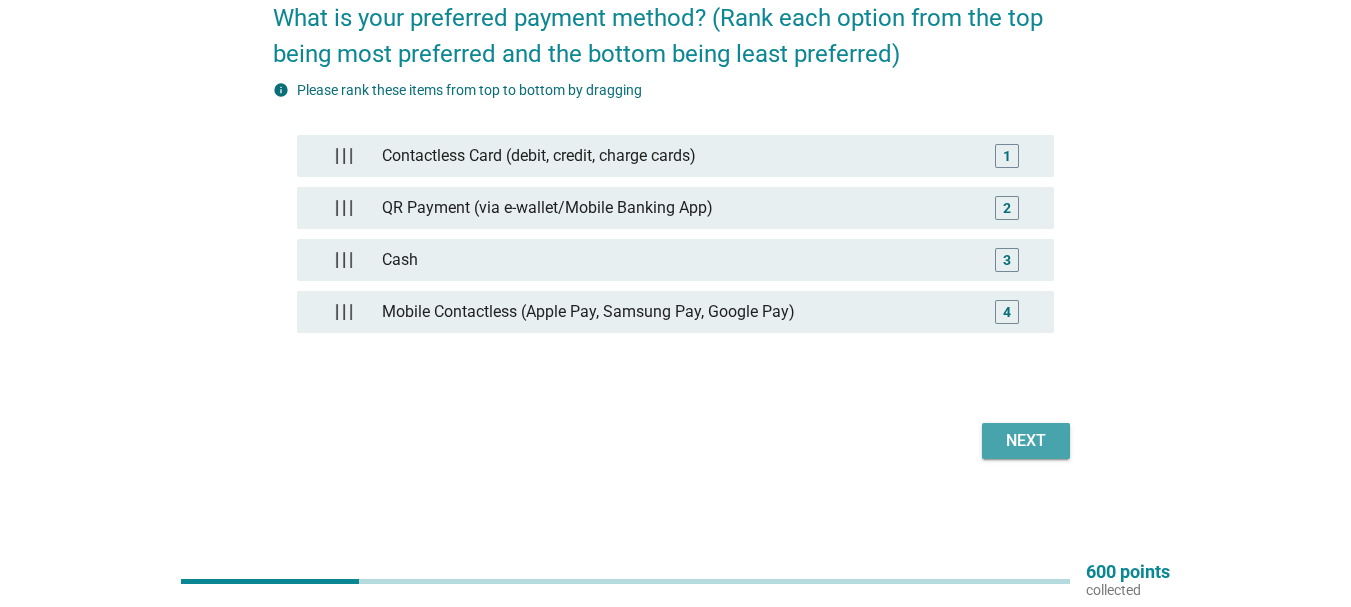 click on "Next" at bounding box center [1026, 441] 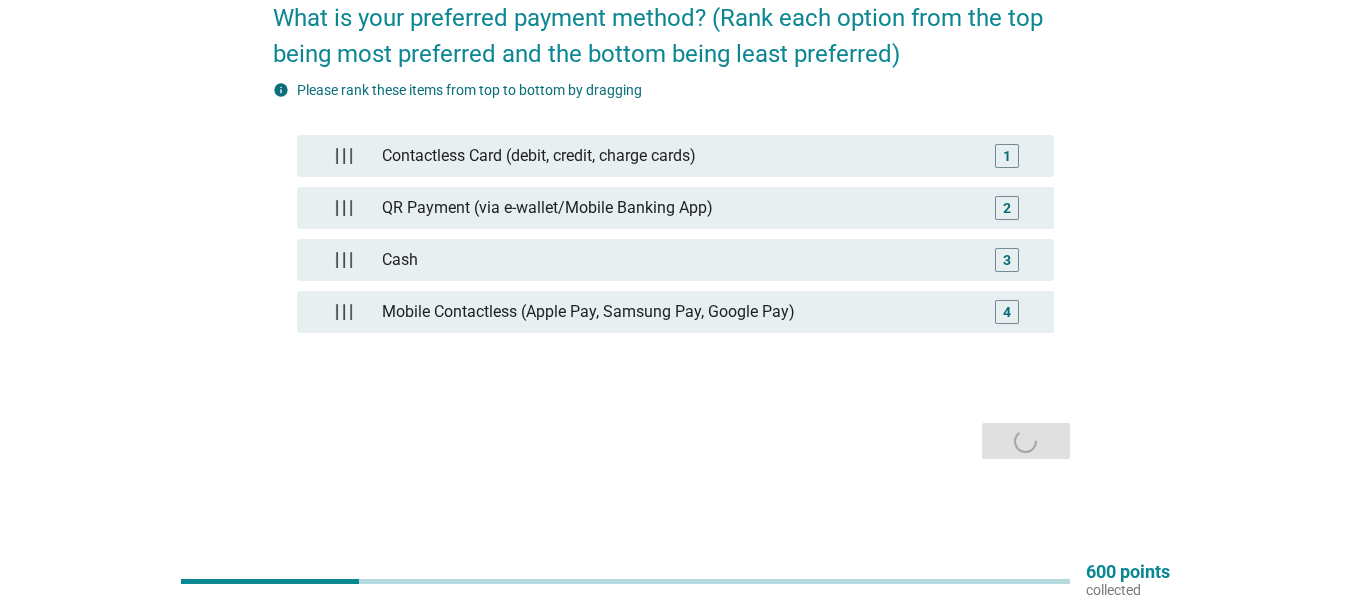 scroll, scrollTop: 0, scrollLeft: 0, axis: both 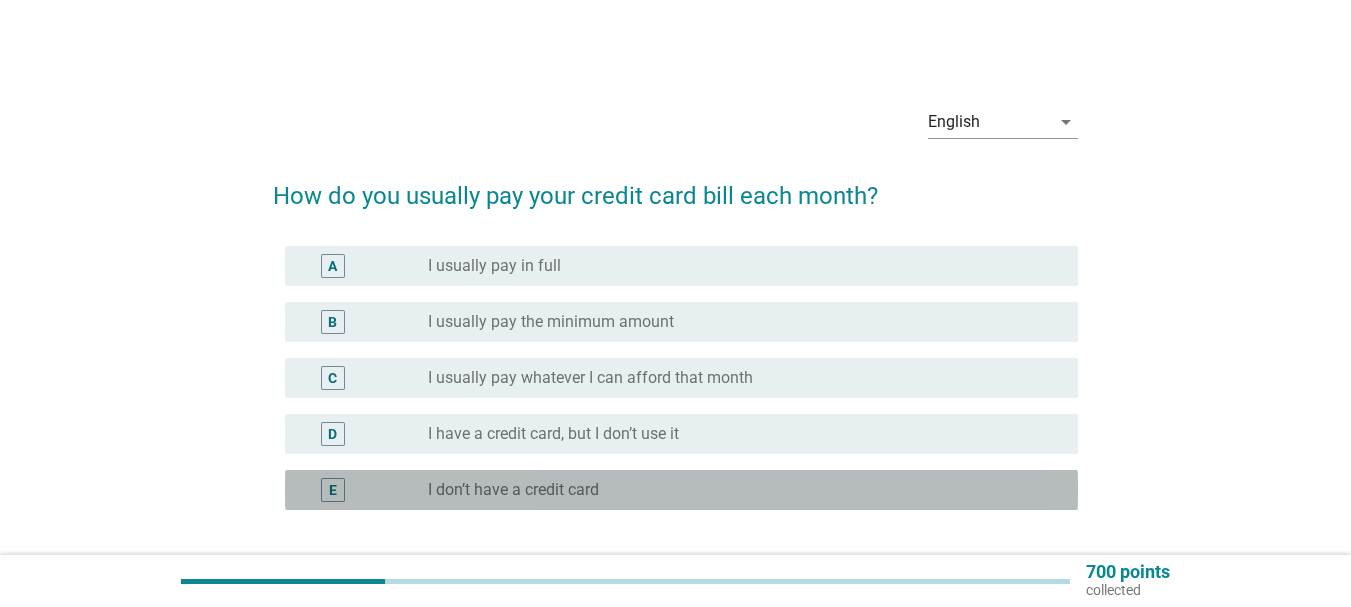 click on "radio_button_unchecked I don’t have a credit card" at bounding box center [745, 490] 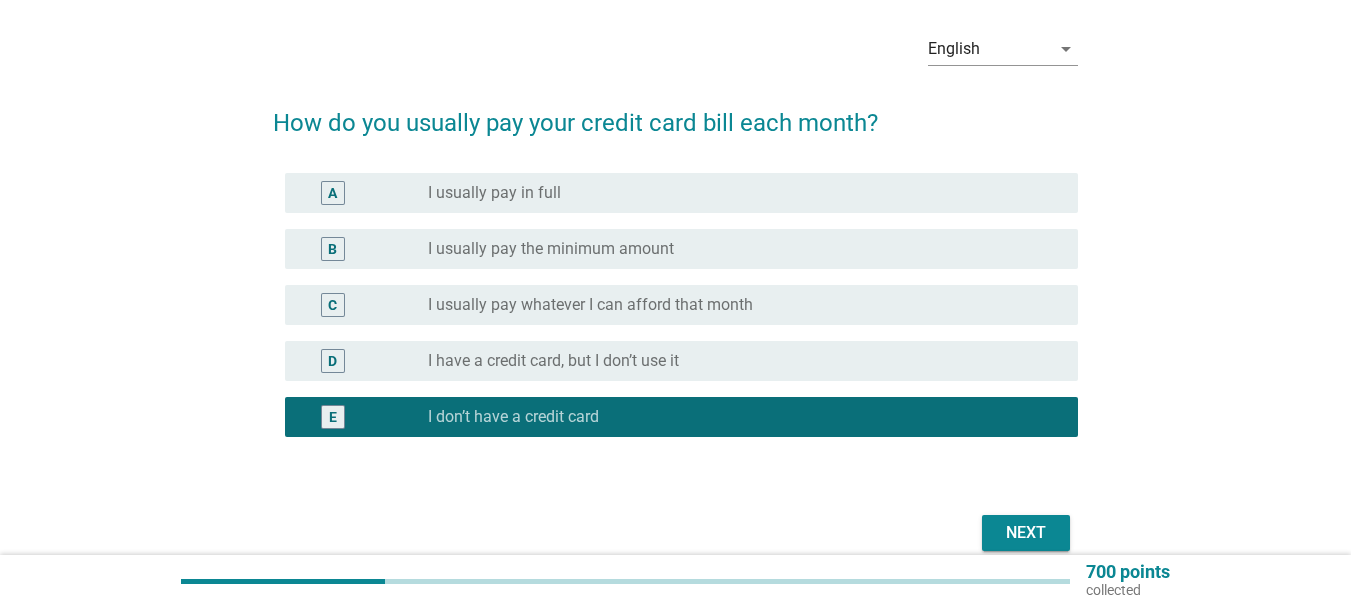 scroll, scrollTop: 165, scrollLeft: 0, axis: vertical 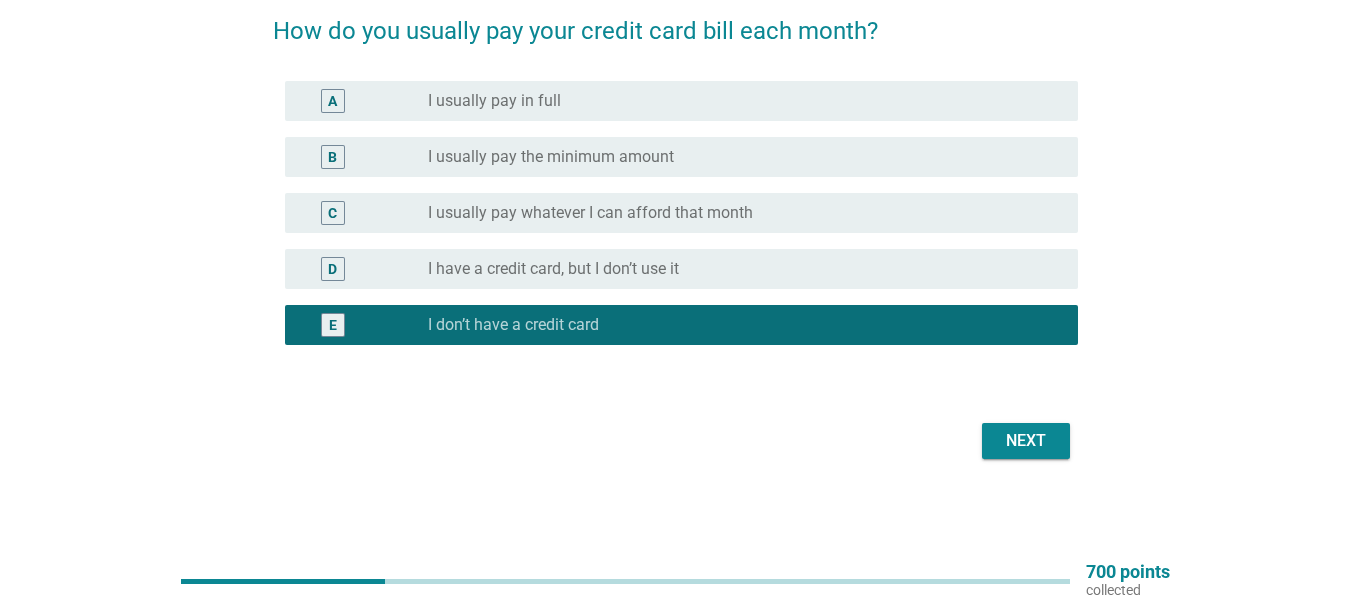 click on "Next" at bounding box center [1026, 441] 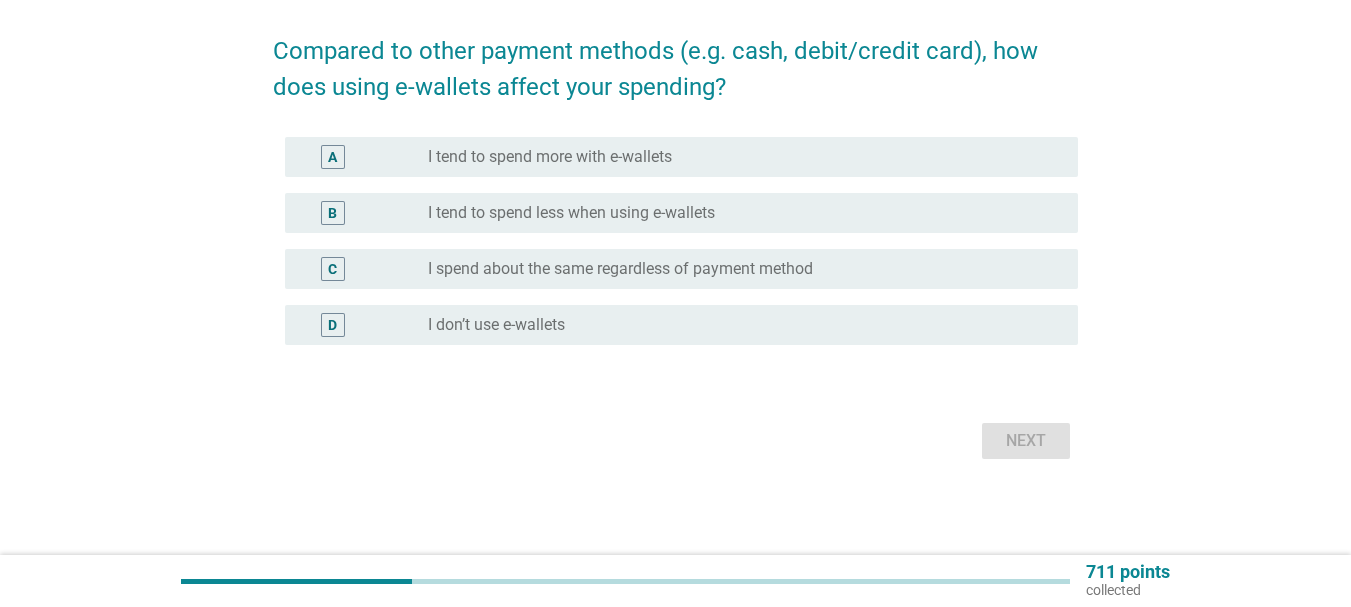 scroll, scrollTop: 0, scrollLeft: 0, axis: both 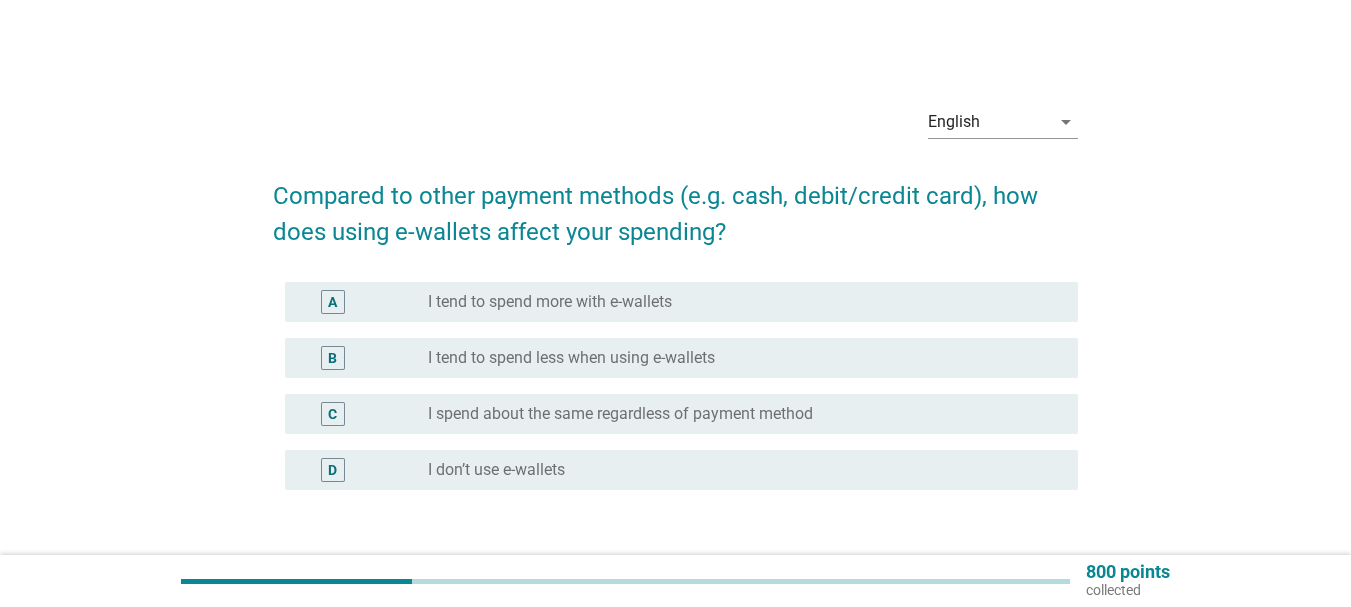 click on "A     radio_button_unchecked I tend to spend more with e-wallets" at bounding box center (681, 302) 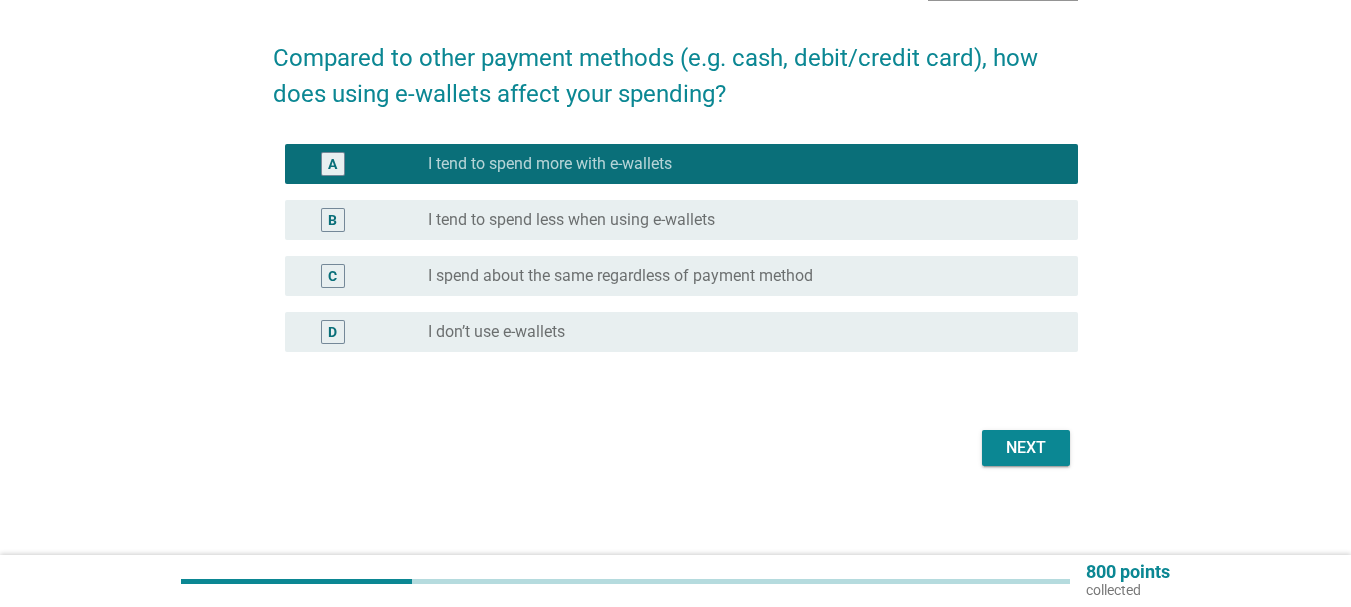 scroll, scrollTop: 145, scrollLeft: 0, axis: vertical 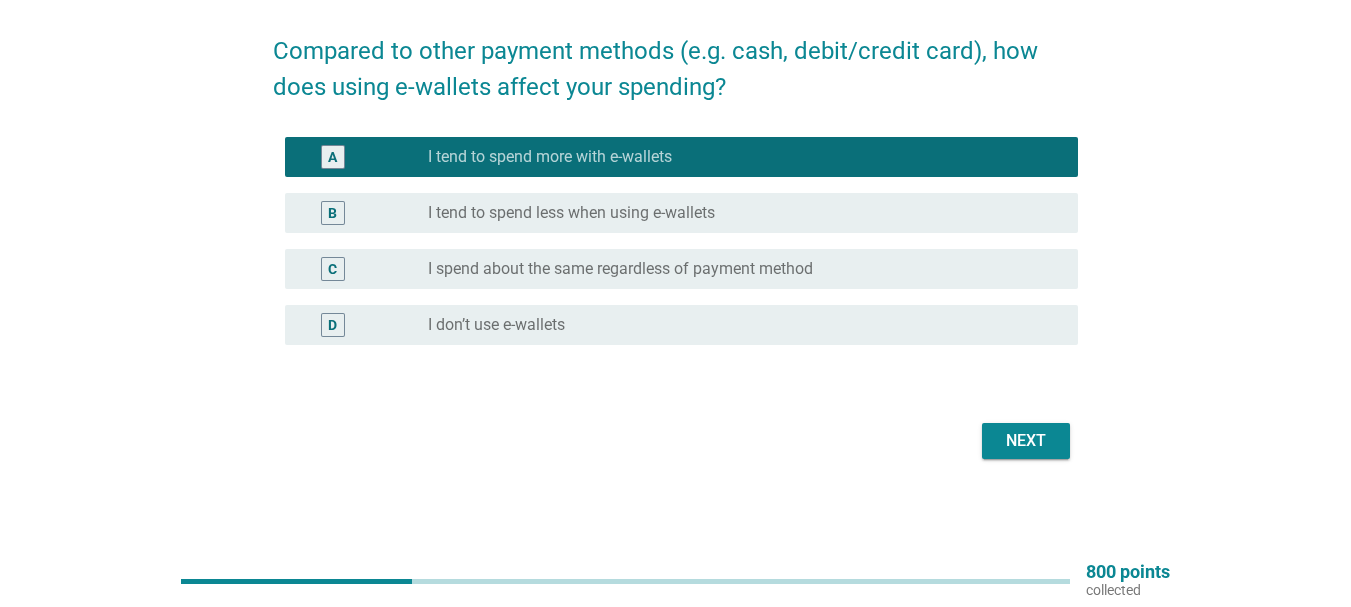 click on "Next" at bounding box center [1026, 441] 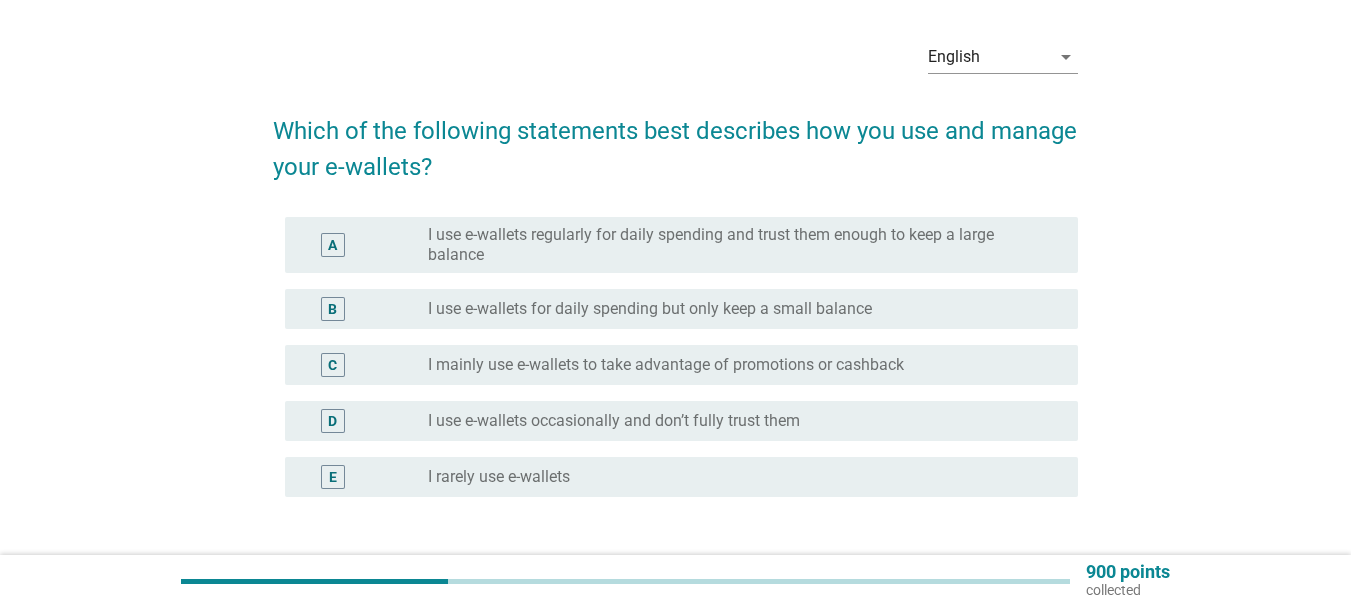scroll, scrollTop: 100, scrollLeft: 0, axis: vertical 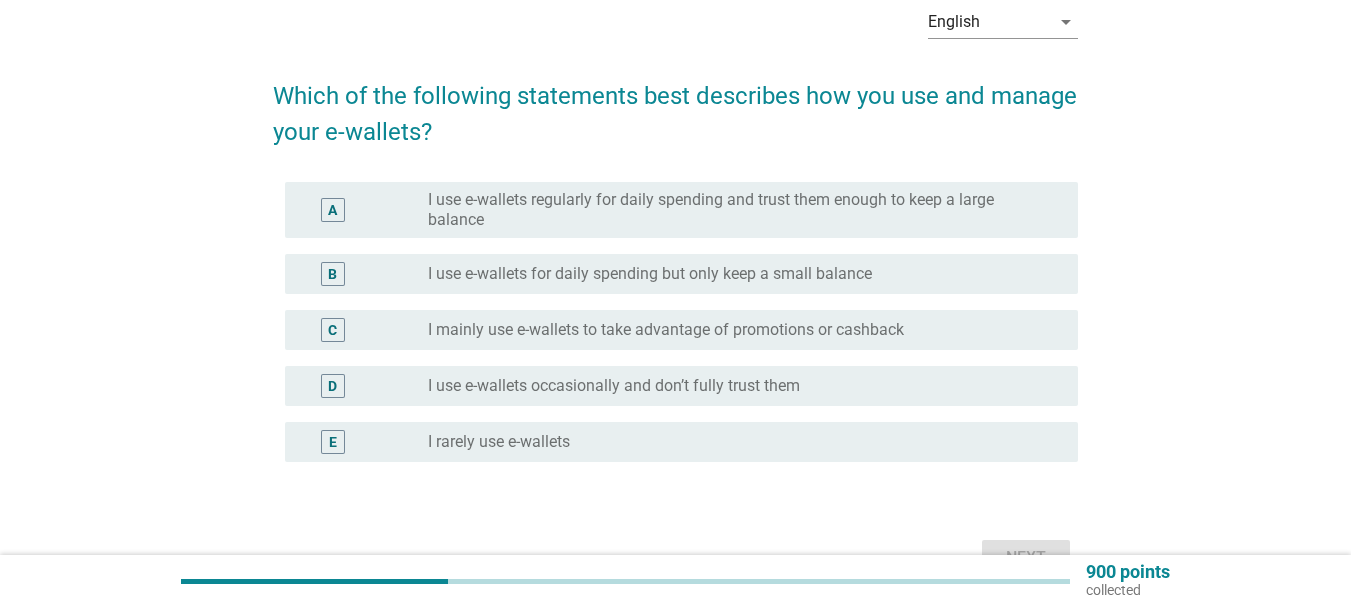 click on "radio_button_unchecked I use e-wallets for daily spending but only keep a small balance" at bounding box center (737, 274) 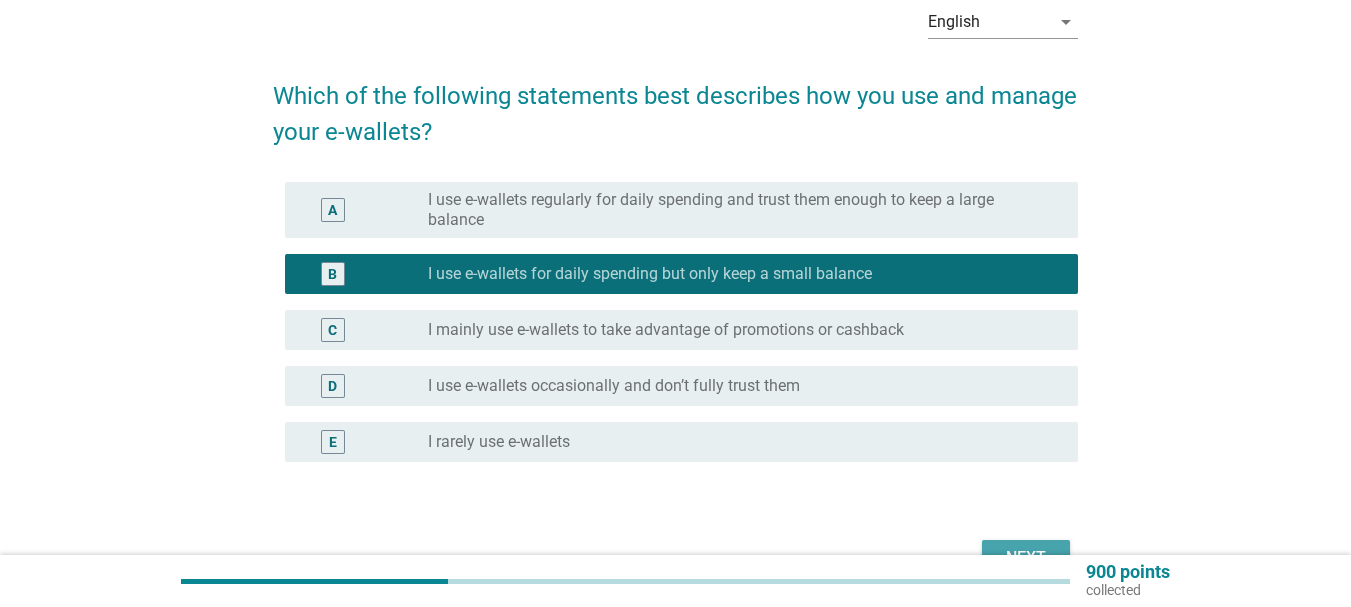 click on "Next" at bounding box center (1026, 558) 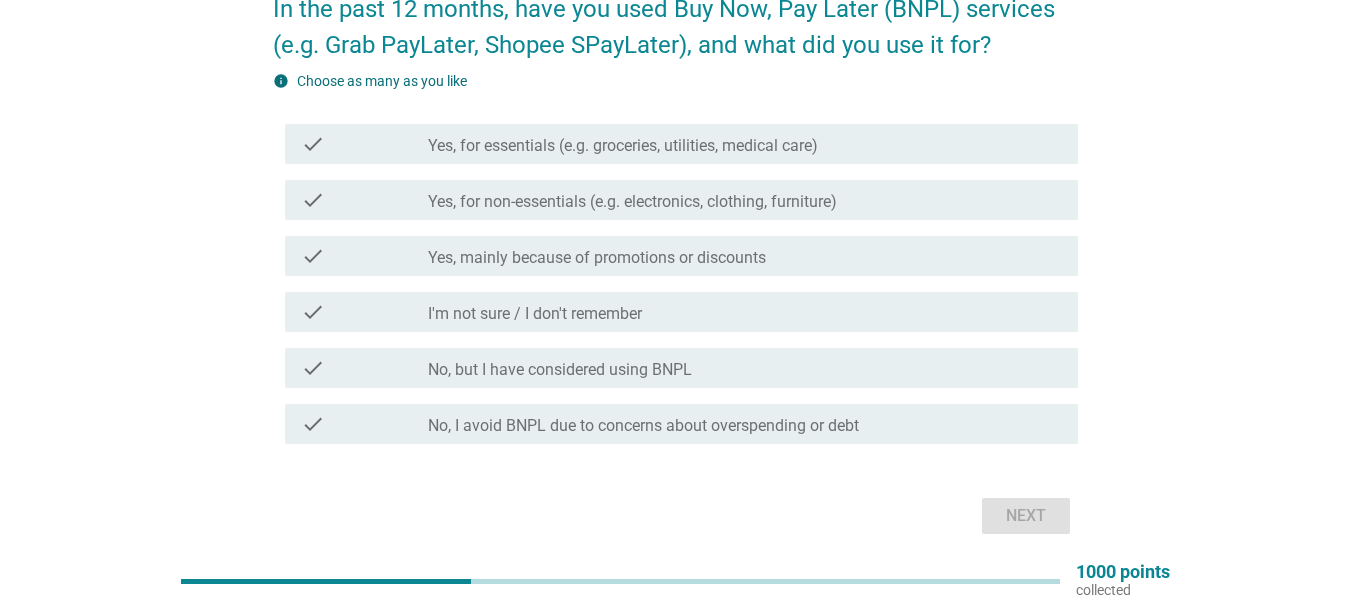 scroll, scrollTop: 62, scrollLeft: 0, axis: vertical 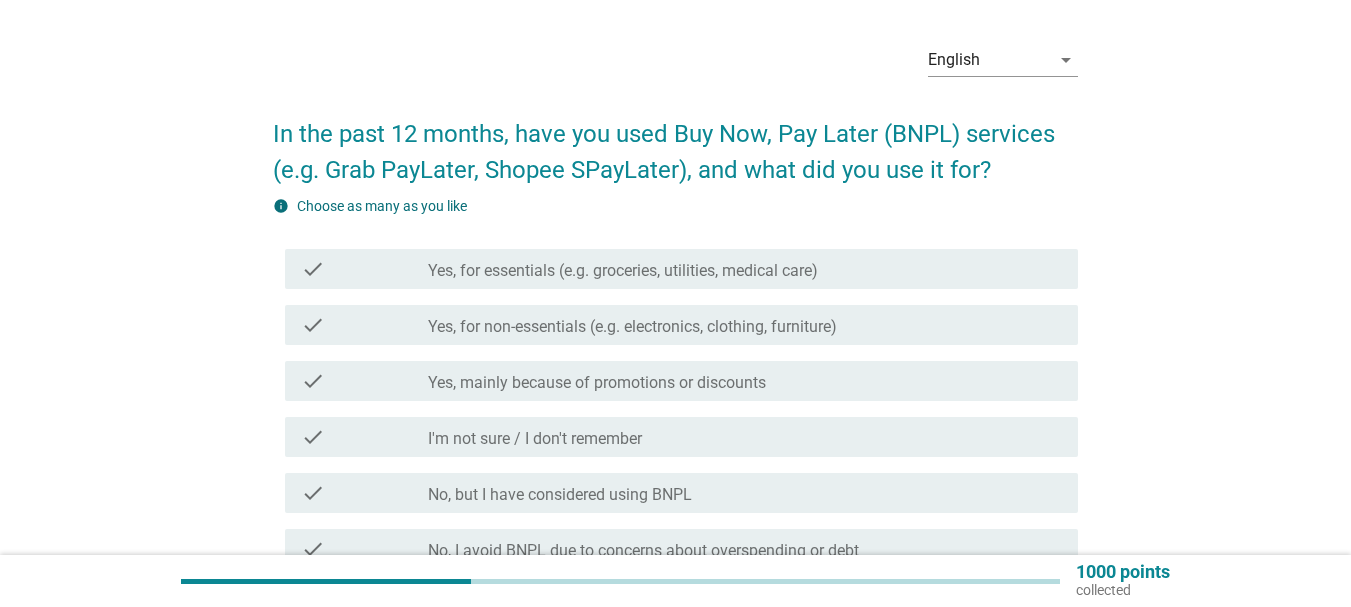 click on "check_box_outline_blank Yes, for essentials (e.g. groceries, utilities, medical care)" at bounding box center (745, 269) 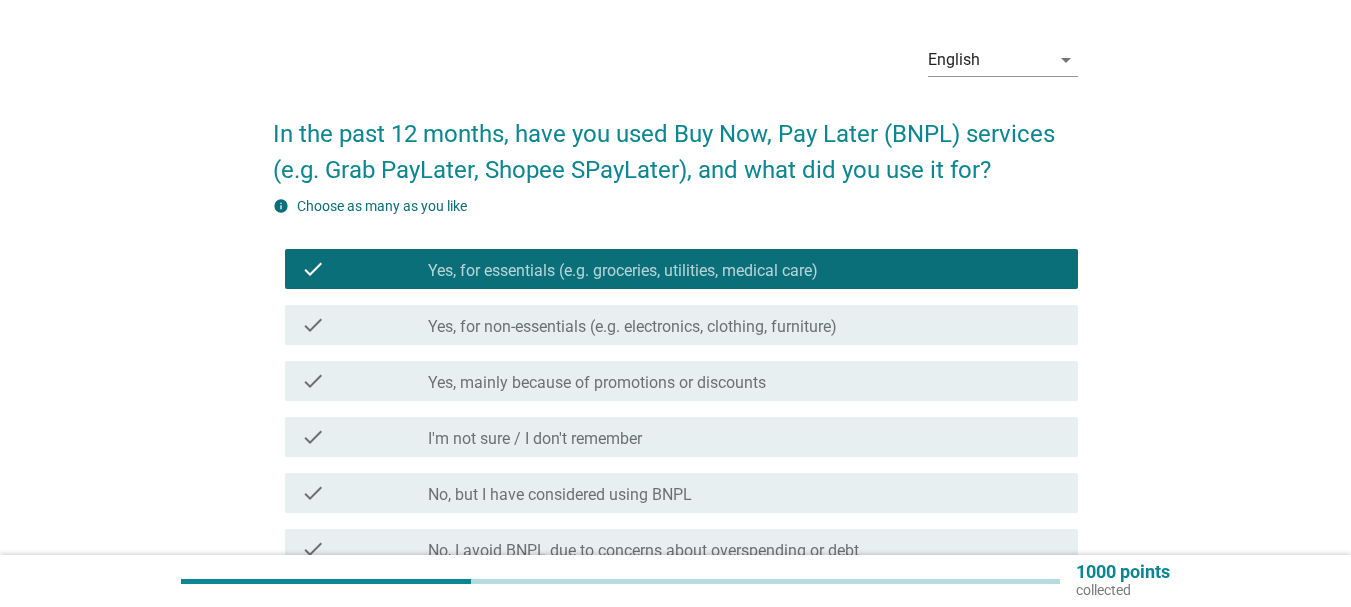 scroll, scrollTop: 162, scrollLeft: 0, axis: vertical 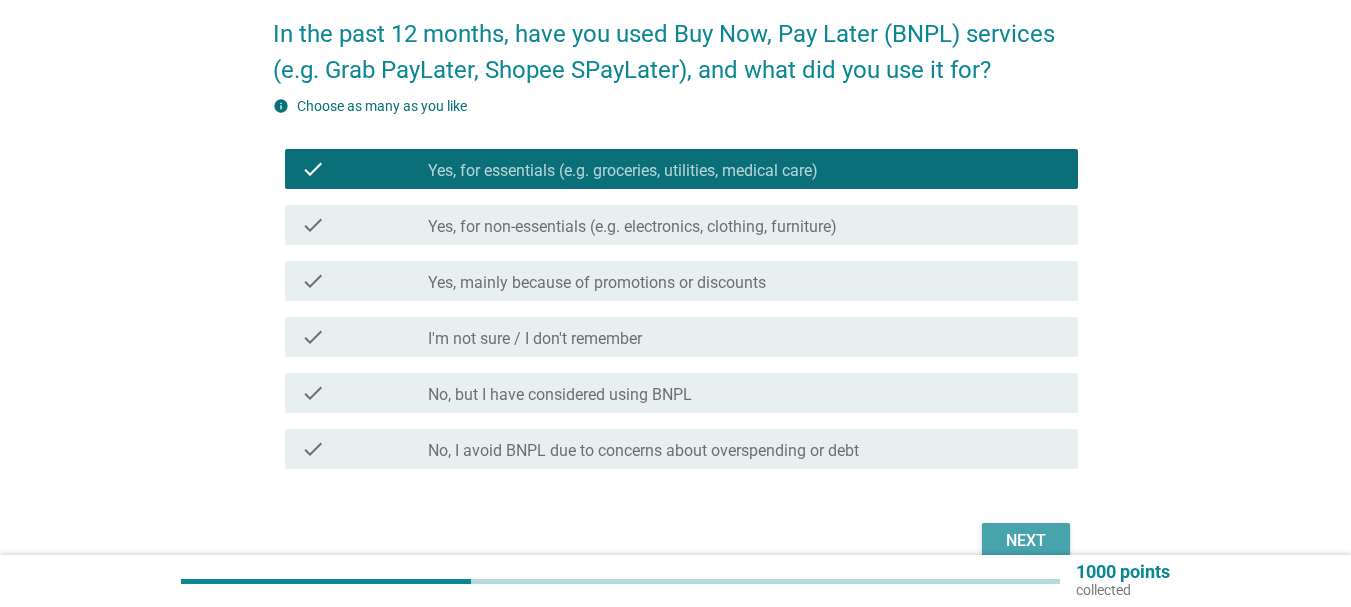 click on "Next" at bounding box center (1026, 541) 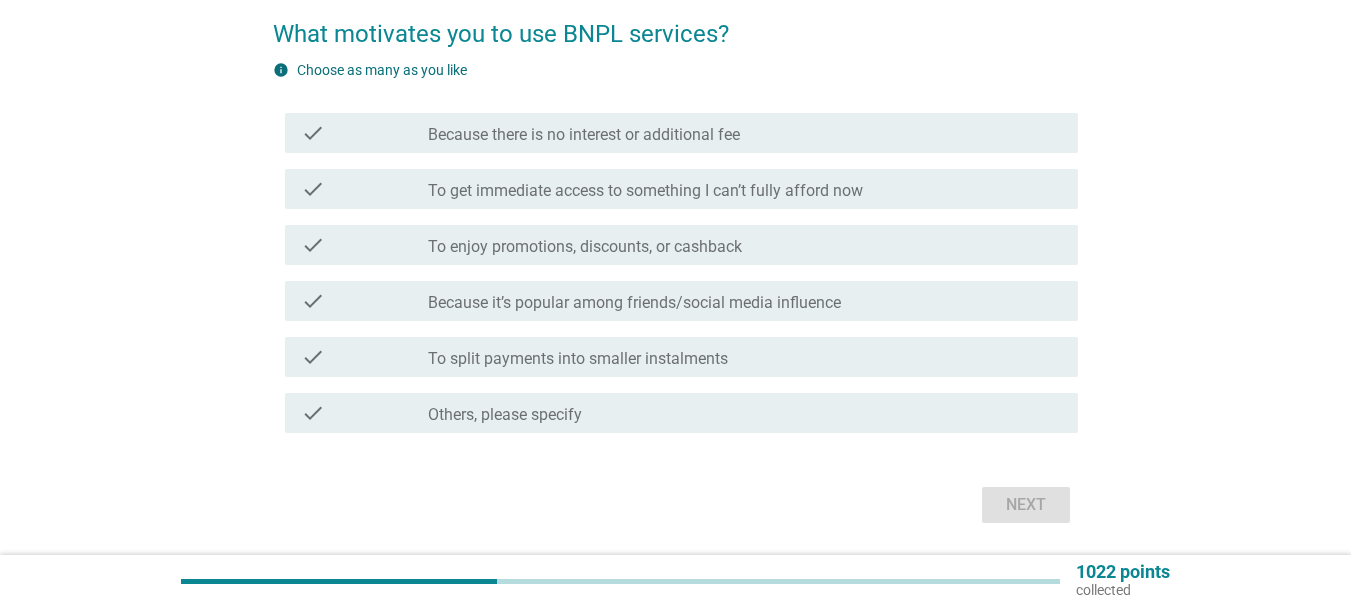 scroll, scrollTop: 0, scrollLeft: 0, axis: both 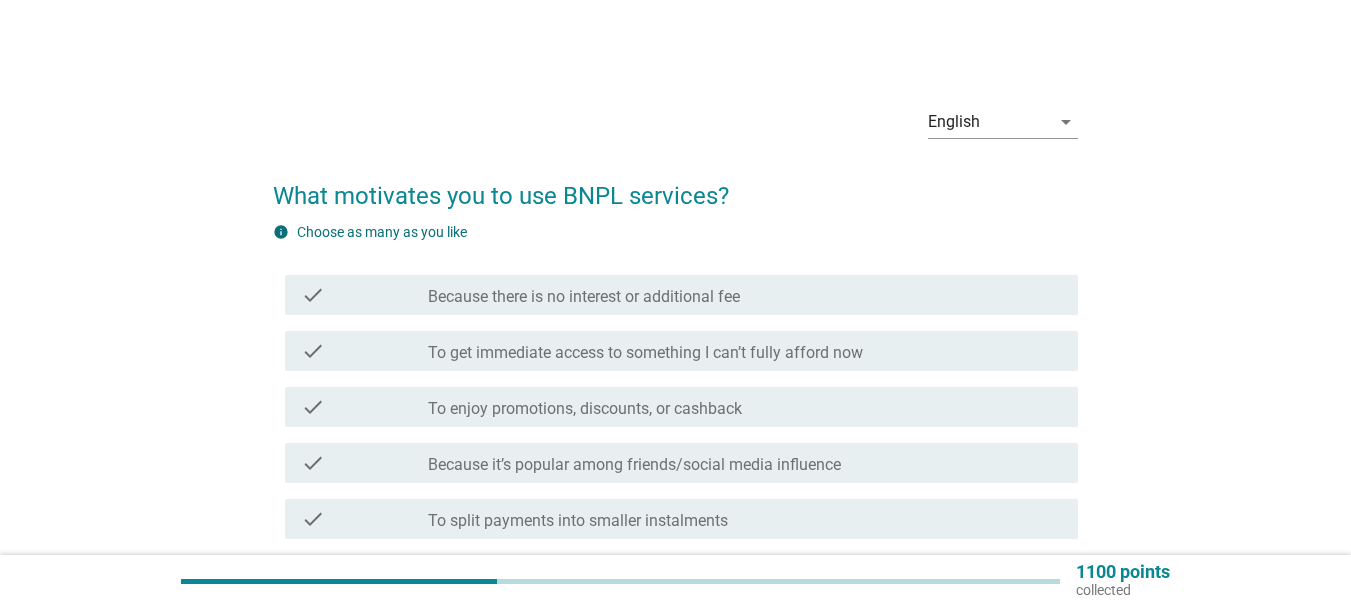 click on "check     check_box_outline_blank To get immediate access to something I can’t fully afford now" at bounding box center [681, 351] 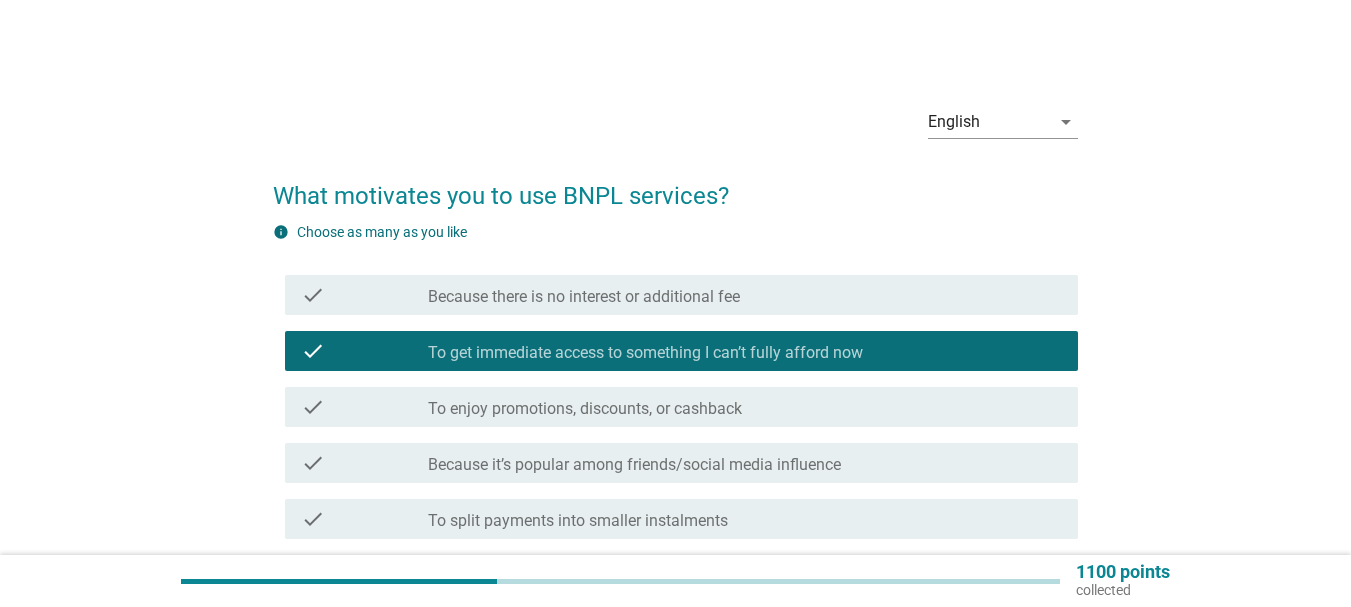 scroll, scrollTop: 100, scrollLeft: 0, axis: vertical 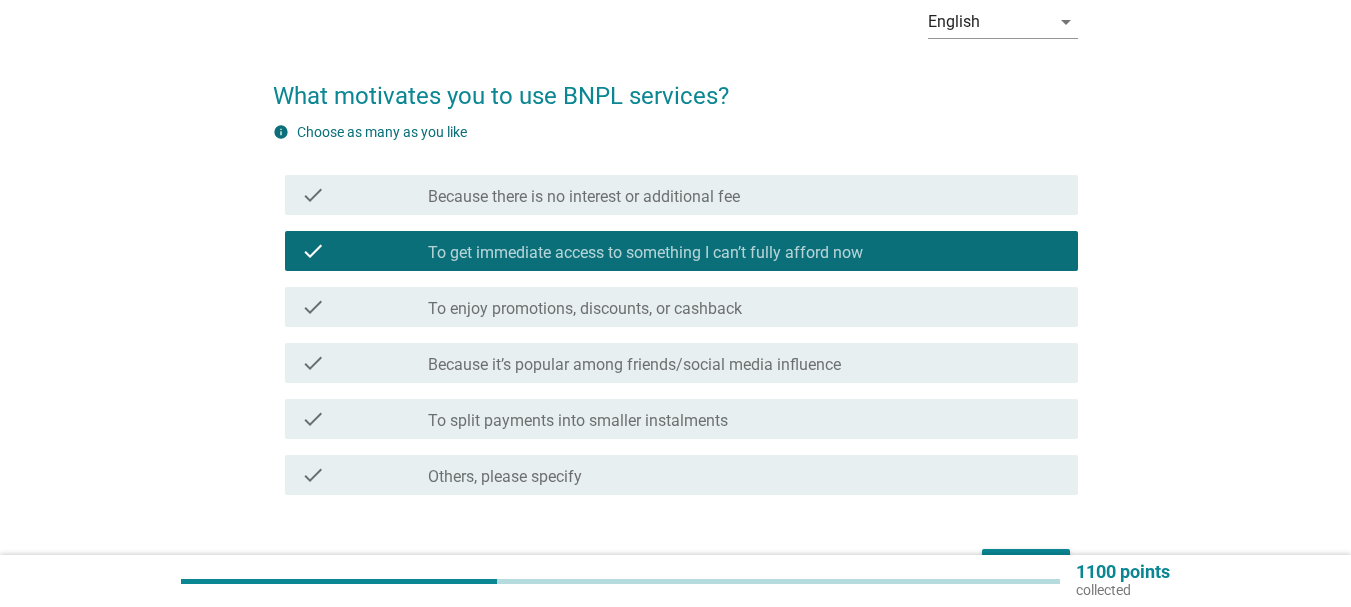 click on "check     check_box_outline_blank To split payments into smaller instalments" at bounding box center (681, 419) 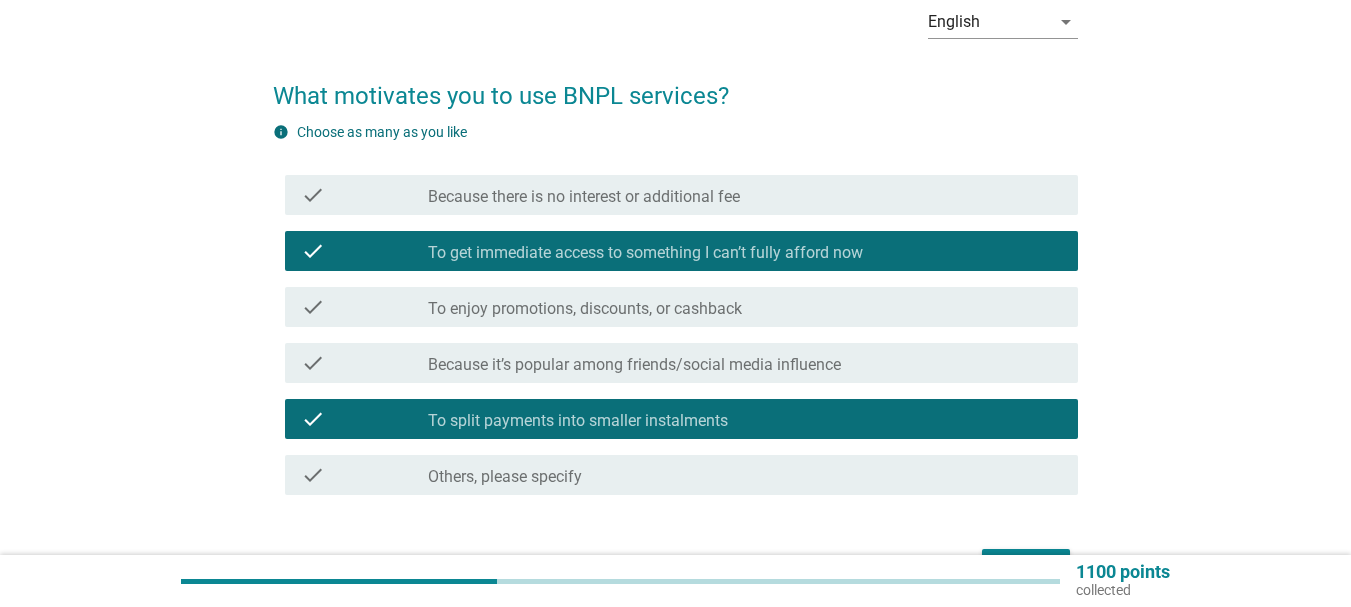 scroll, scrollTop: 200, scrollLeft: 0, axis: vertical 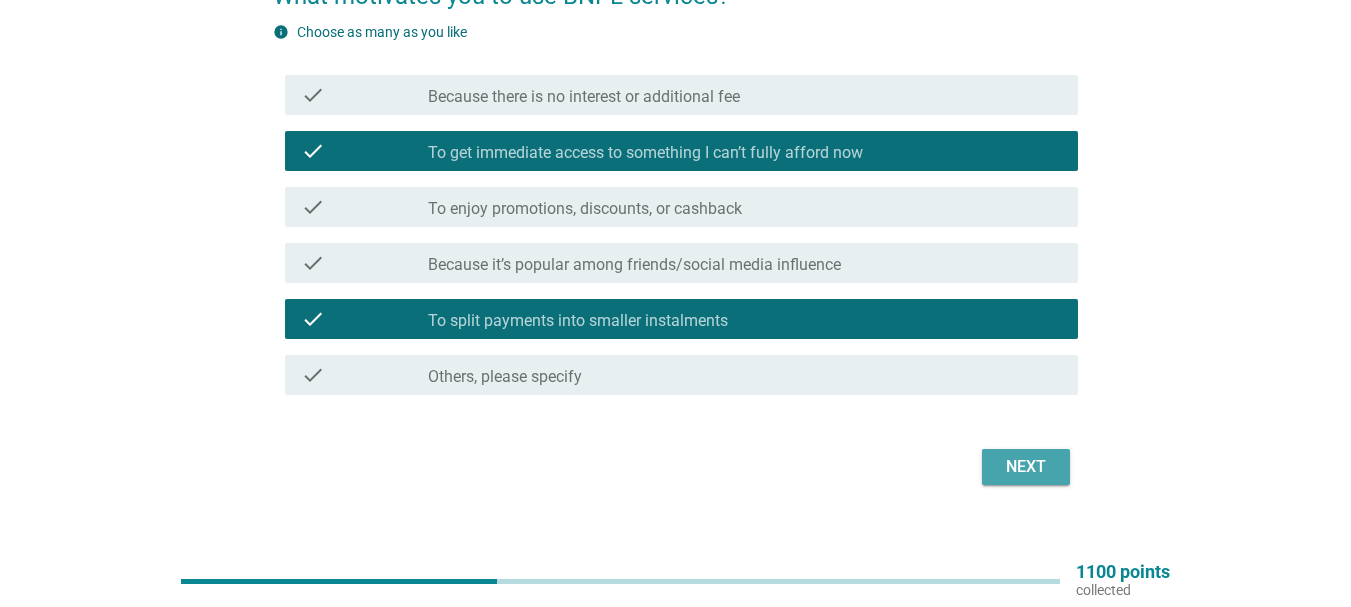 click on "Next" at bounding box center (1026, 467) 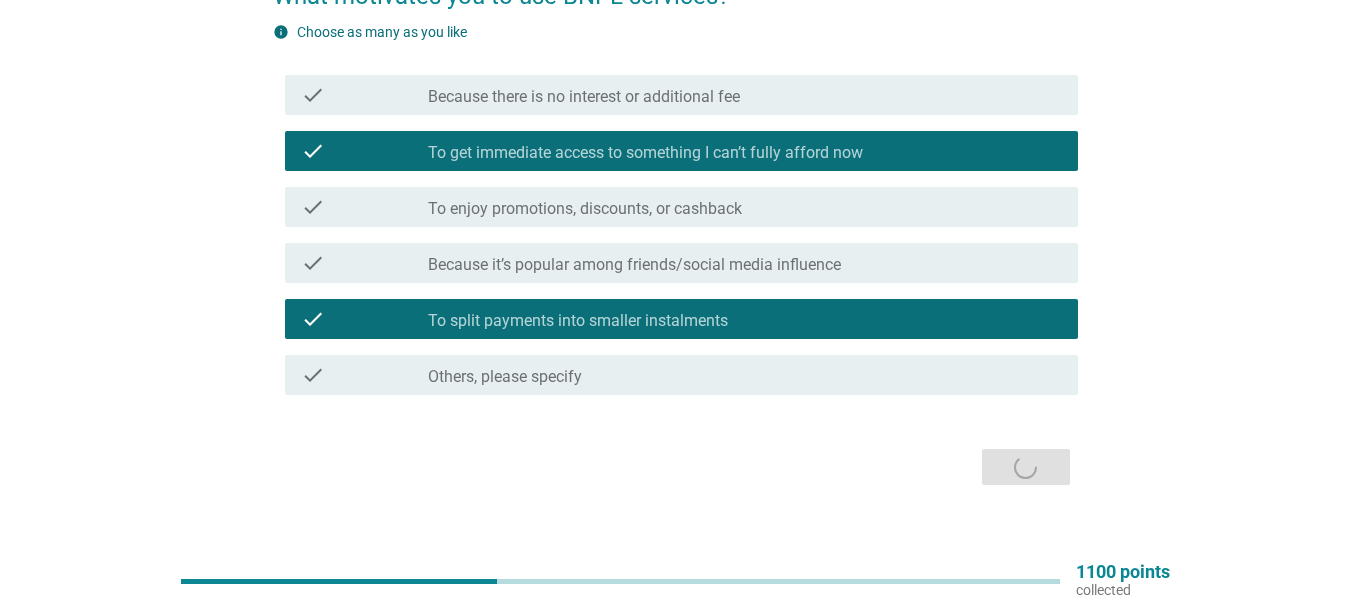 scroll, scrollTop: 0, scrollLeft: 0, axis: both 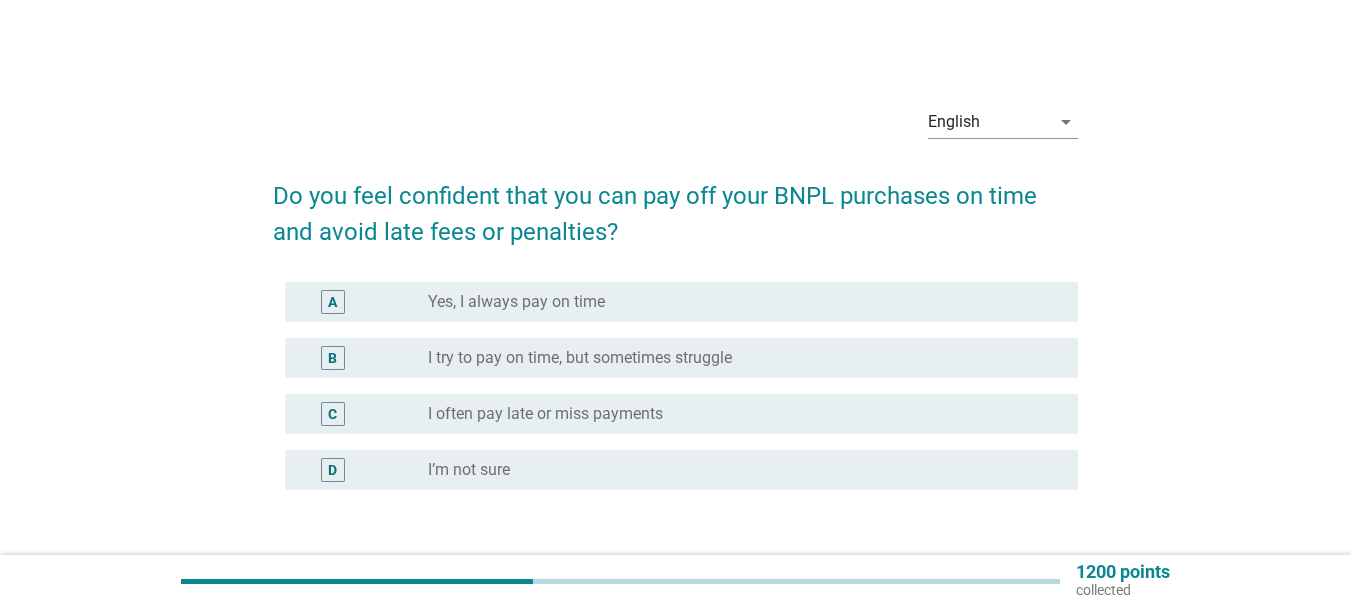 click on "A     radio_button_unchecked Yes, I always pay on time" at bounding box center [681, 302] 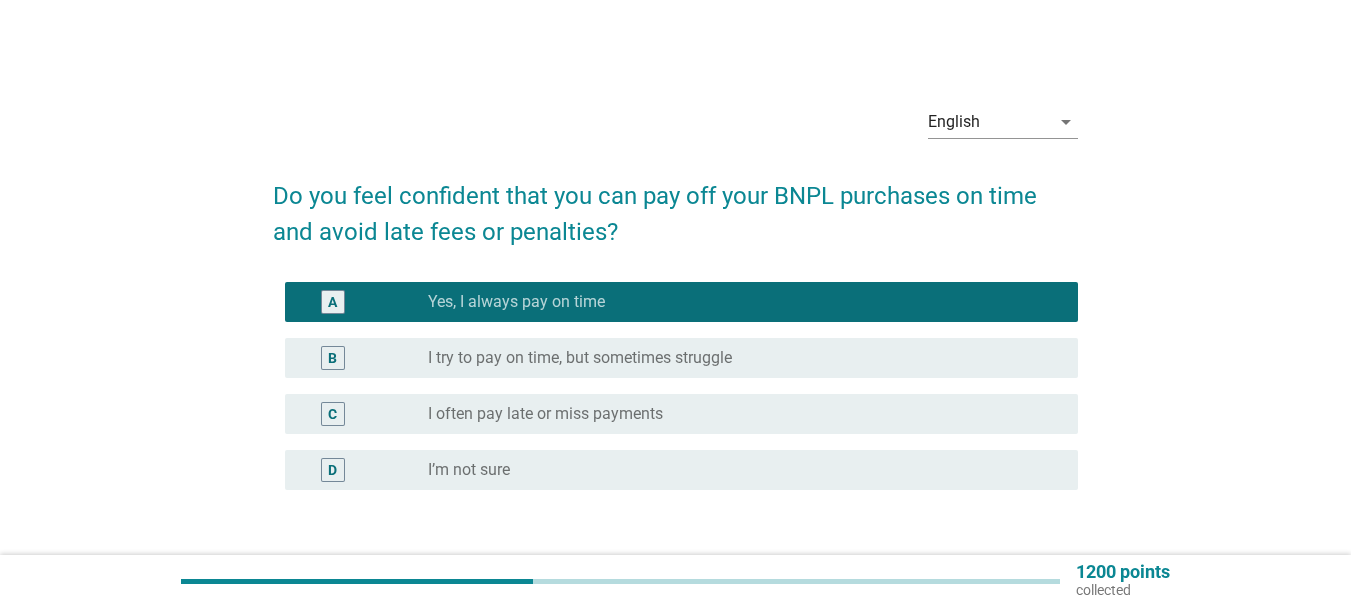 scroll, scrollTop: 100, scrollLeft: 0, axis: vertical 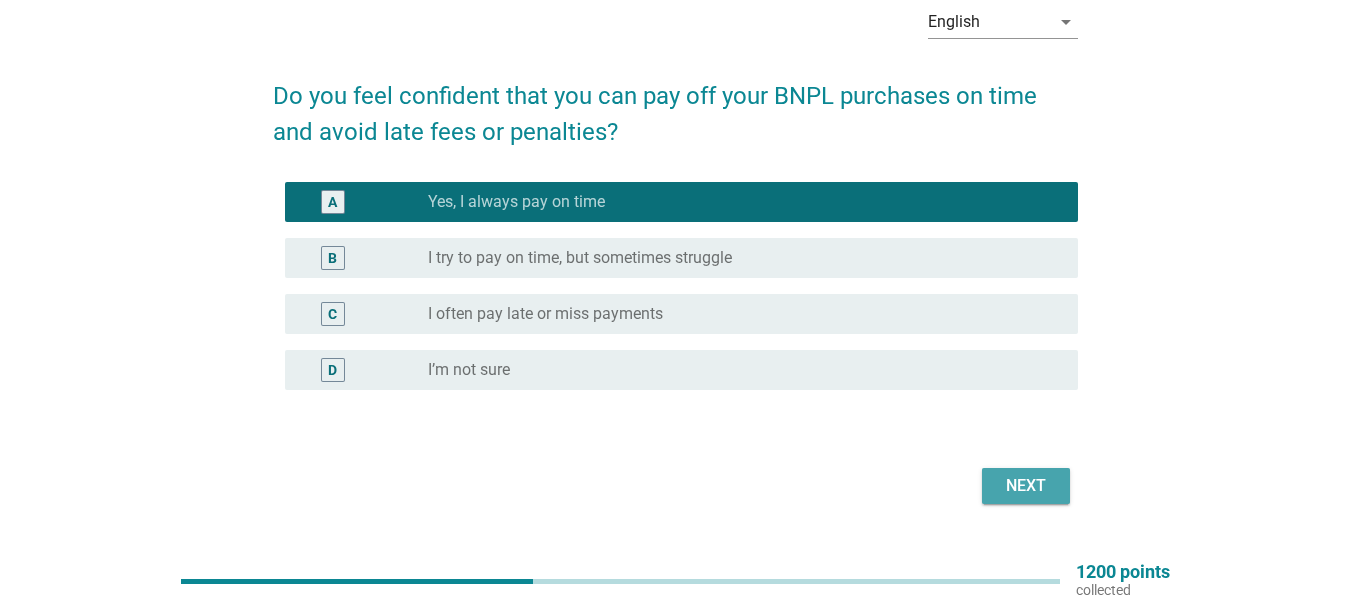 click on "Next" at bounding box center (1026, 486) 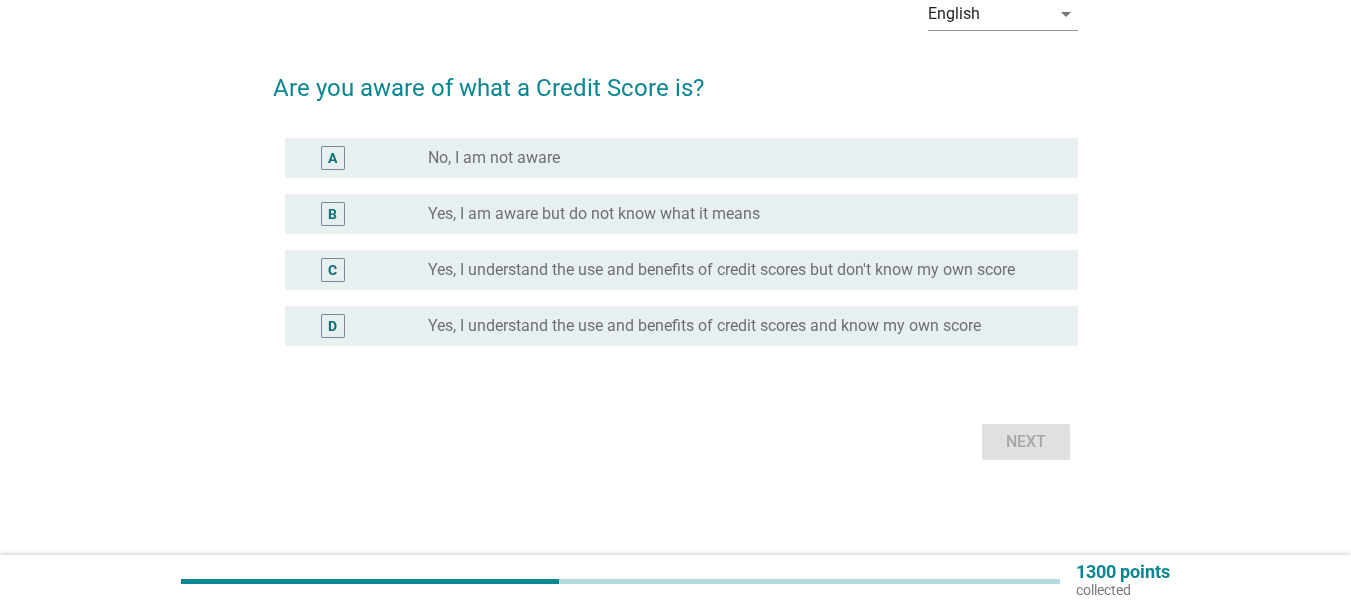 scroll, scrollTop: 109, scrollLeft: 0, axis: vertical 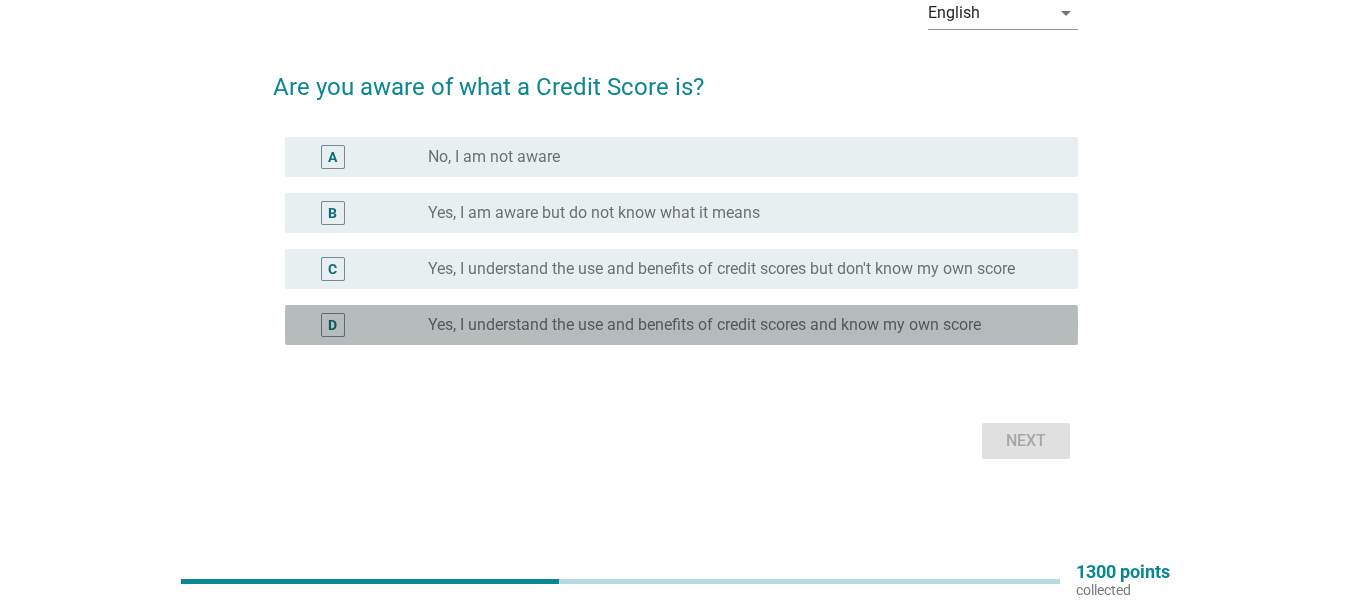 click on "Yes, I understand the use and benefits of credit scores and know my own score" at bounding box center (704, 325) 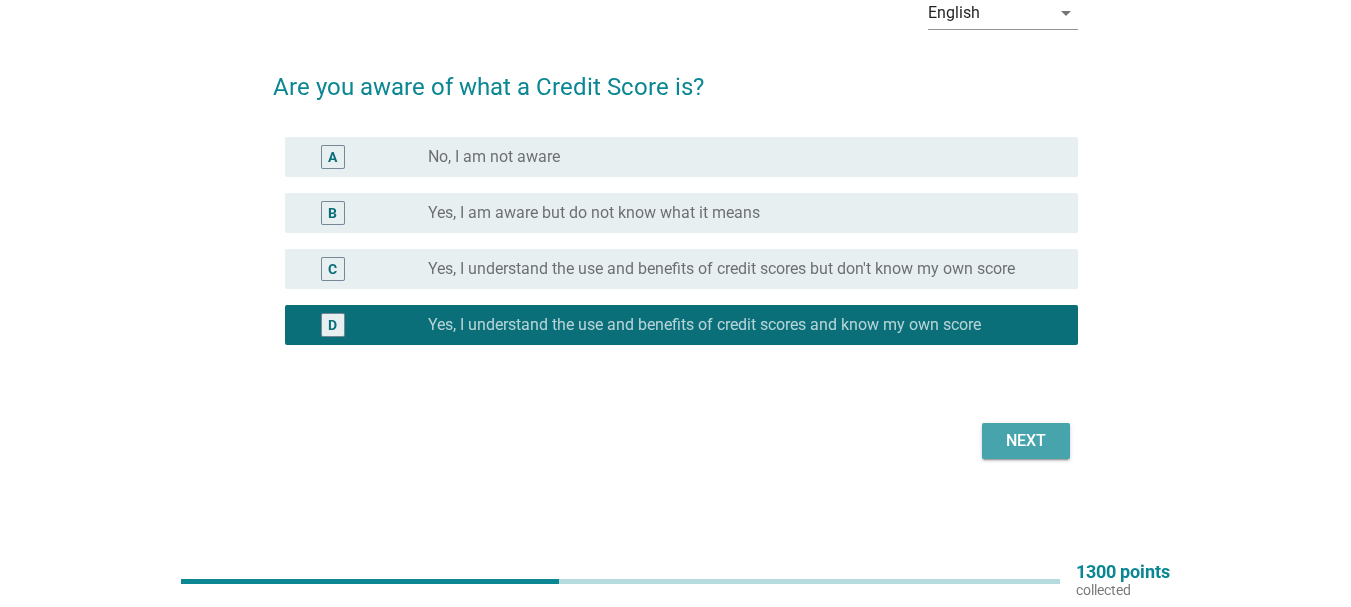 click on "Next" at bounding box center (1026, 441) 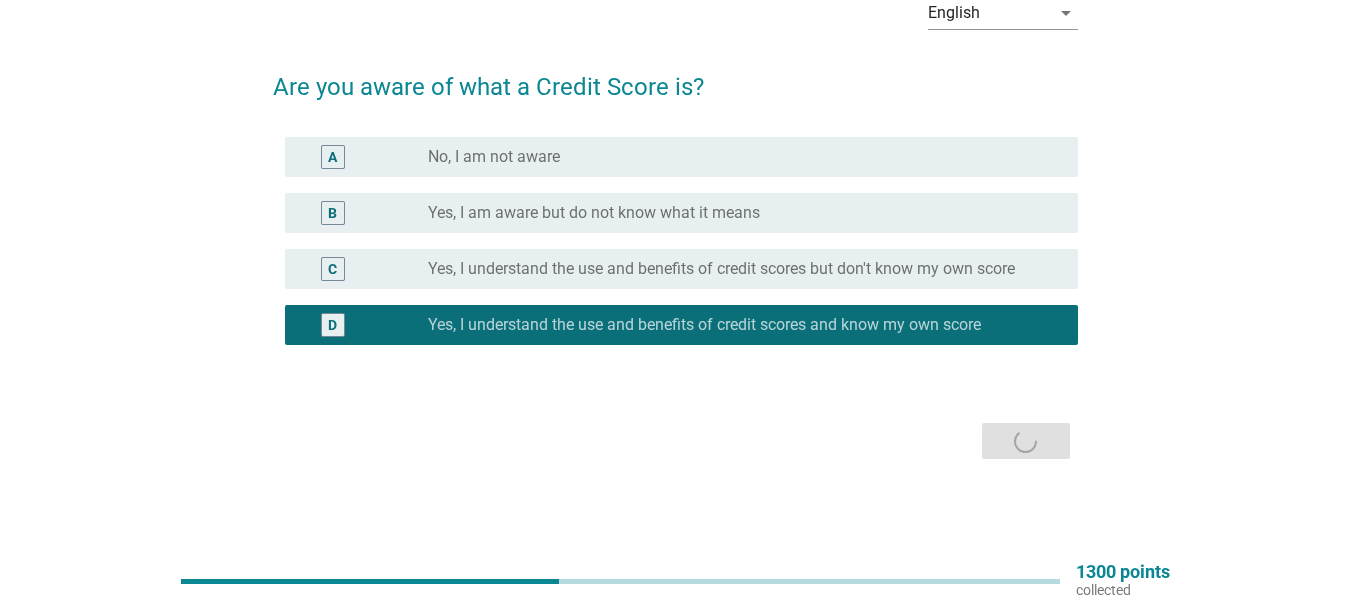scroll, scrollTop: 0, scrollLeft: 0, axis: both 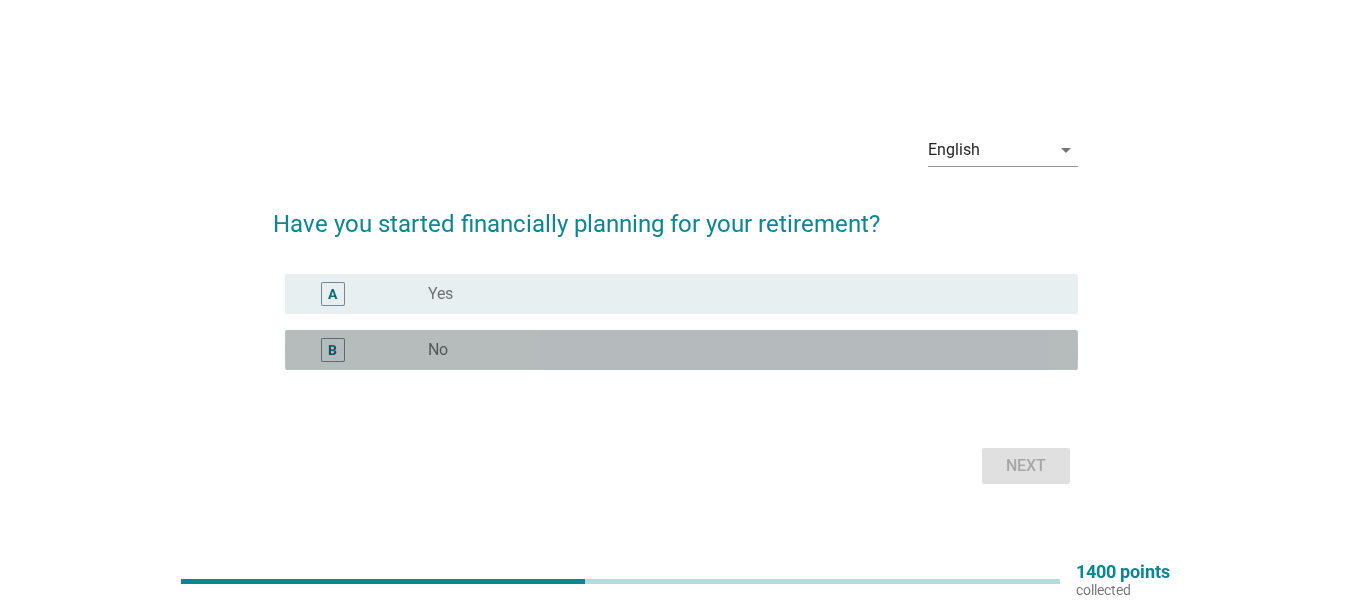 click on "radio_button_unchecked No" at bounding box center [737, 350] 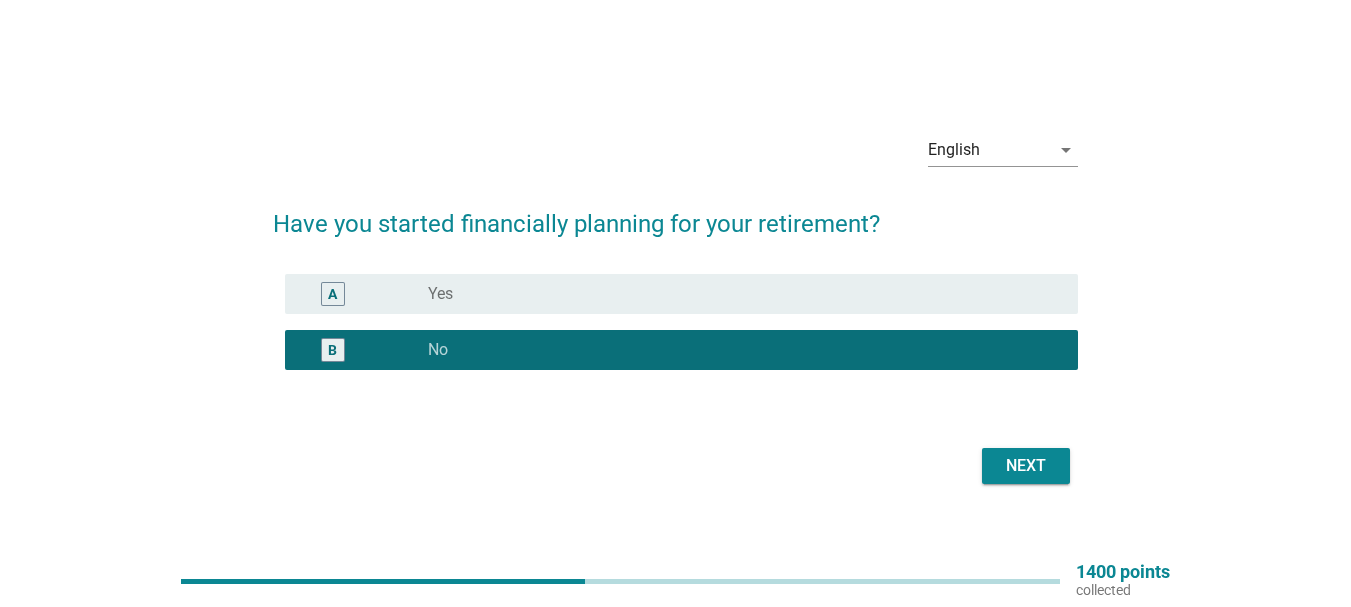 drag, startPoint x: 957, startPoint y: 468, endPoint x: 1002, endPoint y: 468, distance: 45 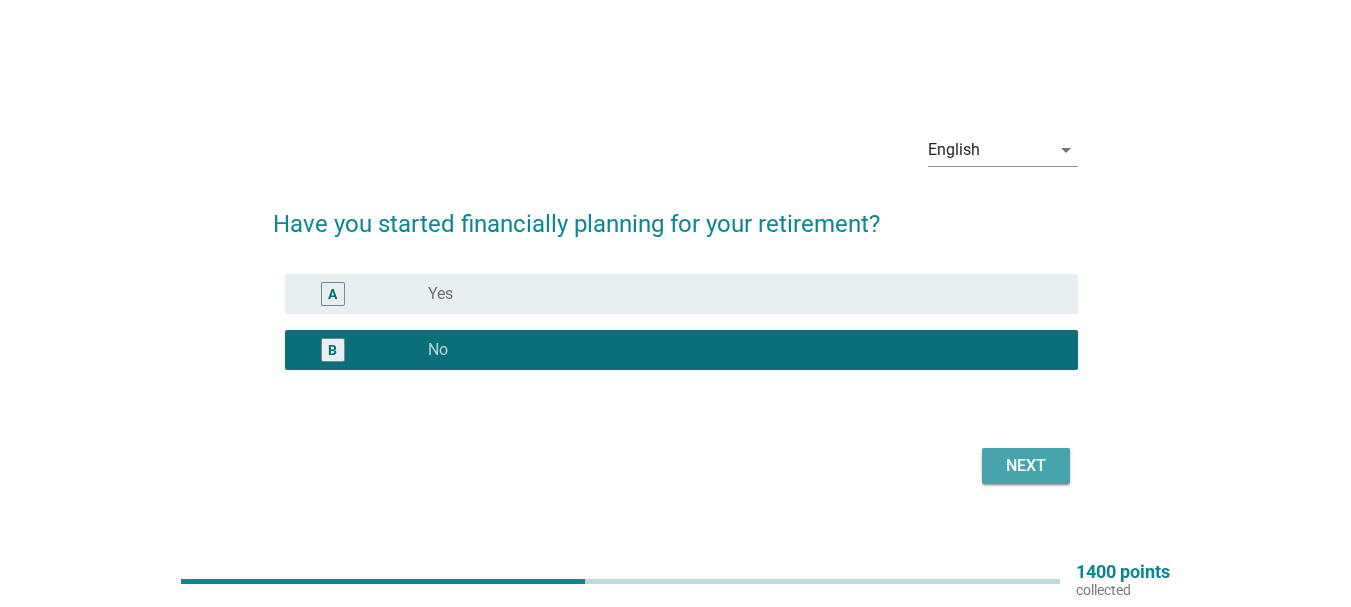 click on "Next" at bounding box center (1026, 466) 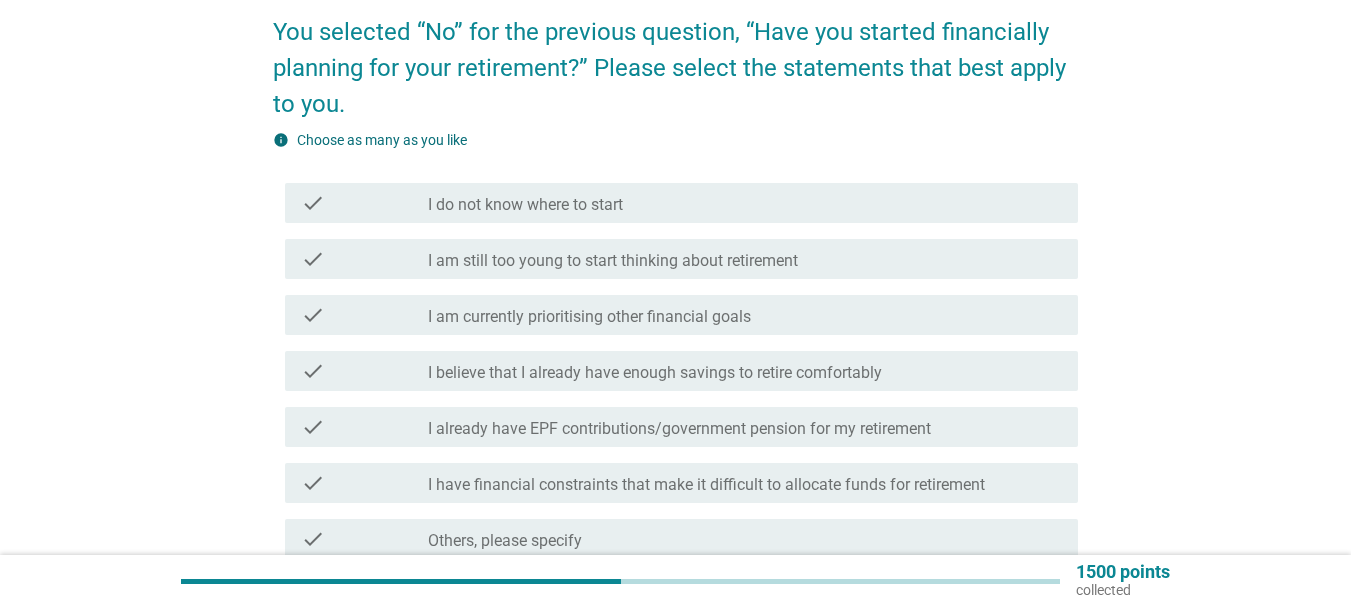scroll, scrollTop: 200, scrollLeft: 0, axis: vertical 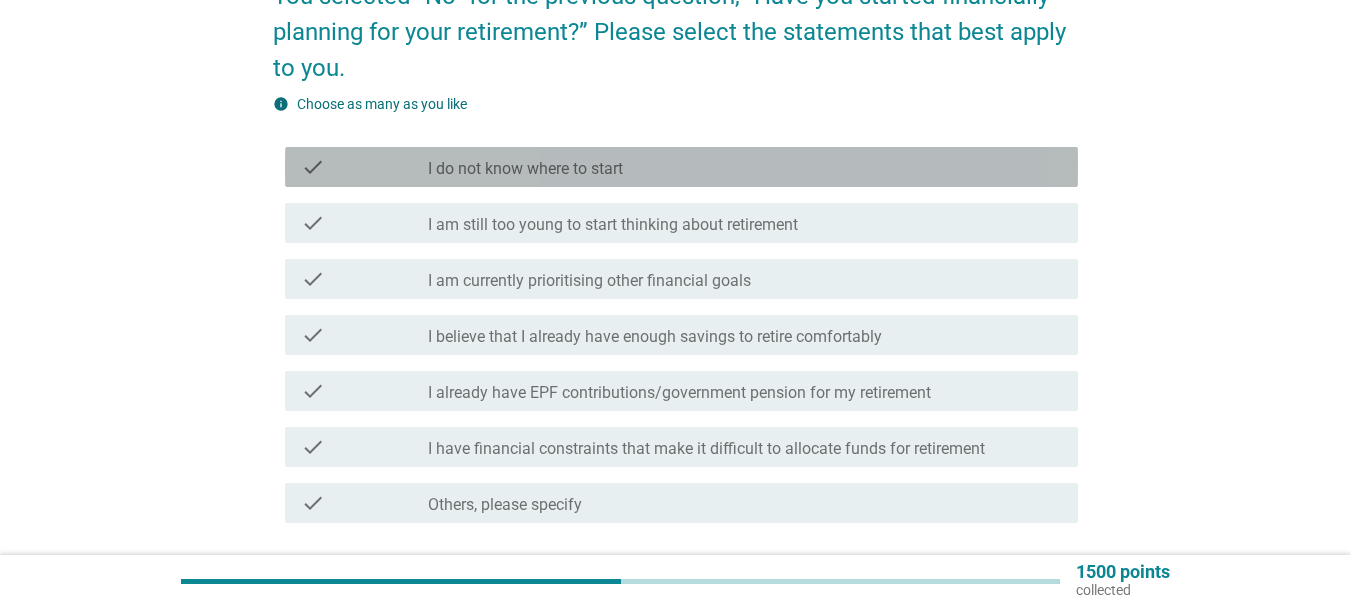 click on "check_box_outline_blank I do not know where to start" at bounding box center (745, 167) 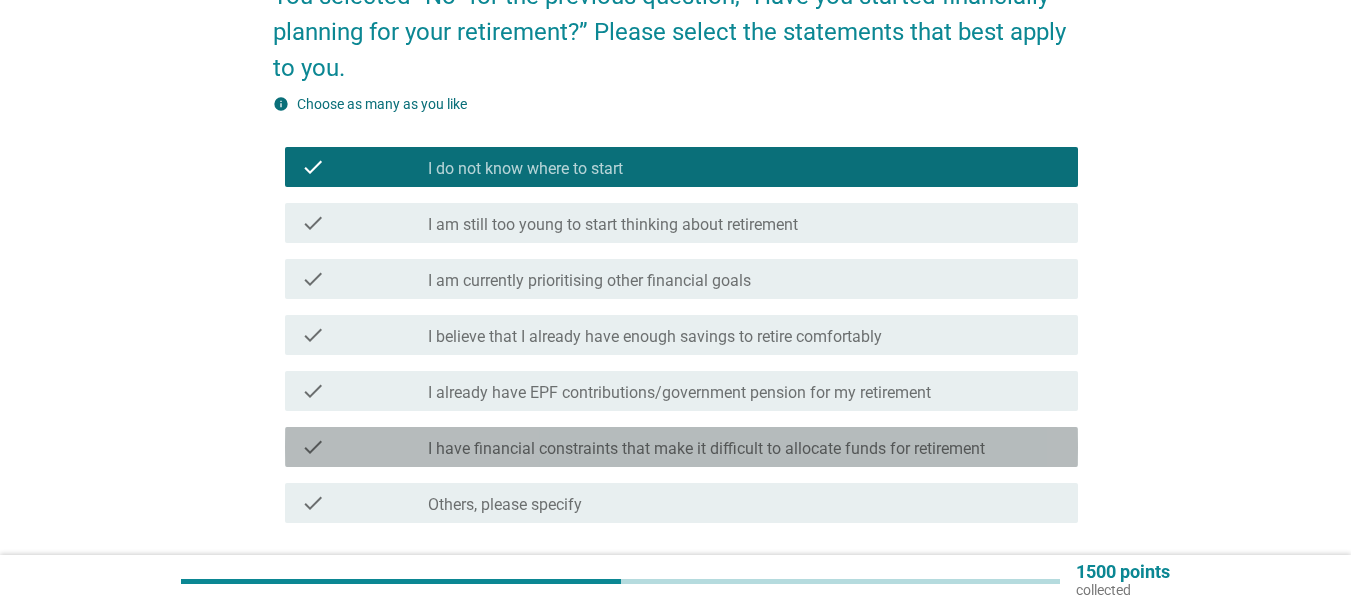 click on "I have financial constraints that make it difficult to allocate funds for retirement" at bounding box center (706, 449) 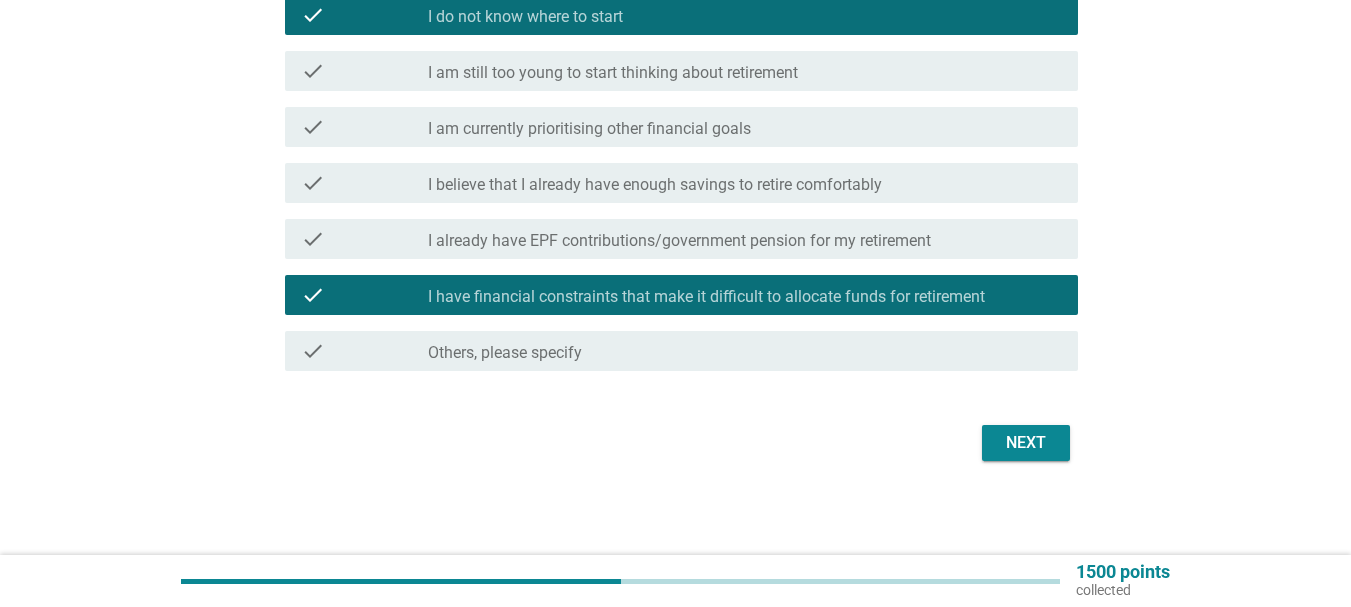 scroll, scrollTop: 354, scrollLeft: 0, axis: vertical 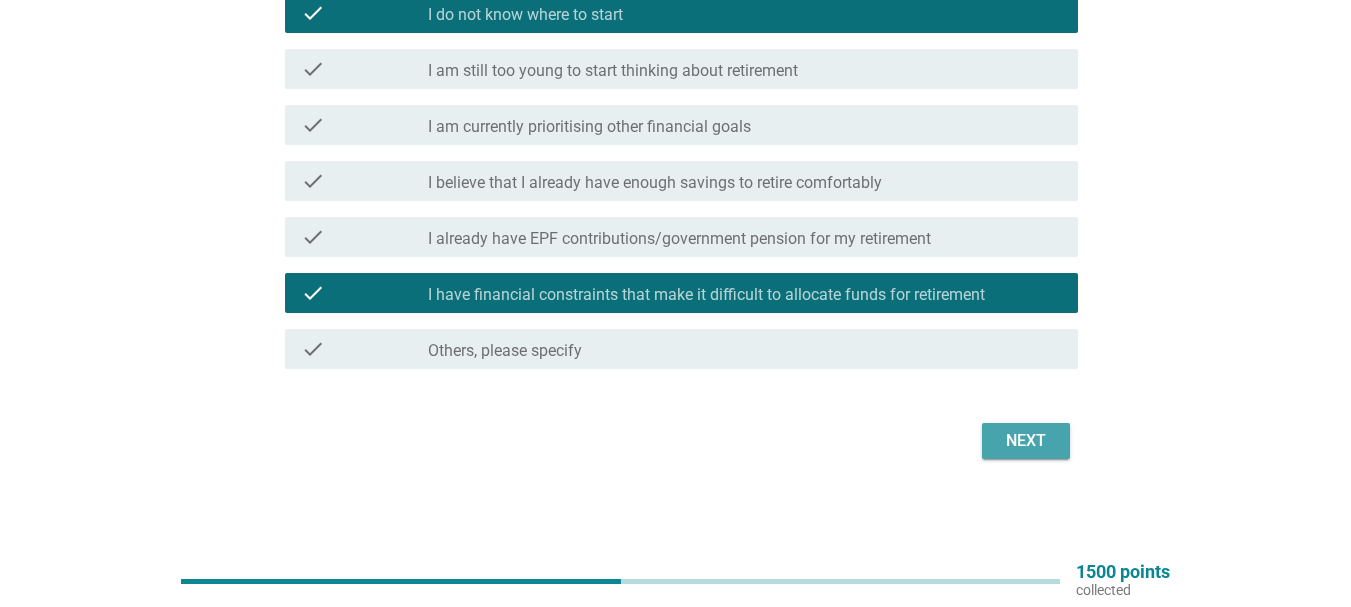 click on "Next" at bounding box center [1026, 441] 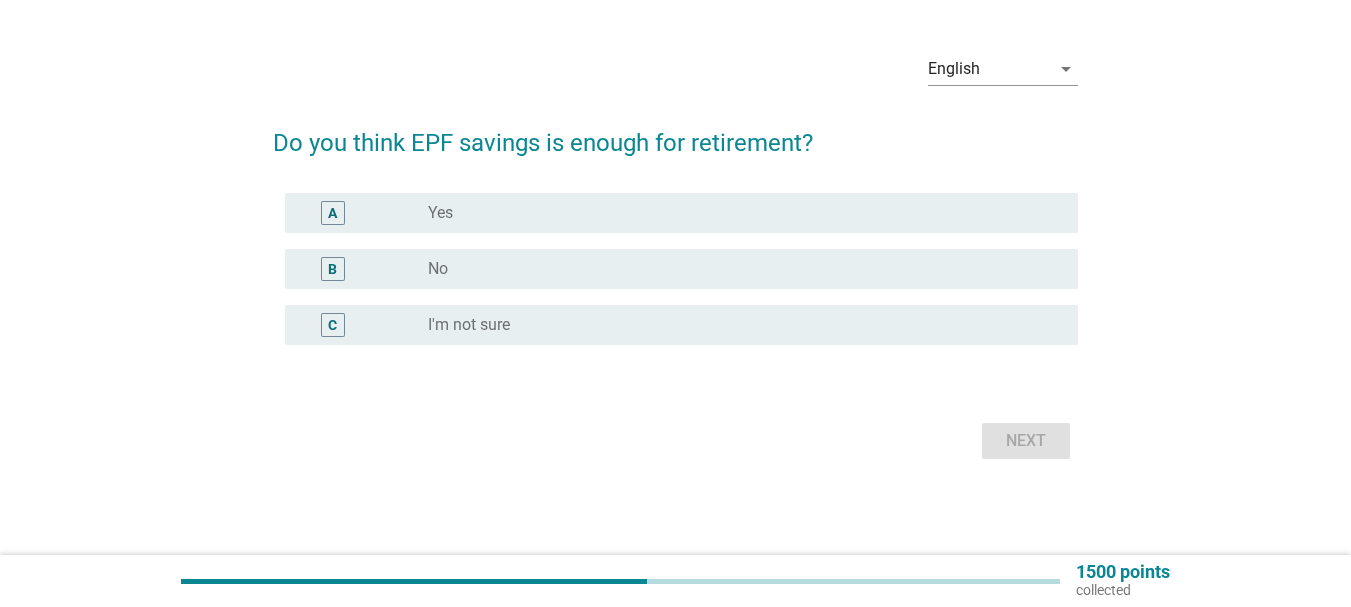 scroll, scrollTop: 0, scrollLeft: 0, axis: both 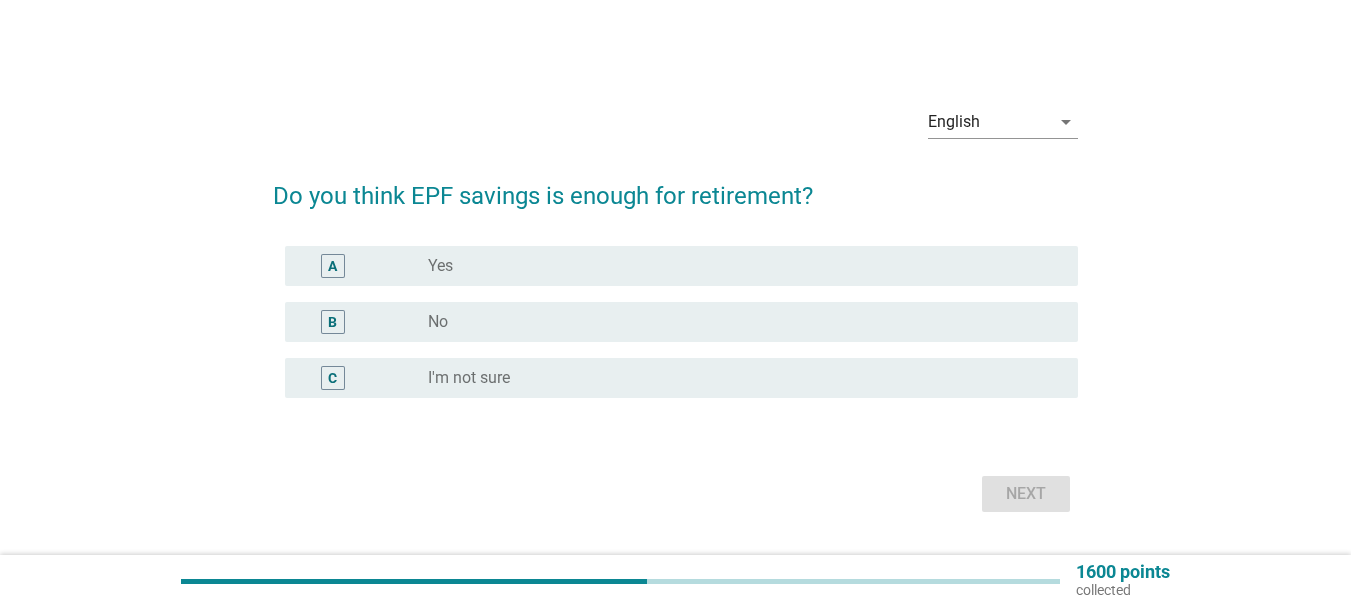 click on "radio_button_unchecked No" at bounding box center [737, 322] 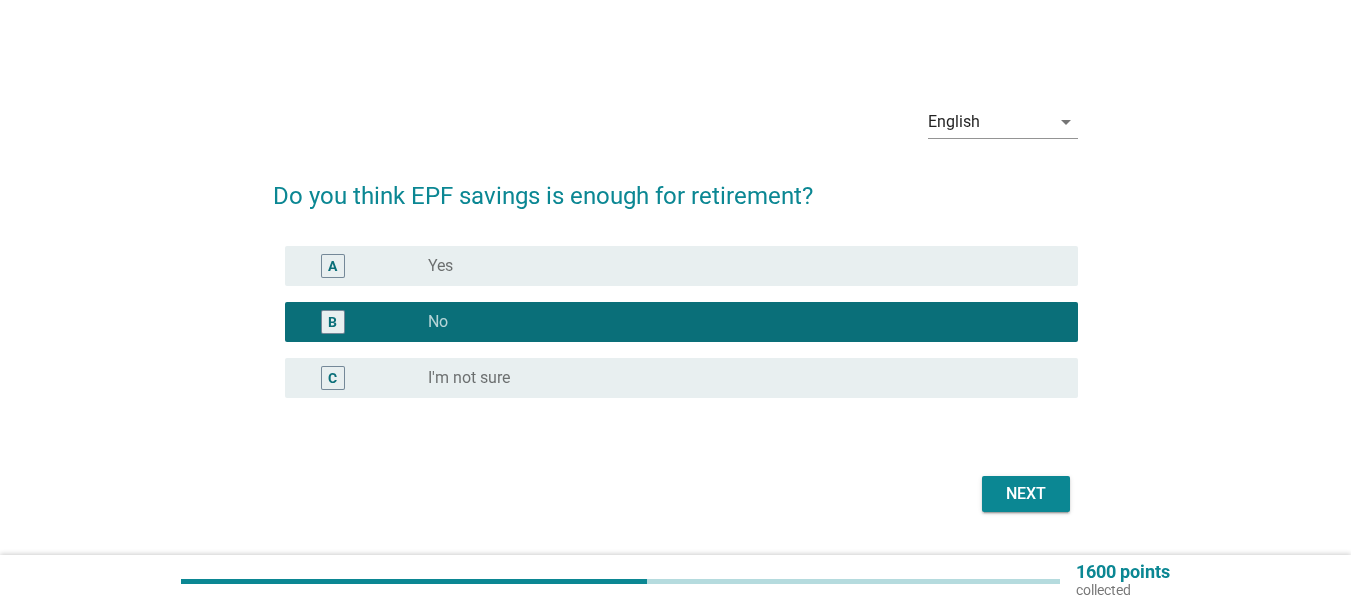 click on "Next" at bounding box center (1026, 494) 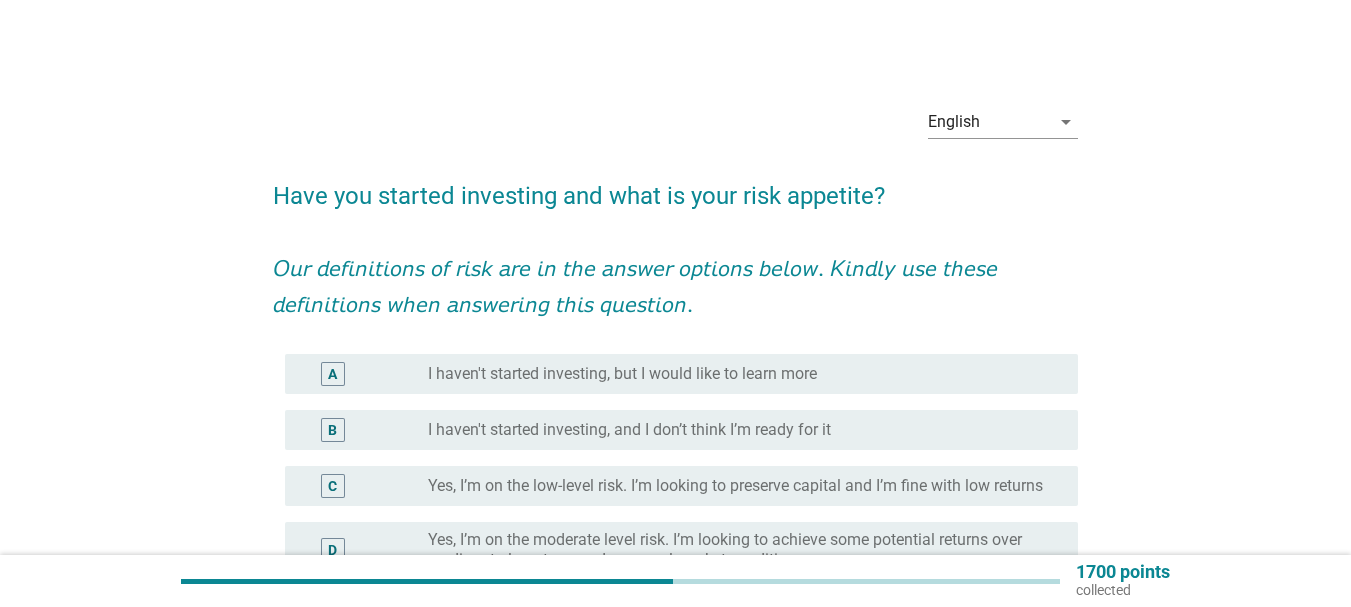 scroll, scrollTop: 100, scrollLeft: 0, axis: vertical 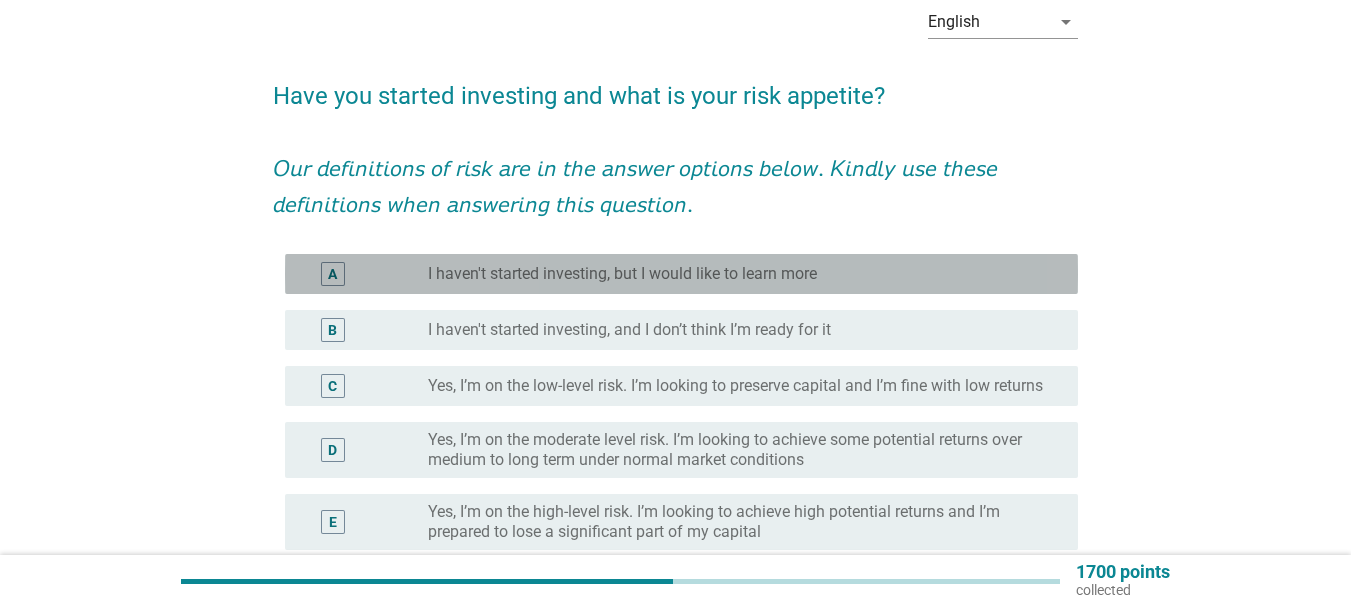 click on "radio_button_unchecked I haven't started investing, but I would like to learn more" at bounding box center (737, 274) 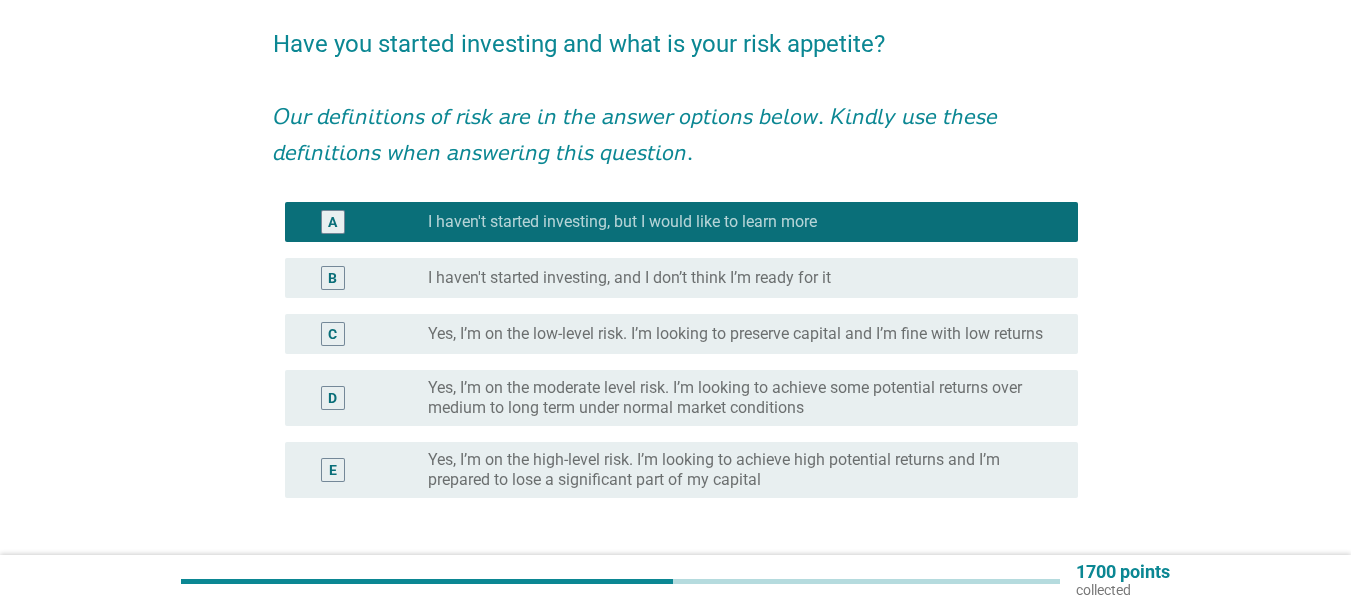 scroll, scrollTop: 200, scrollLeft: 0, axis: vertical 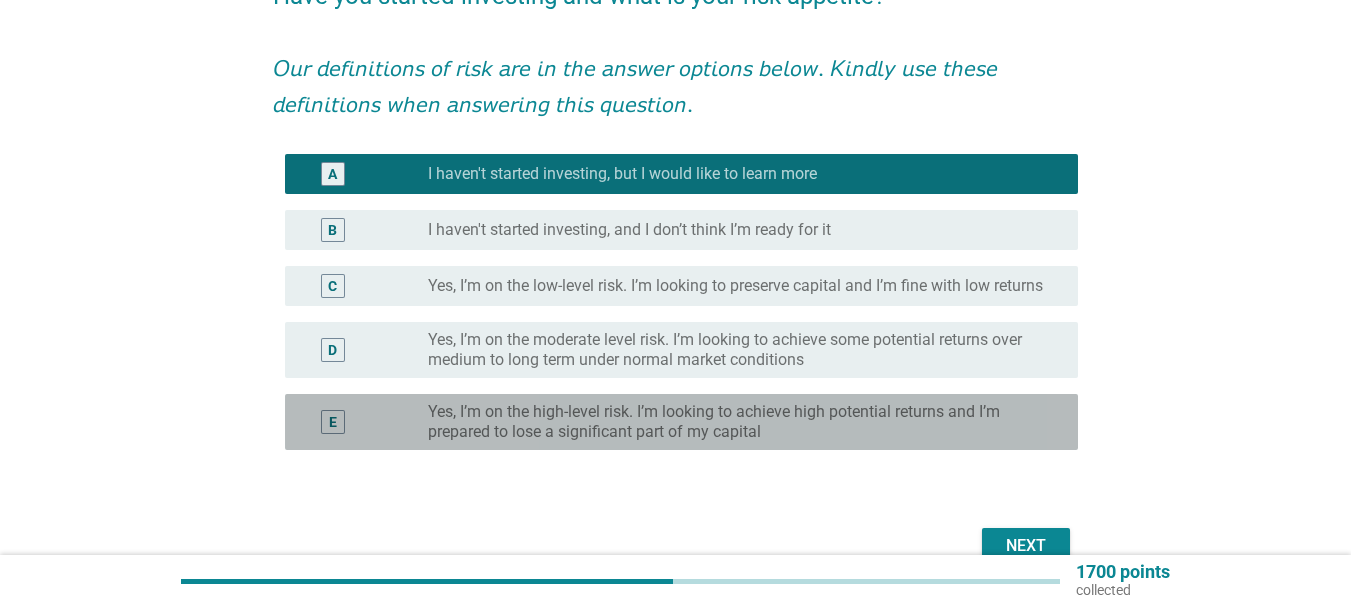 click on "Yes, I’m on the high-level risk. I’m looking to achieve high potential returns and I’m prepared to lose a significant part of my capital" at bounding box center (737, 422) 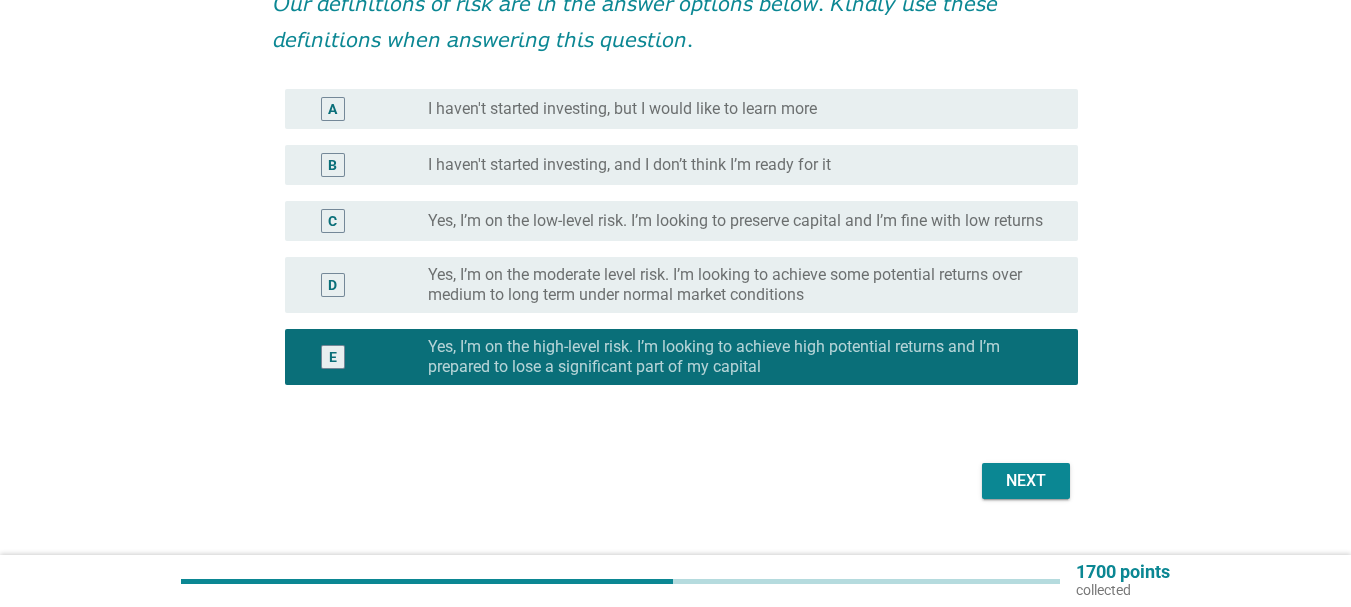 scroll, scrollTop: 300, scrollLeft: 0, axis: vertical 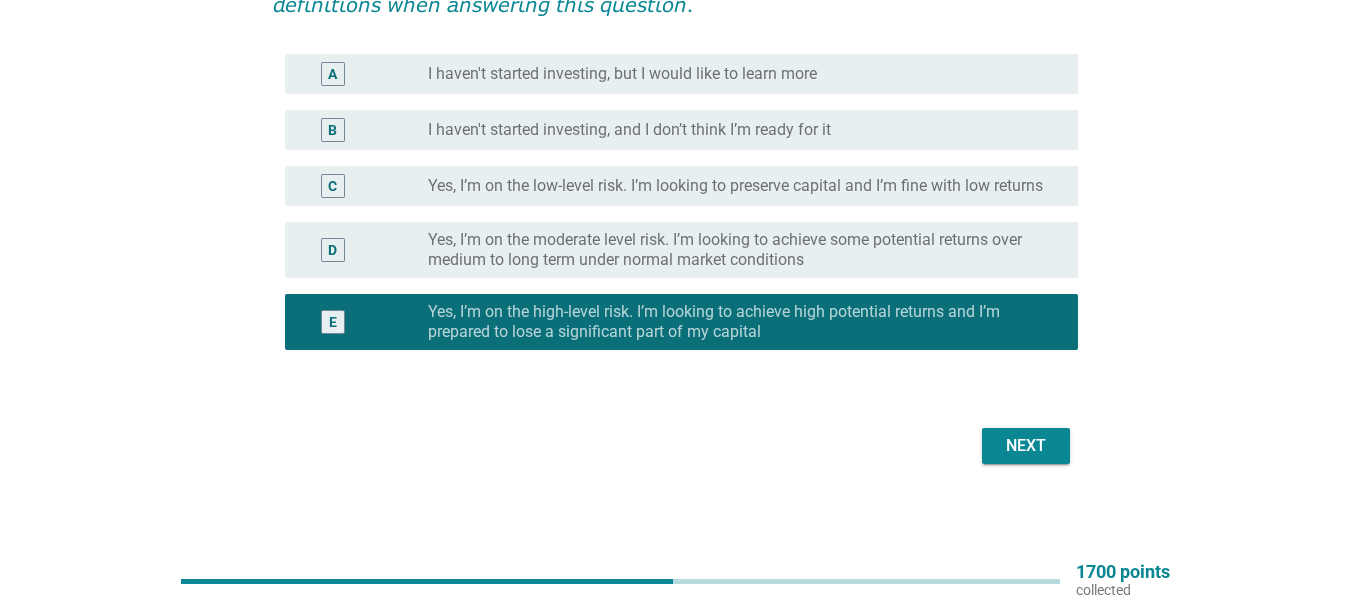 click on "Next" at bounding box center [1026, 446] 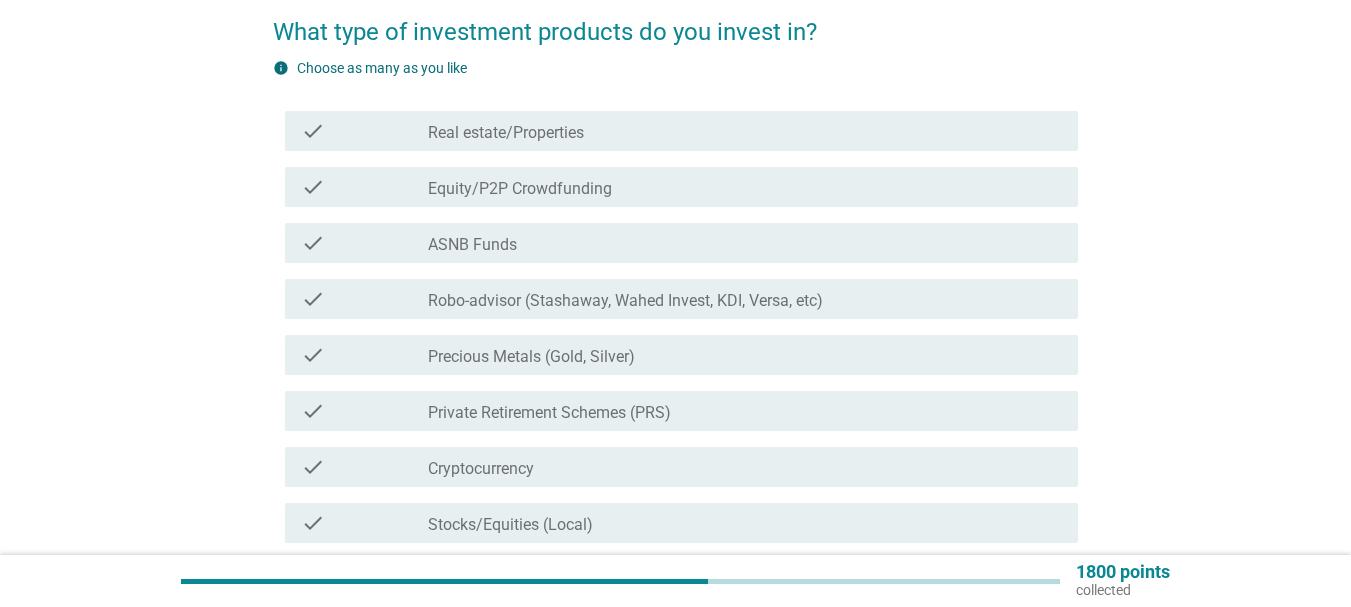 scroll, scrollTop: 200, scrollLeft: 0, axis: vertical 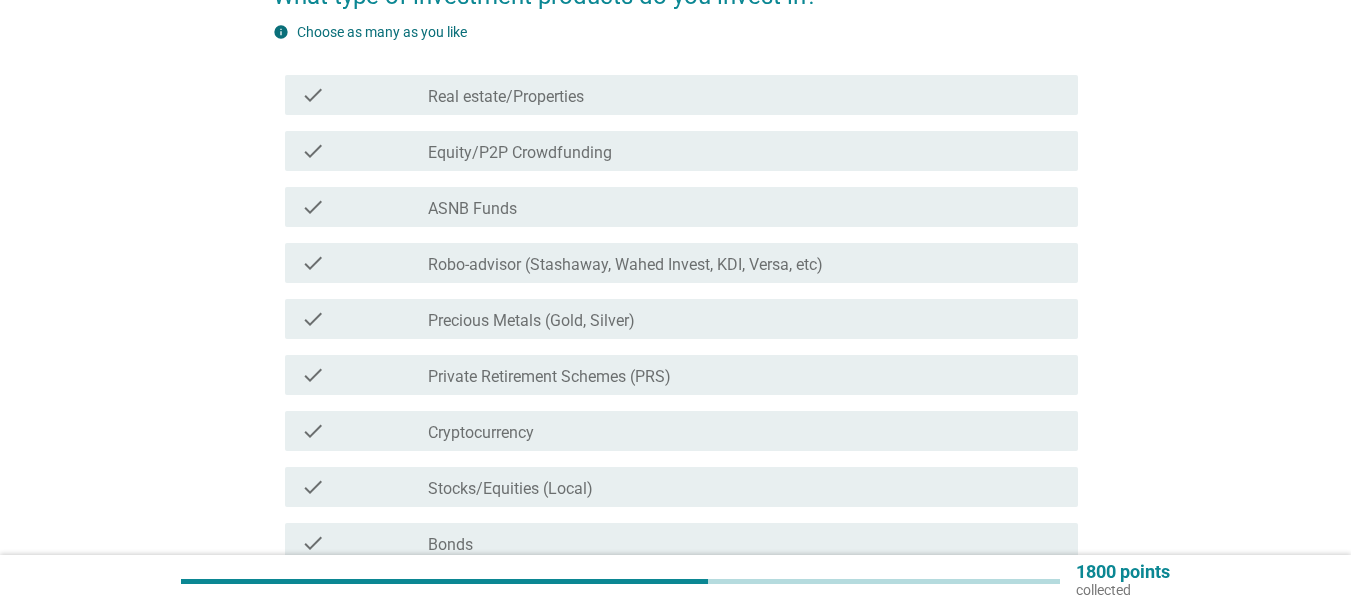 click on "check_box_outline_blank Cryptocurrency" at bounding box center (745, 431) 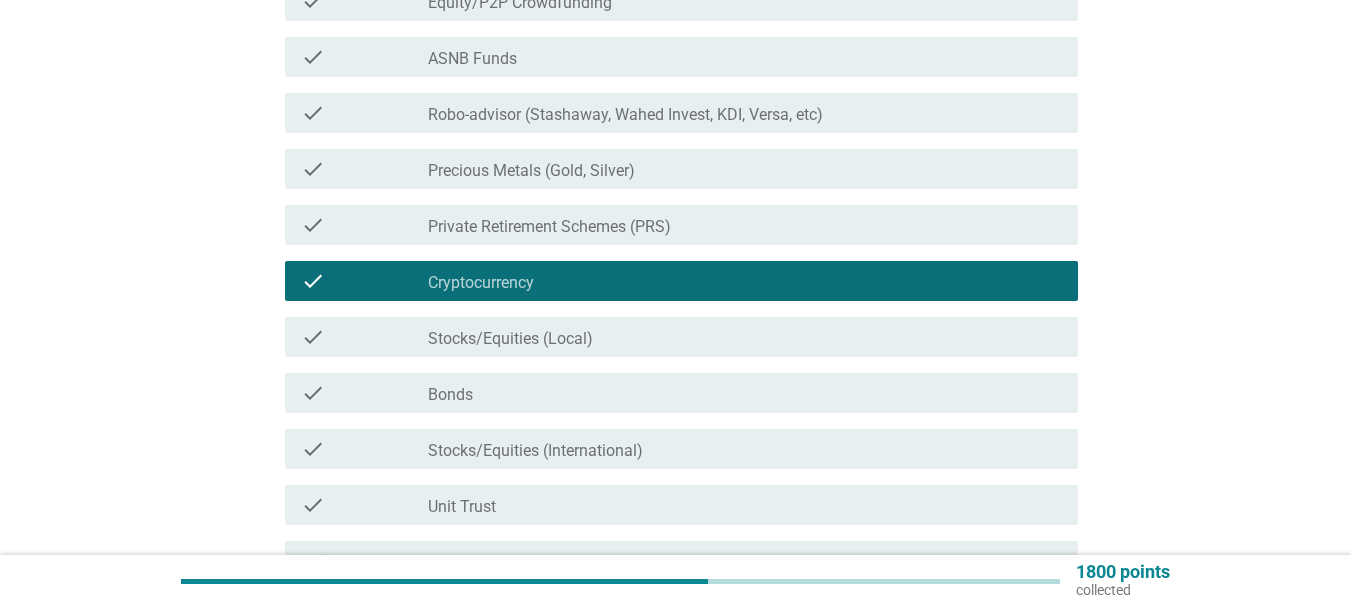 scroll, scrollTop: 400, scrollLeft: 0, axis: vertical 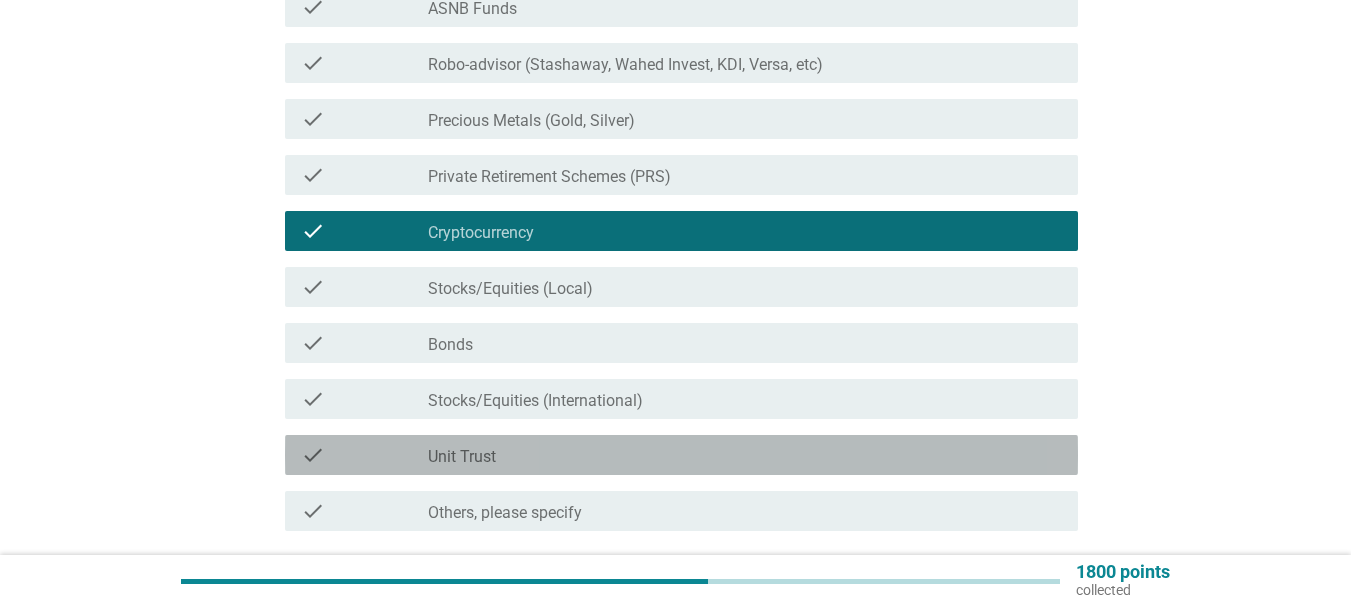 click on "check_box_outline_blank Unit Trust" at bounding box center (745, 455) 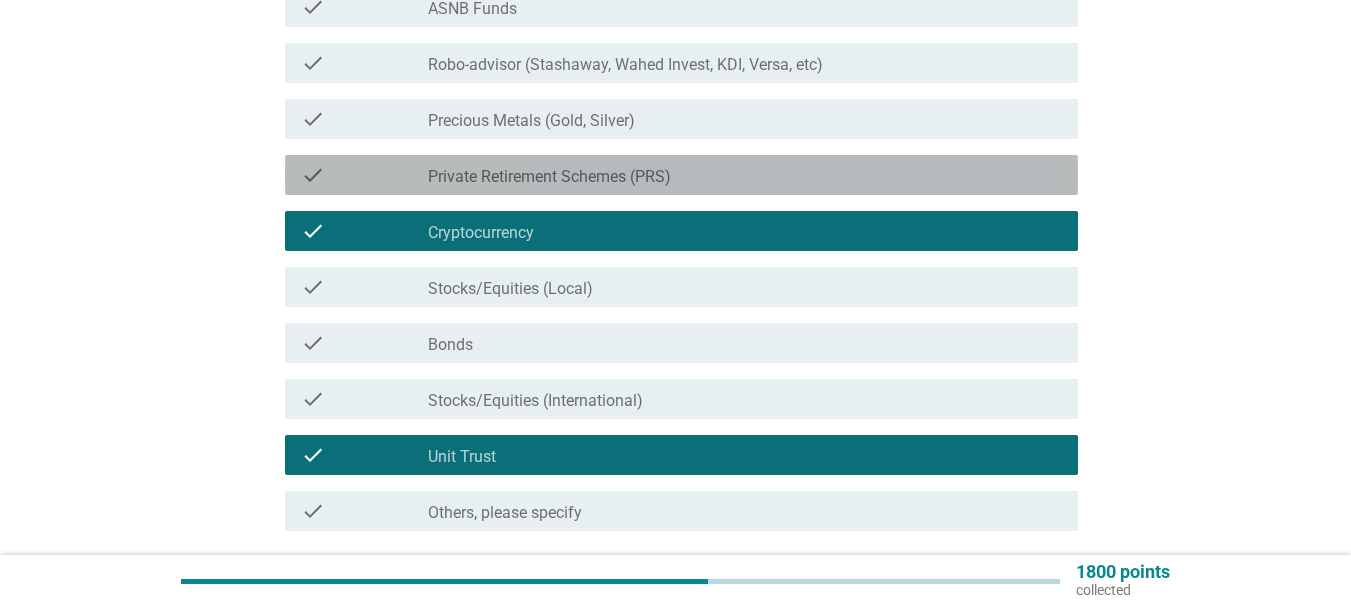 click on "Private Retirement Schemes (PRS)" at bounding box center (549, 177) 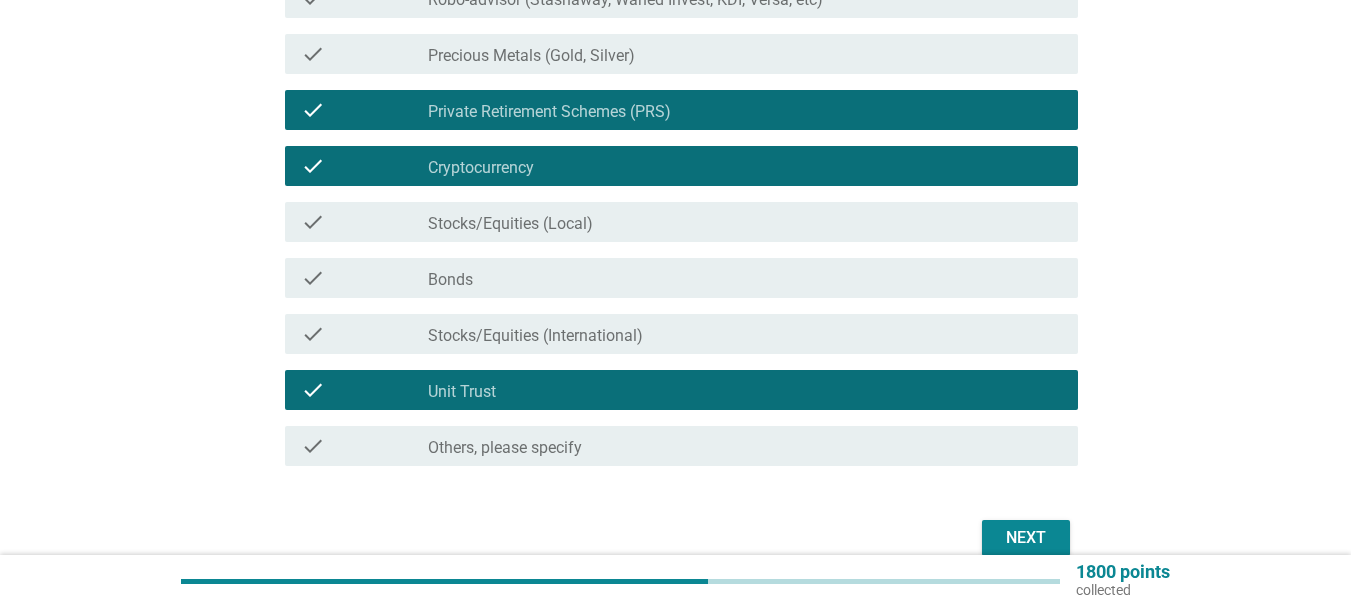 scroll, scrollTop: 500, scrollLeft: 0, axis: vertical 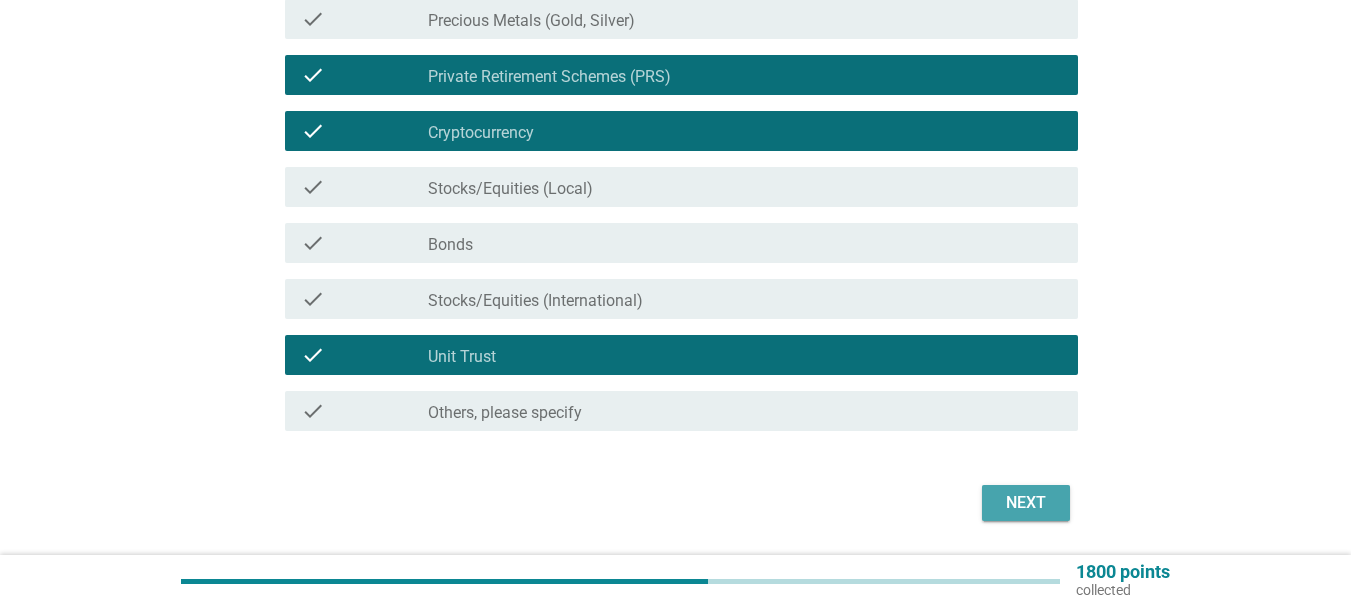click on "Next" at bounding box center [1026, 503] 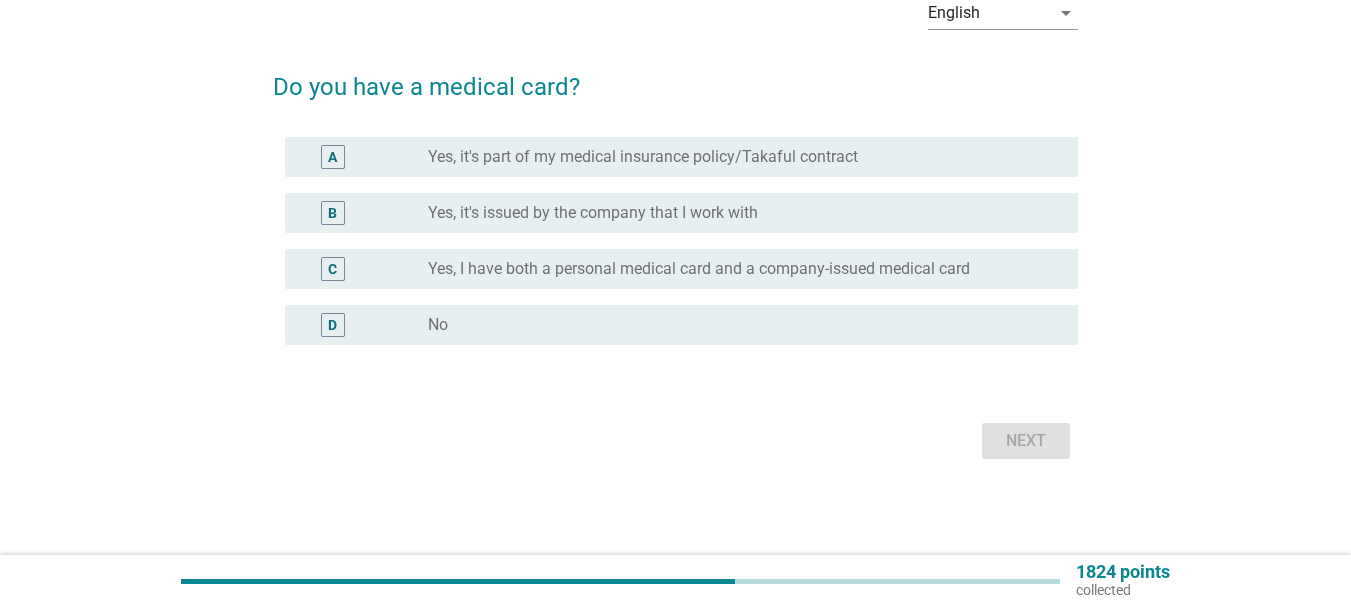 scroll, scrollTop: 0, scrollLeft: 0, axis: both 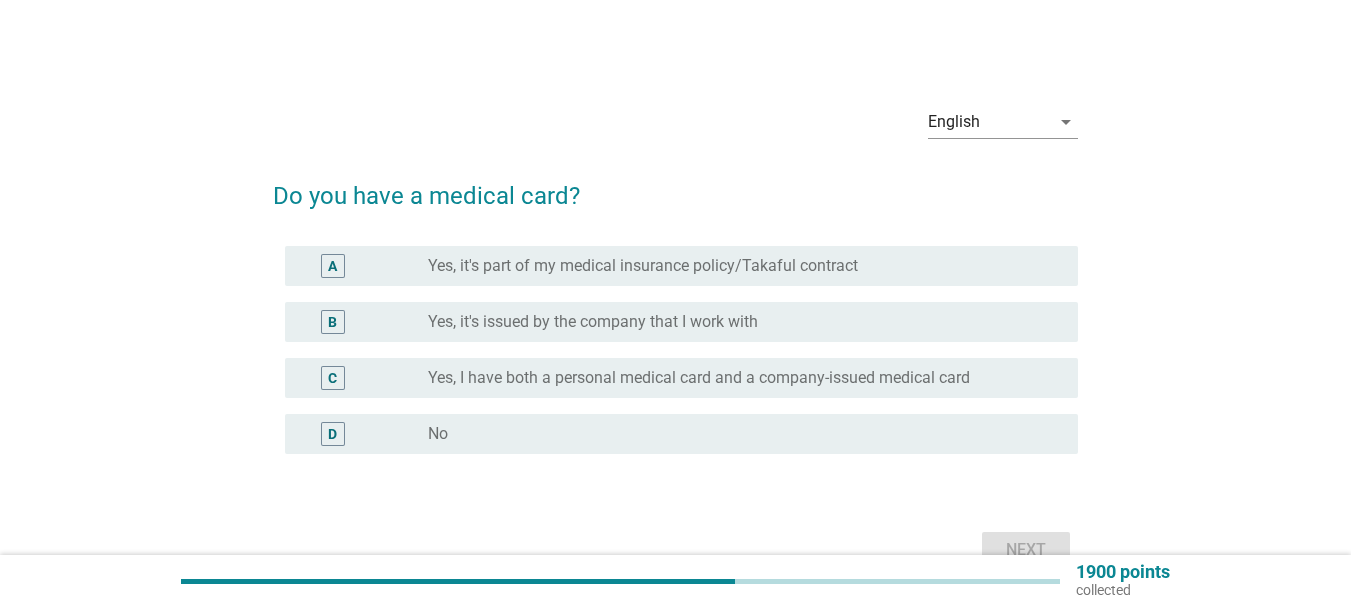 click on "radio_button_unchecked No" at bounding box center (737, 434) 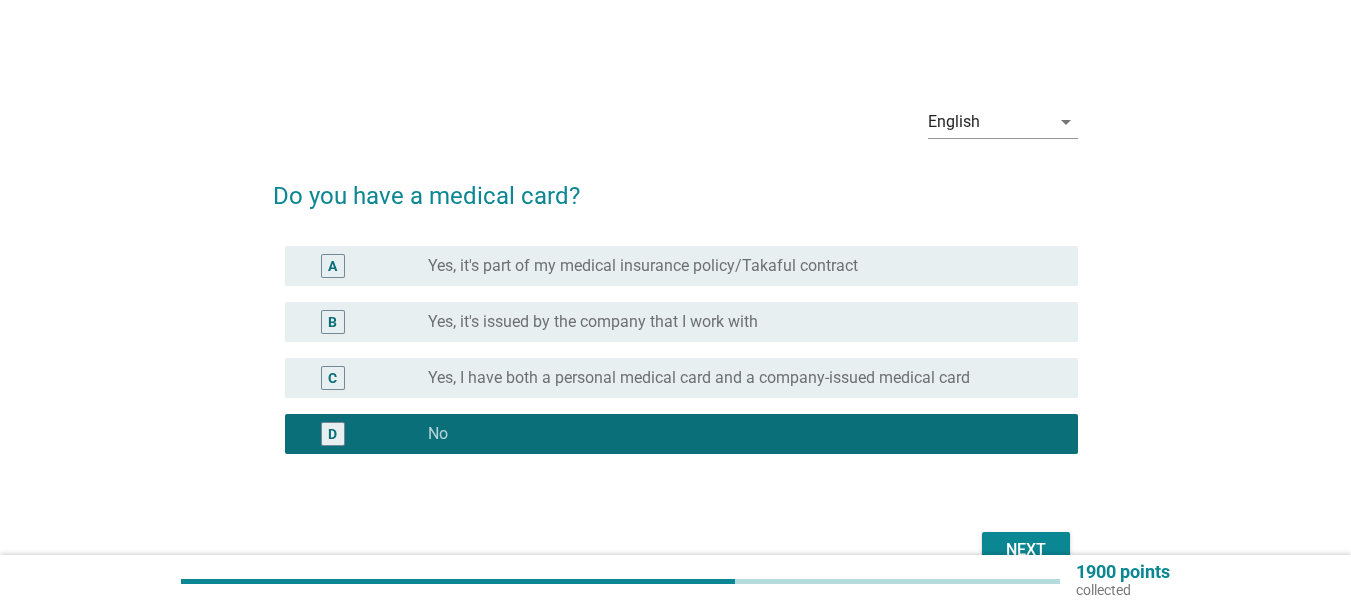 click on "Next" at bounding box center (1026, 550) 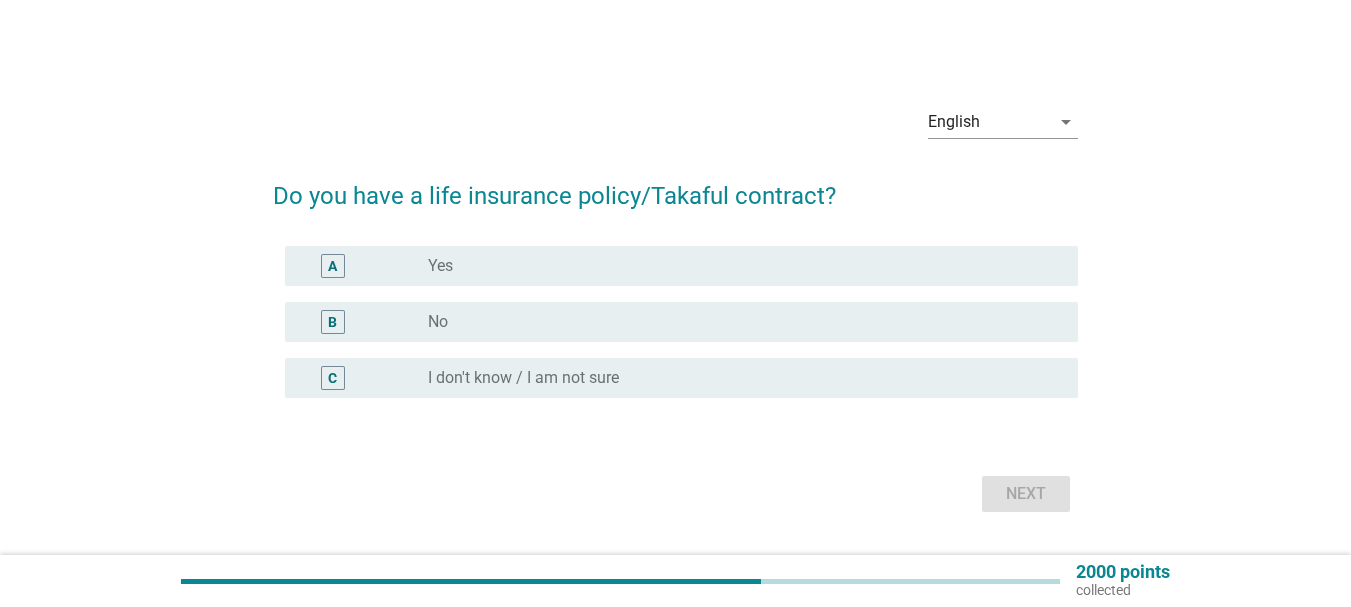click on "B     radio_button_unchecked No" at bounding box center (681, 322) 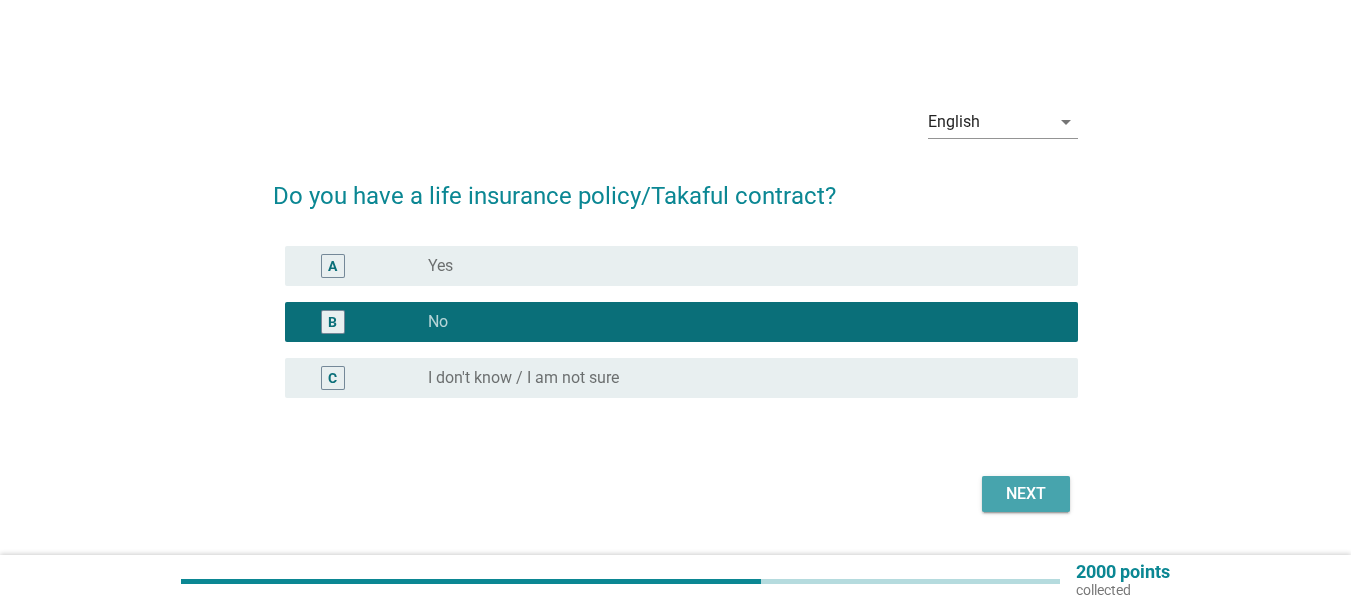 click on "Next" at bounding box center (1026, 494) 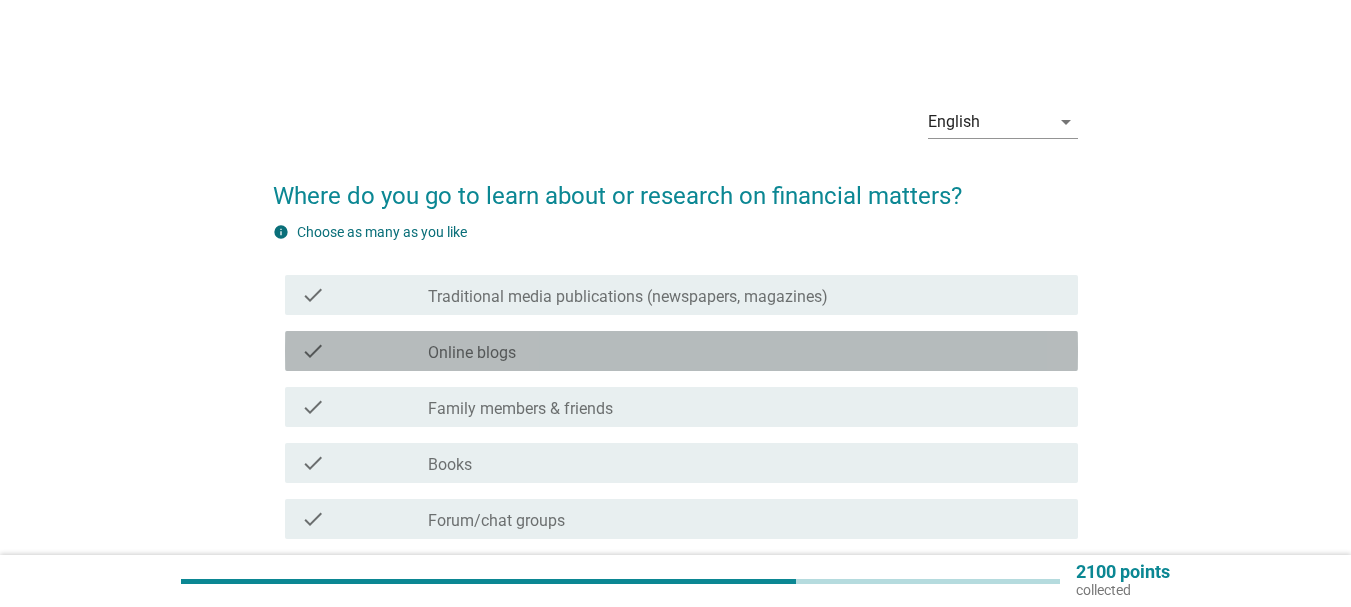 click on "check_box_outline_blank Online blogs" at bounding box center [745, 351] 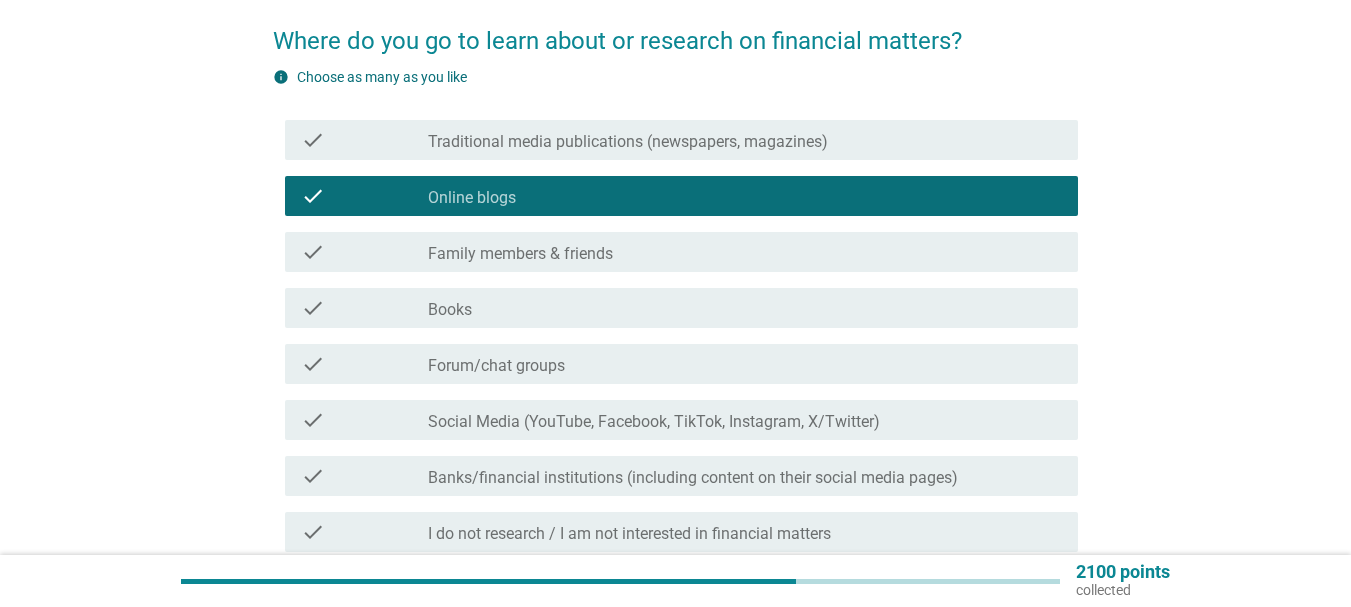 scroll, scrollTop: 200, scrollLeft: 0, axis: vertical 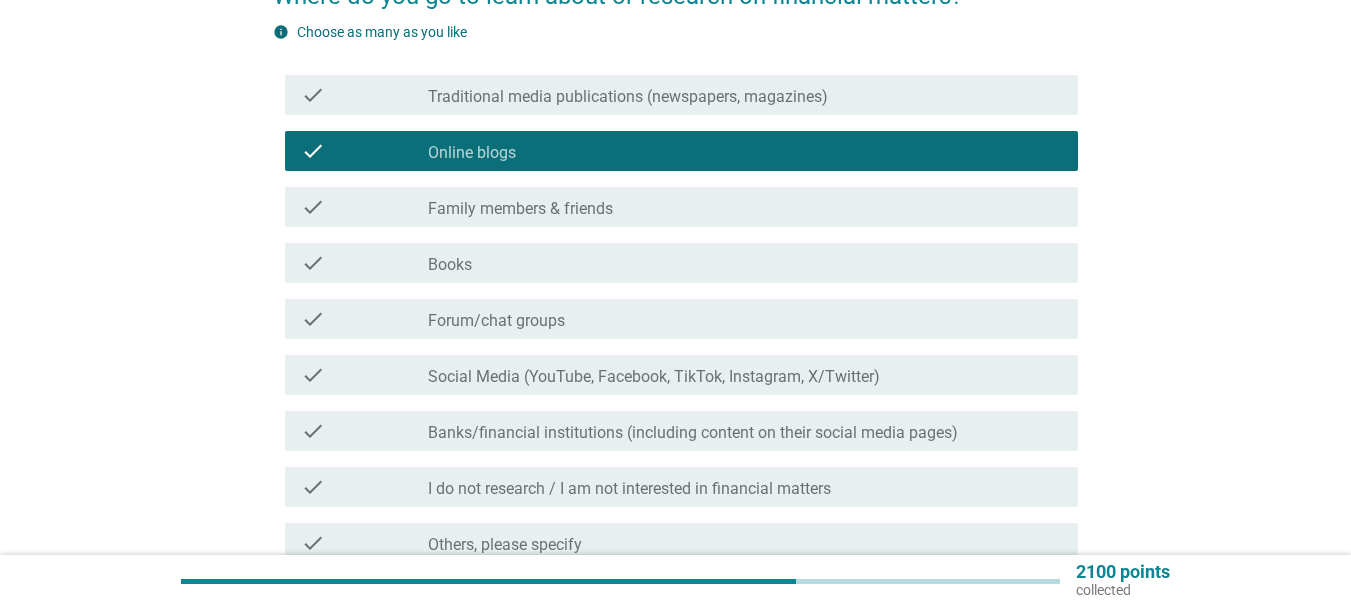 click on "check     check_box_outline_blank Forum/chat groups" at bounding box center (681, 319) 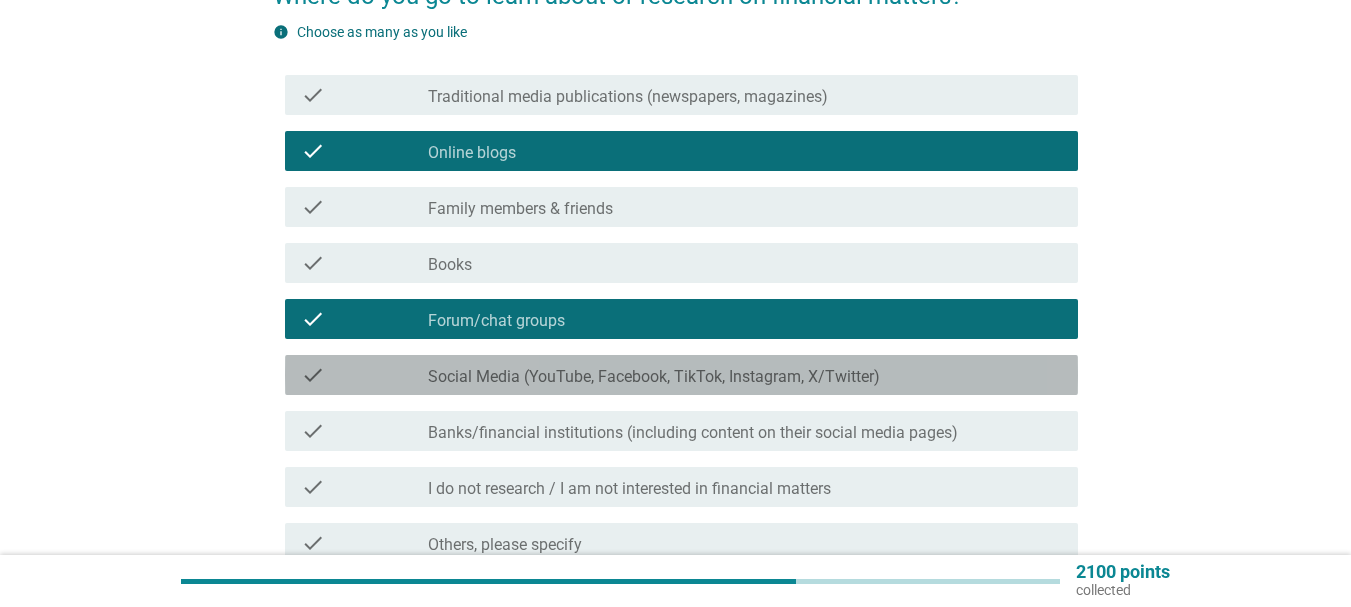 click on "Social Media (YouTube, Facebook, TikTok, Instagram, X/Twitter)" at bounding box center (654, 377) 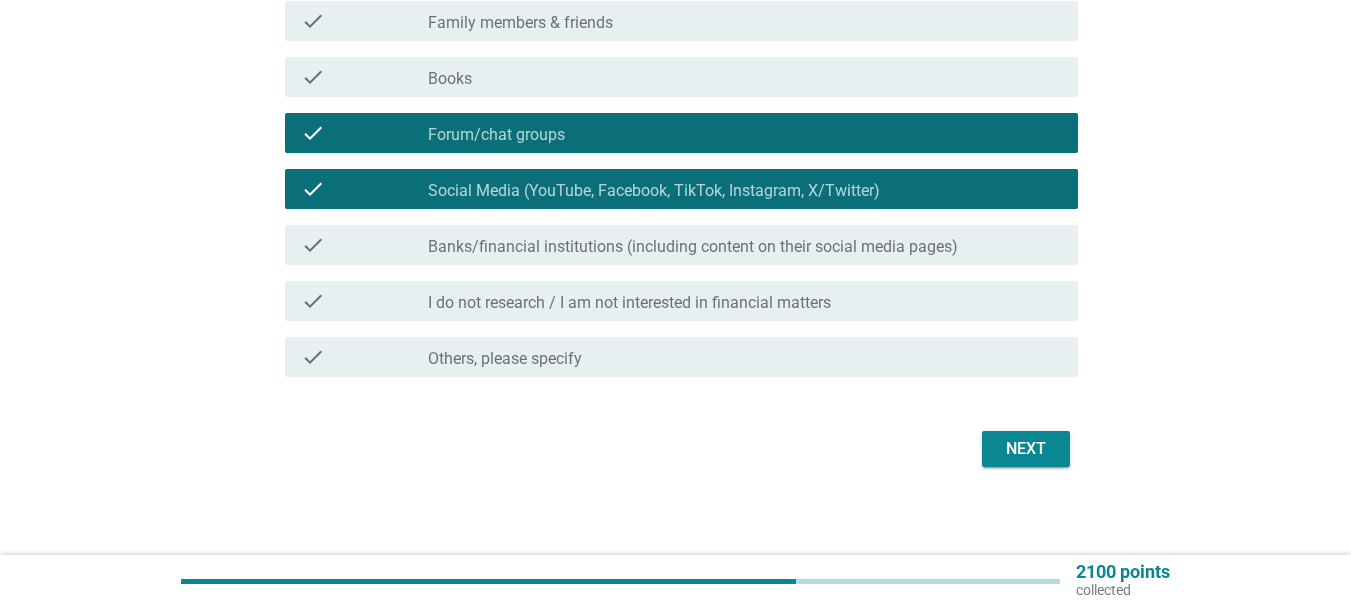 scroll, scrollTop: 394, scrollLeft: 0, axis: vertical 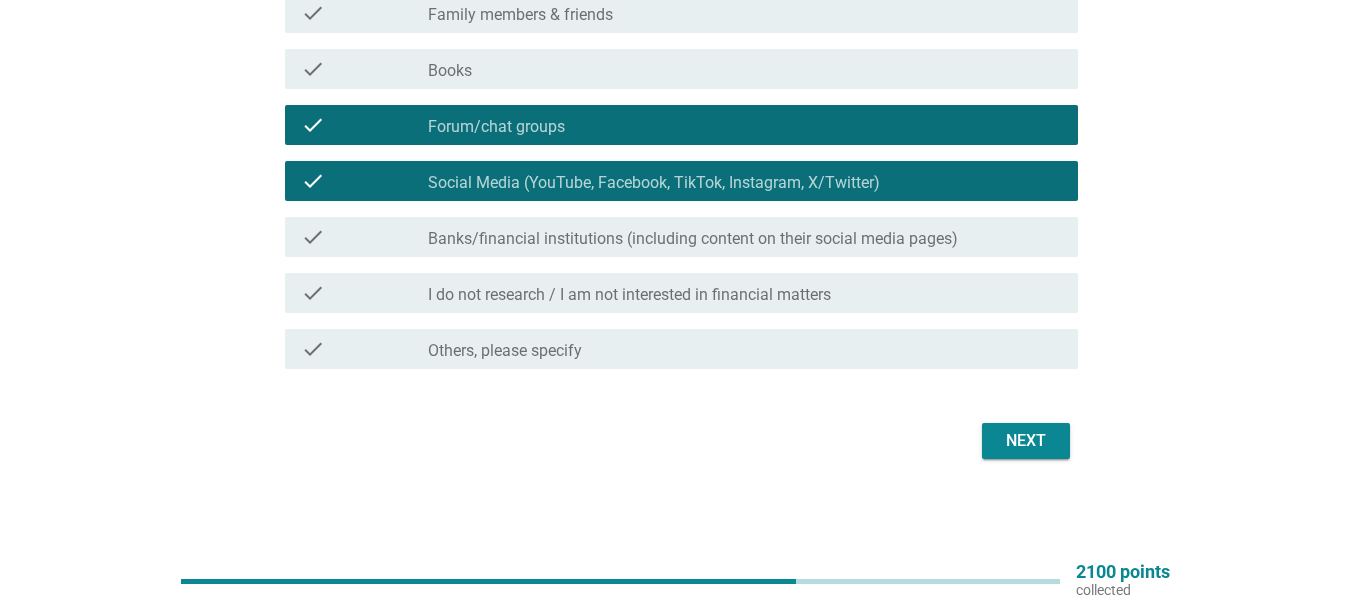 click on "Next" at bounding box center (1026, 441) 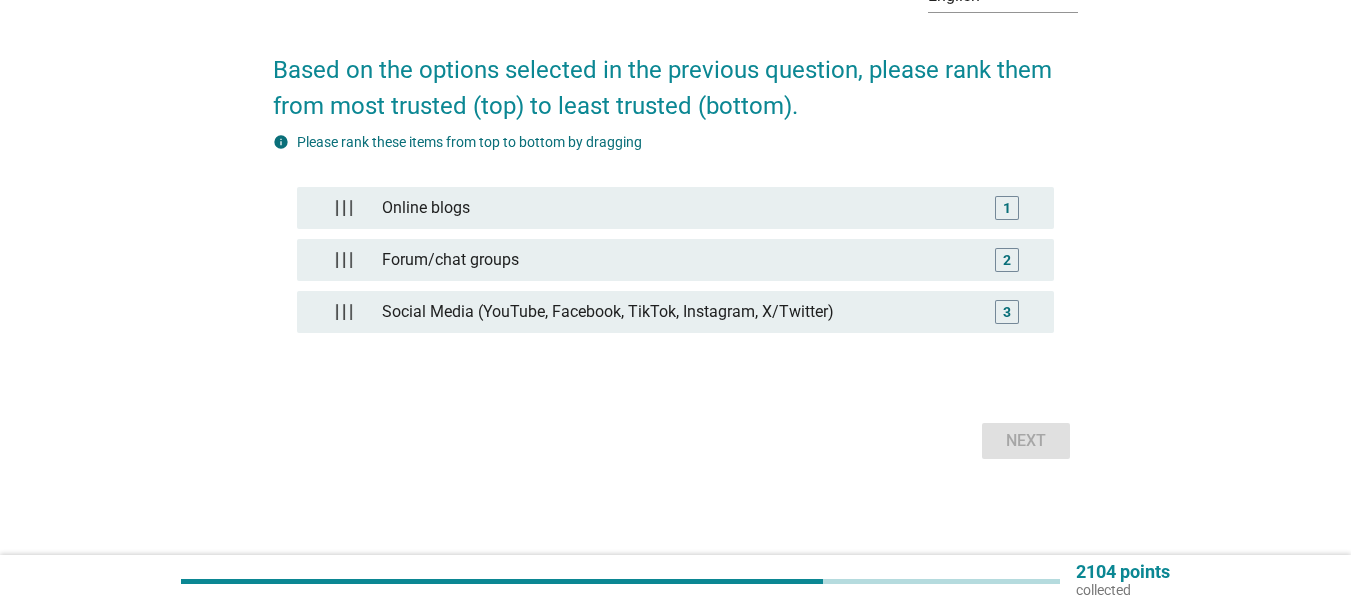 scroll, scrollTop: 0, scrollLeft: 0, axis: both 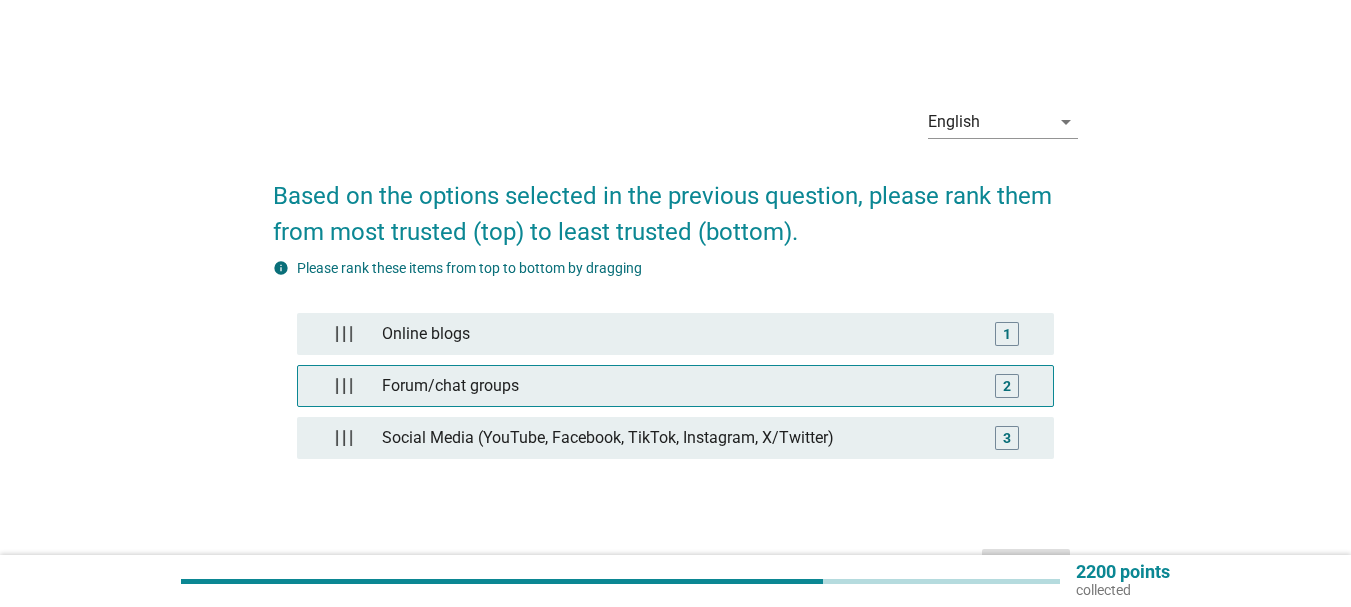 type 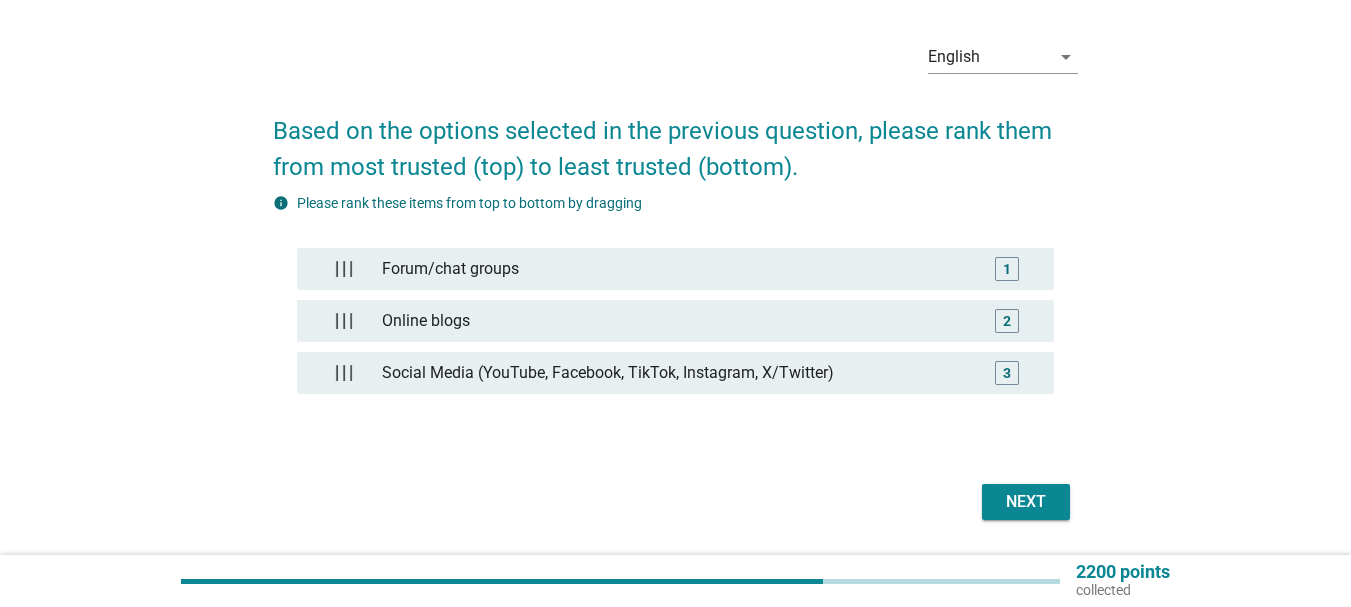 scroll, scrollTop: 100, scrollLeft: 0, axis: vertical 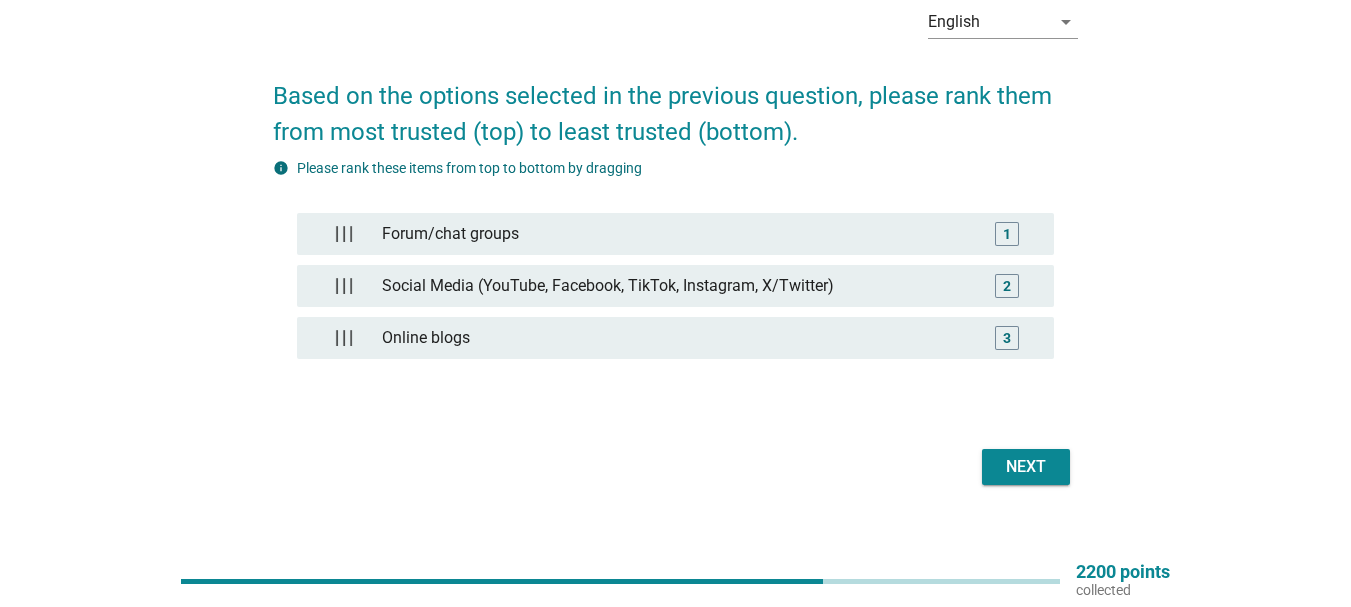 click on "Next" at bounding box center (1026, 467) 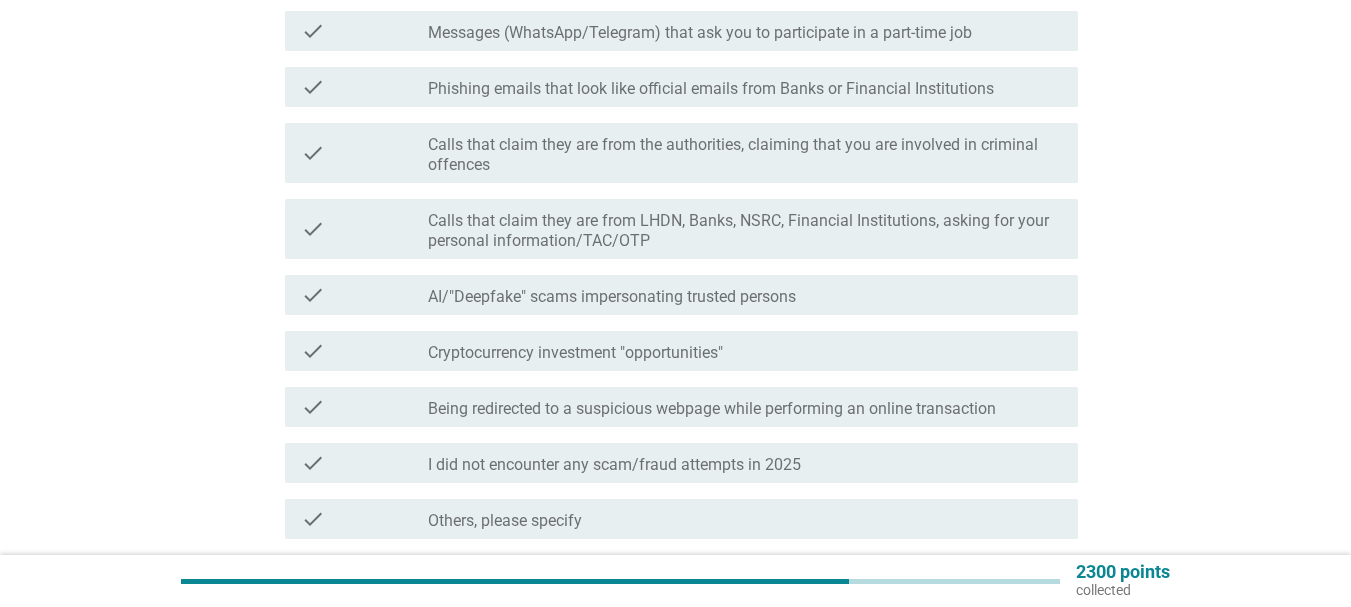 scroll, scrollTop: 400, scrollLeft: 0, axis: vertical 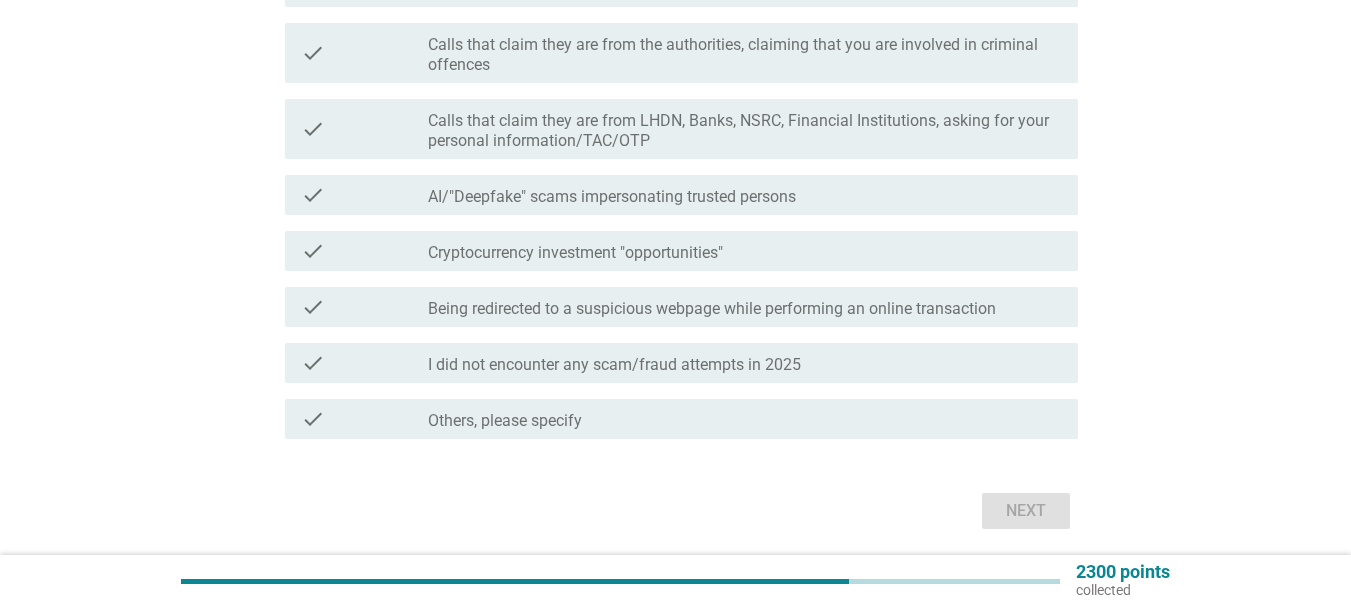 click on "check_box_outline_blank I did not encounter any scam/fraud attempts in 2025" at bounding box center (745, 363) 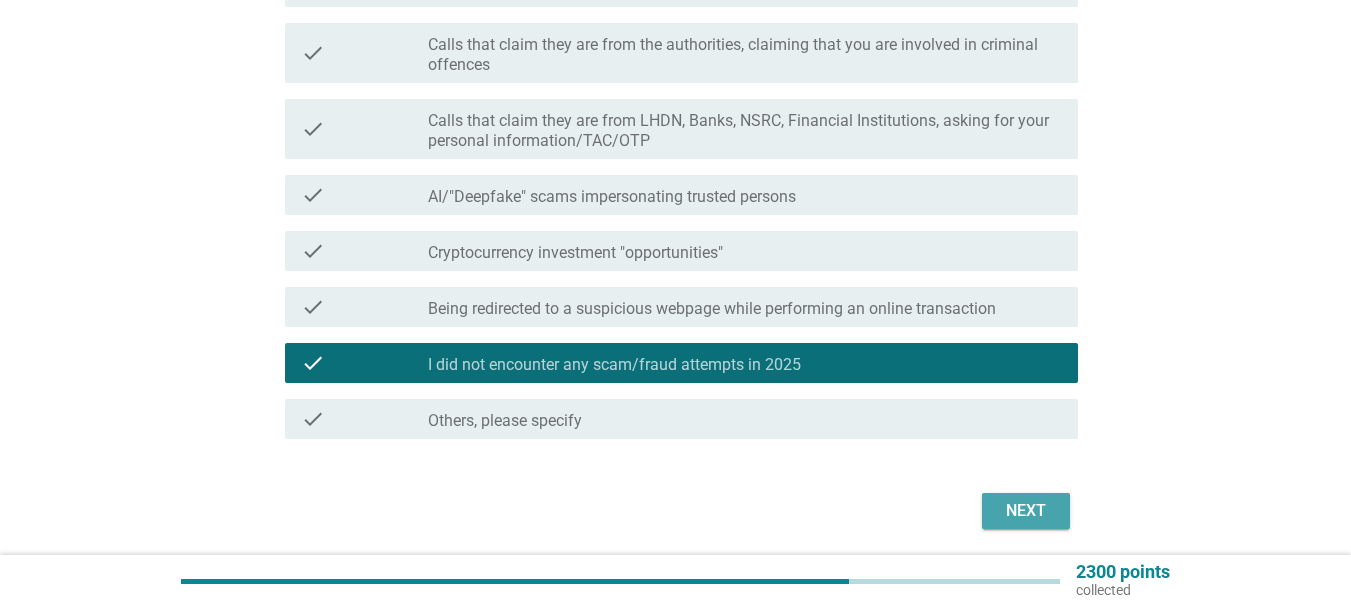 click on "Next" at bounding box center [1026, 511] 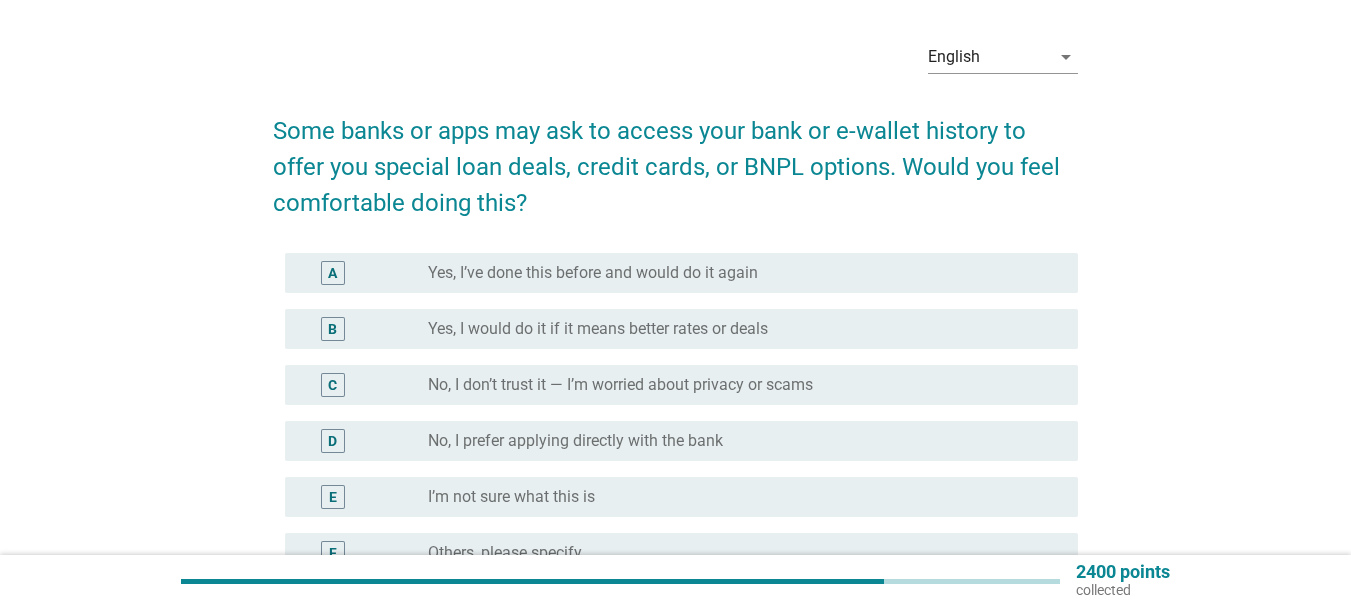 scroll, scrollTop: 100, scrollLeft: 0, axis: vertical 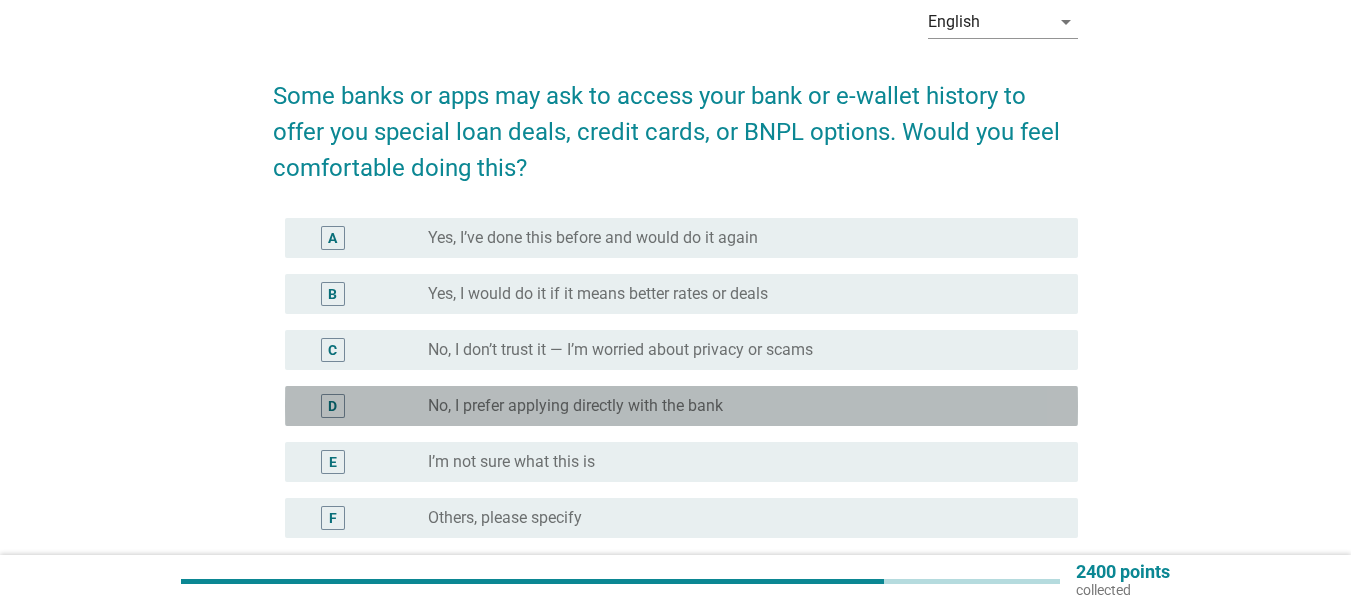 click on "No, I prefer applying directly with the bank" at bounding box center [575, 406] 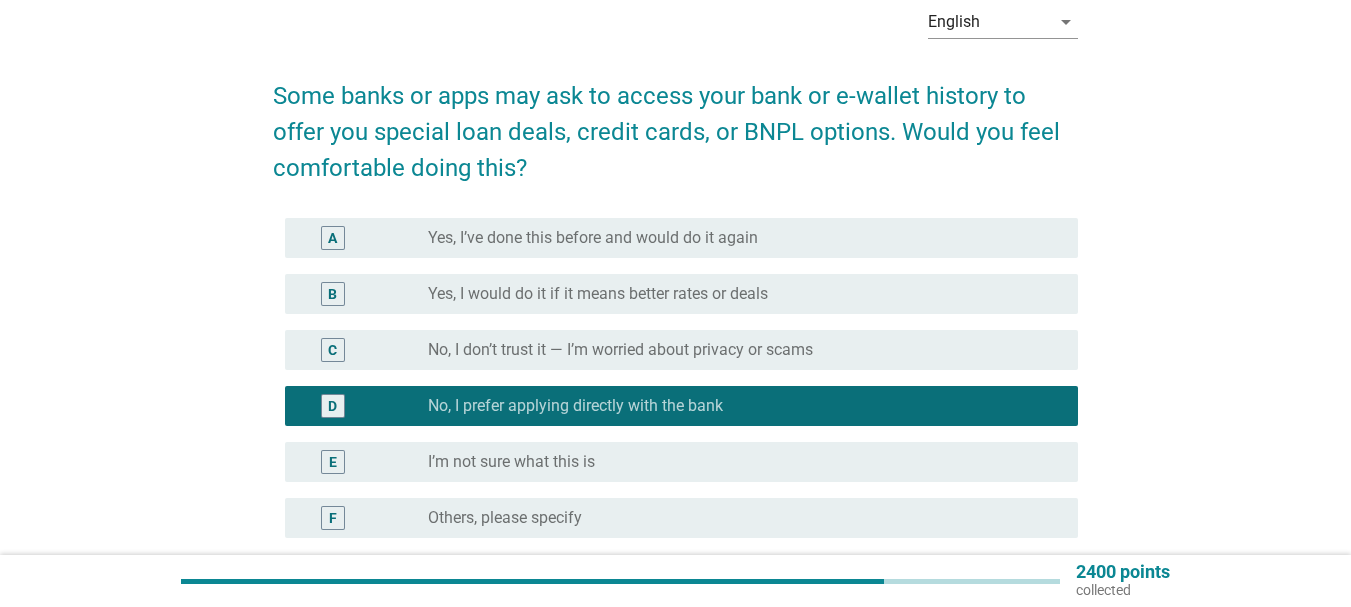 scroll, scrollTop: 200, scrollLeft: 0, axis: vertical 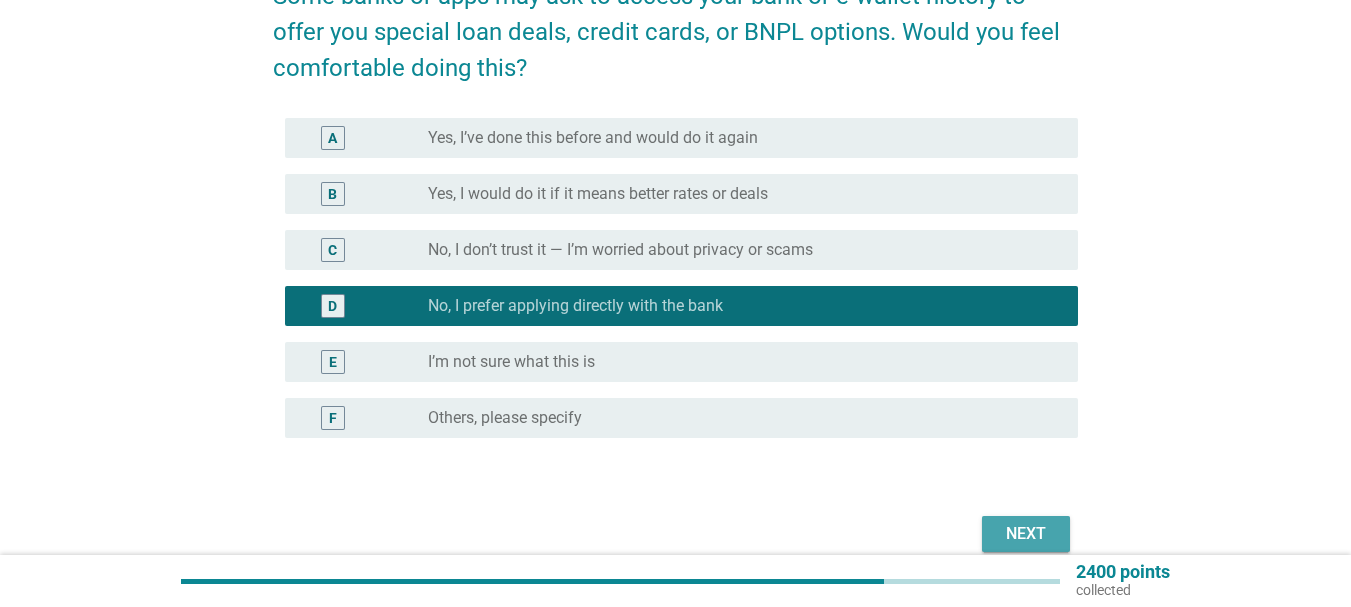 click on "Next" at bounding box center (1026, 534) 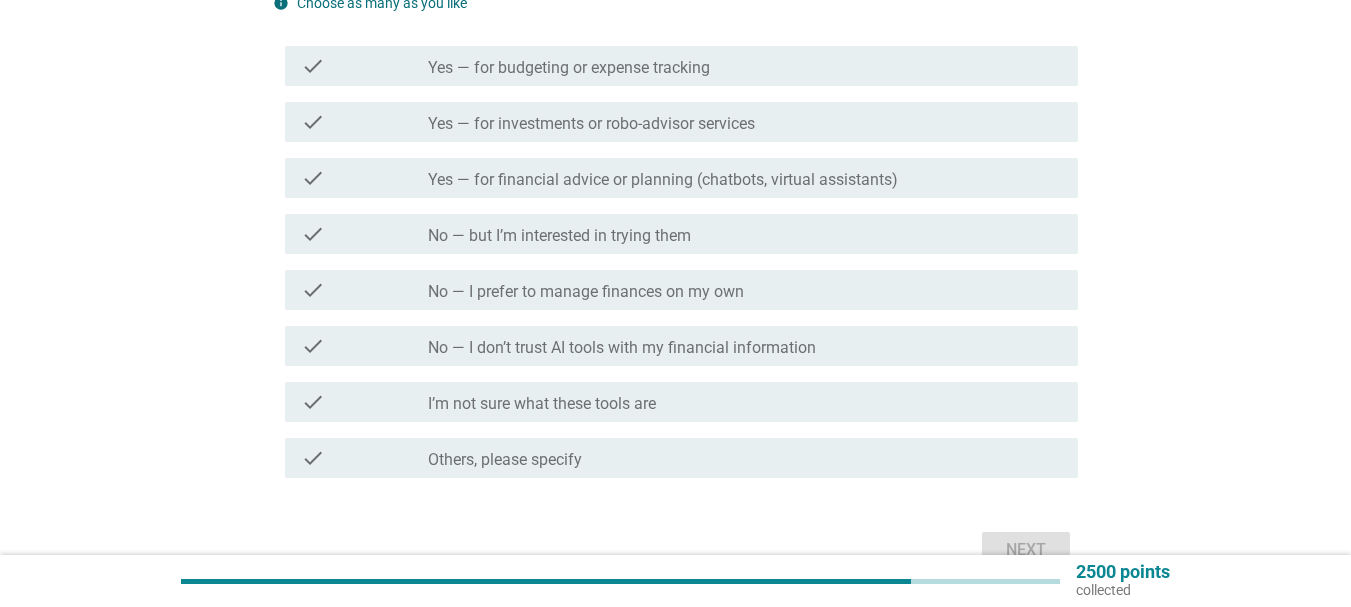 scroll, scrollTop: 300, scrollLeft: 0, axis: vertical 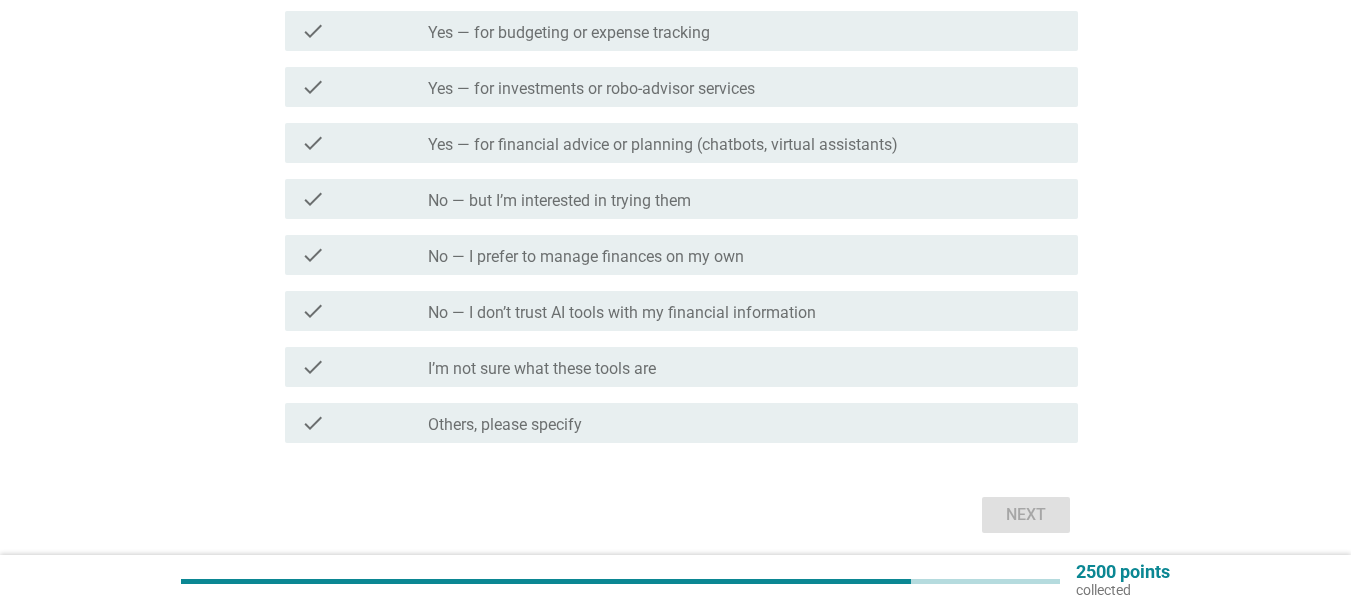 click on "check     check_box_outline_blank No — I prefer to manage finances on my own" at bounding box center [681, 255] 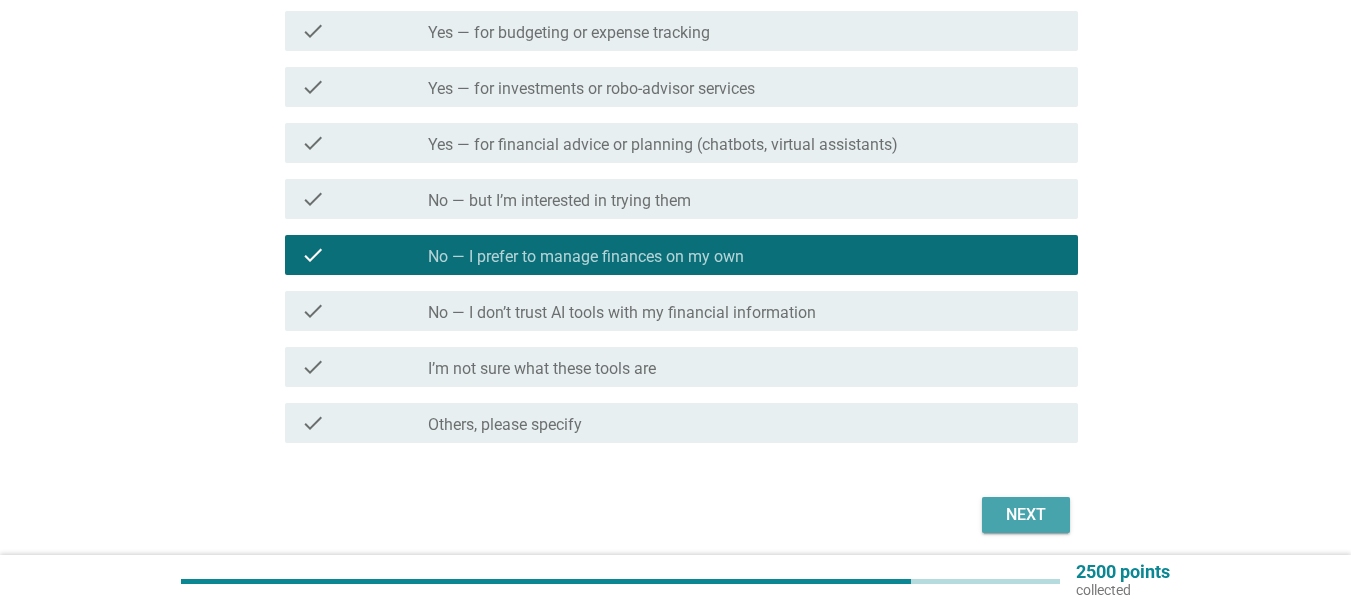 click on "Next" at bounding box center [1026, 515] 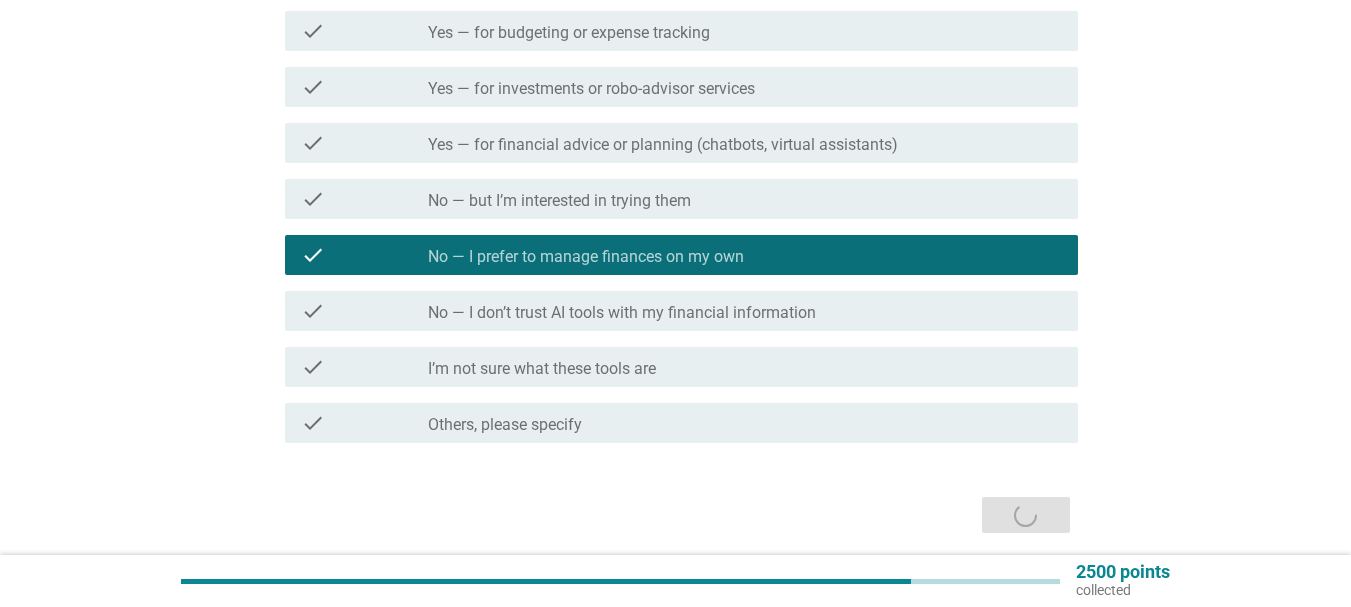 scroll, scrollTop: 0, scrollLeft: 0, axis: both 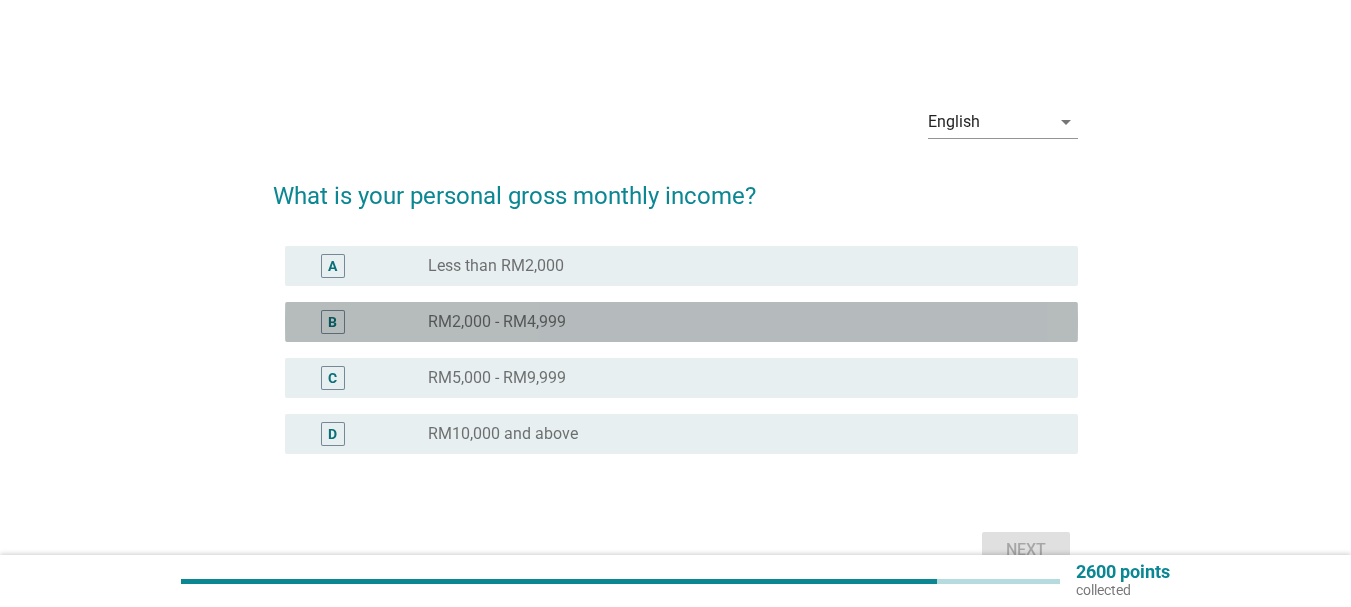 click on "radio_button_unchecked RM2,000 - RM4,999" at bounding box center [737, 322] 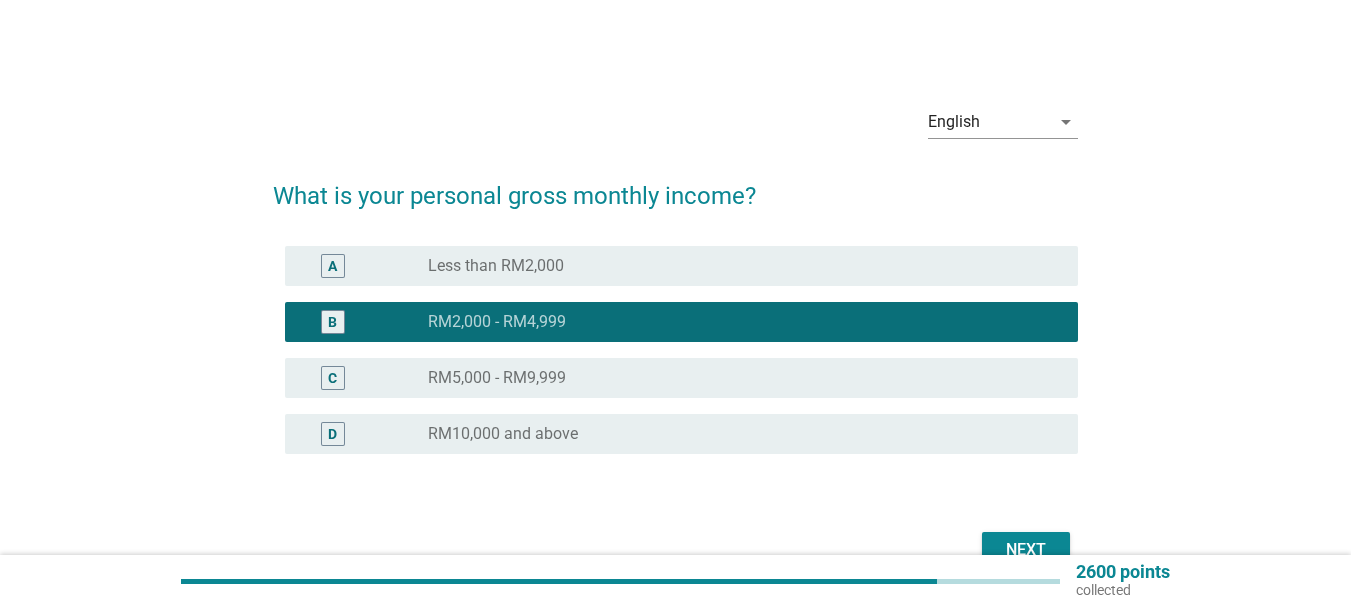 click on "Next" at bounding box center [1026, 550] 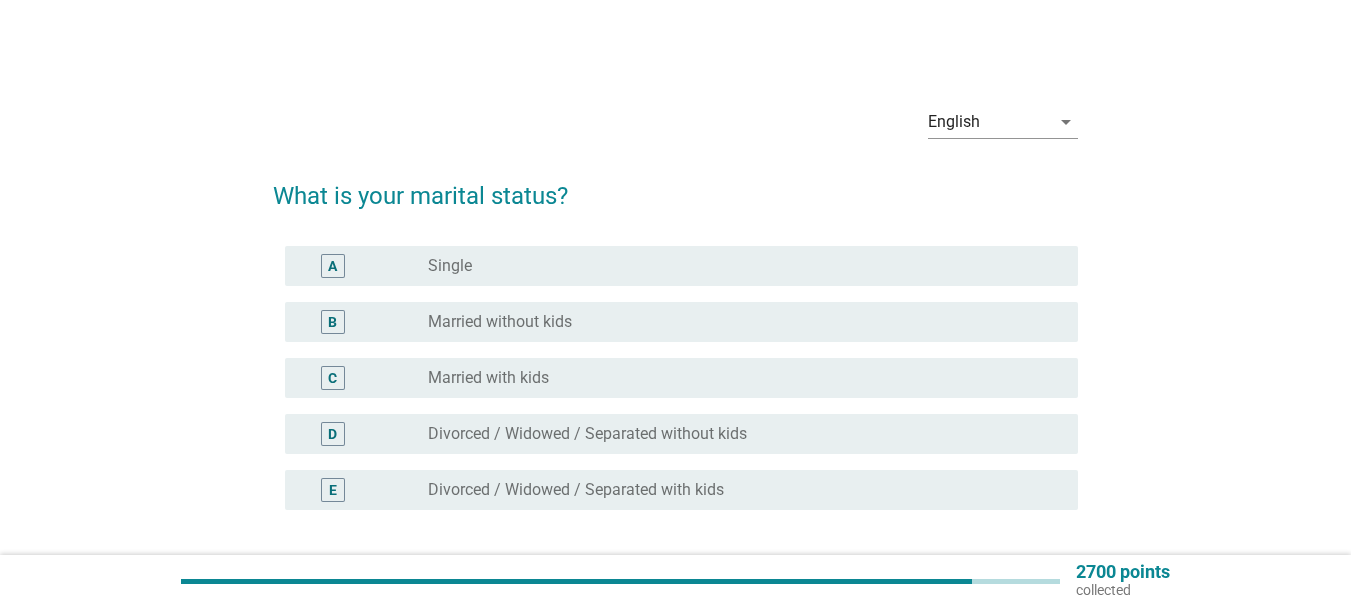 click on "radio_button_unchecked Single" at bounding box center [737, 266] 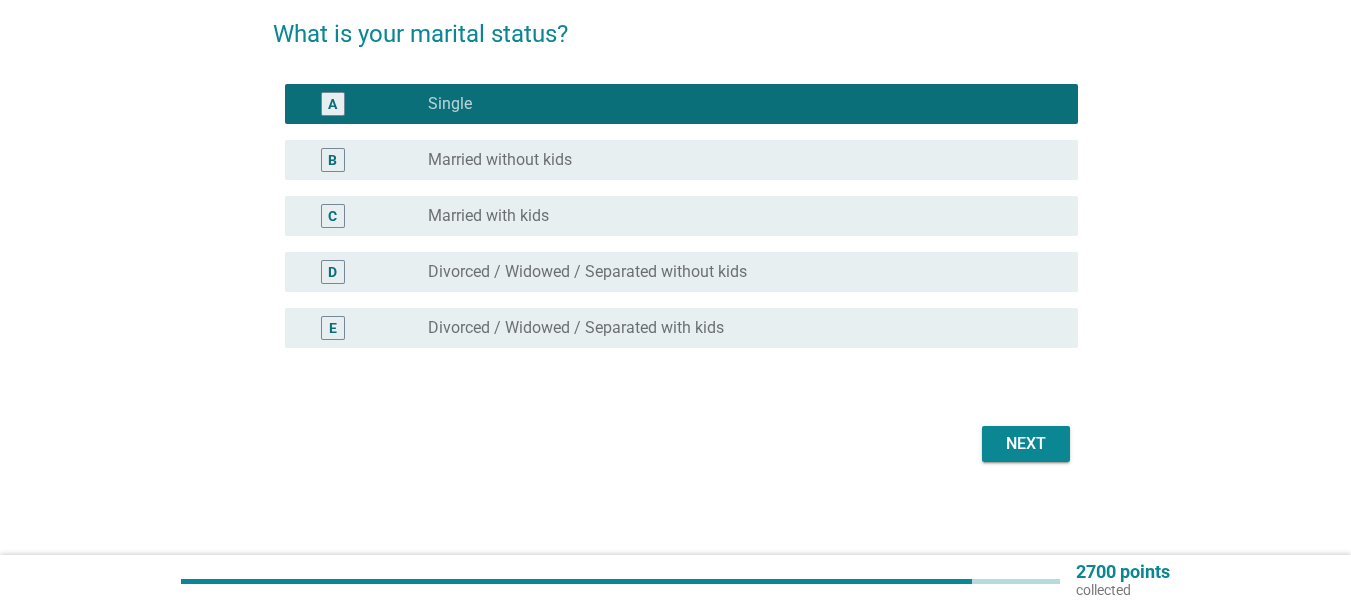 scroll, scrollTop: 165, scrollLeft: 0, axis: vertical 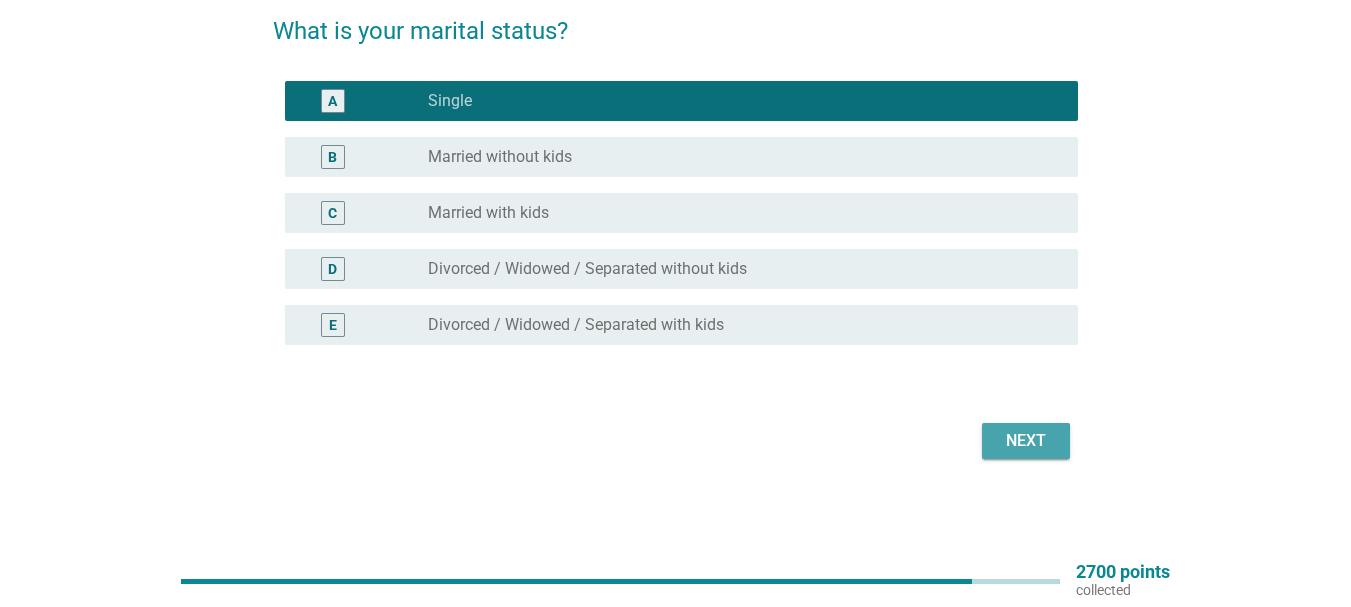 click on "Next" at bounding box center [1026, 441] 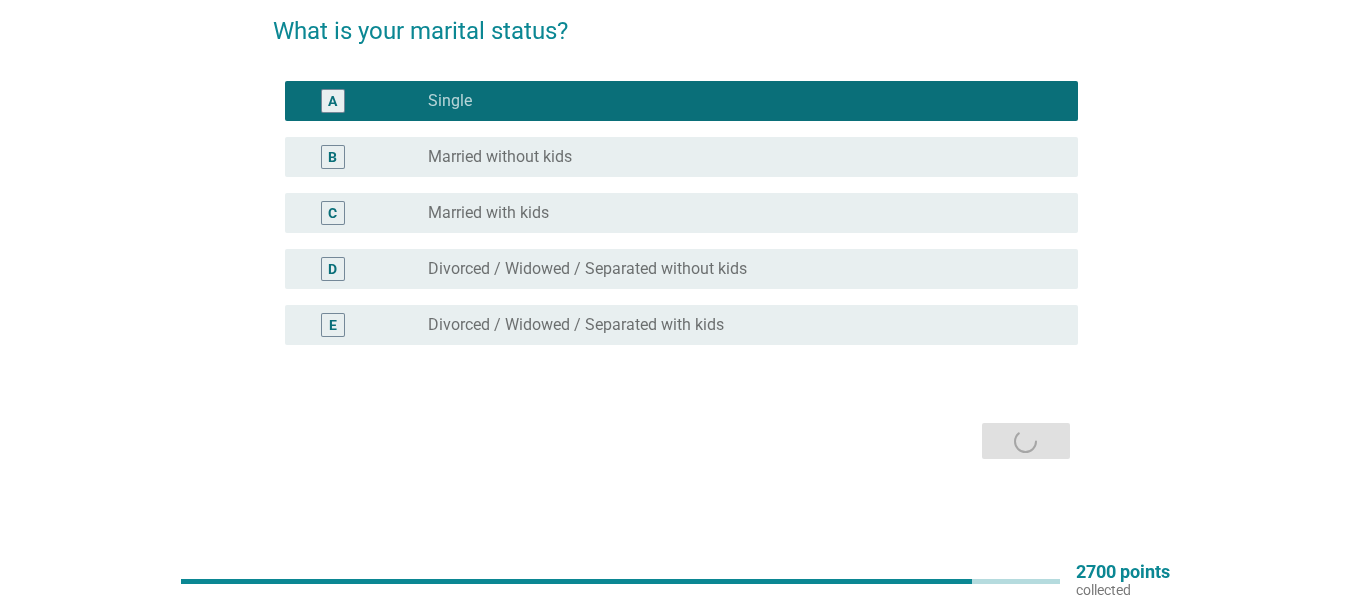 scroll, scrollTop: 0, scrollLeft: 0, axis: both 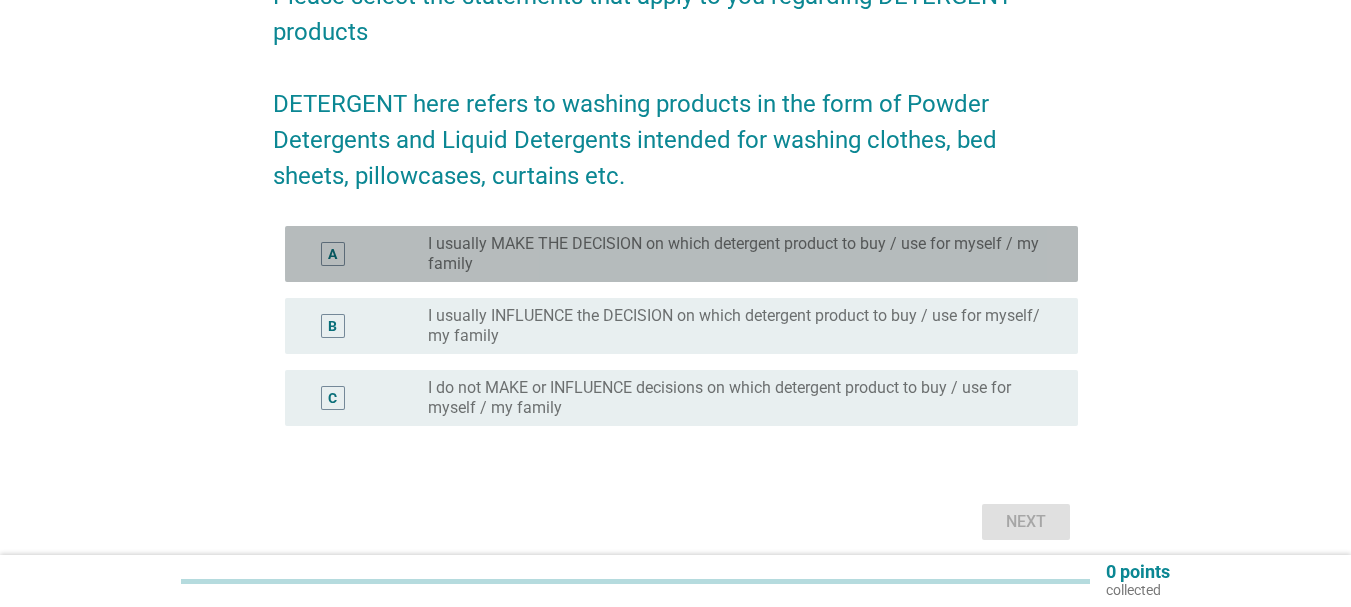 click on "I usually MAKE THE DECISION on which detergent product to buy / use for myself / my family" at bounding box center [737, 254] 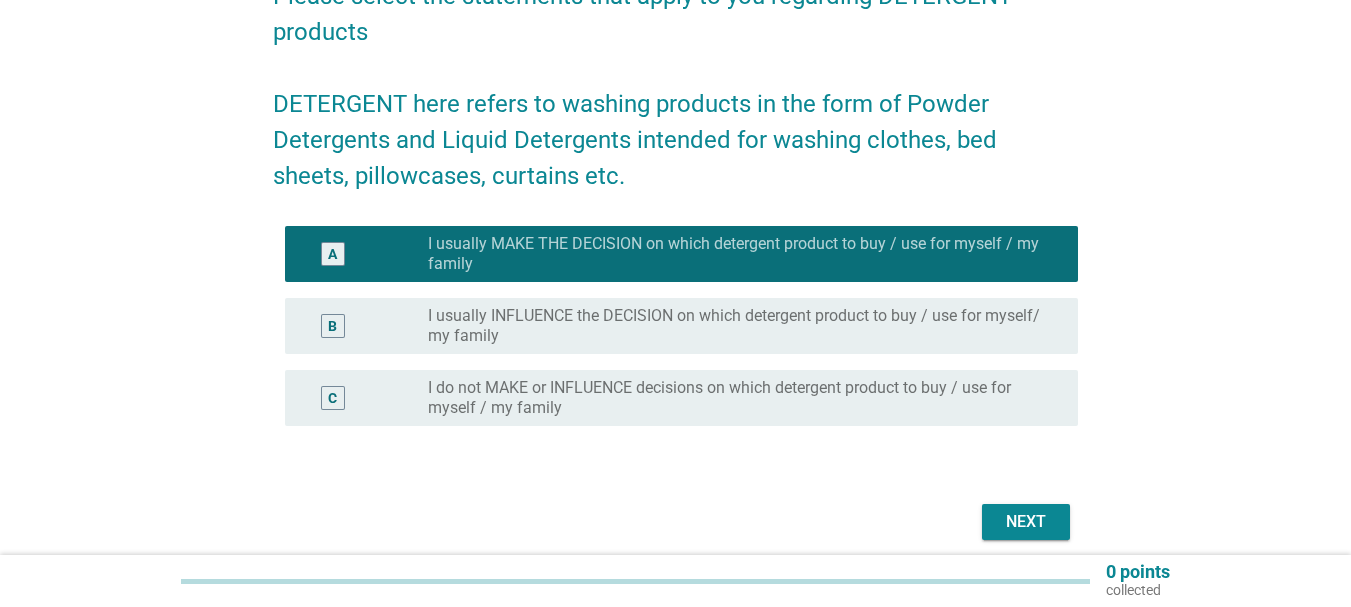 click on "Next" at bounding box center [1026, 522] 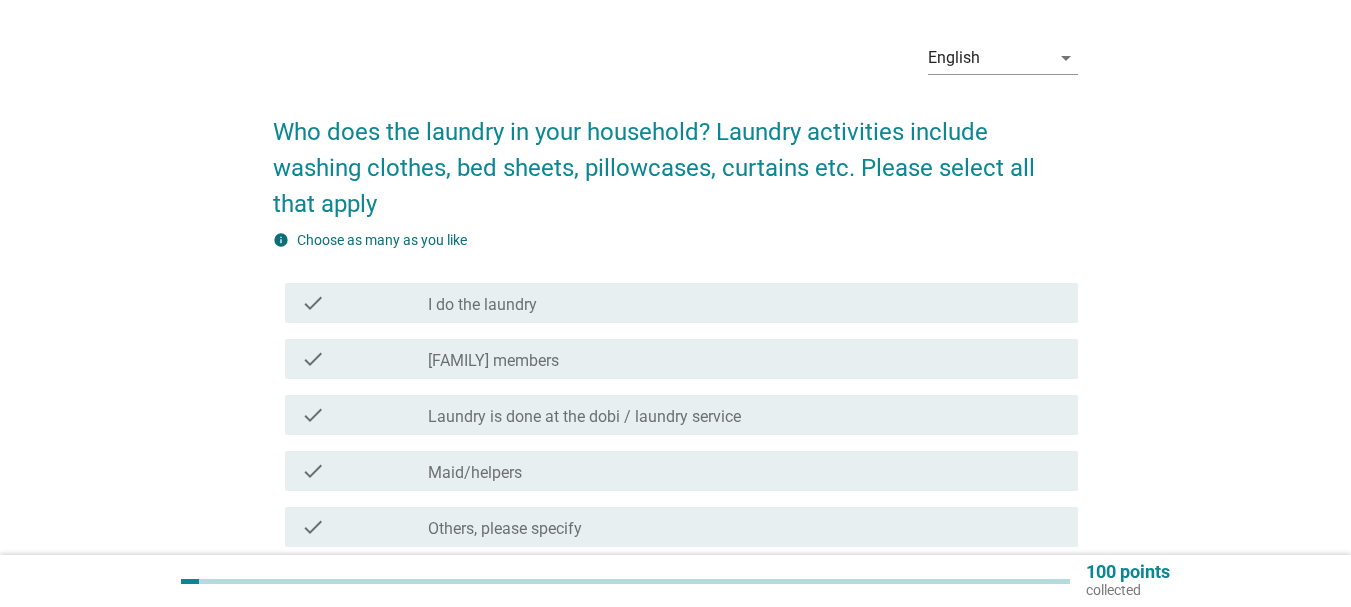 scroll, scrollTop: 100, scrollLeft: 0, axis: vertical 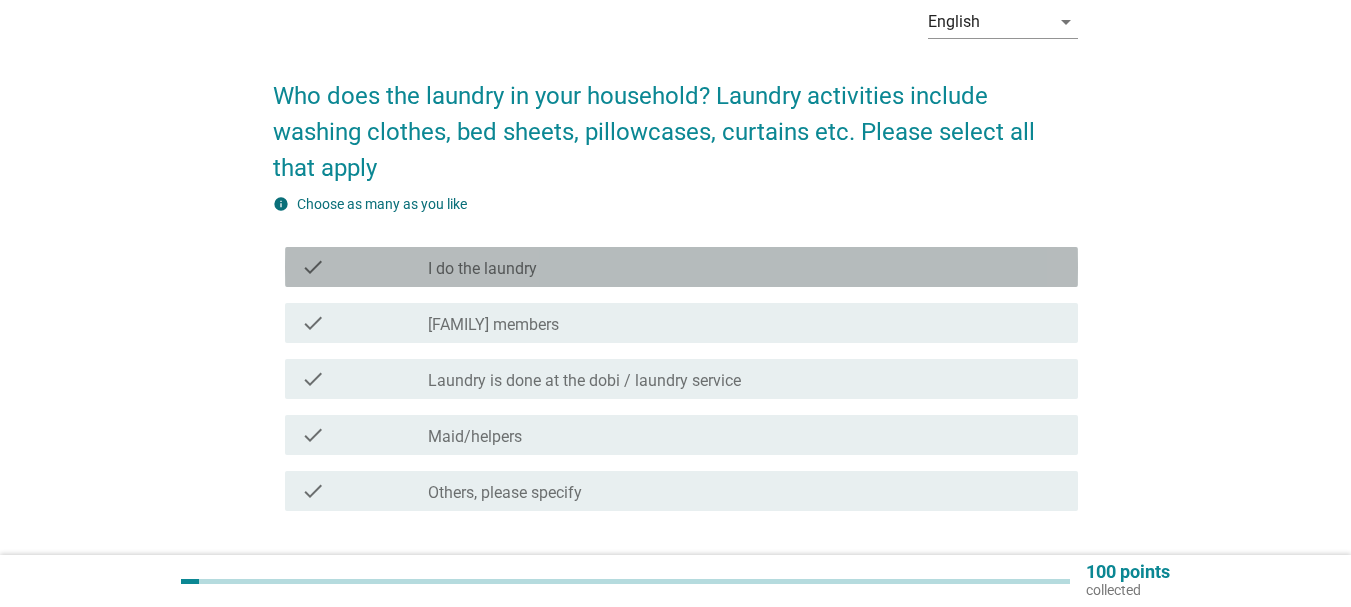 click on "check_box_outline_blank I do the laundry" at bounding box center (745, 267) 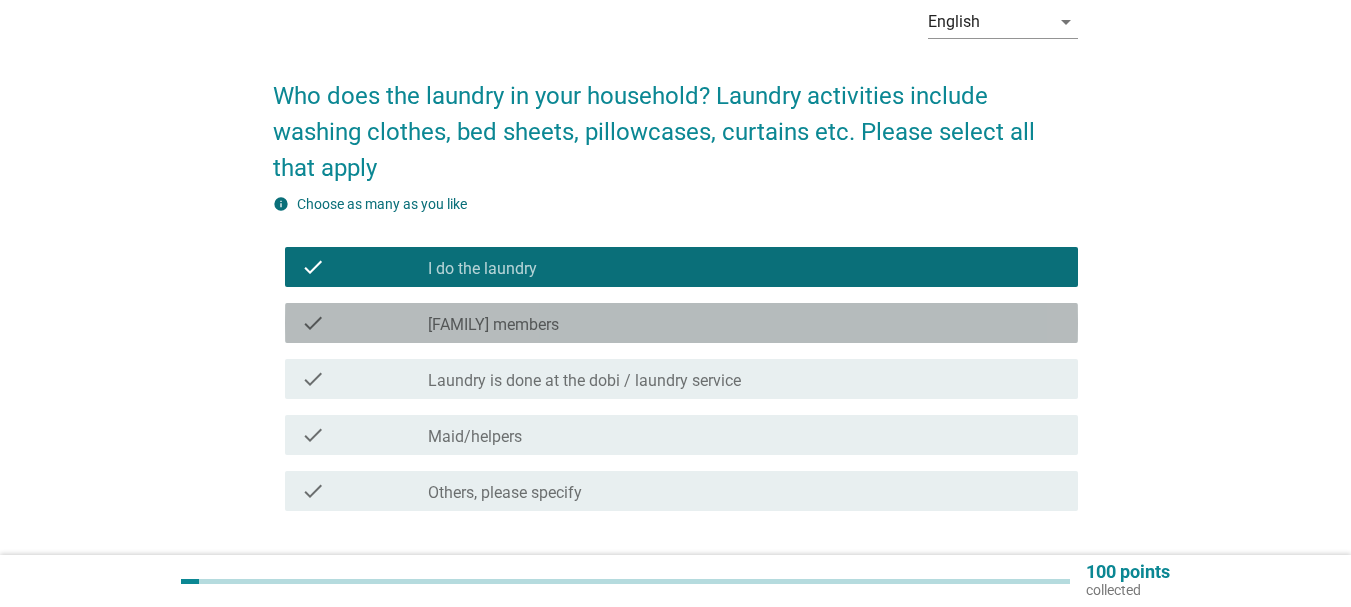 click on "[FAMILY] members" at bounding box center (745, 323) 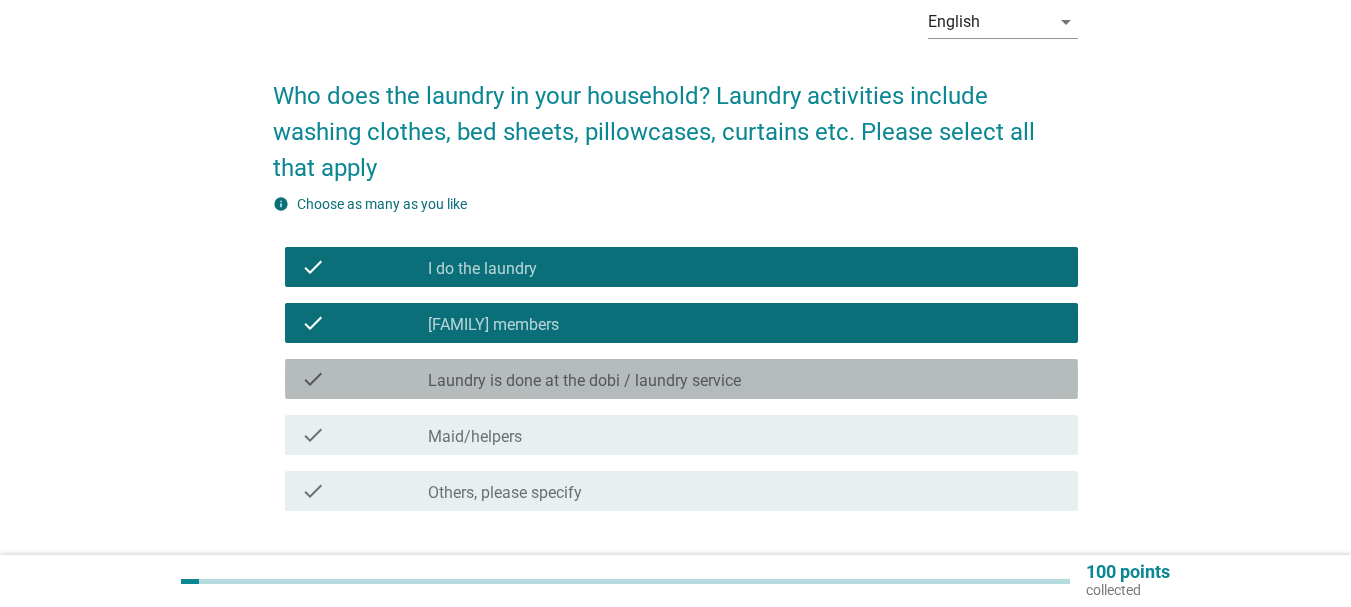 click on "[FAMILY] is done at the dobi / laundry service" at bounding box center [681, 379] 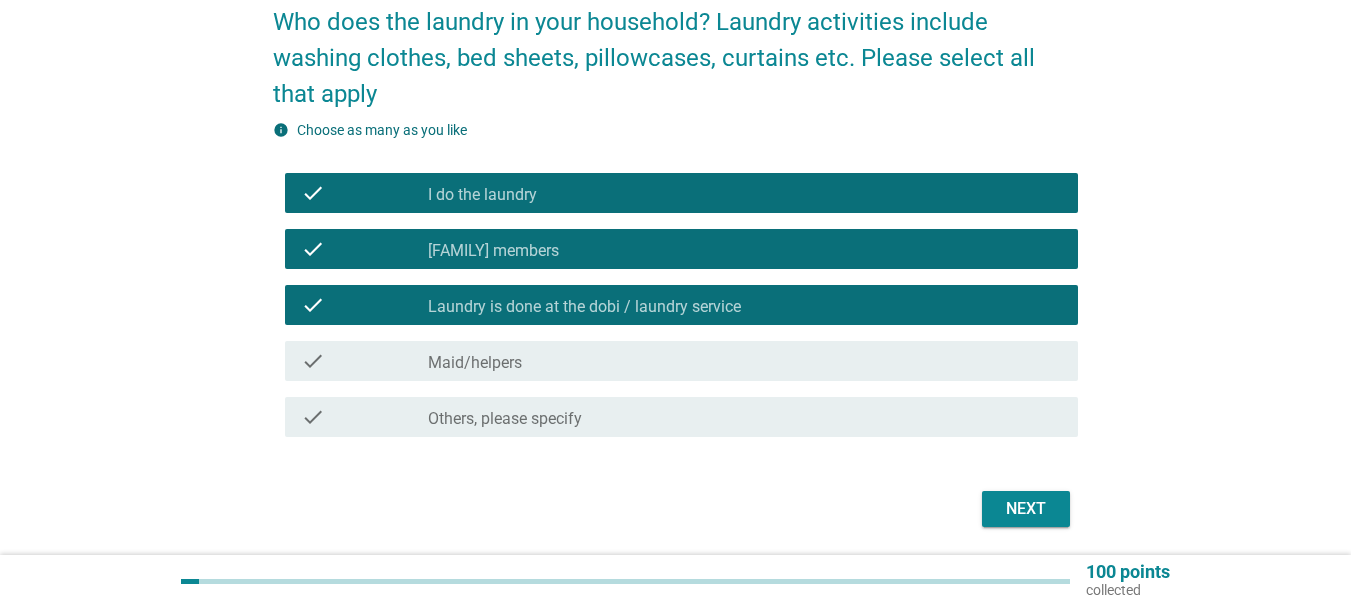 scroll, scrollTop: 242, scrollLeft: 0, axis: vertical 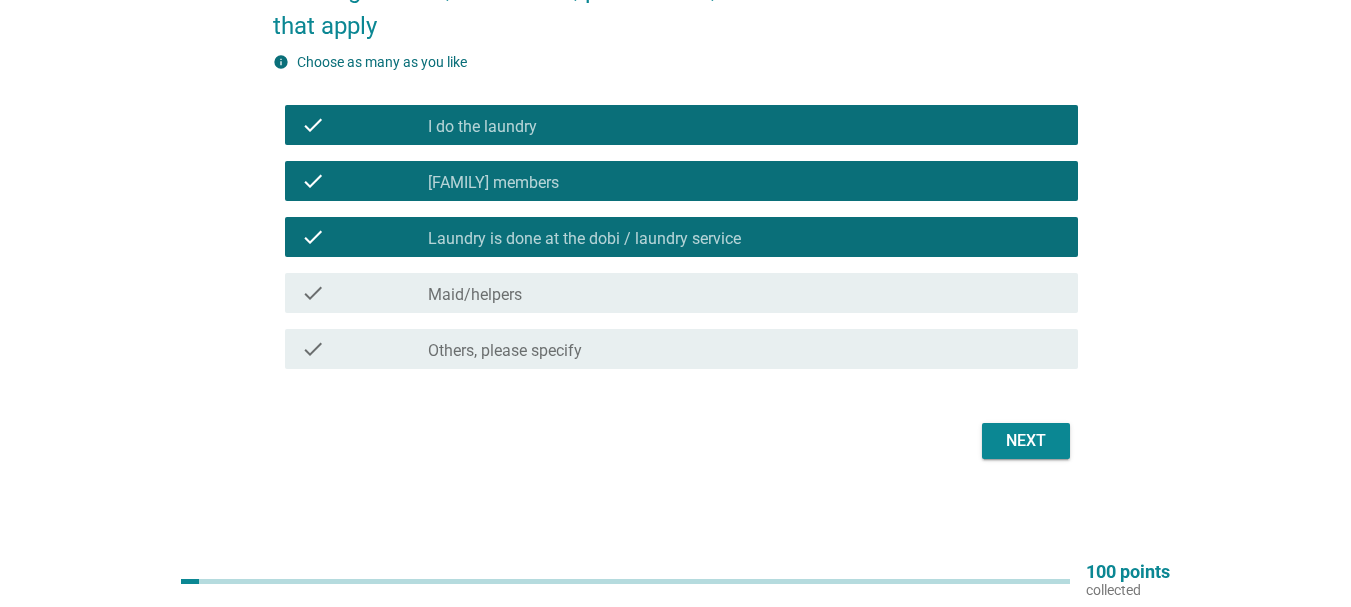 click on "Next" at bounding box center [1026, 441] 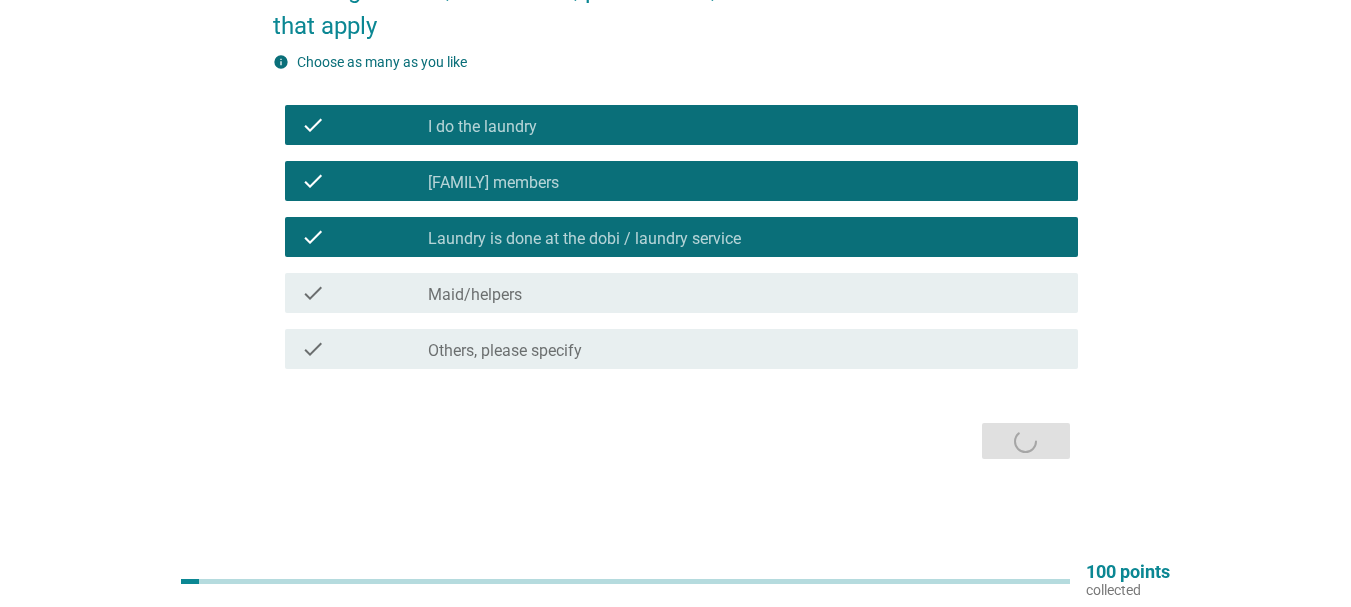 scroll, scrollTop: 0, scrollLeft: 0, axis: both 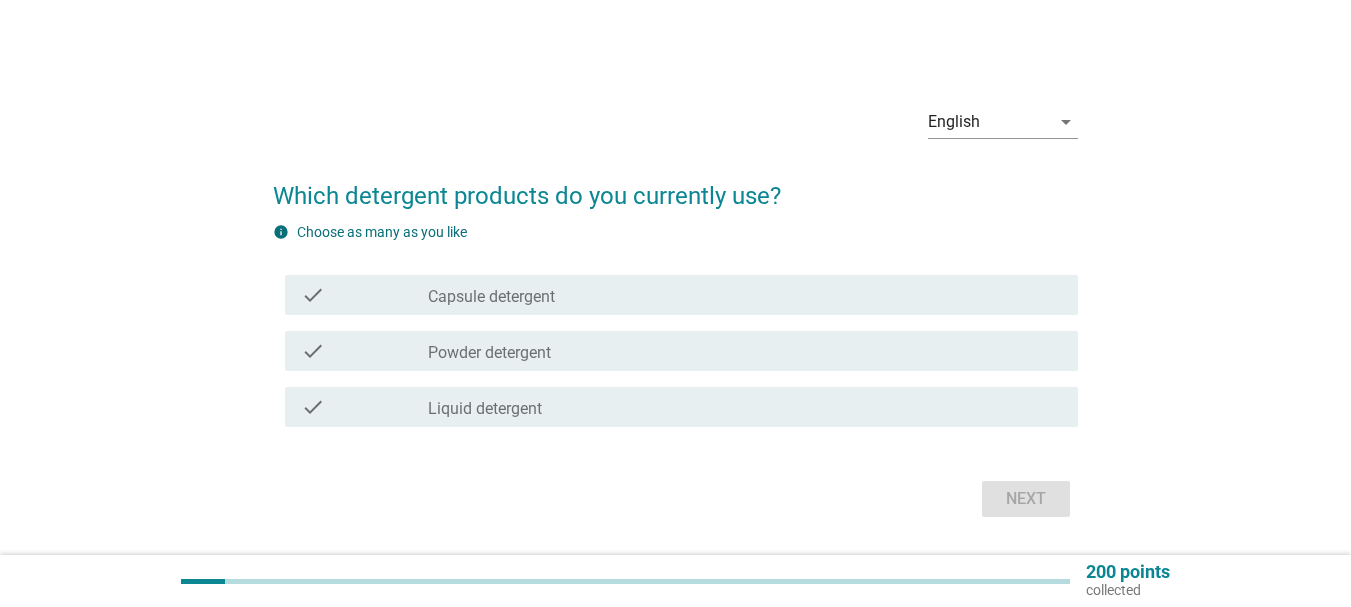 click on "check_box_outline_blank Liquid detergent" at bounding box center [745, 407] 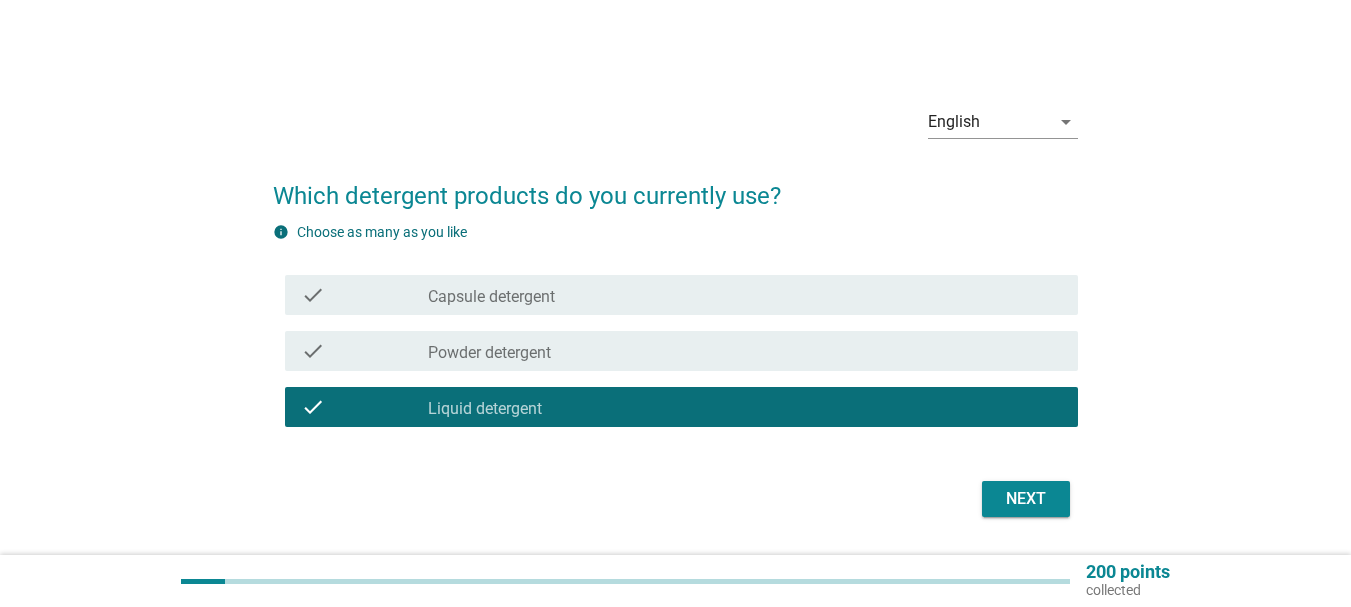 click on "Next" at bounding box center [1026, 499] 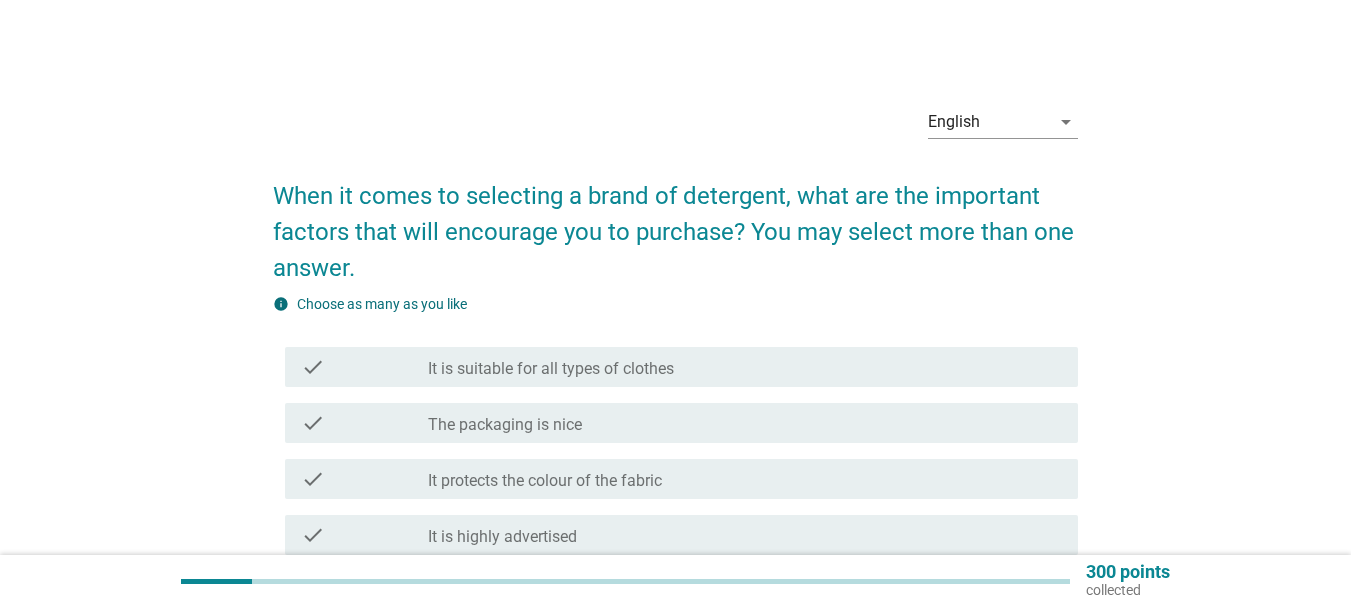 scroll, scrollTop: 100, scrollLeft: 0, axis: vertical 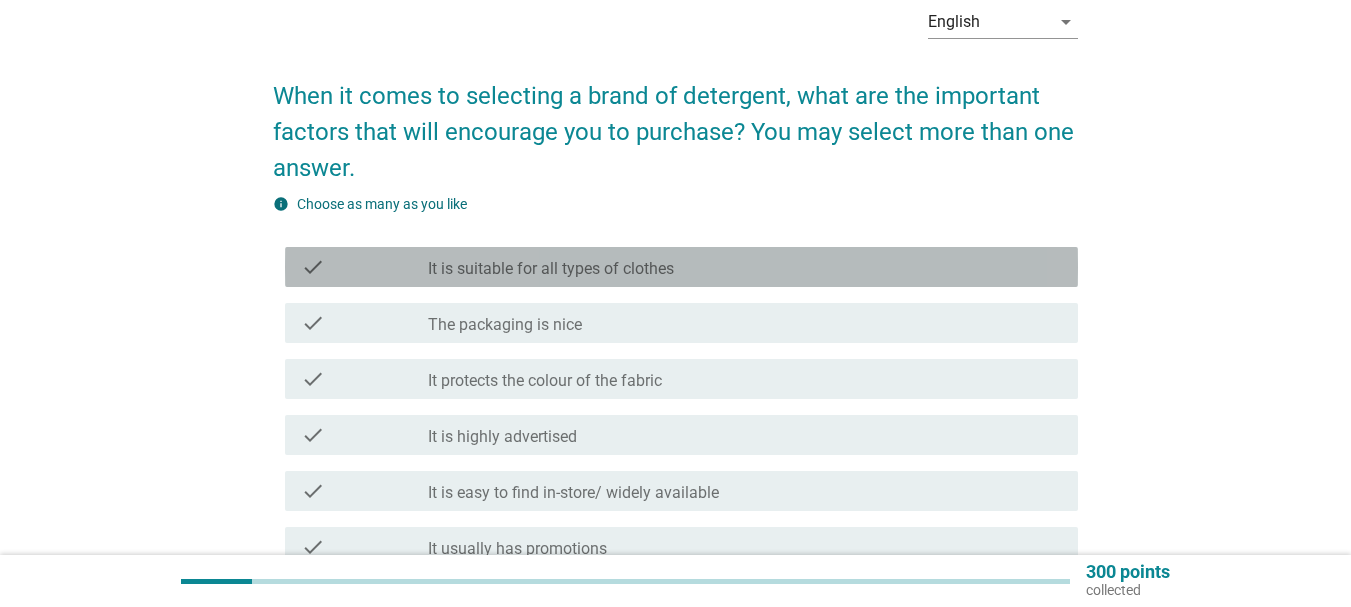 click on "check     check_box_outline_blank It is suitable for all types of clothes" at bounding box center [681, 267] 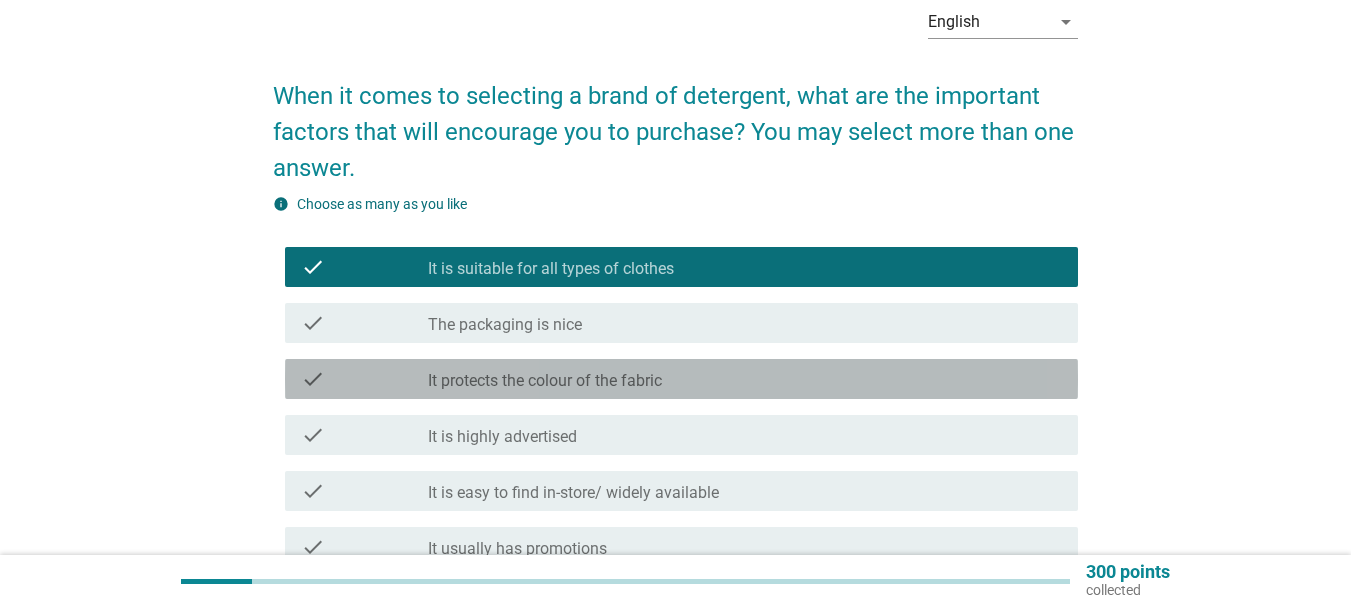 click on "check_box_outline_blank It protects the colour of the fabric" at bounding box center [745, 379] 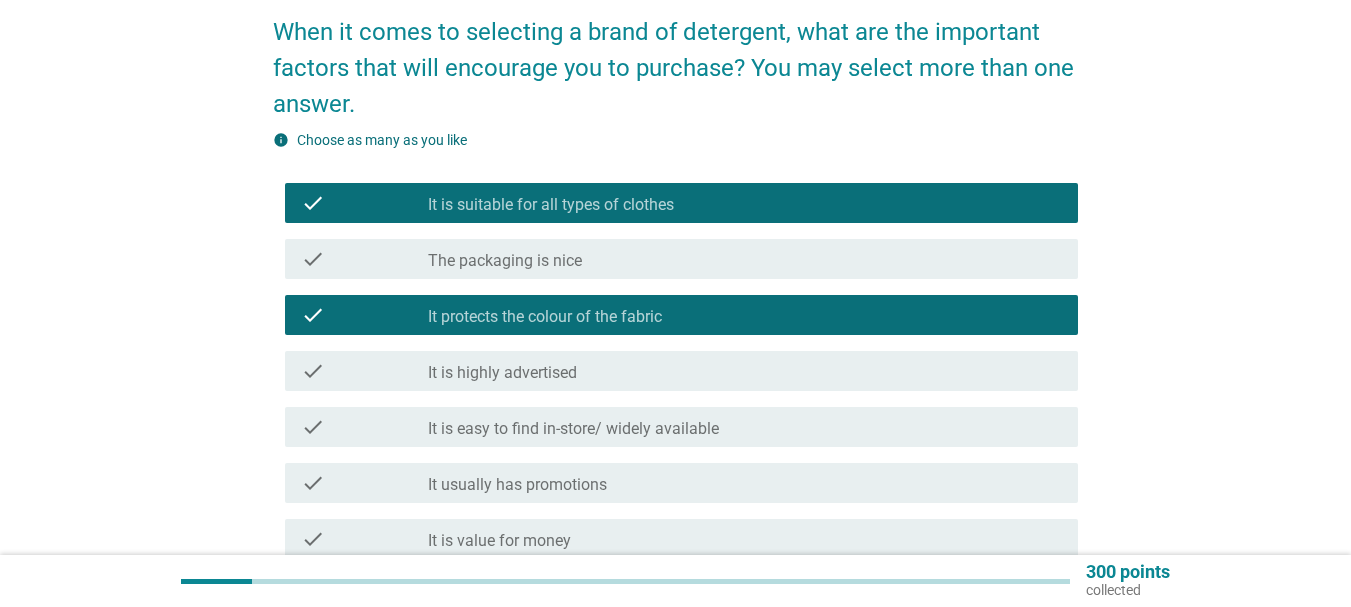 scroll, scrollTop: 200, scrollLeft: 0, axis: vertical 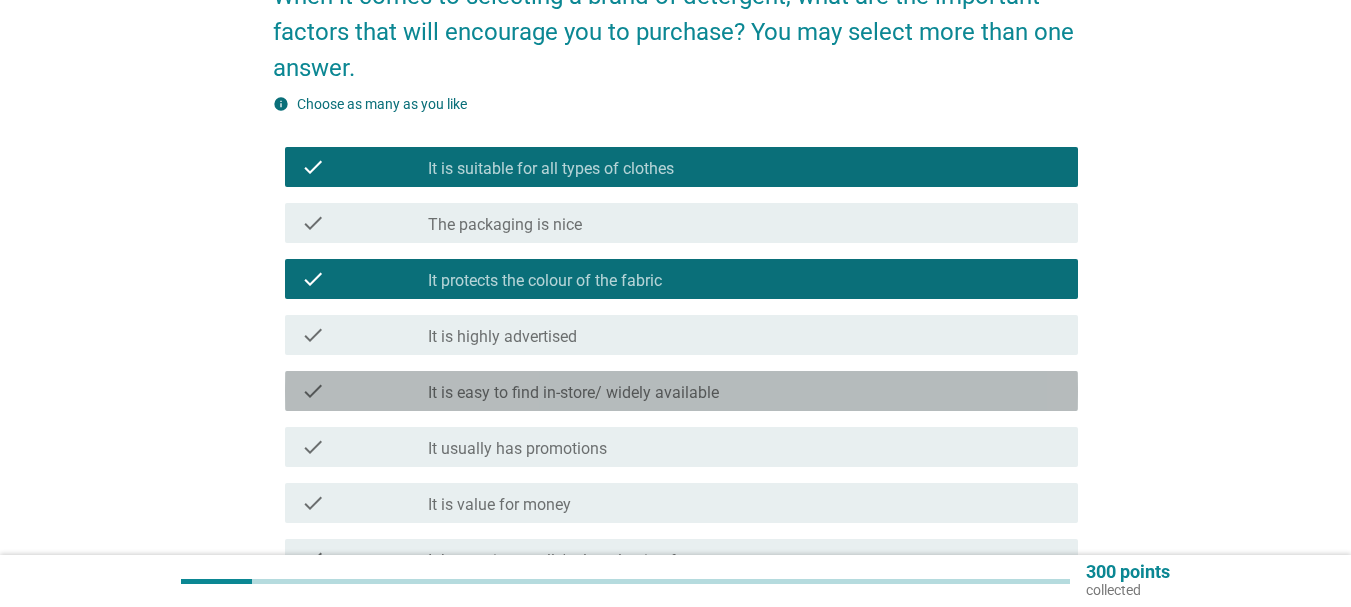 click on "check_box_outline_blank It is easy to find in-store/ widely available" at bounding box center (745, 391) 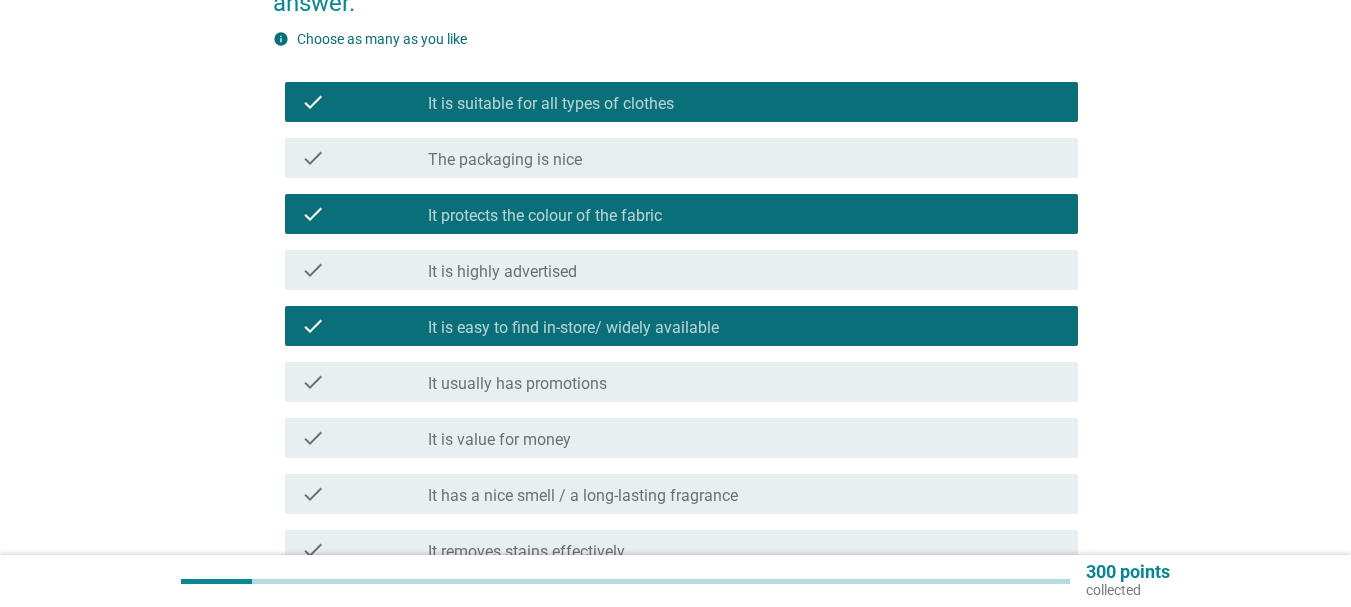 scroll, scrollTop: 300, scrollLeft: 0, axis: vertical 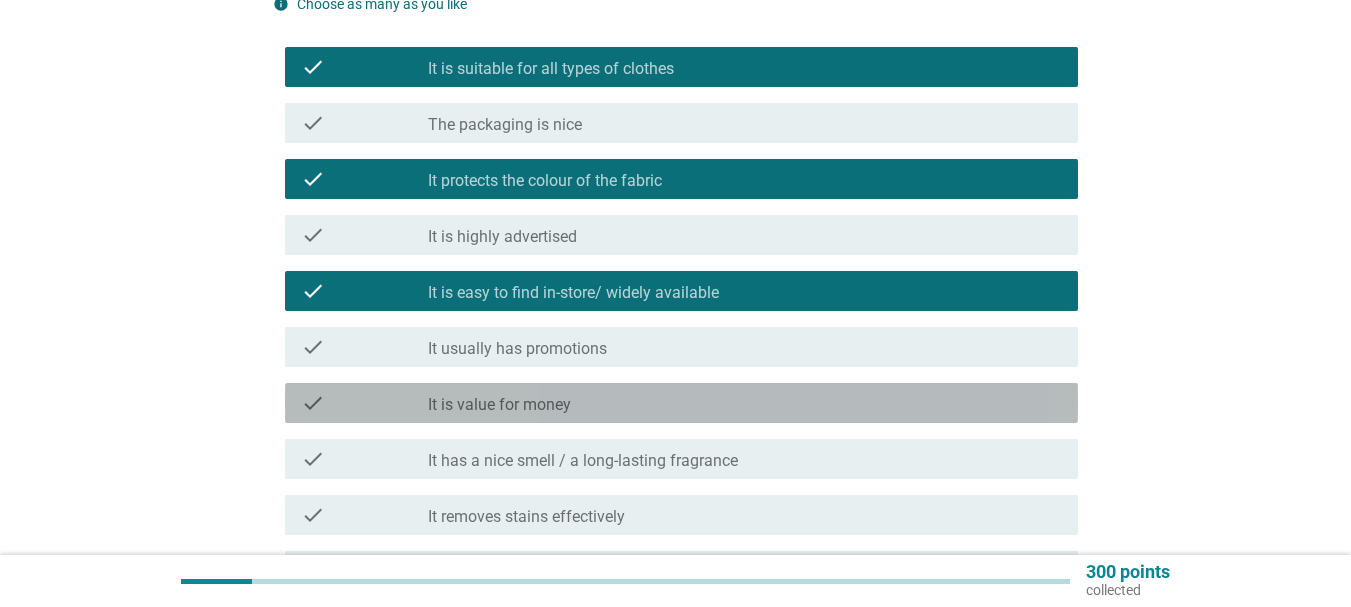 click on "check_box_outline_blank It is value for money" at bounding box center (745, 403) 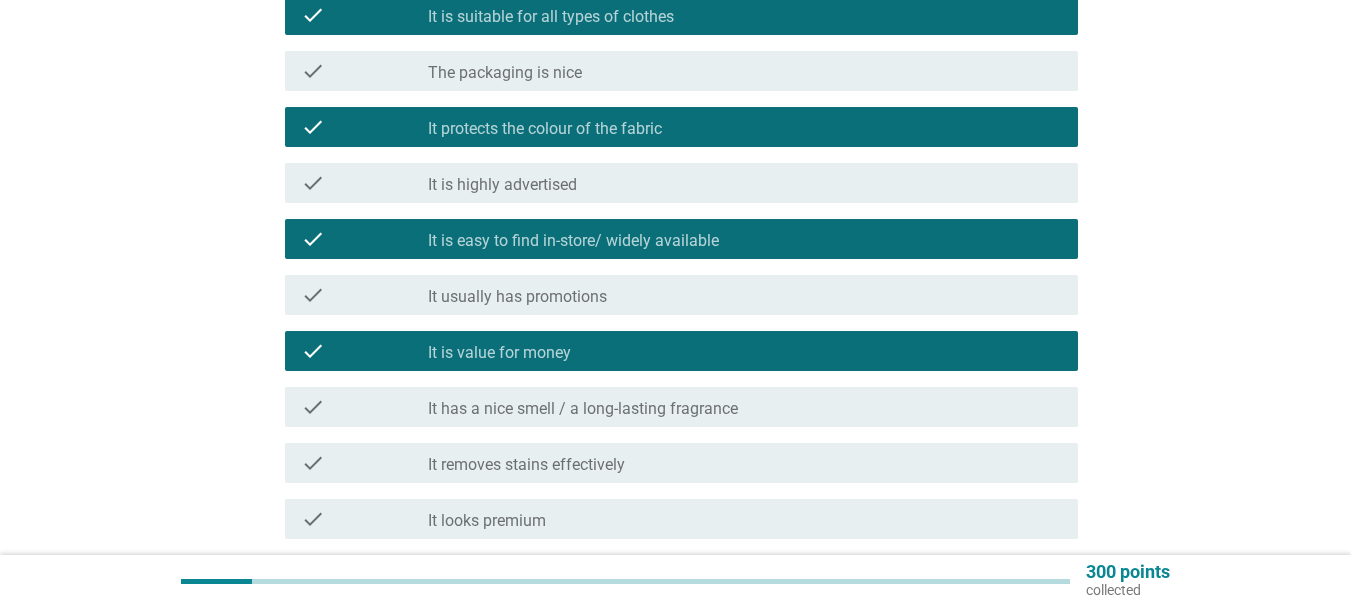 scroll, scrollTop: 400, scrollLeft: 0, axis: vertical 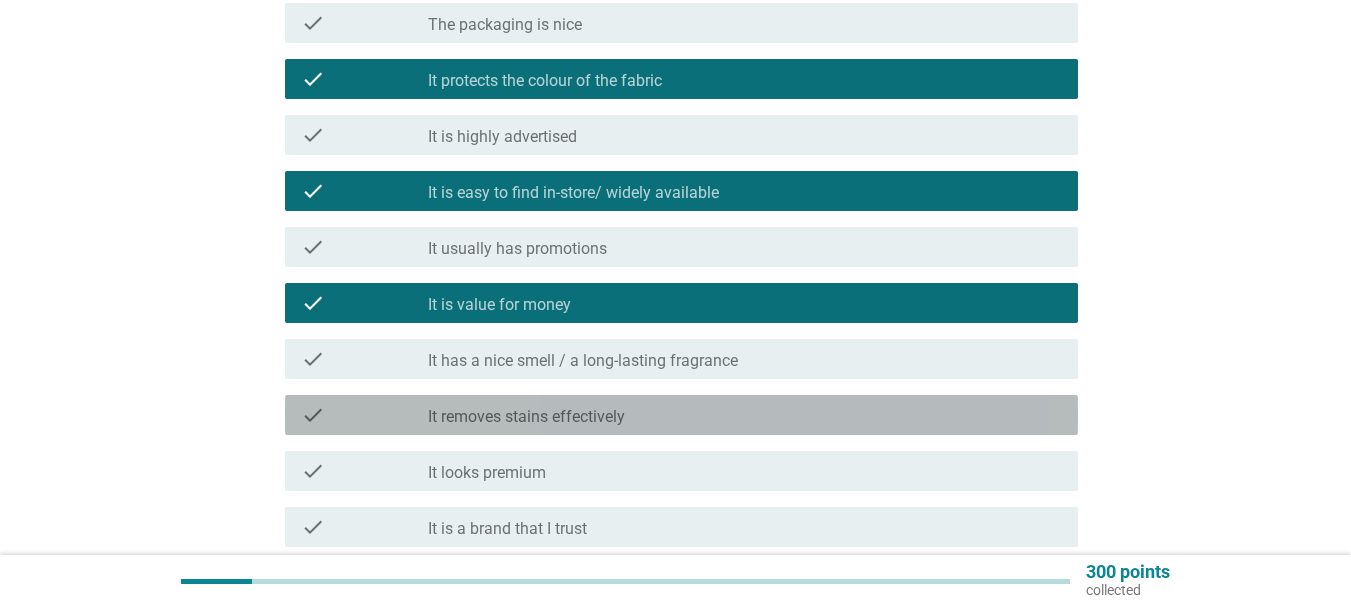 click on "check     check_box_outline_blank It removes stains effectively" at bounding box center [681, 415] 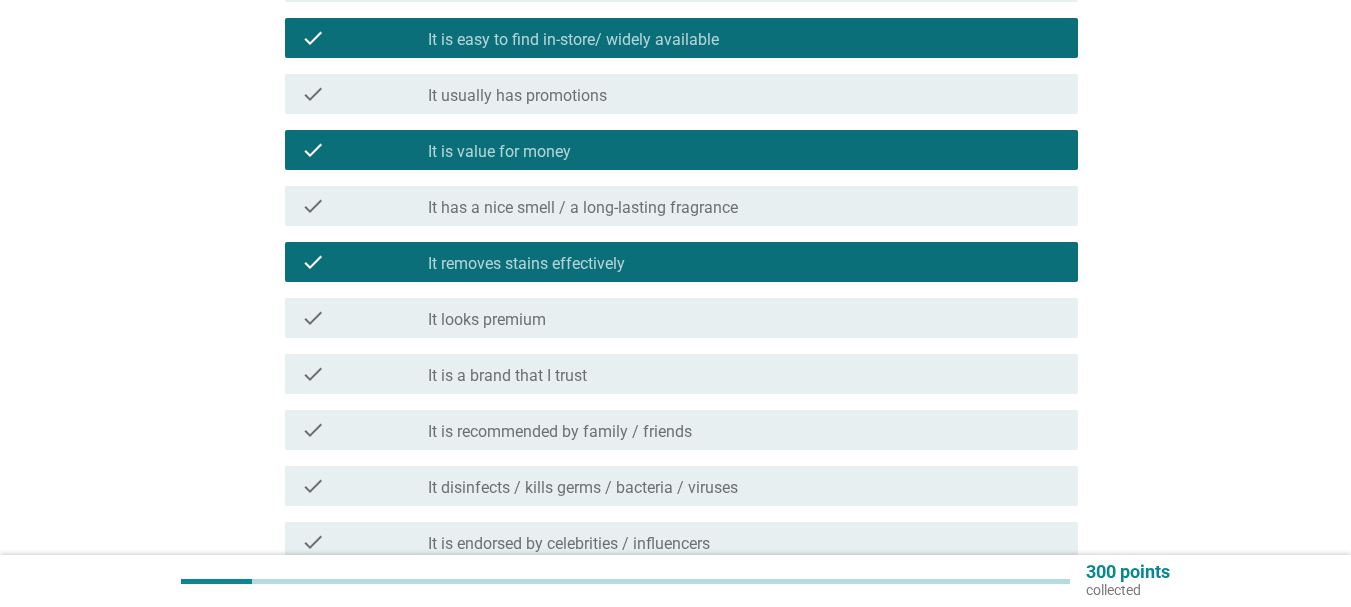 scroll, scrollTop: 600, scrollLeft: 0, axis: vertical 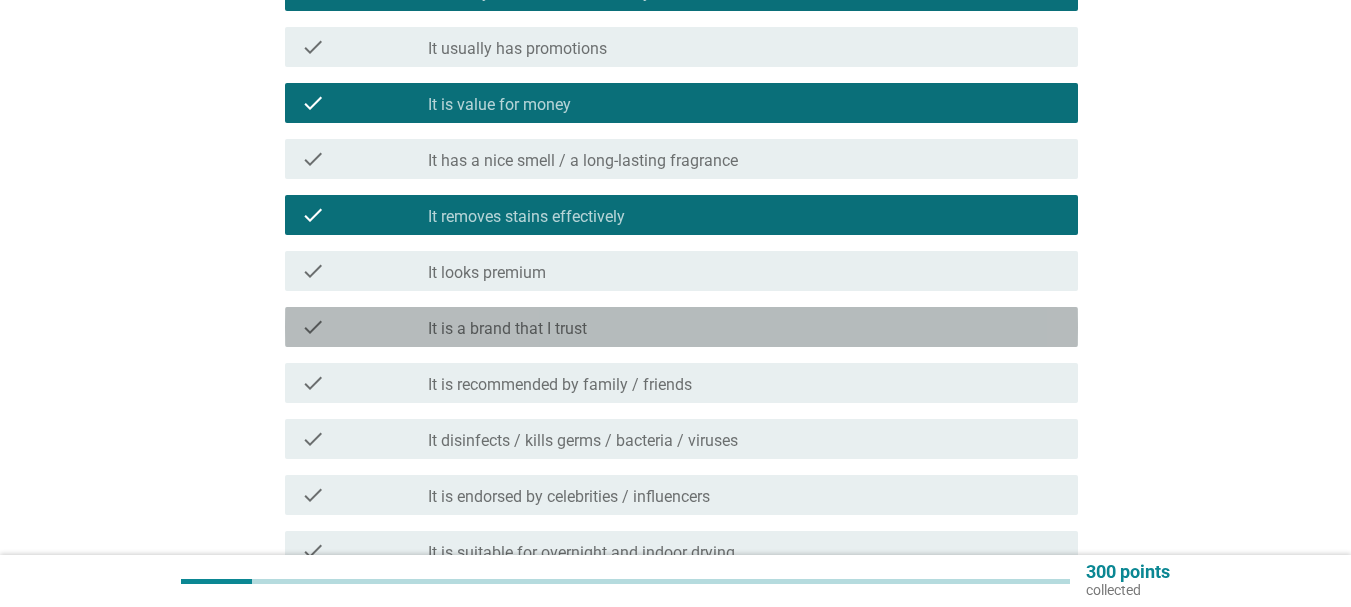 click on "check_box_outline_blank It is a brand that I trust" at bounding box center [745, 327] 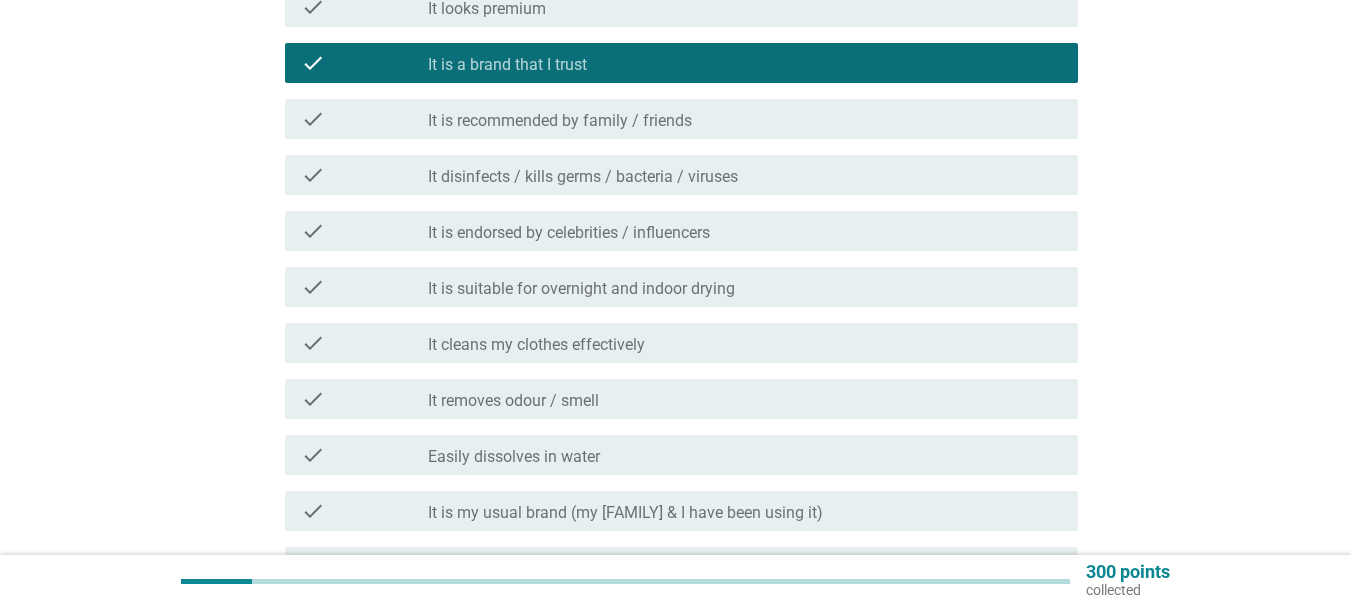 scroll, scrollTop: 900, scrollLeft: 0, axis: vertical 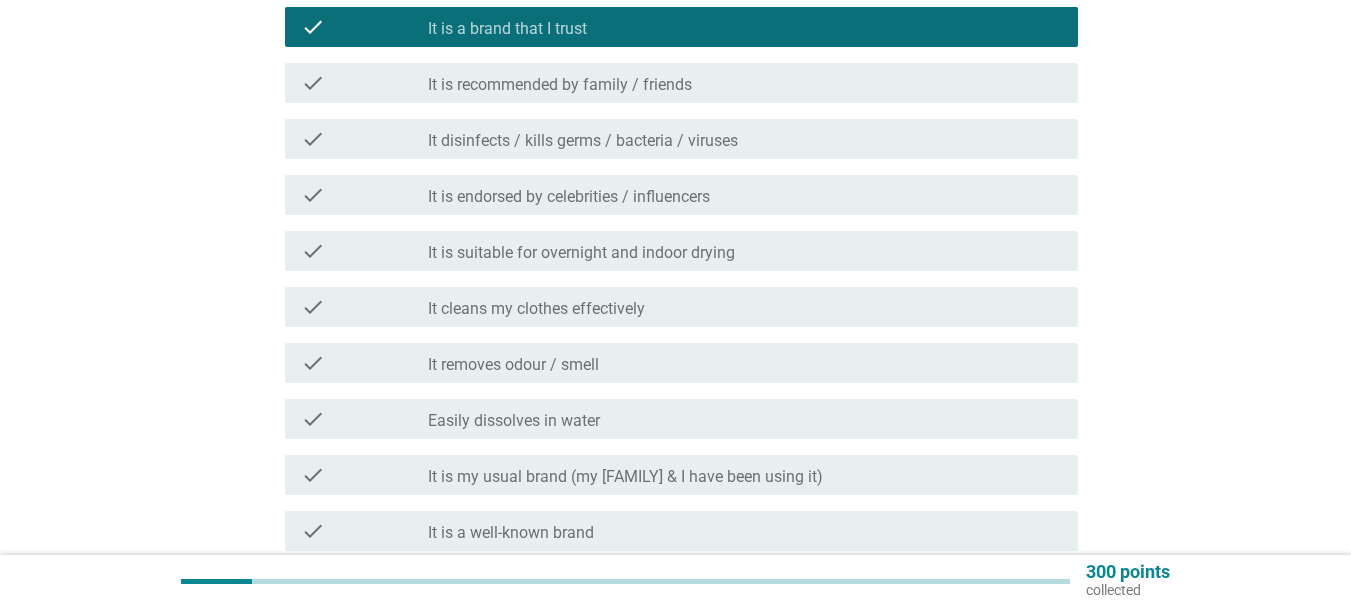 click on "check_box_outline_blank It cleans my clothes effectively" at bounding box center (745, 307) 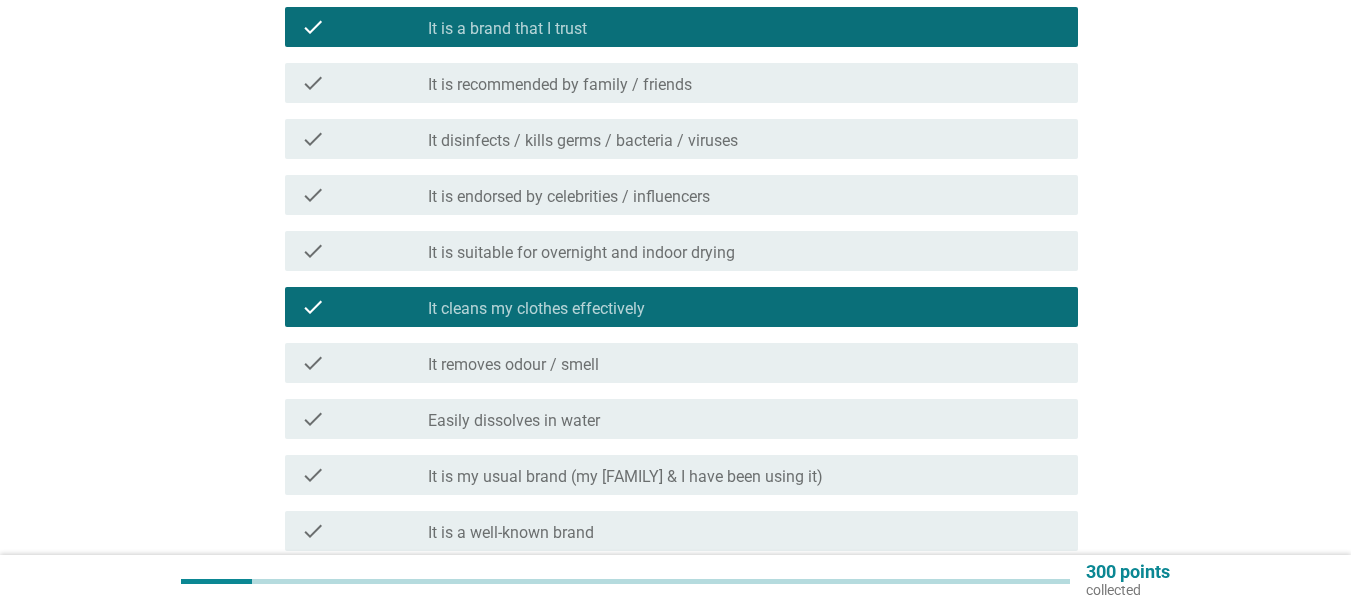 click on "check     check_box_outline_blank It removes odour / smell" at bounding box center (675, 363) 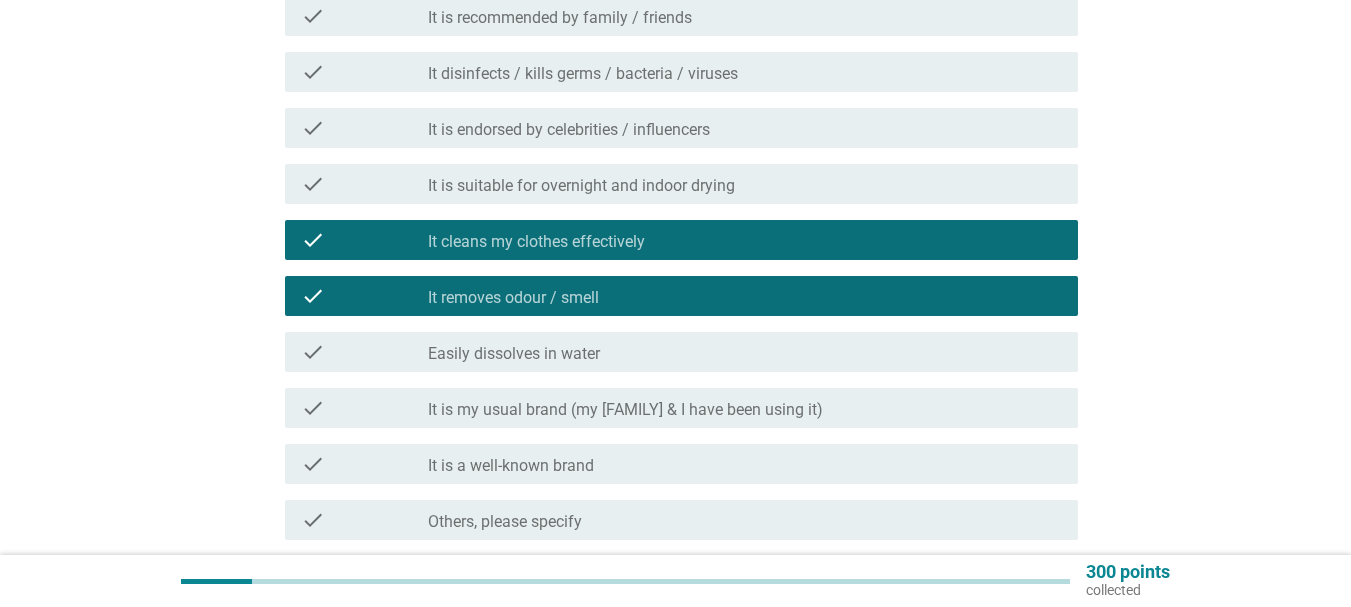scroll, scrollTop: 1100, scrollLeft: 0, axis: vertical 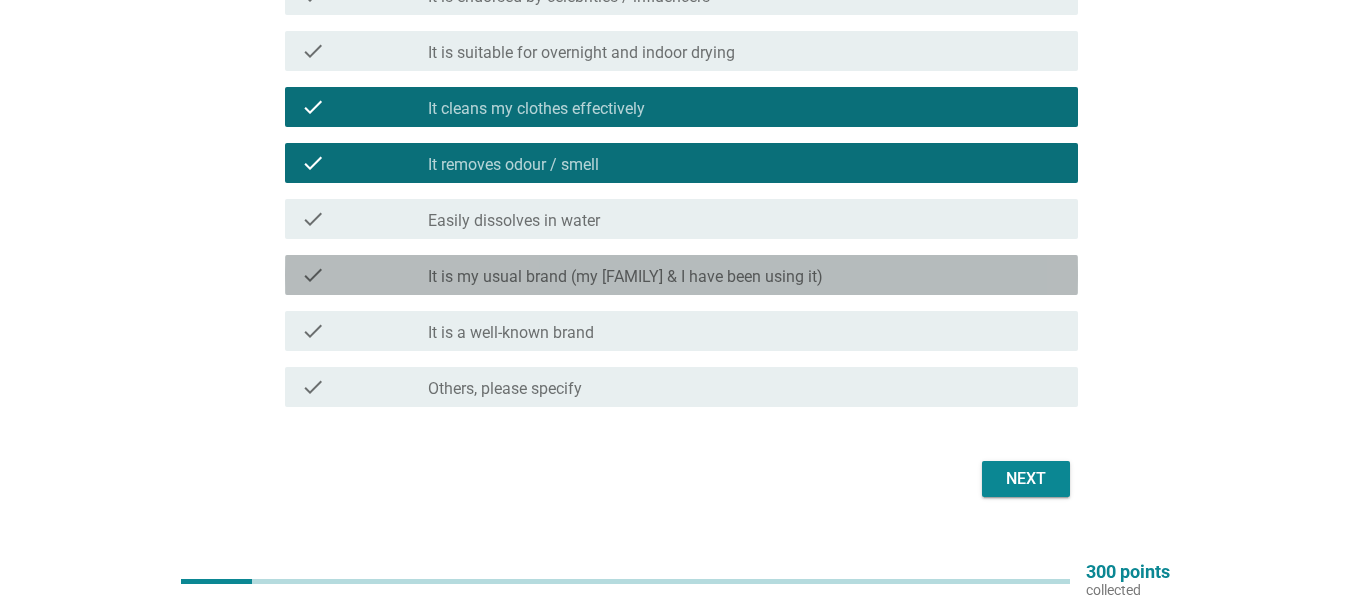 click on "check_box_outline_blank It is my usual brand (my [FAMILY] & I have been using it)" at bounding box center (745, 275) 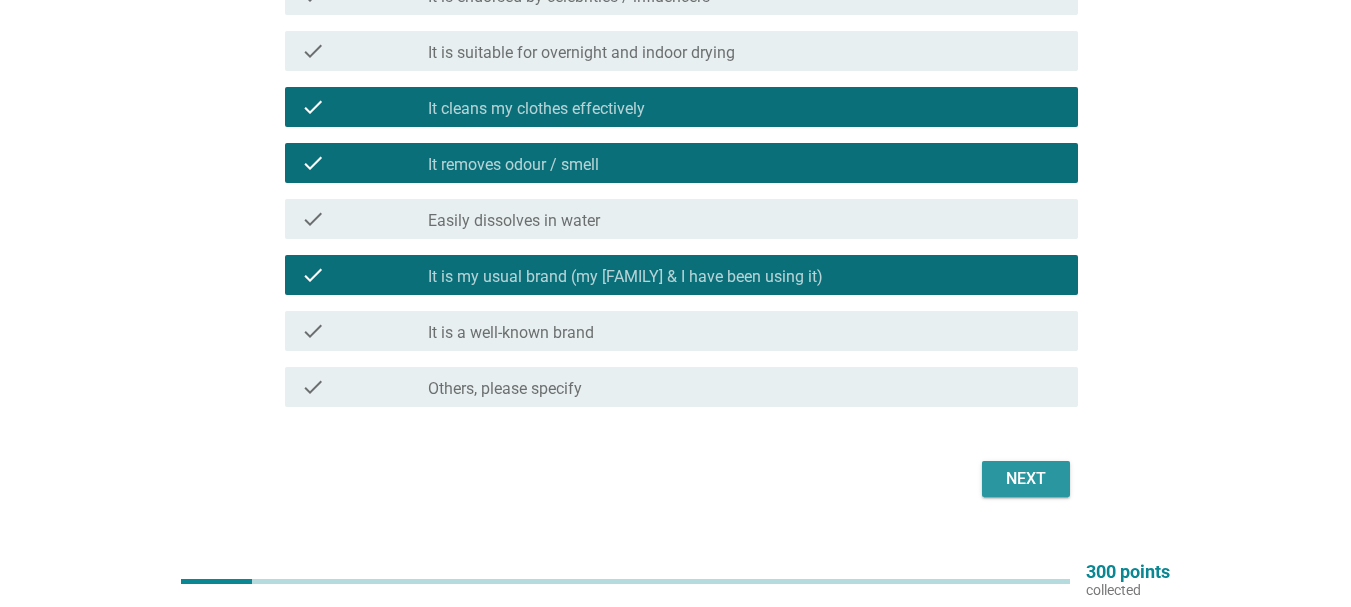 click on "Next" at bounding box center (1026, 479) 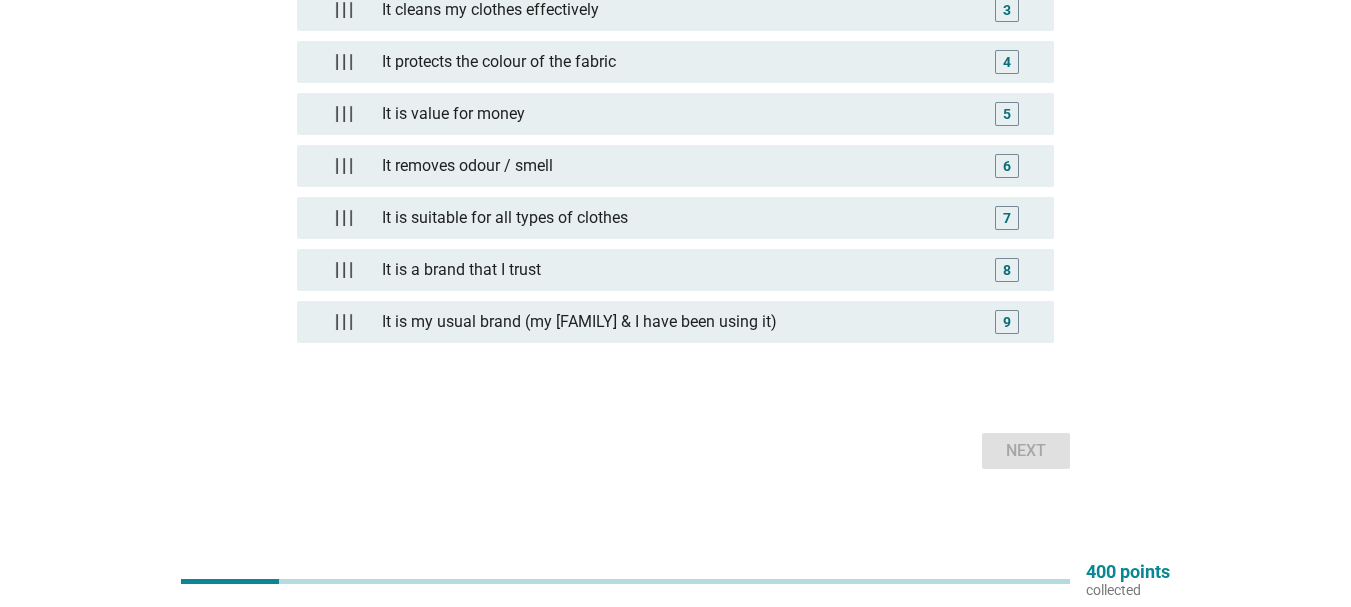 scroll, scrollTop: 100, scrollLeft: 0, axis: vertical 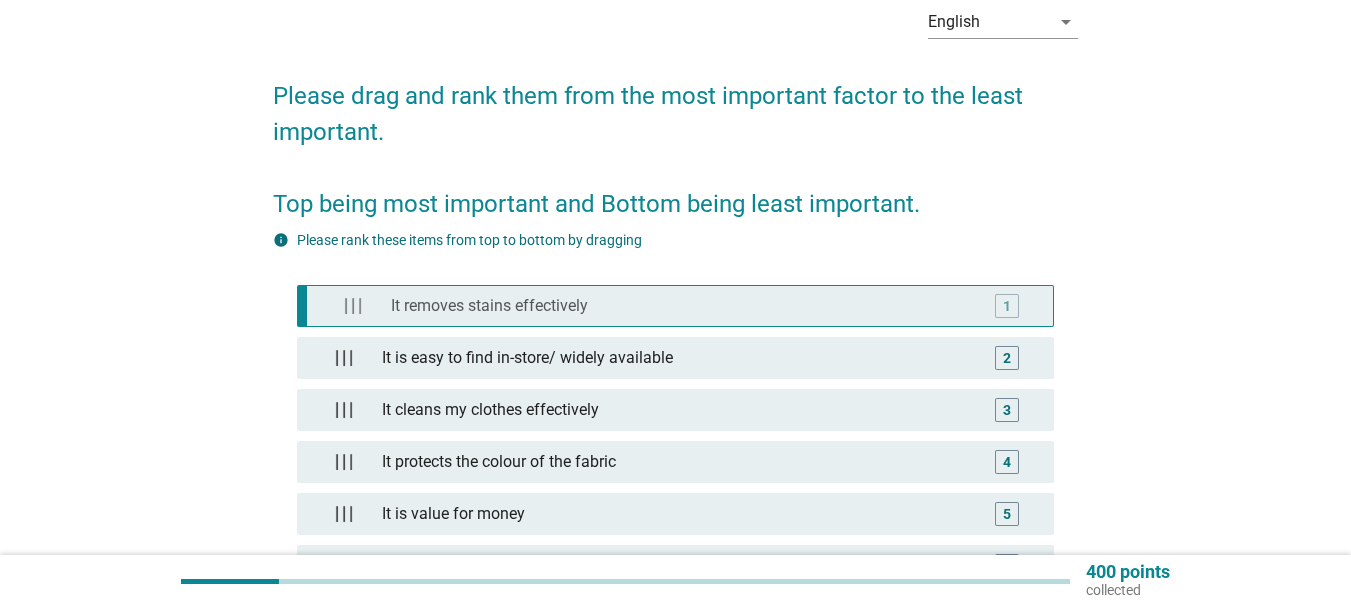 type 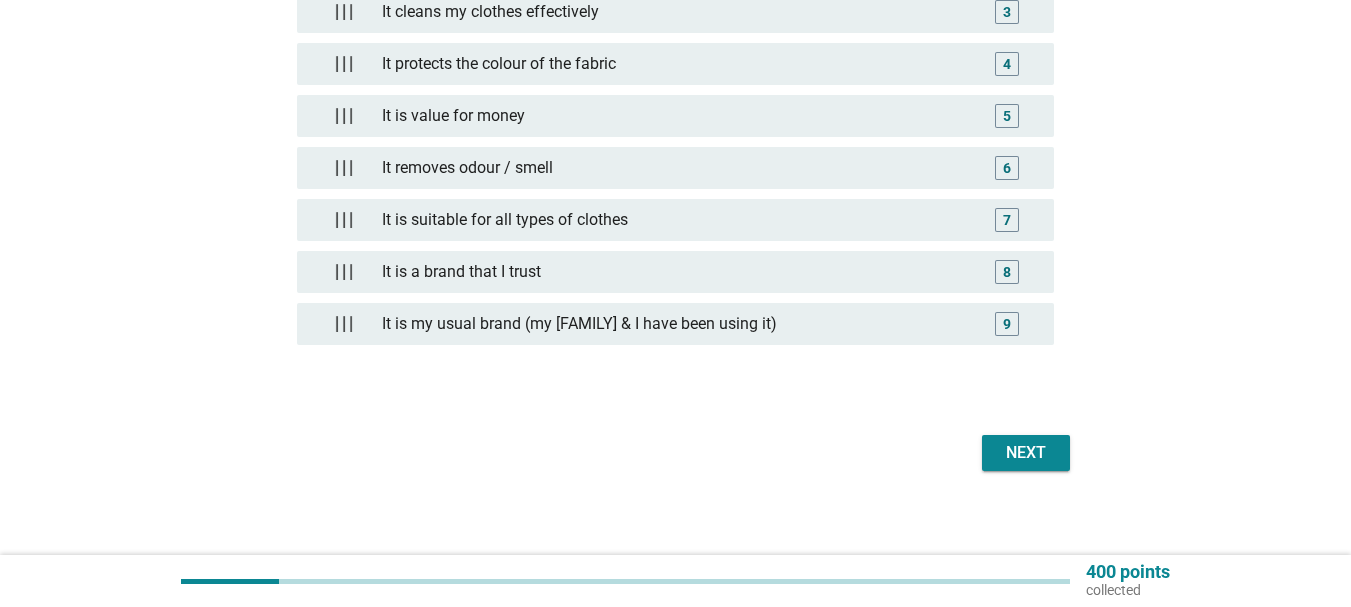 scroll, scrollTop: 500, scrollLeft: 0, axis: vertical 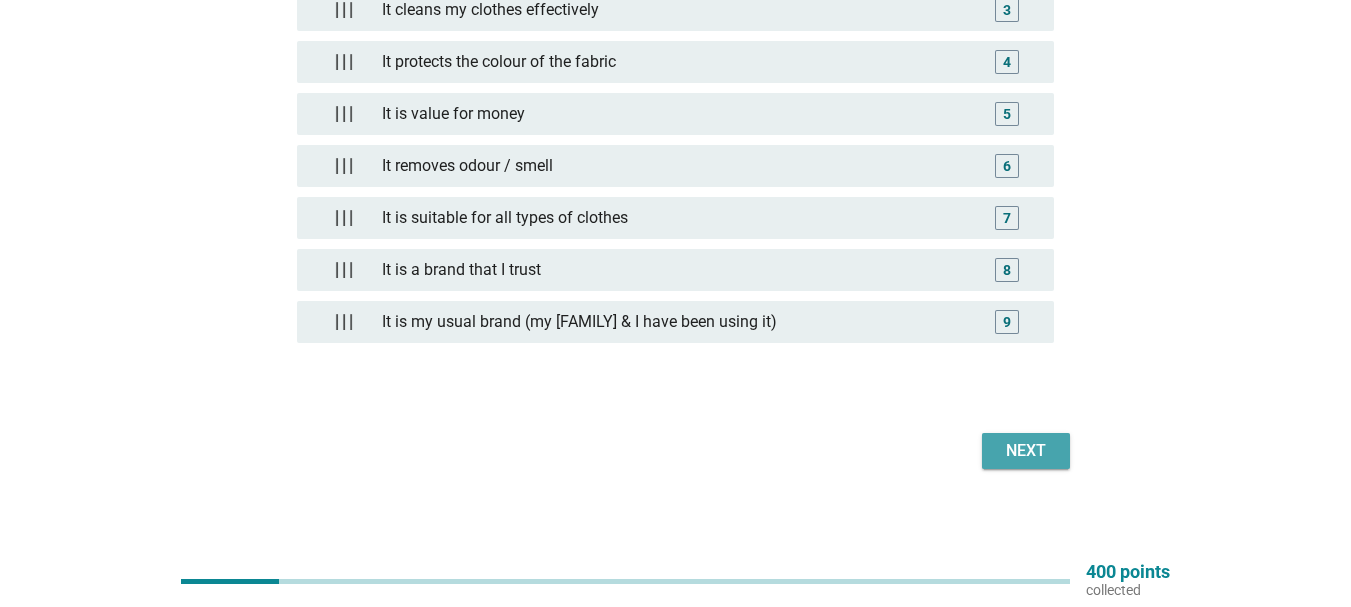 click on "Next" at bounding box center (1026, 451) 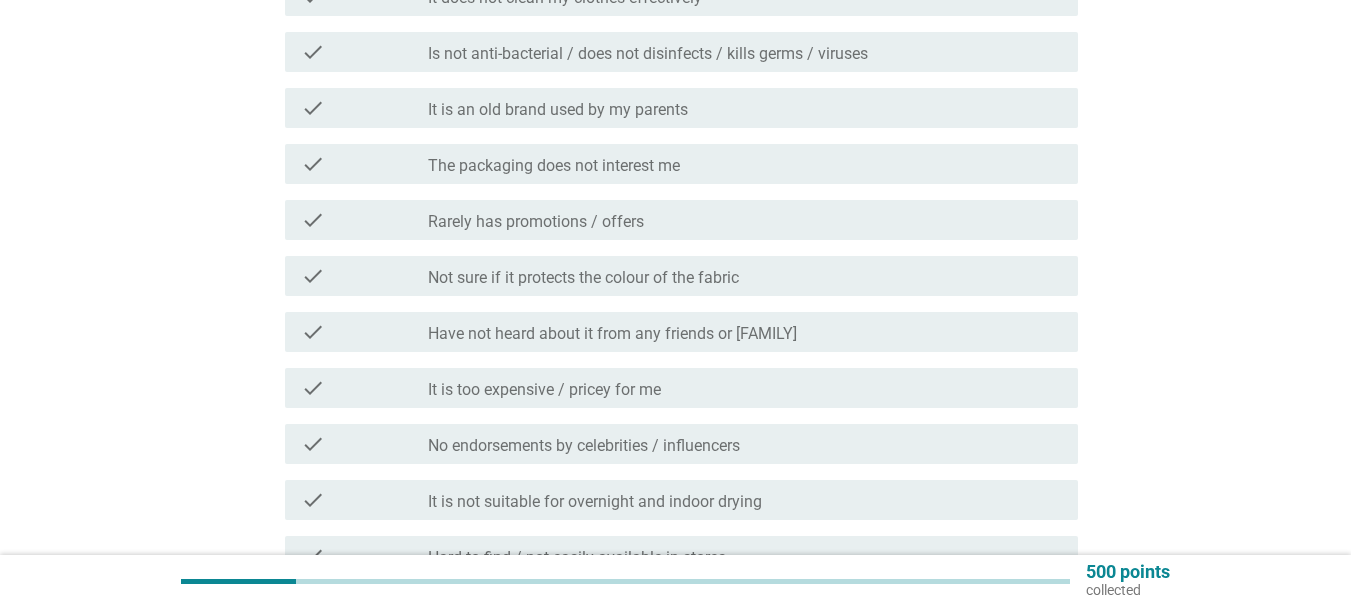 scroll, scrollTop: 400, scrollLeft: 0, axis: vertical 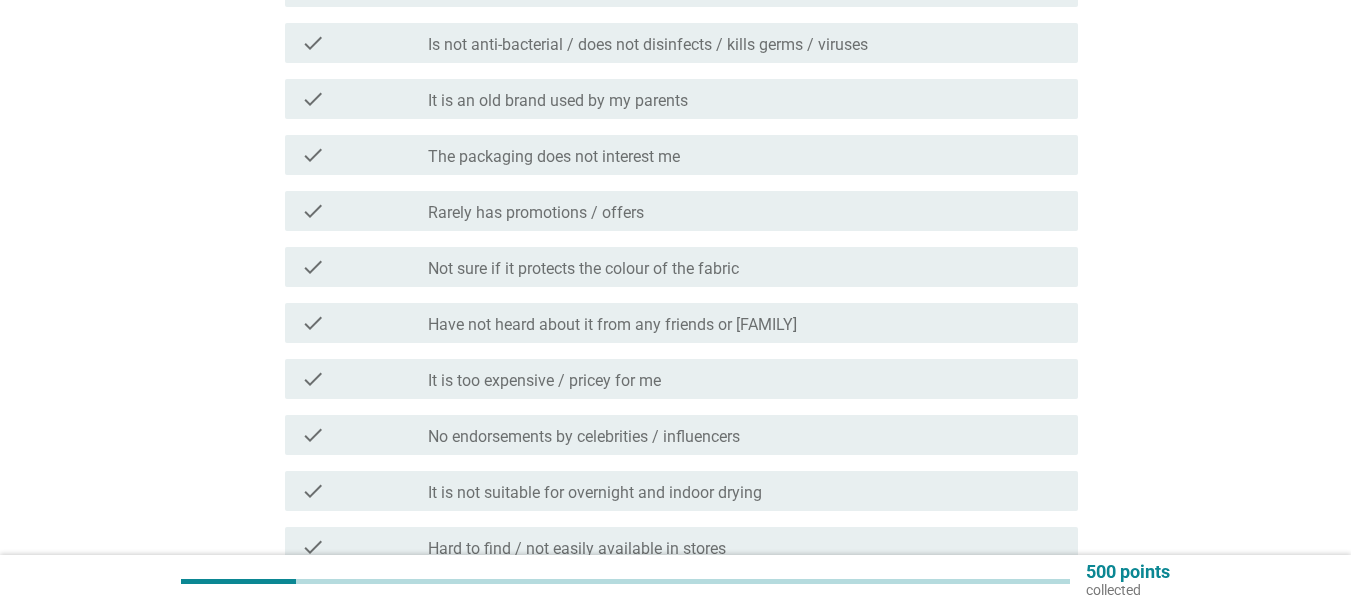 click on "check_box_outline_blank It is too expensive / pricey for me" at bounding box center (745, 379) 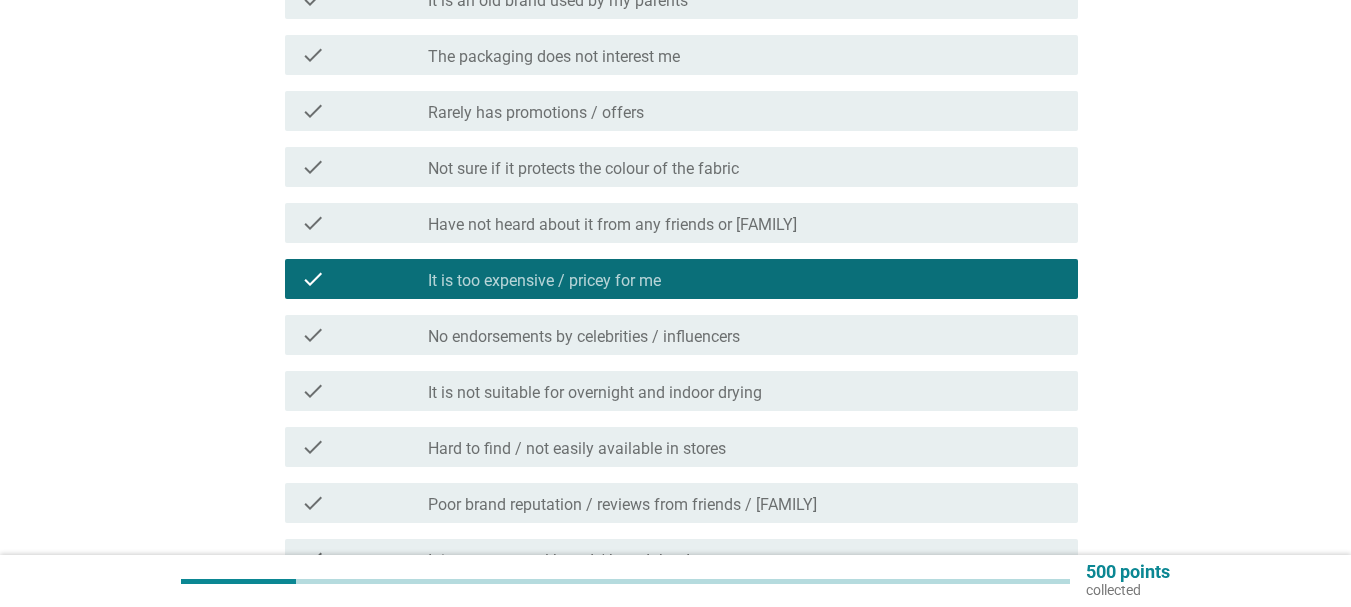 scroll, scrollTop: 600, scrollLeft: 0, axis: vertical 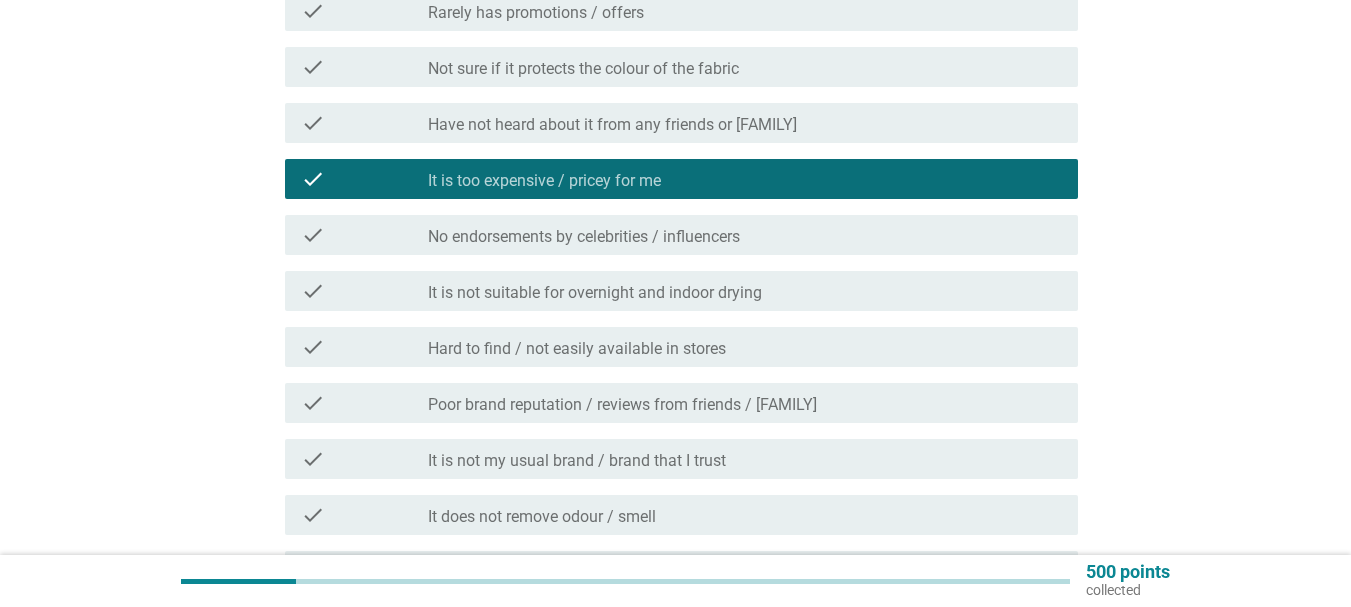 click on "Hard to find / not easily available in stores" at bounding box center [577, 349] 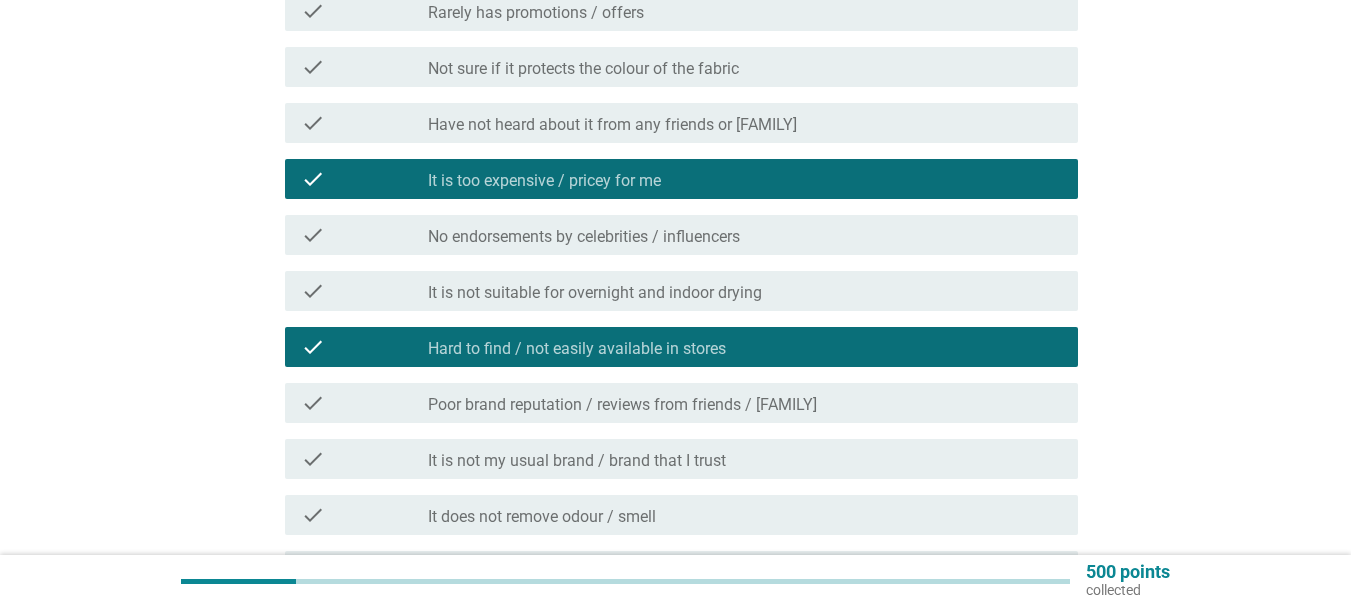 scroll, scrollTop: 700, scrollLeft: 0, axis: vertical 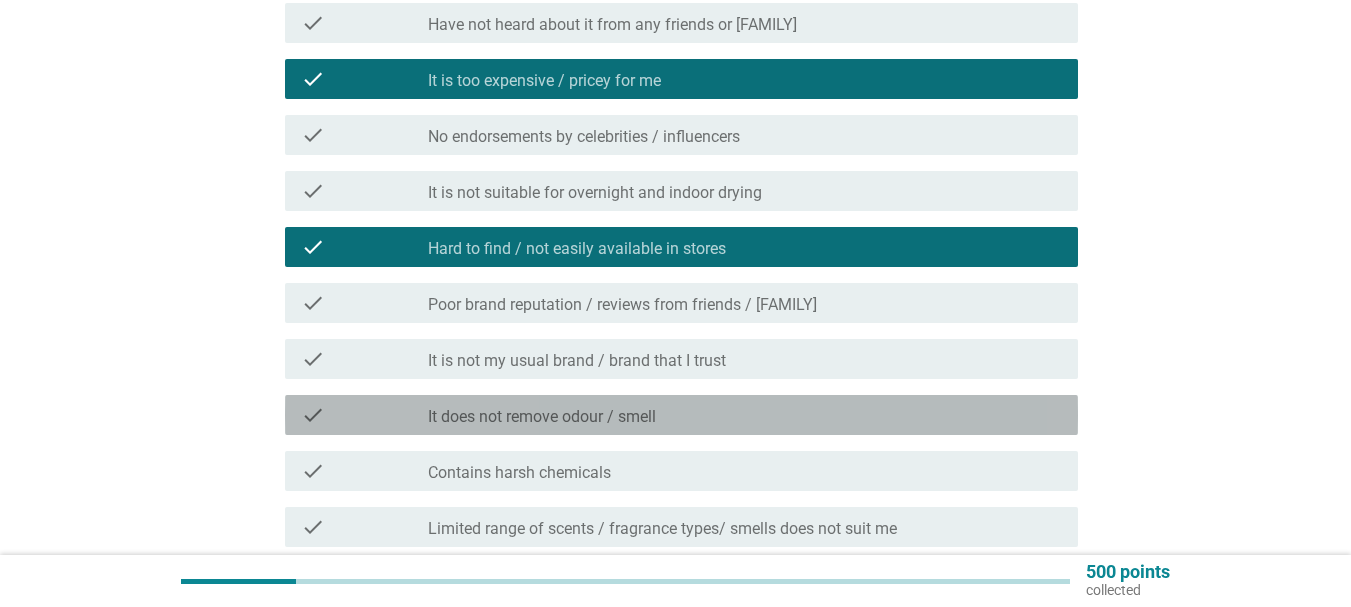 click on "check_box_outline_blank It does not remove odour / smell" at bounding box center [745, 415] 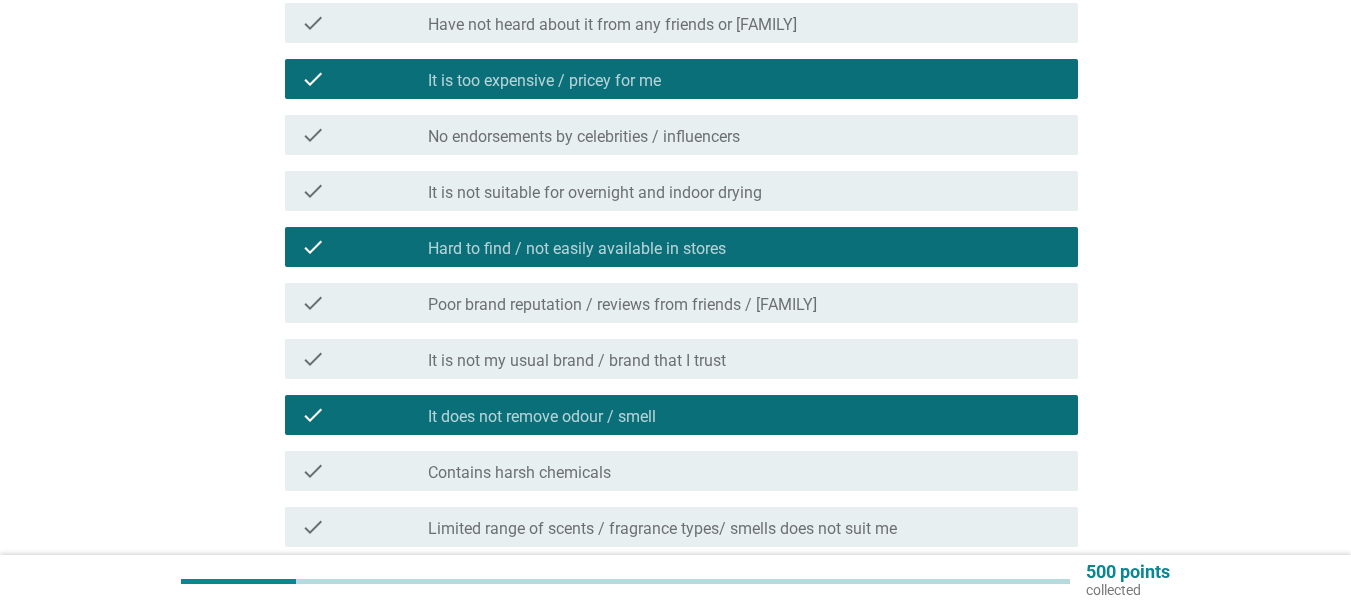 click on "check     check_box_outline_blank Contains harsh chemicals" at bounding box center (675, 471) 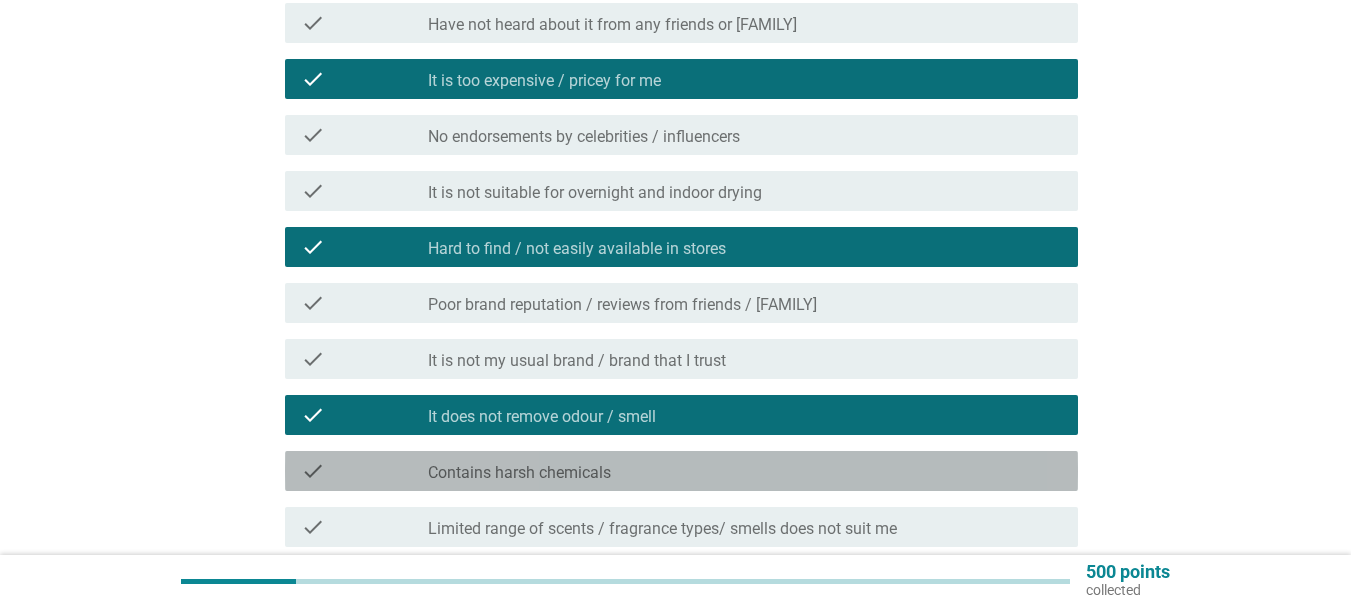 click on "check_box_outline_blank Contains harsh chemicals" at bounding box center [745, 471] 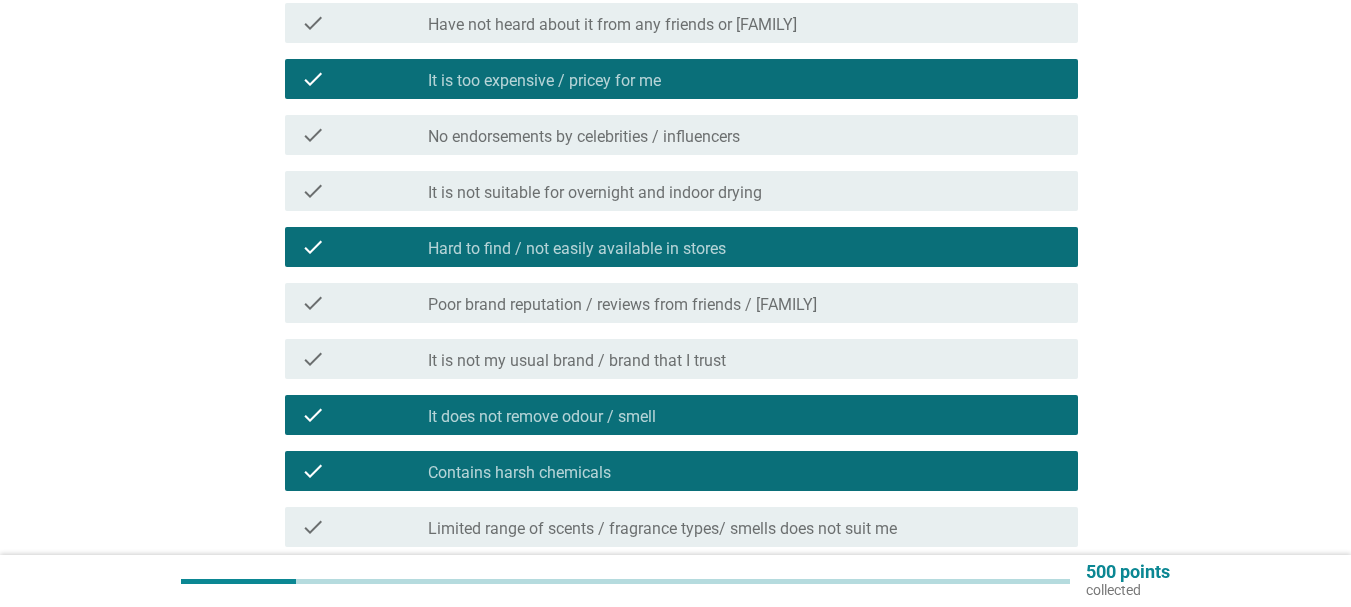 scroll, scrollTop: 990, scrollLeft: 0, axis: vertical 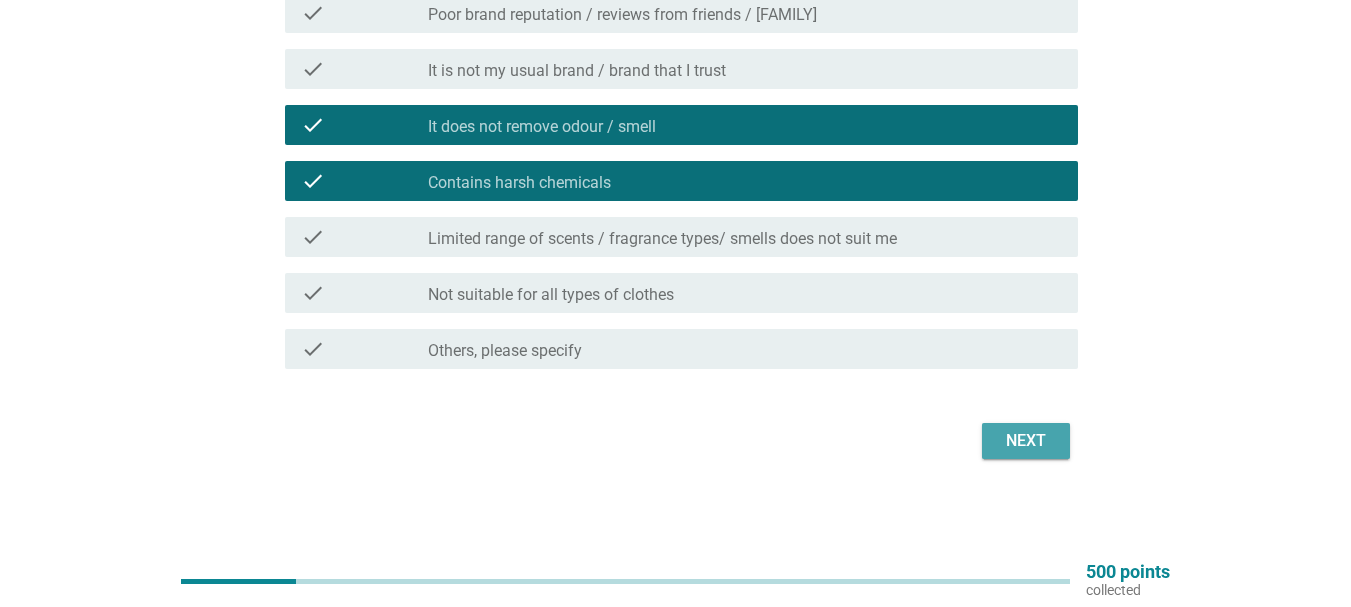 click on "Next" at bounding box center [1026, 441] 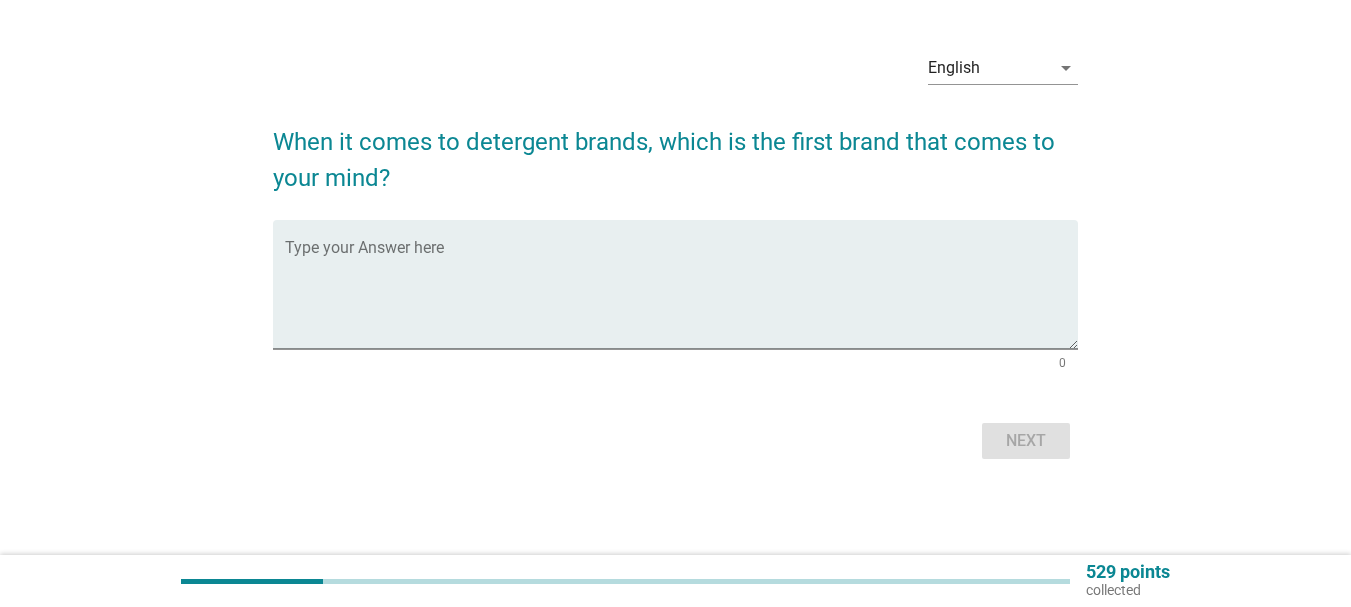 scroll, scrollTop: 0, scrollLeft: 0, axis: both 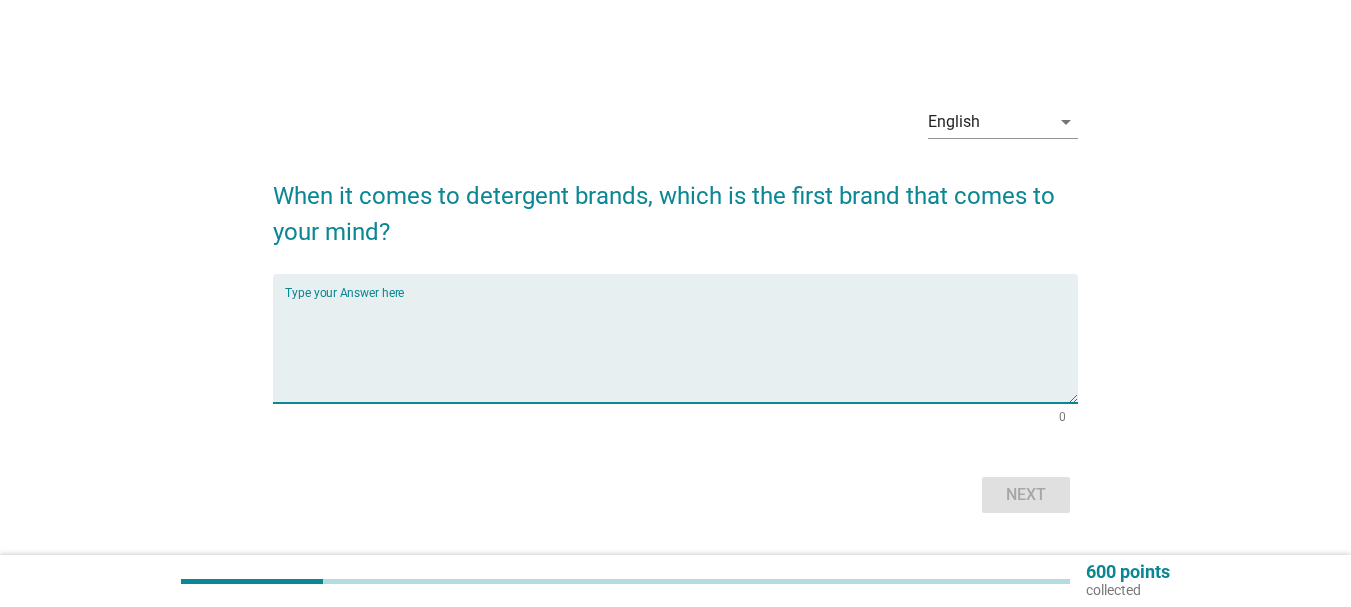 click at bounding box center (681, 350) 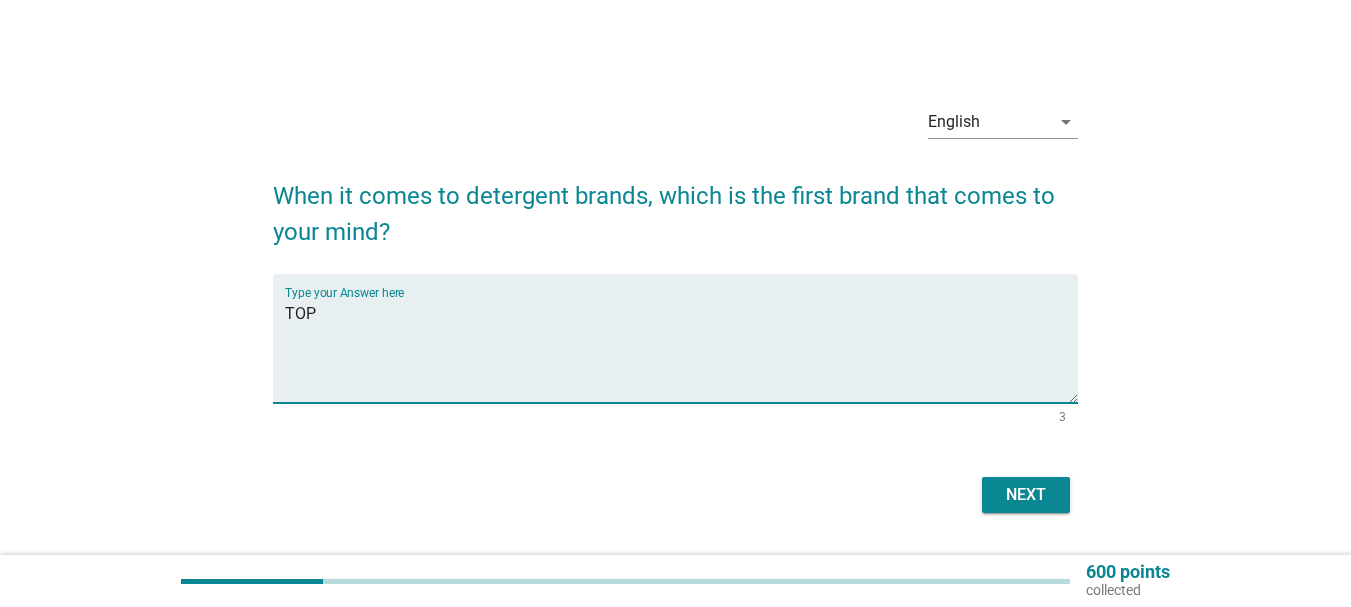 type on "TOP" 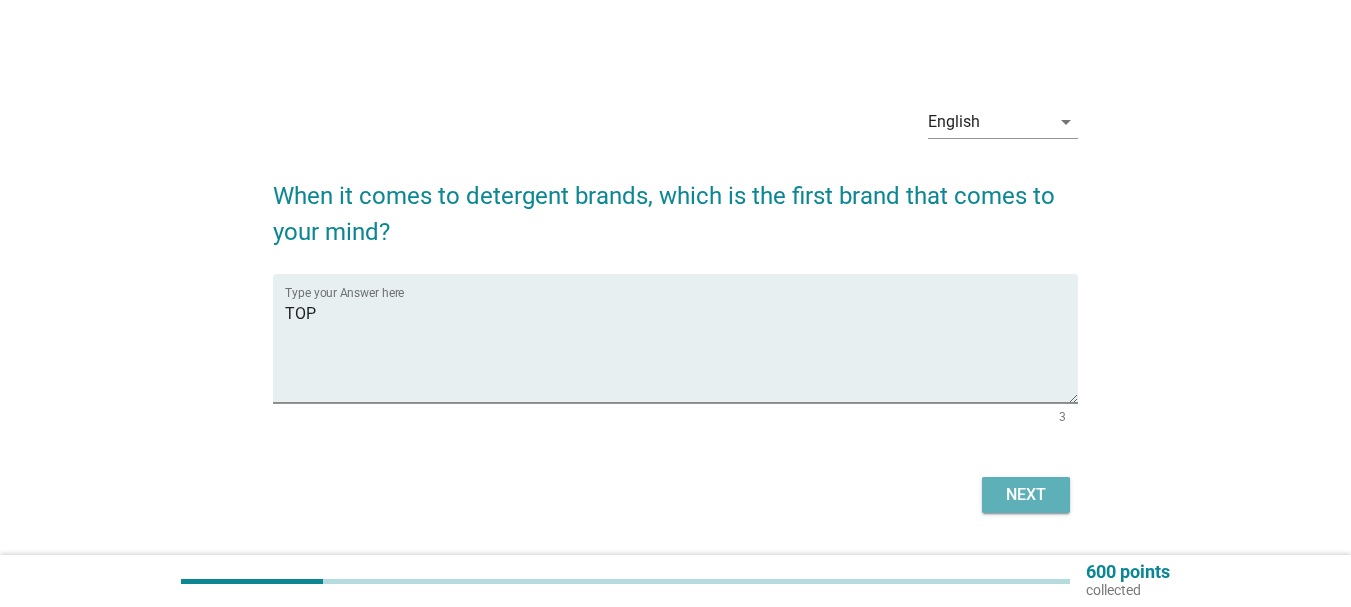 click on "Next" at bounding box center (1026, 495) 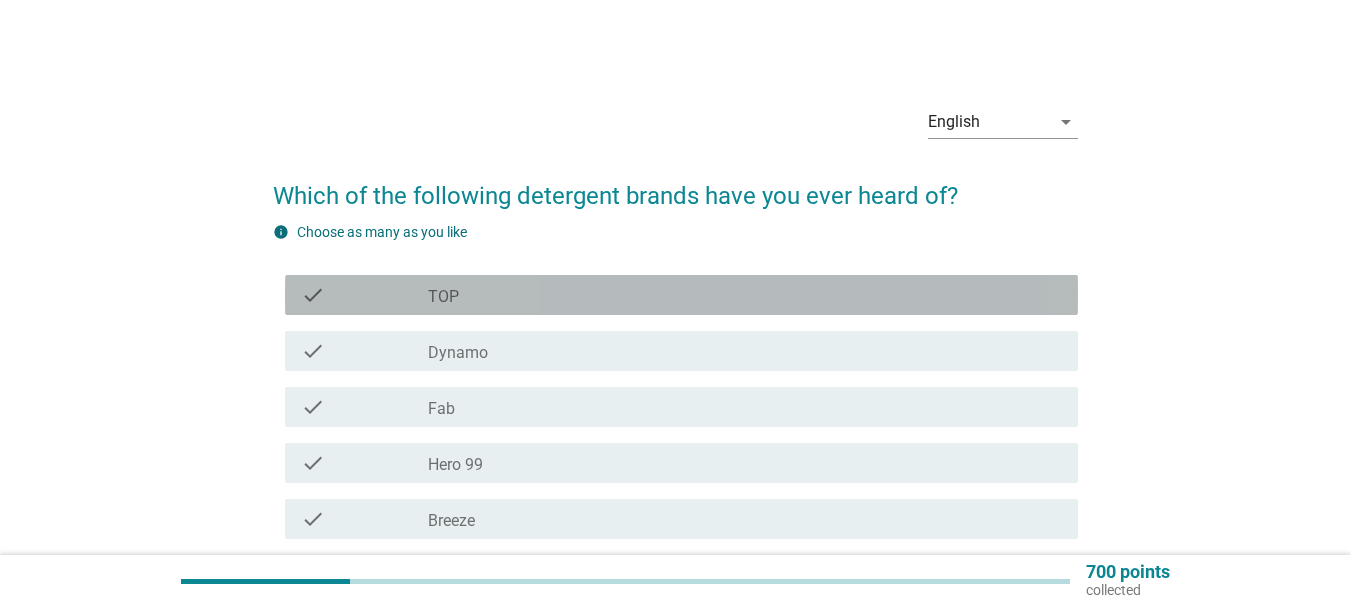click on "check_box_outline_blank TOP" at bounding box center (745, 295) 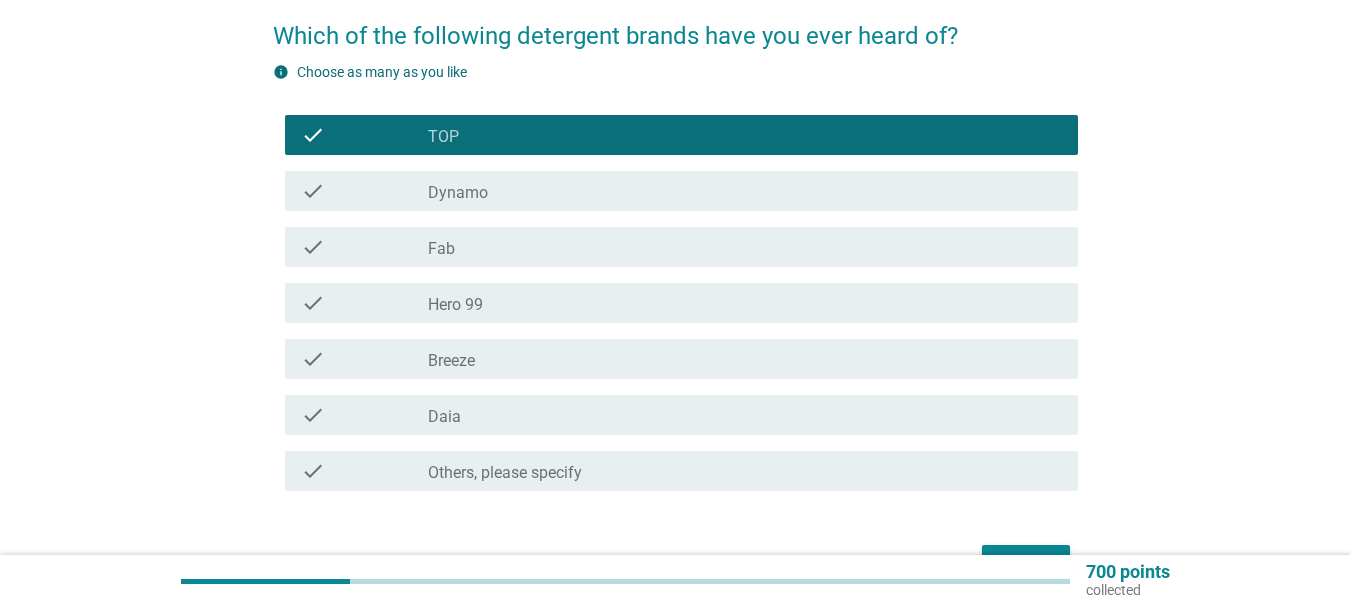 scroll, scrollTop: 200, scrollLeft: 0, axis: vertical 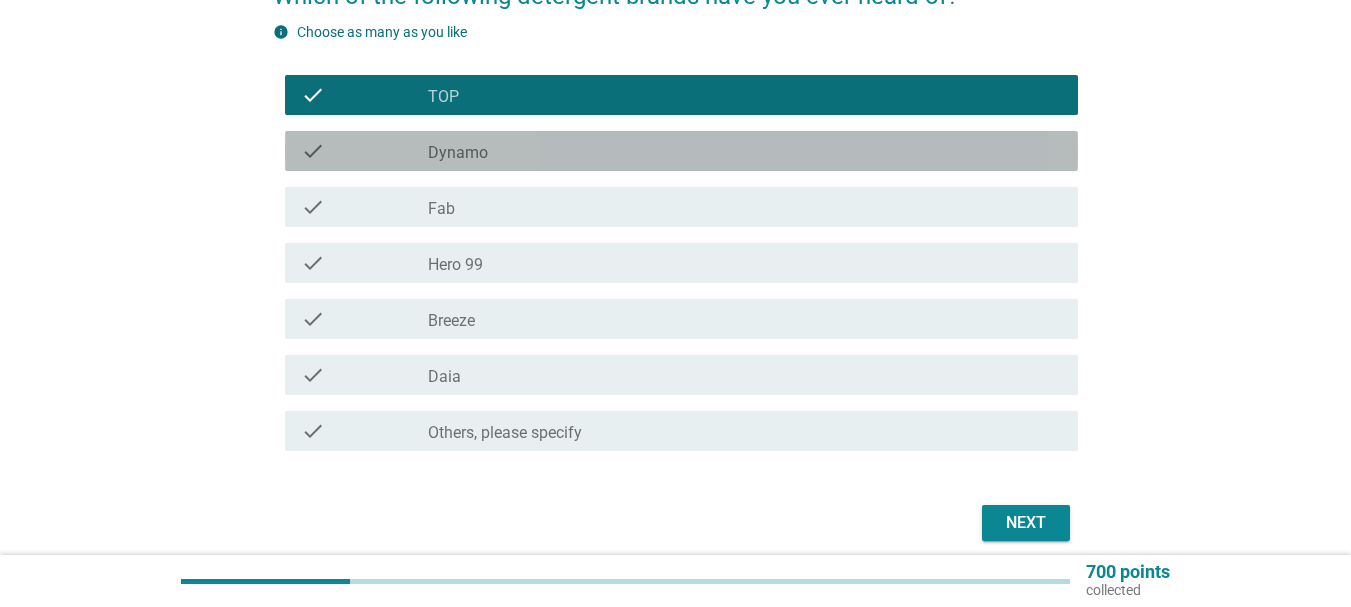 click on "check     check_box_outline_blank Dynamo" at bounding box center (681, 151) 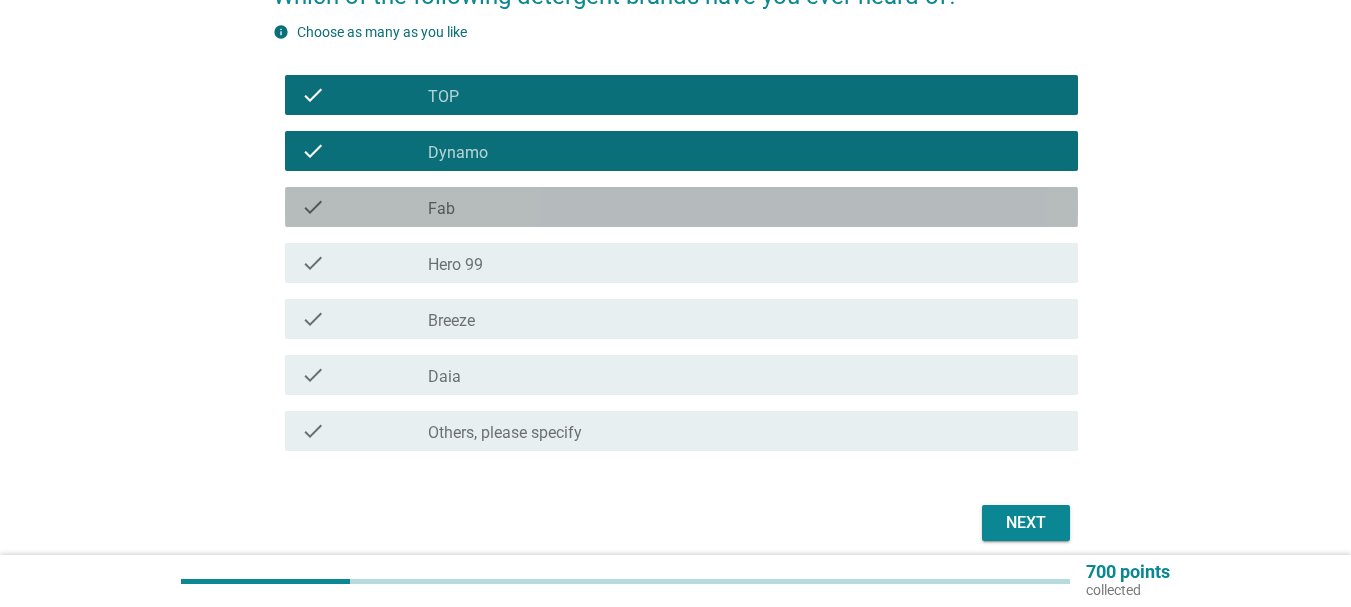 click on "check_box_outline_blank Fab" at bounding box center [745, 207] 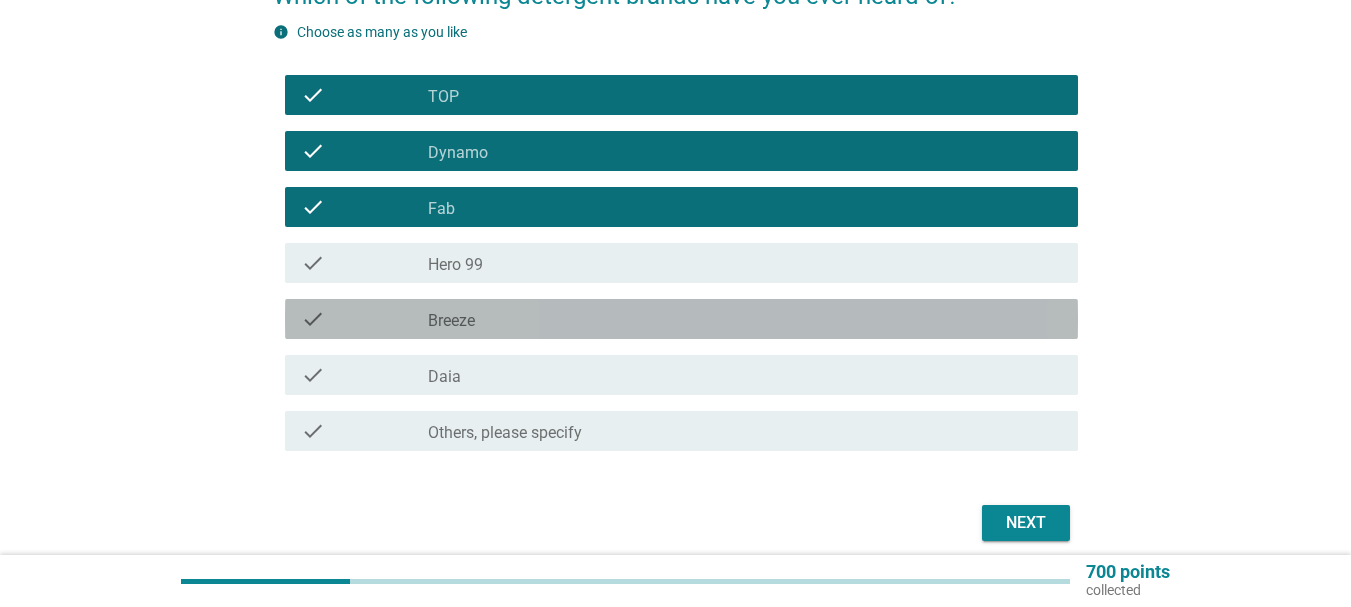click on "check_box_outline_blank Breeze" at bounding box center (745, 319) 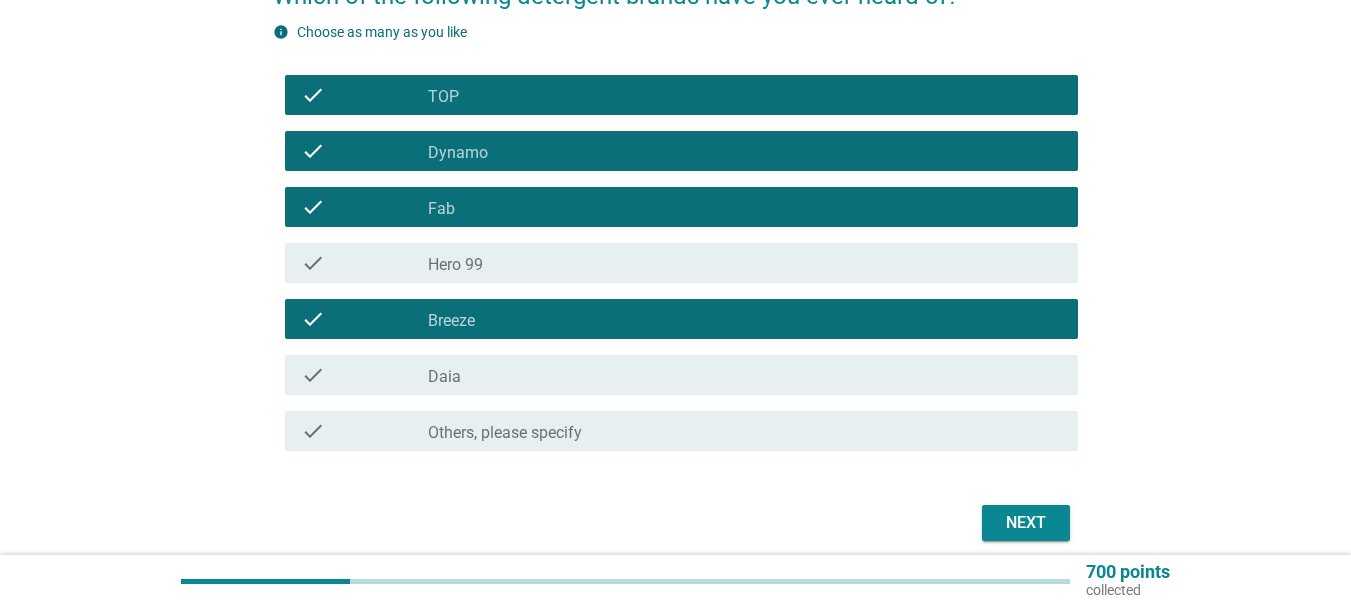 click on "check     check_box_outline_blank Breeze" at bounding box center [675, 319] 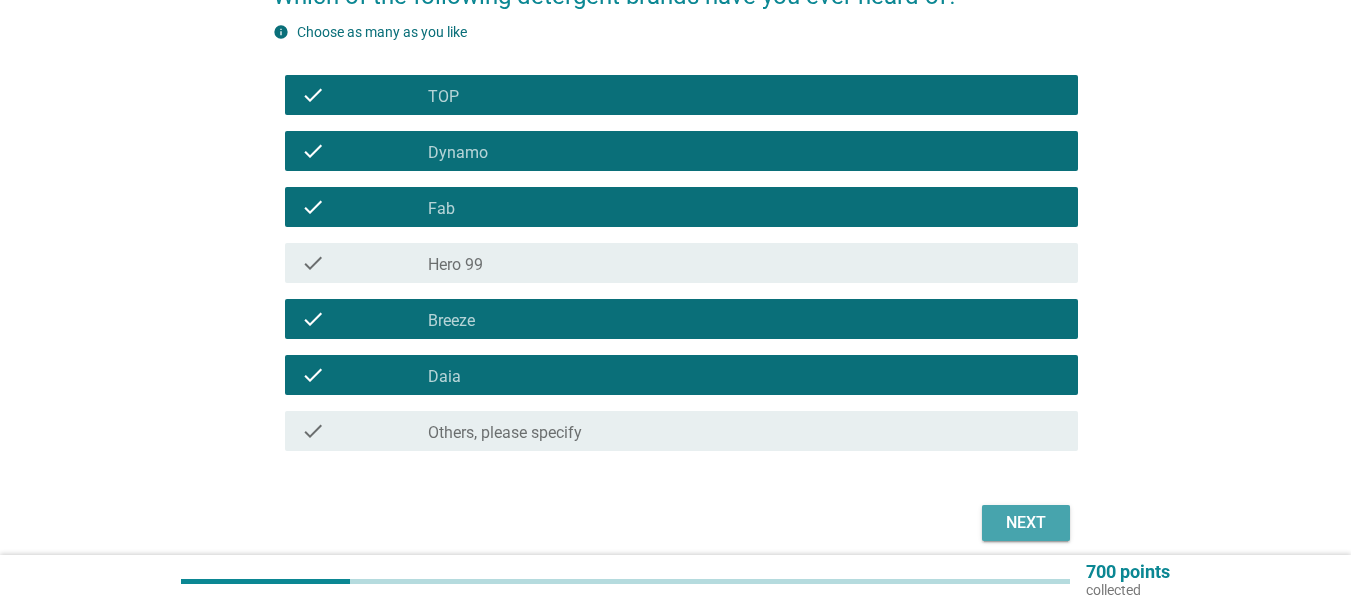 click on "Next" at bounding box center (1026, 523) 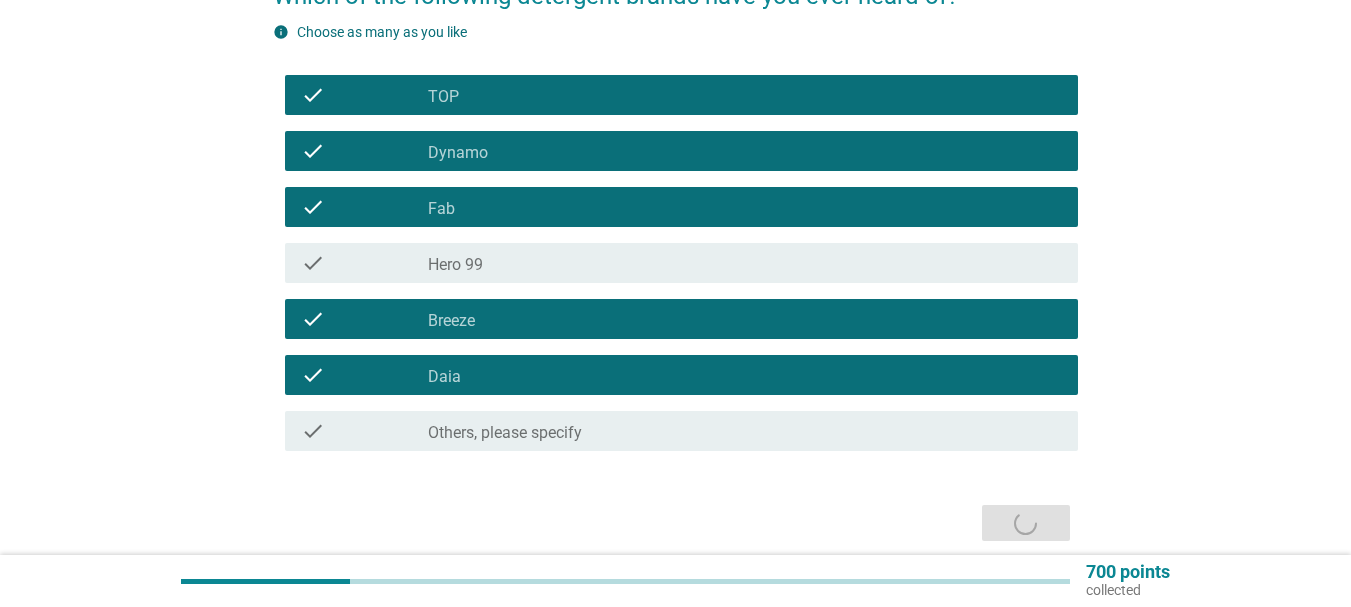 scroll, scrollTop: 0, scrollLeft: 0, axis: both 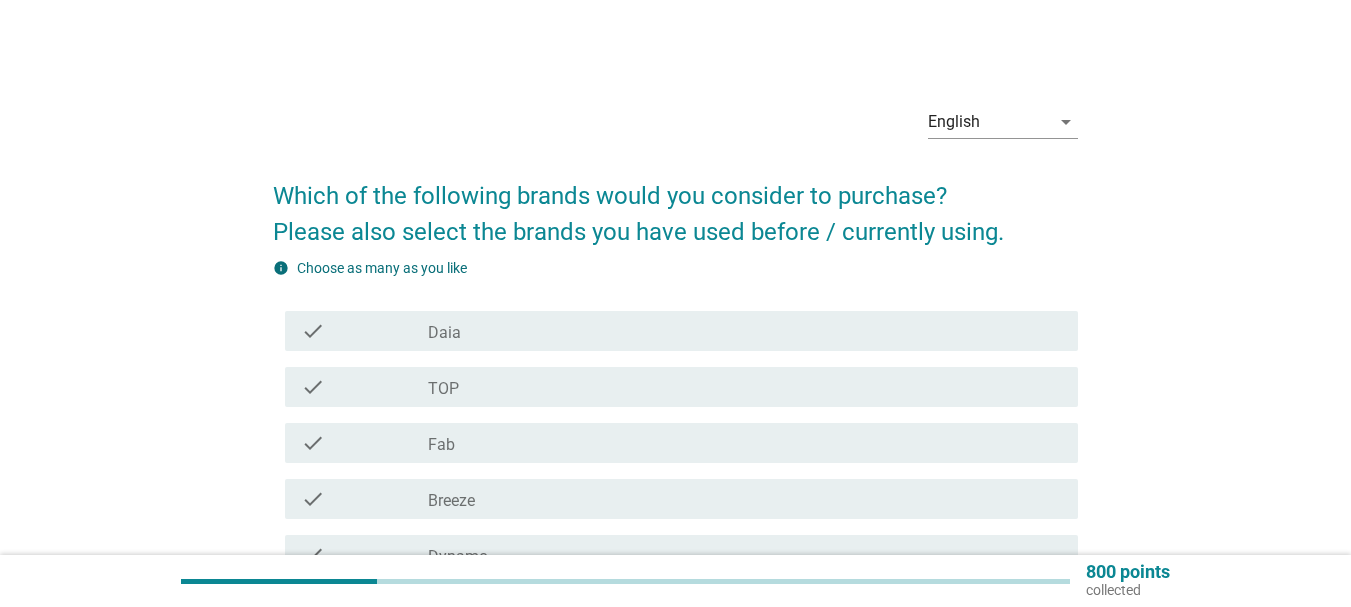 click on "check_box_outline_blank TOP" at bounding box center [745, 387] 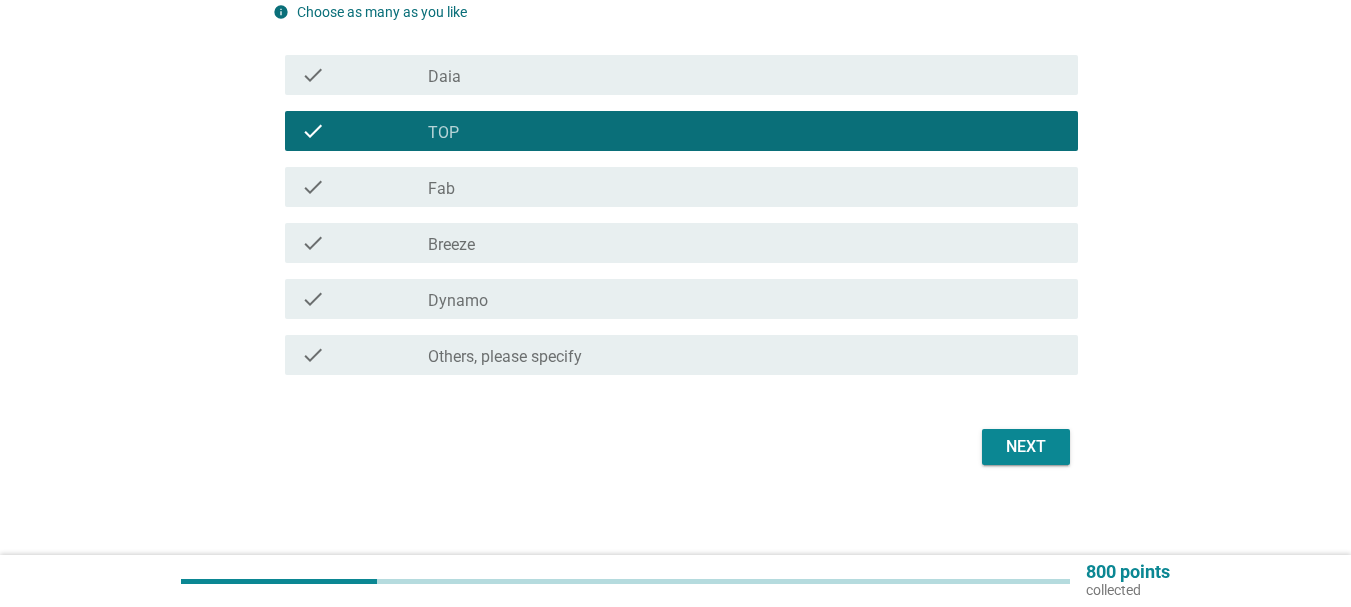 scroll, scrollTop: 262, scrollLeft: 0, axis: vertical 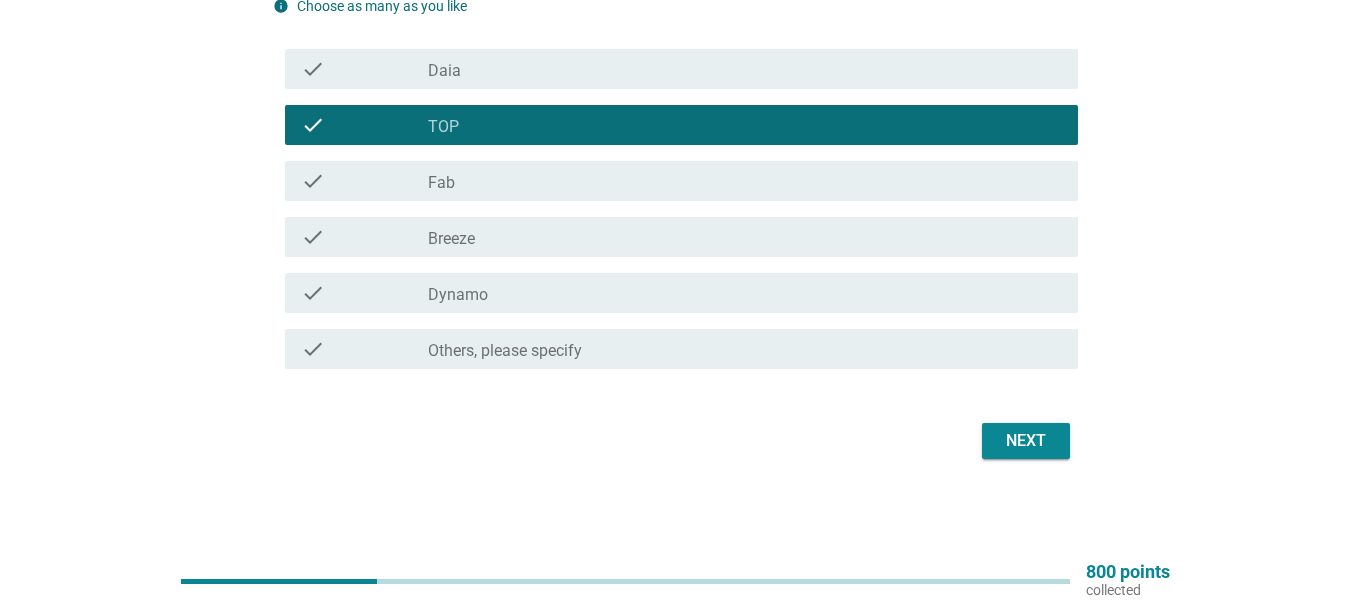 click on "Next" at bounding box center [1026, 441] 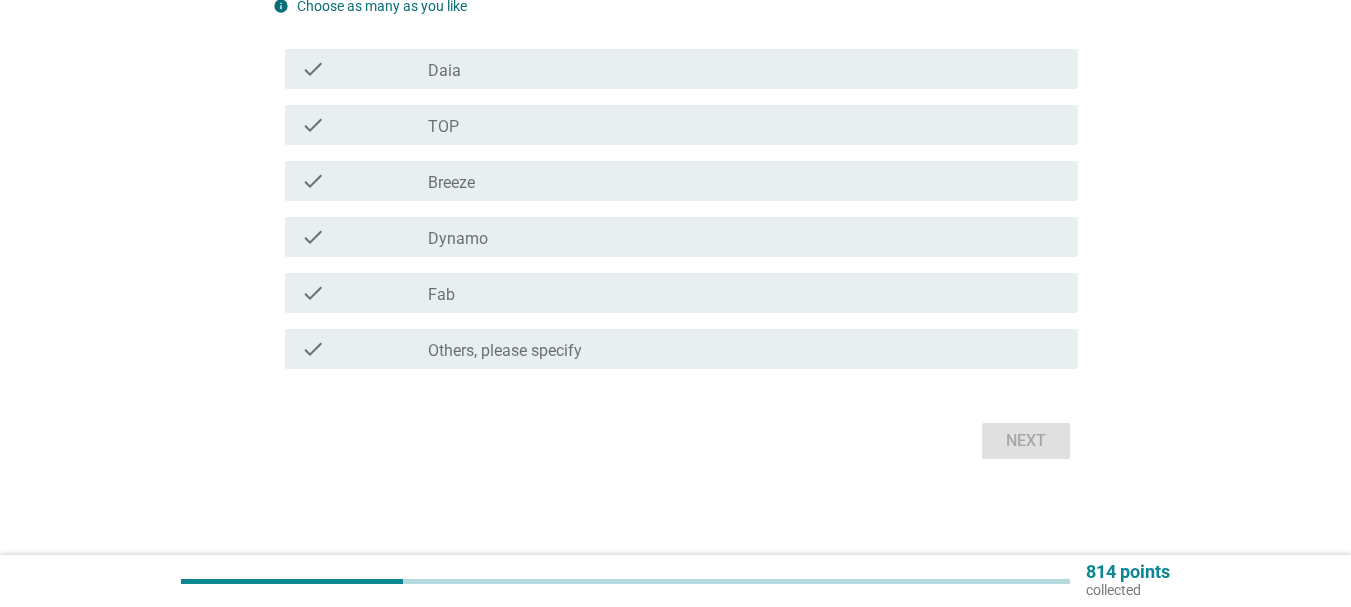 scroll, scrollTop: 0, scrollLeft: 0, axis: both 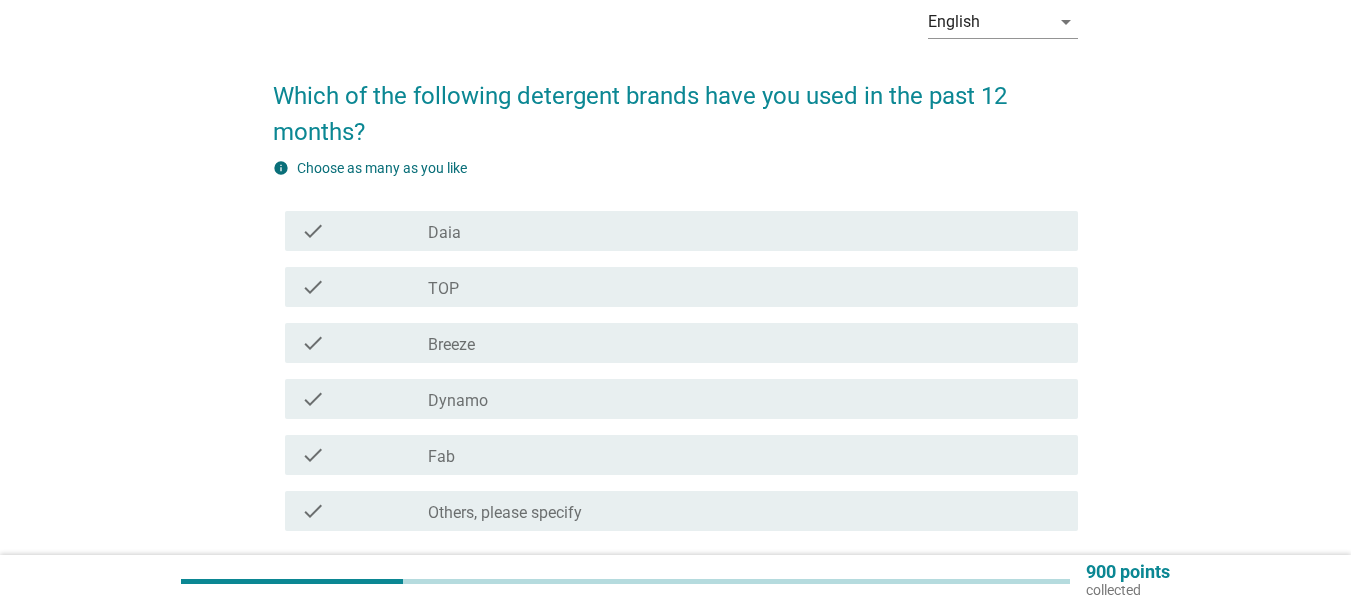 click on "check_box_outline_blank TOP" at bounding box center [745, 287] 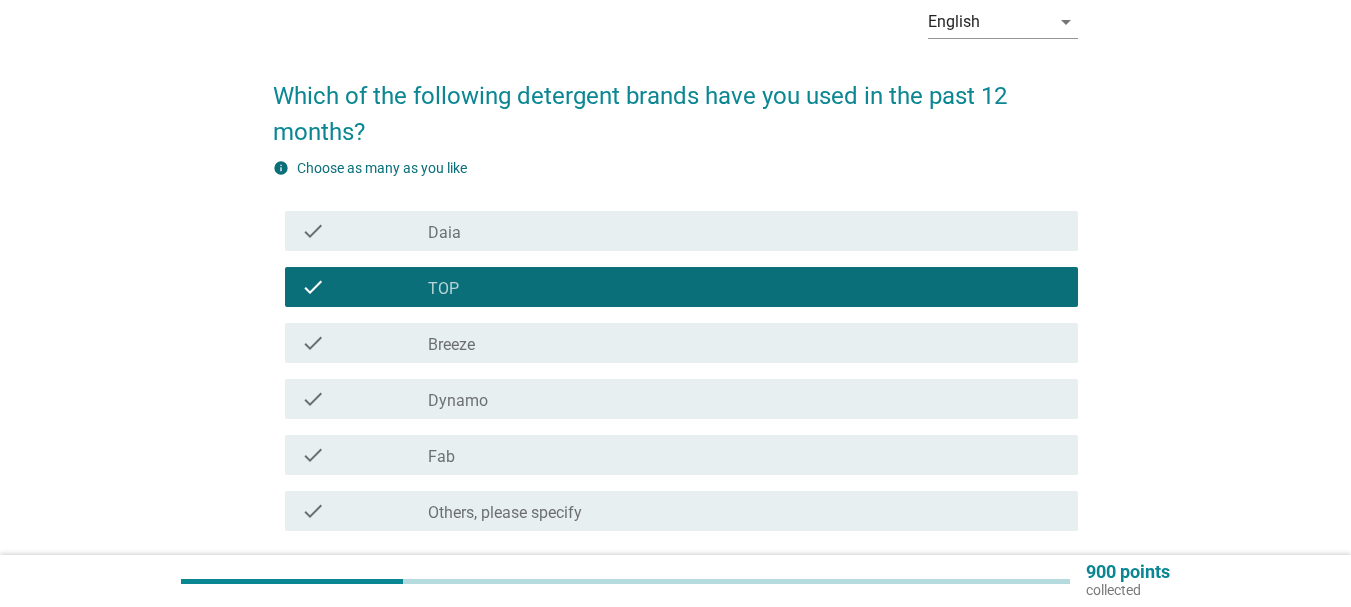 scroll, scrollTop: 262, scrollLeft: 0, axis: vertical 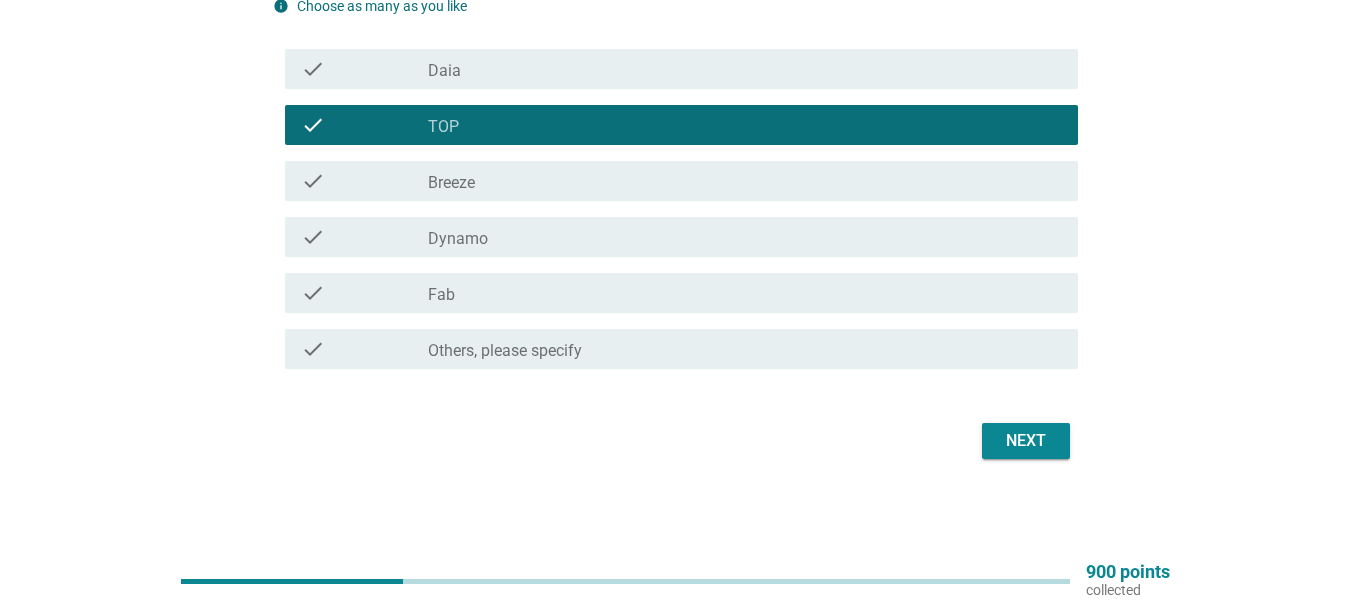 click on "Next" at bounding box center [1026, 441] 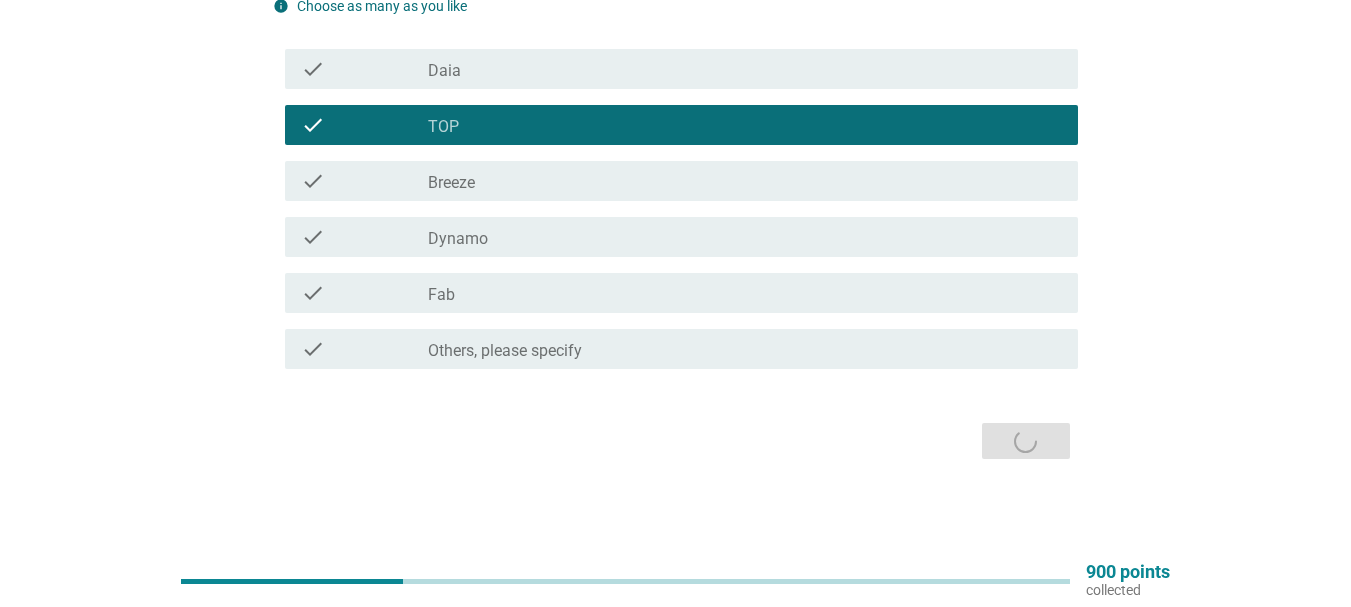 scroll, scrollTop: 0, scrollLeft: 0, axis: both 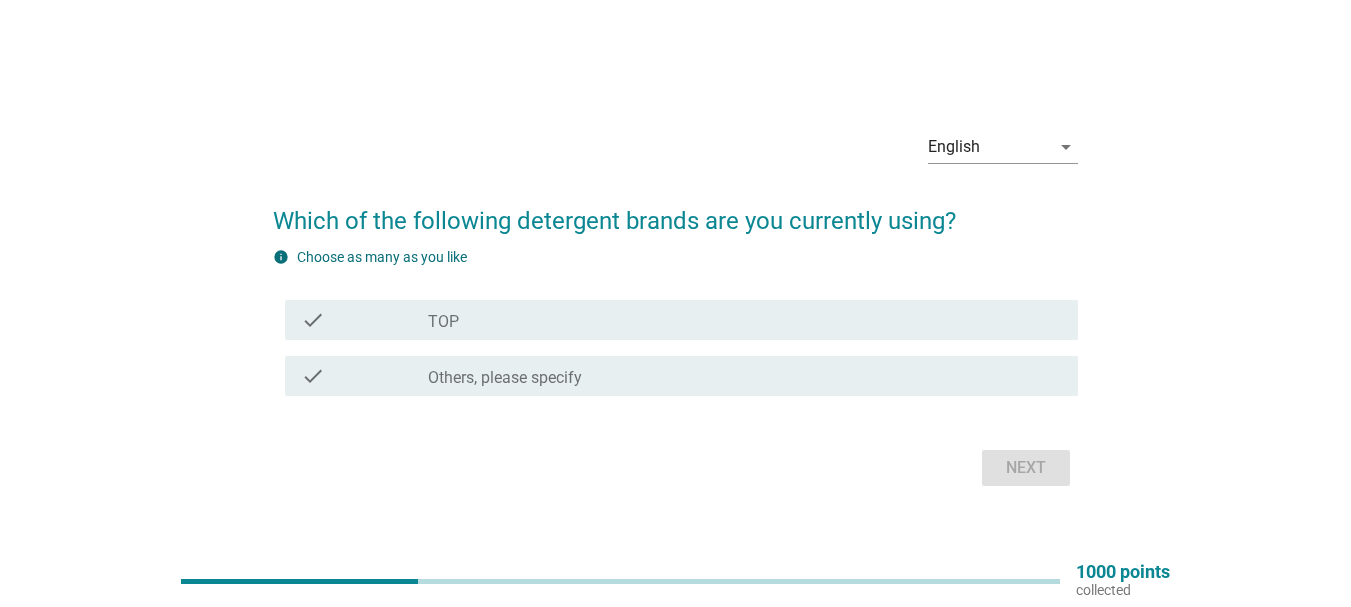 click on "check_box TOP" at bounding box center (745, 320) 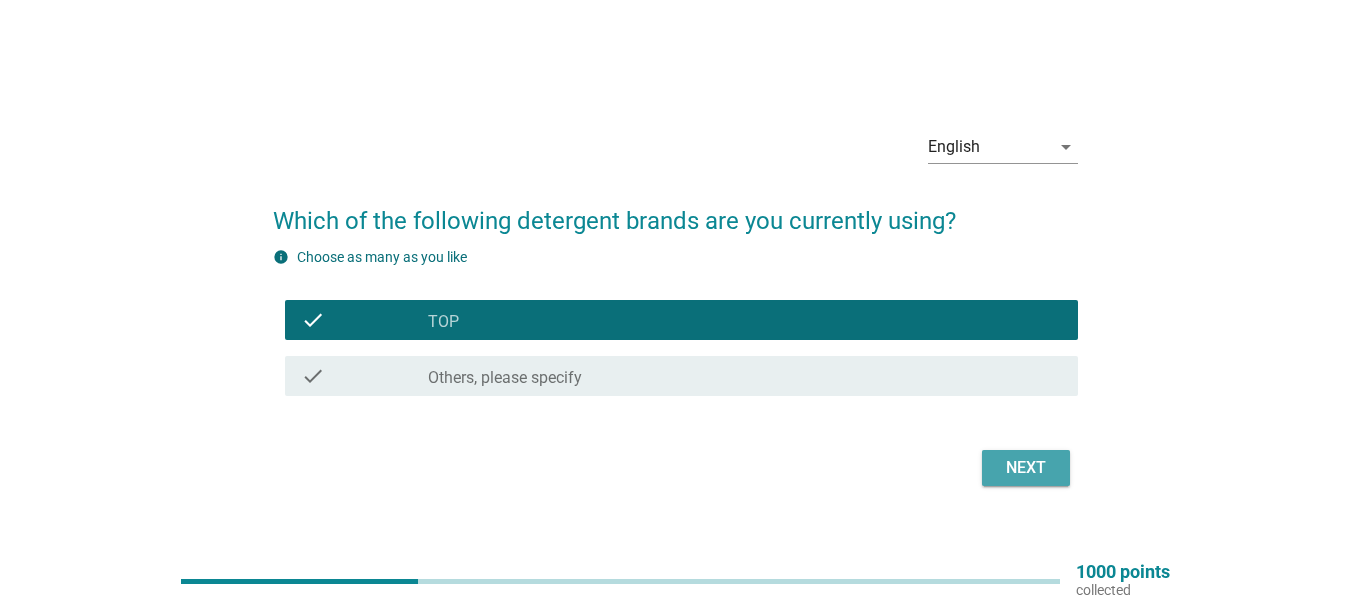 click on "Next" at bounding box center (1026, 468) 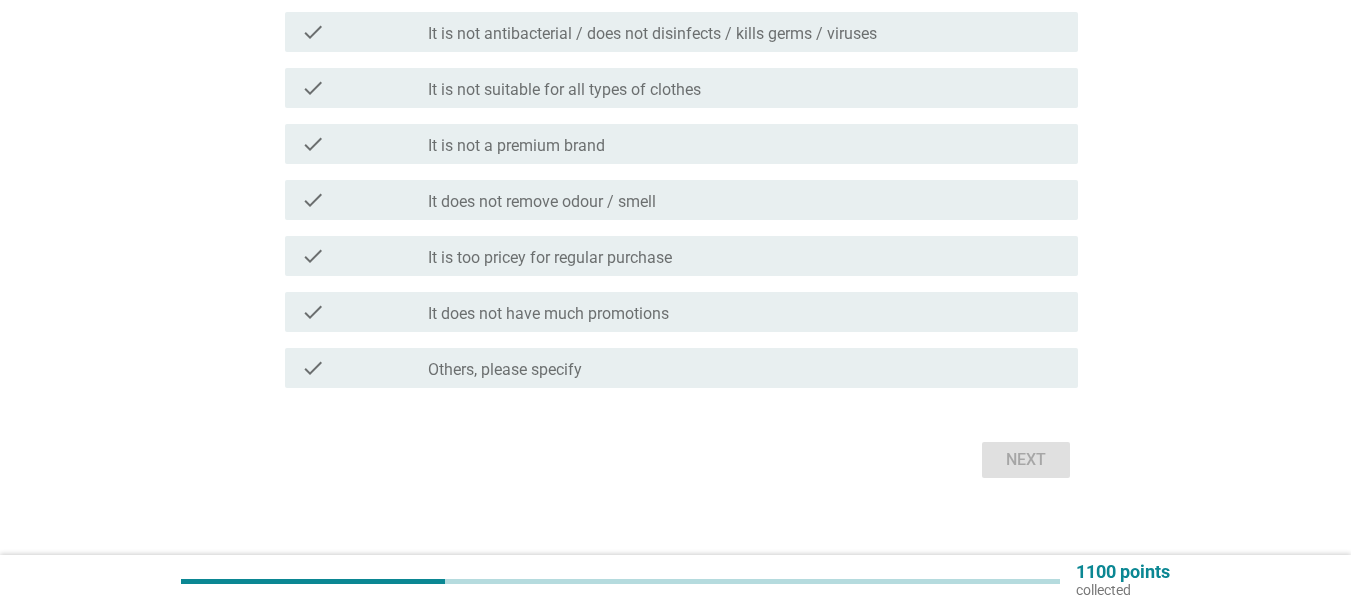 scroll, scrollTop: 878, scrollLeft: 0, axis: vertical 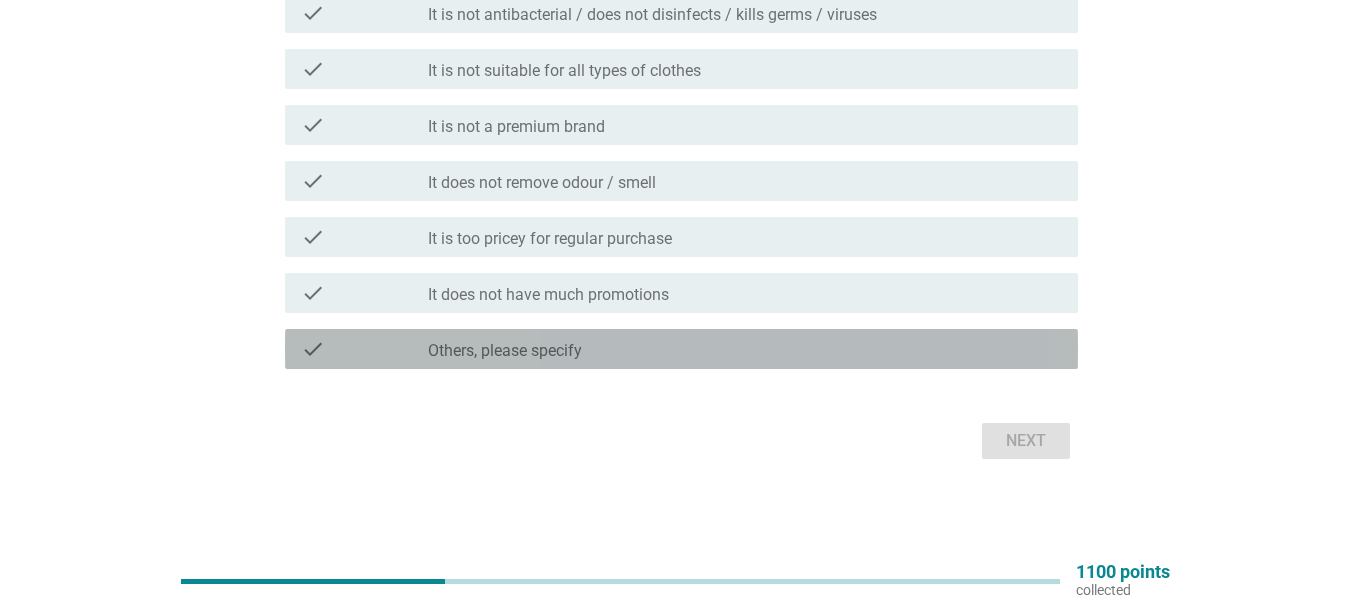click on "check     check_box Others, please specify" at bounding box center [681, 349] 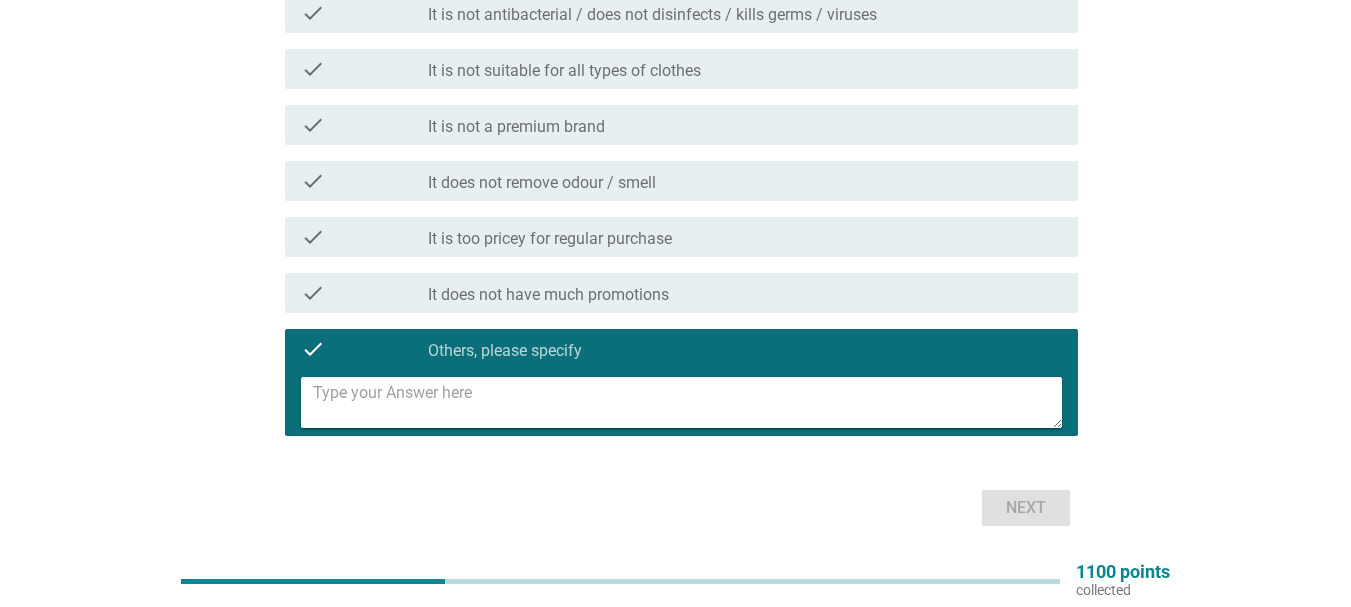 click at bounding box center [687, 402] 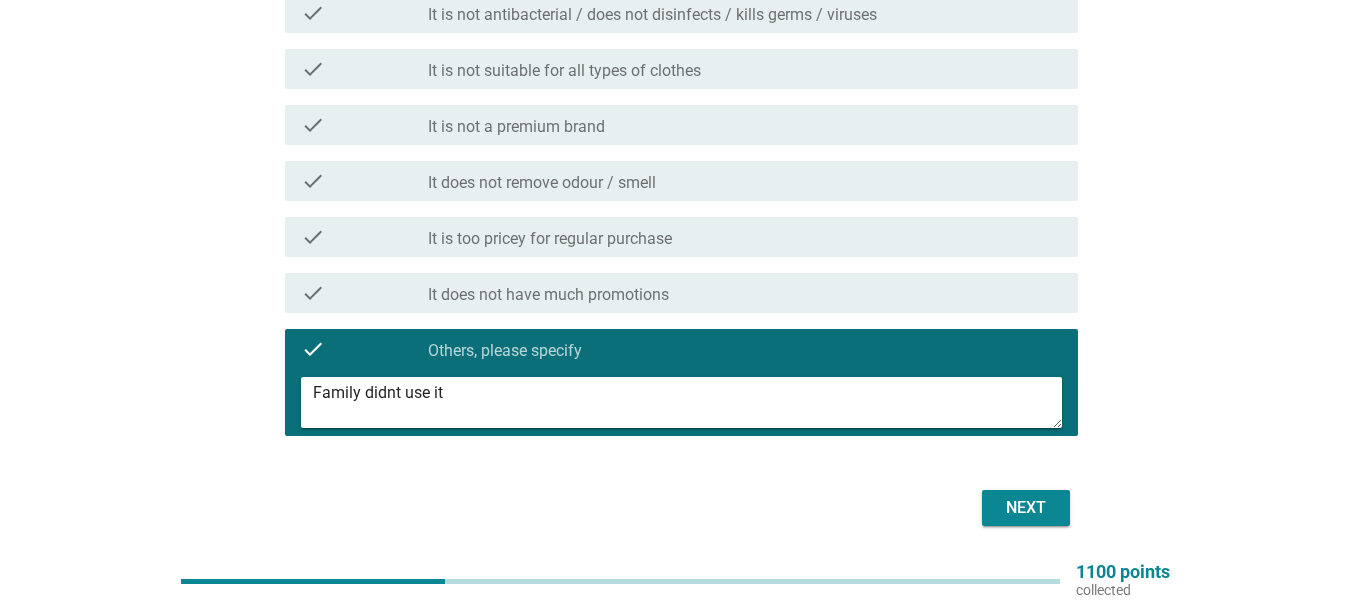 type on "Family didnt use it" 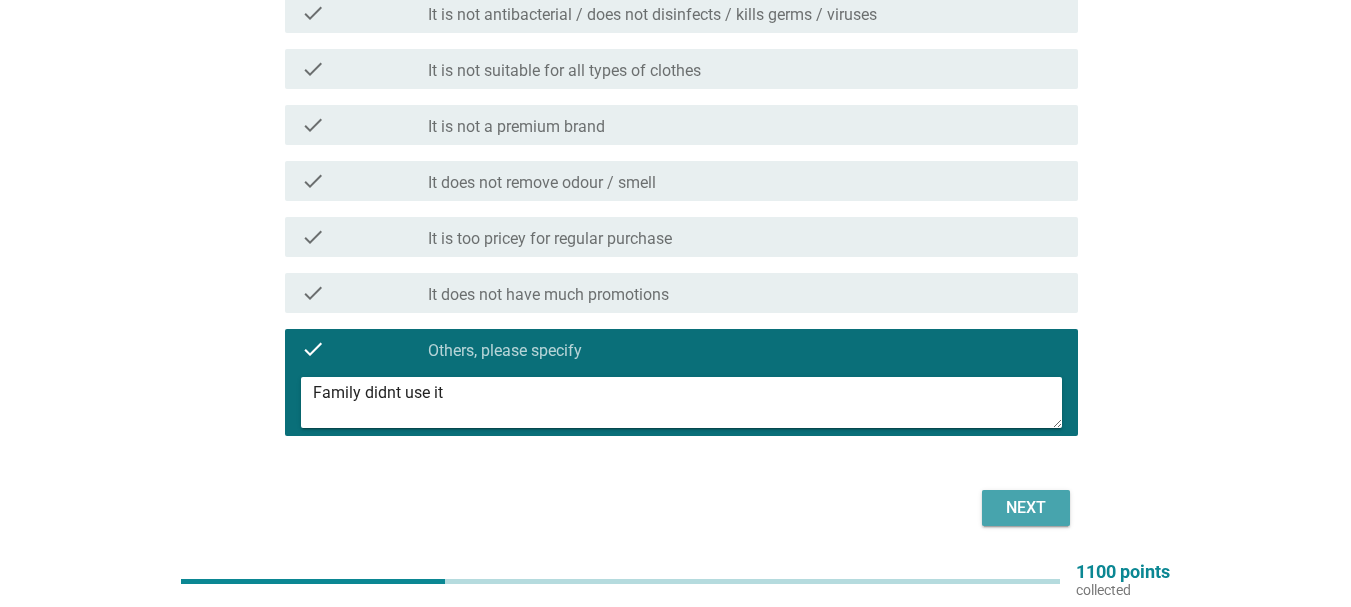 click on "Next" at bounding box center [1026, 508] 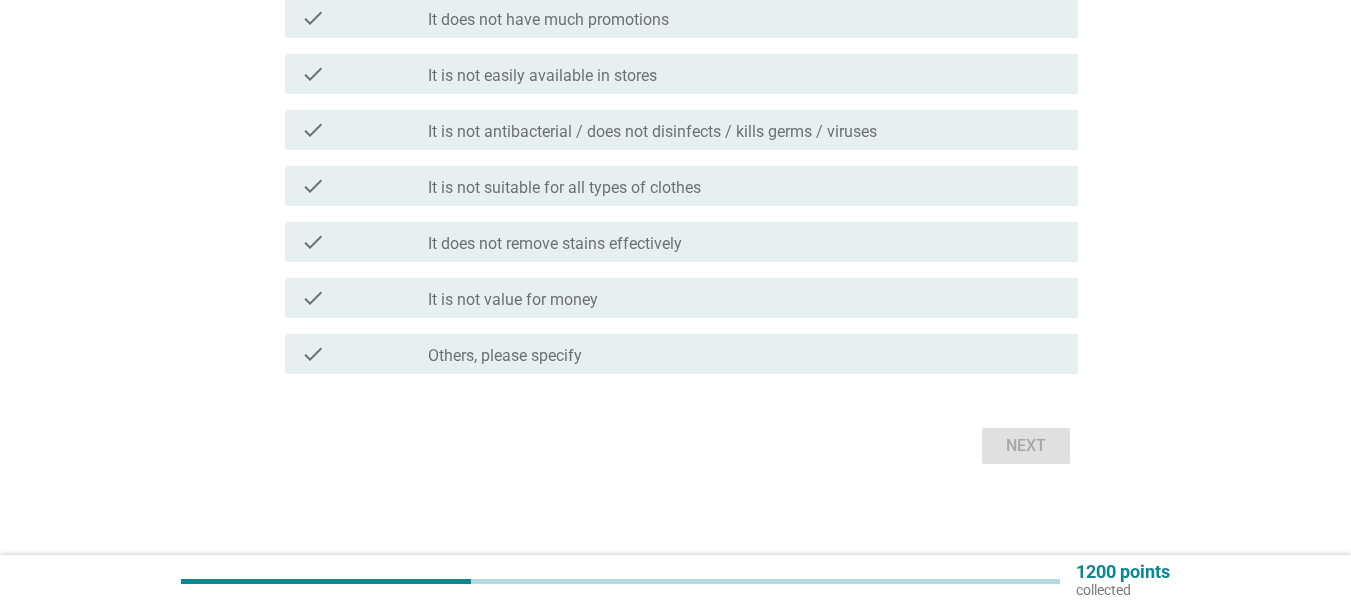 scroll, scrollTop: 878, scrollLeft: 0, axis: vertical 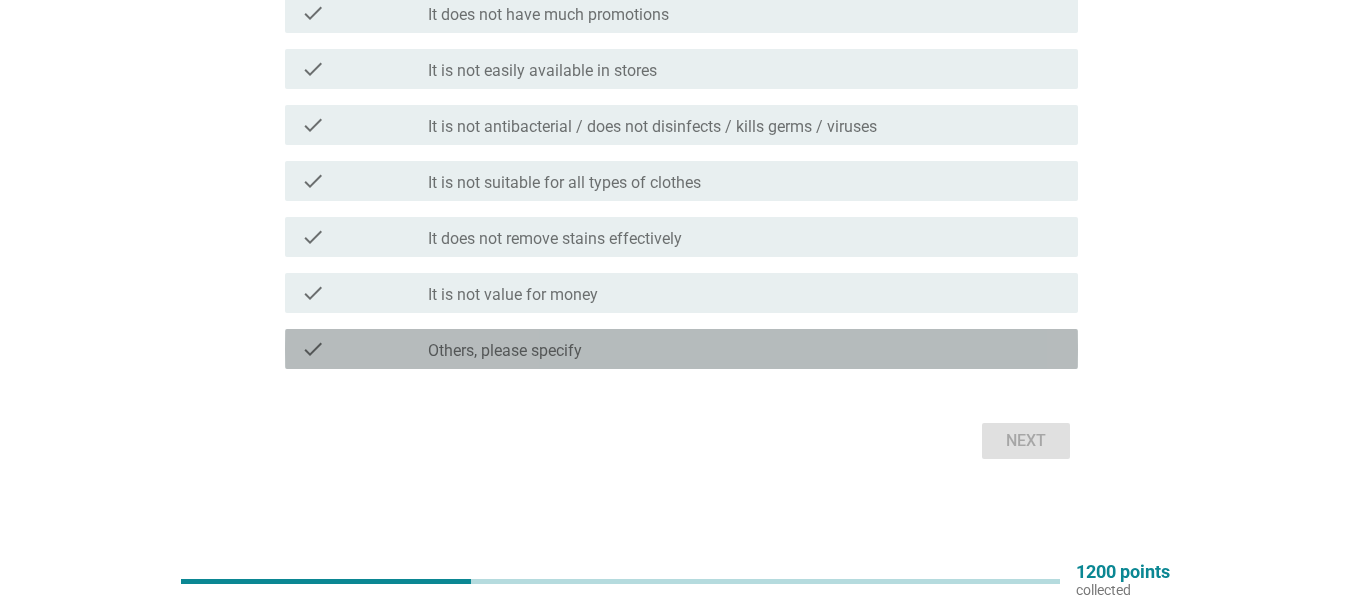 click on "Others, please specify" at bounding box center [505, 351] 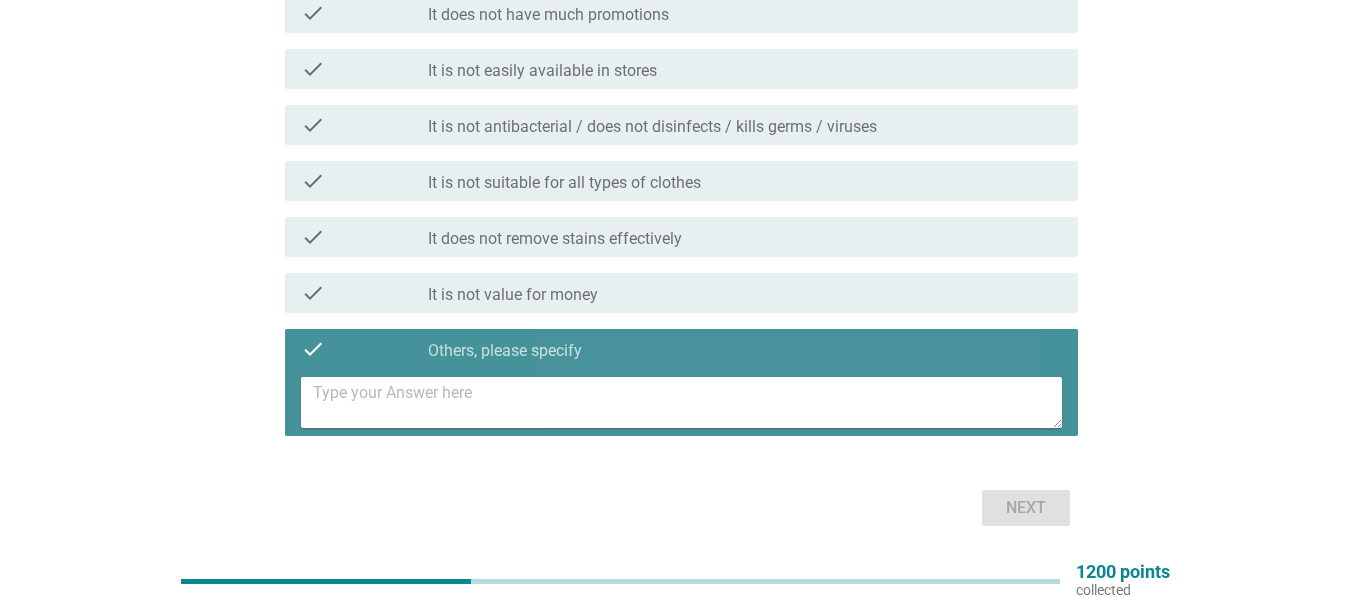 click at bounding box center [687, 402] 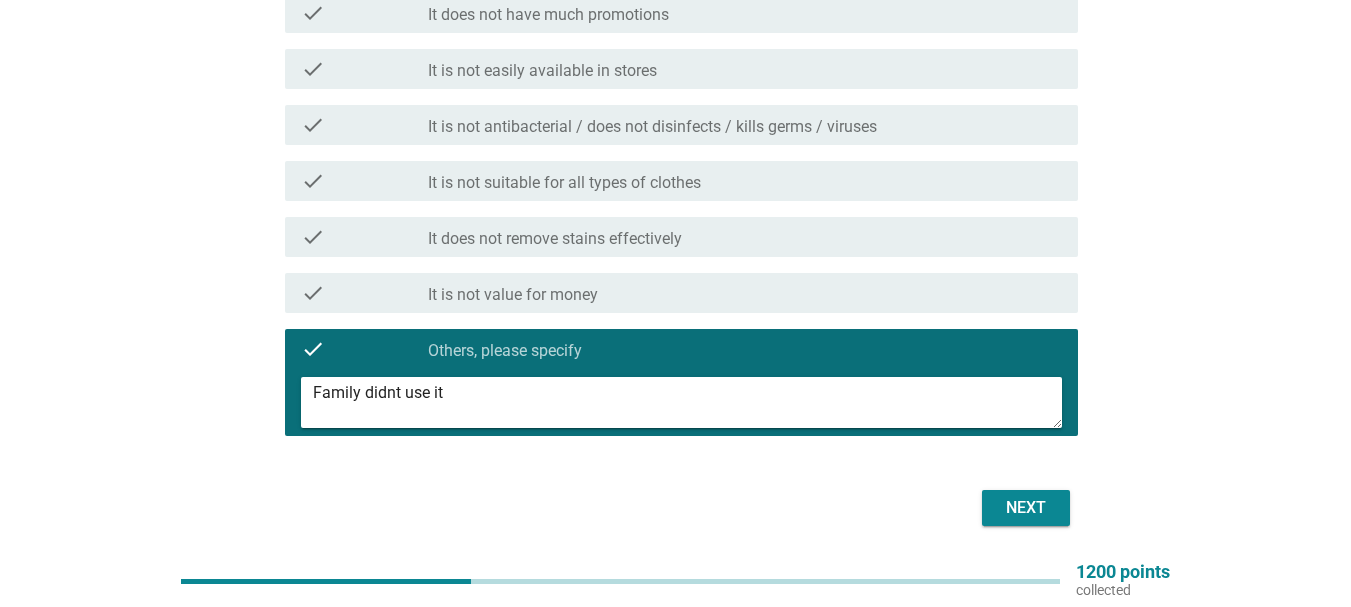 type on "Family didnt use it" 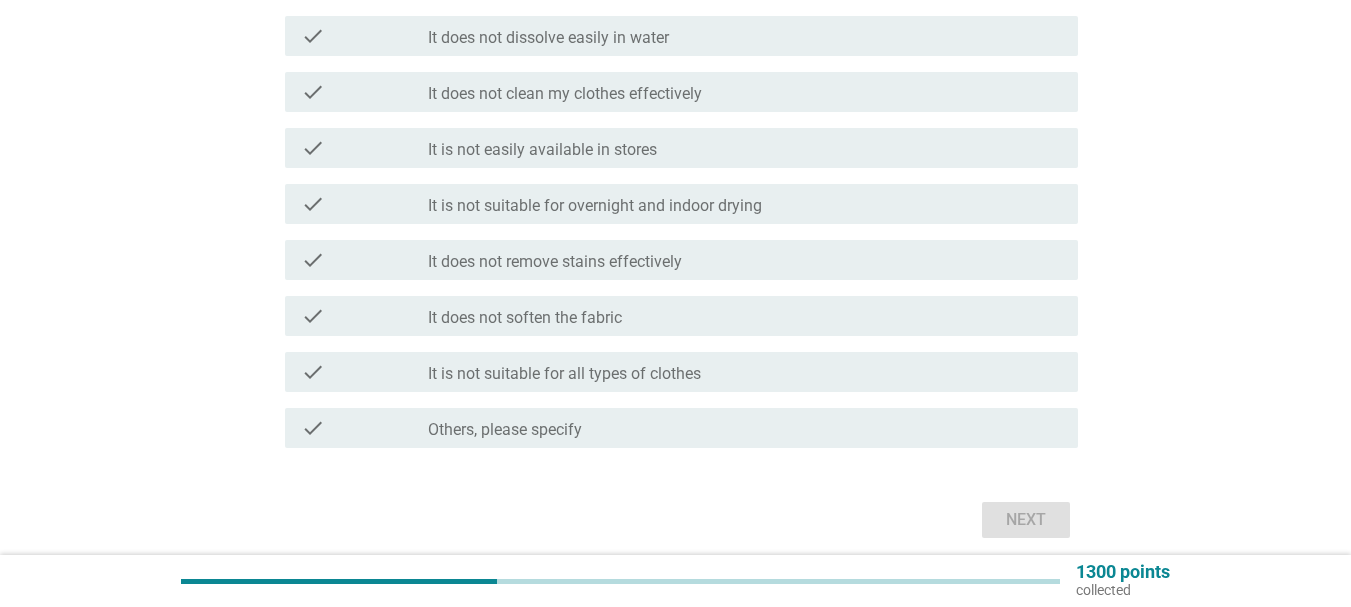 scroll, scrollTop: 878, scrollLeft: 0, axis: vertical 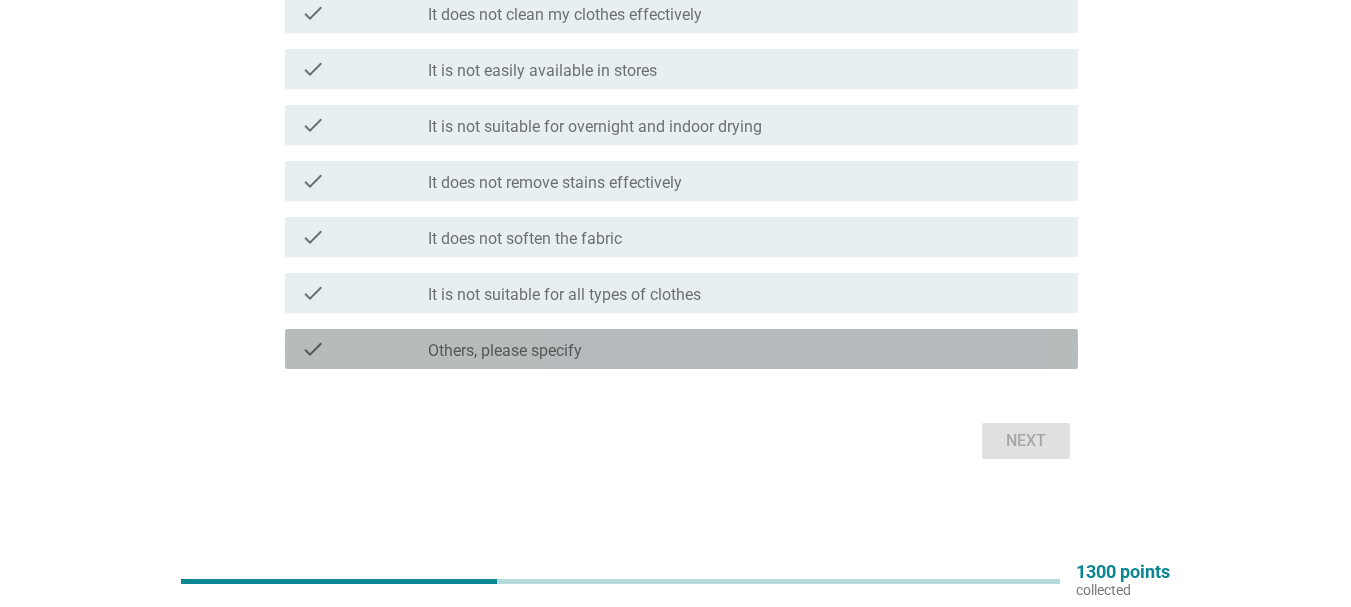 click on "check     check_box_outline_blank Others, please specify" at bounding box center (681, 349) 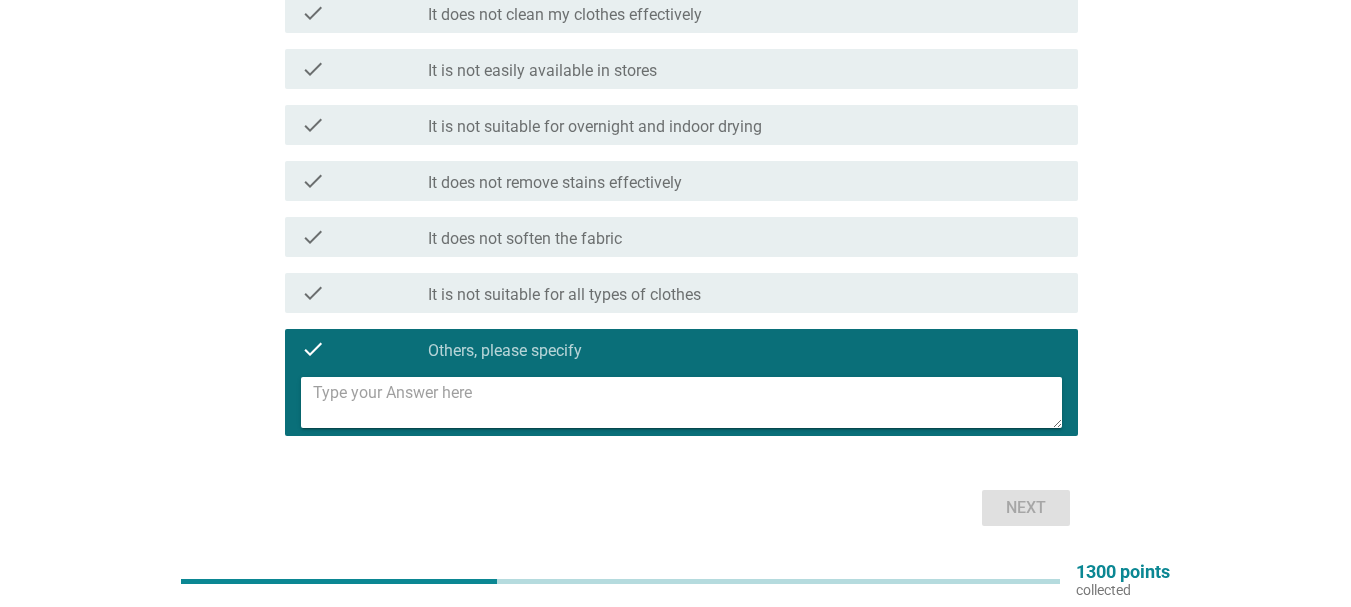 click at bounding box center (687, 402) 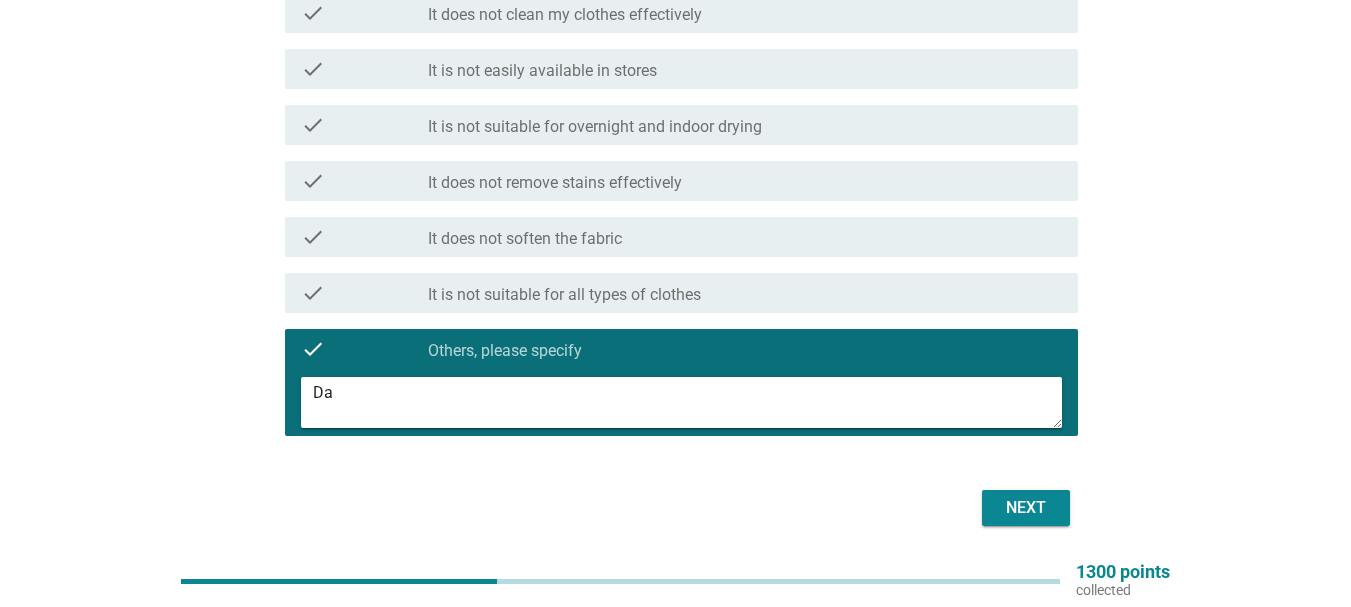 type on "D" 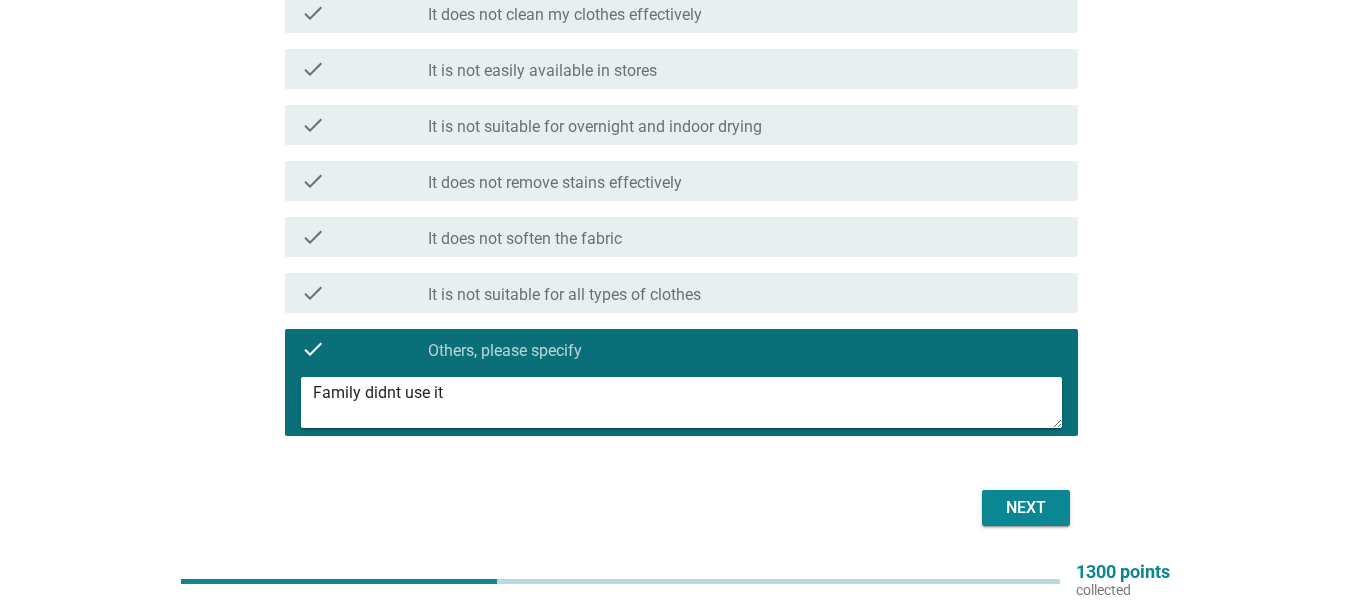 type on "Family didnt use it" 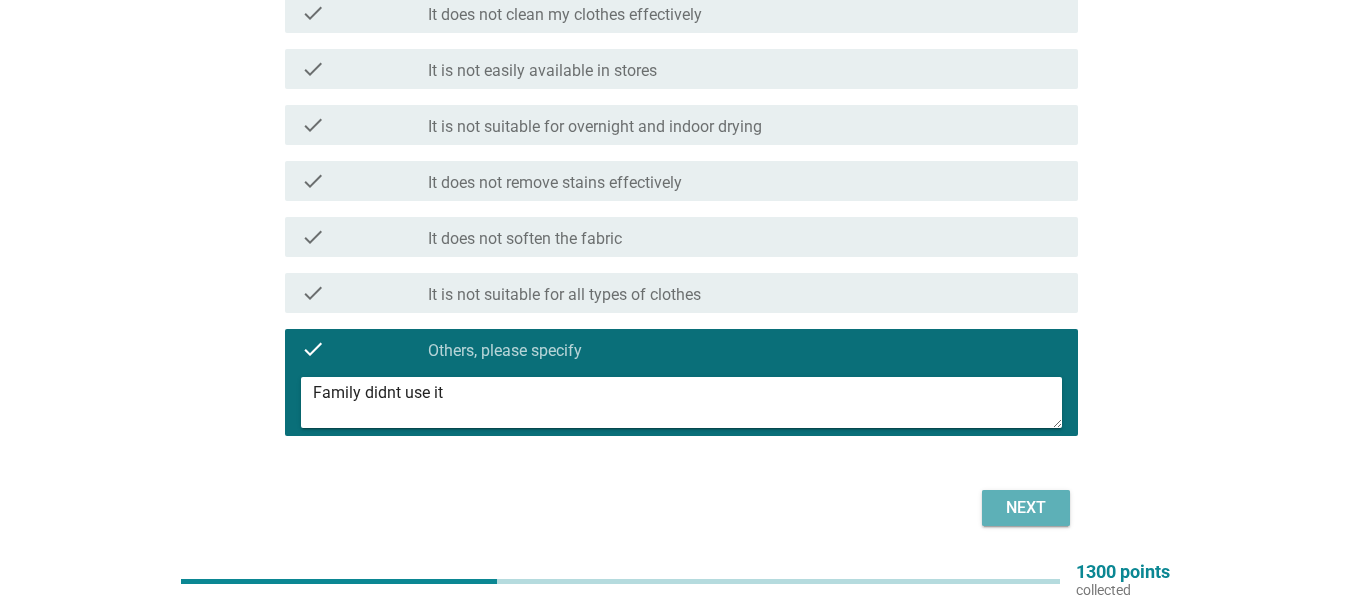click on "Next" at bounding box center (1026, 508) 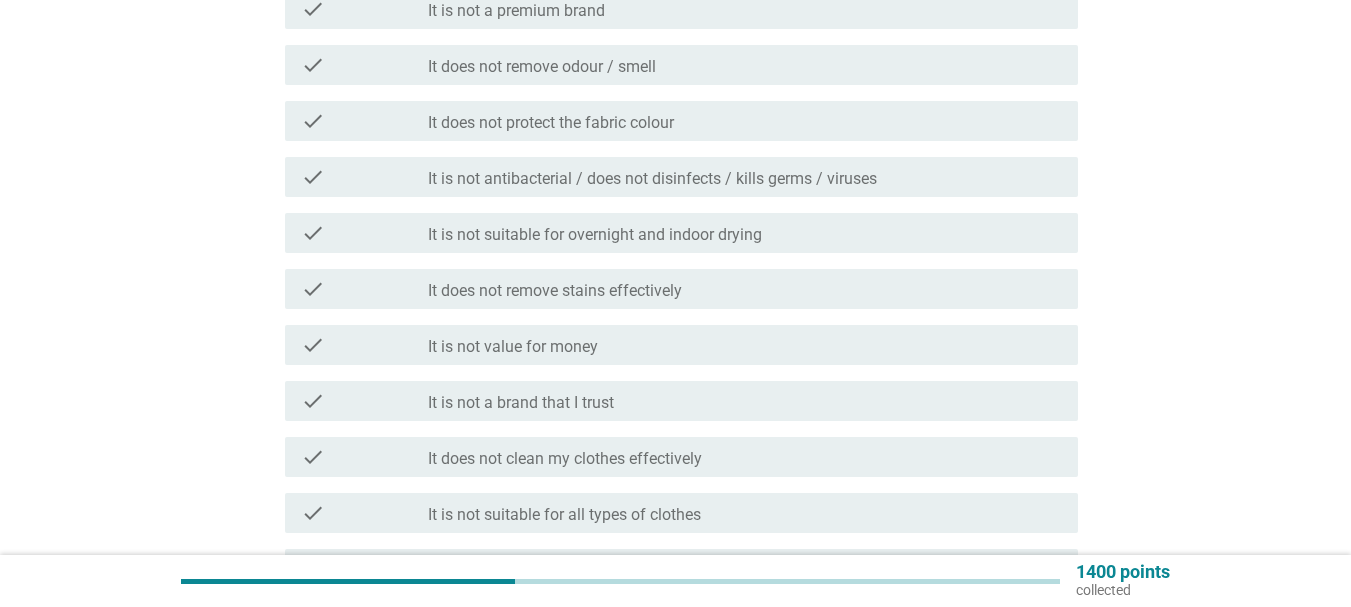 scroll, scrollTop: 878, scrollLeft: 0, axis: vertical 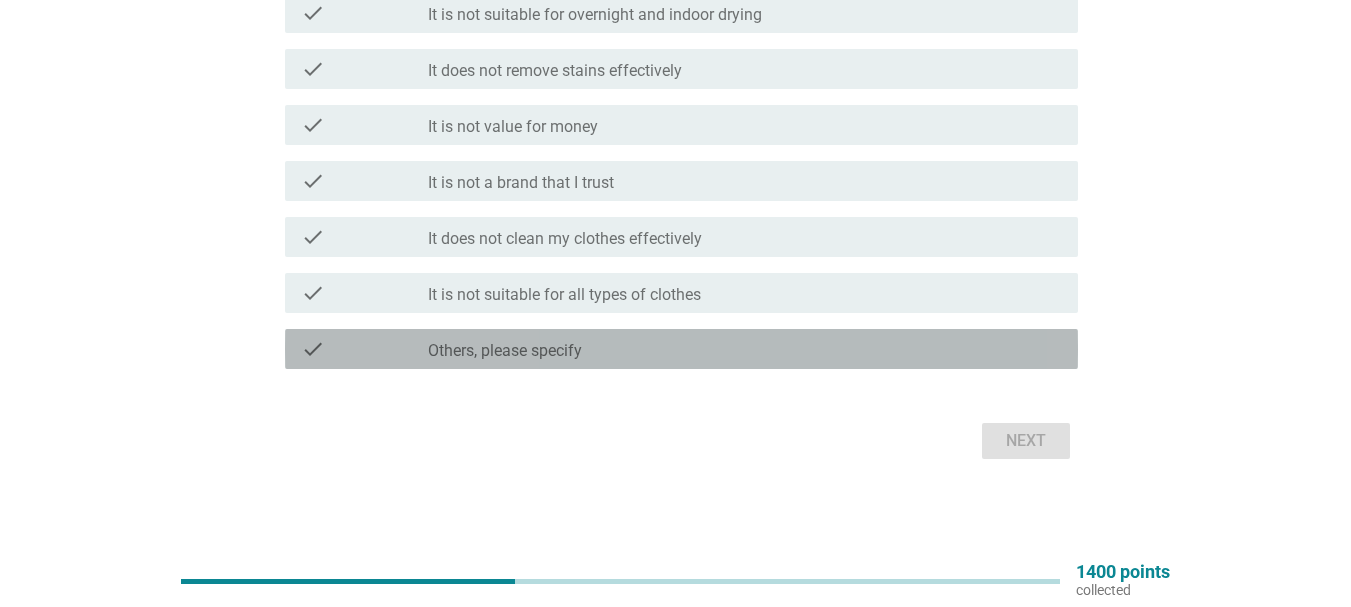 click on "Others, please specify" at bounding box center (505, 351) 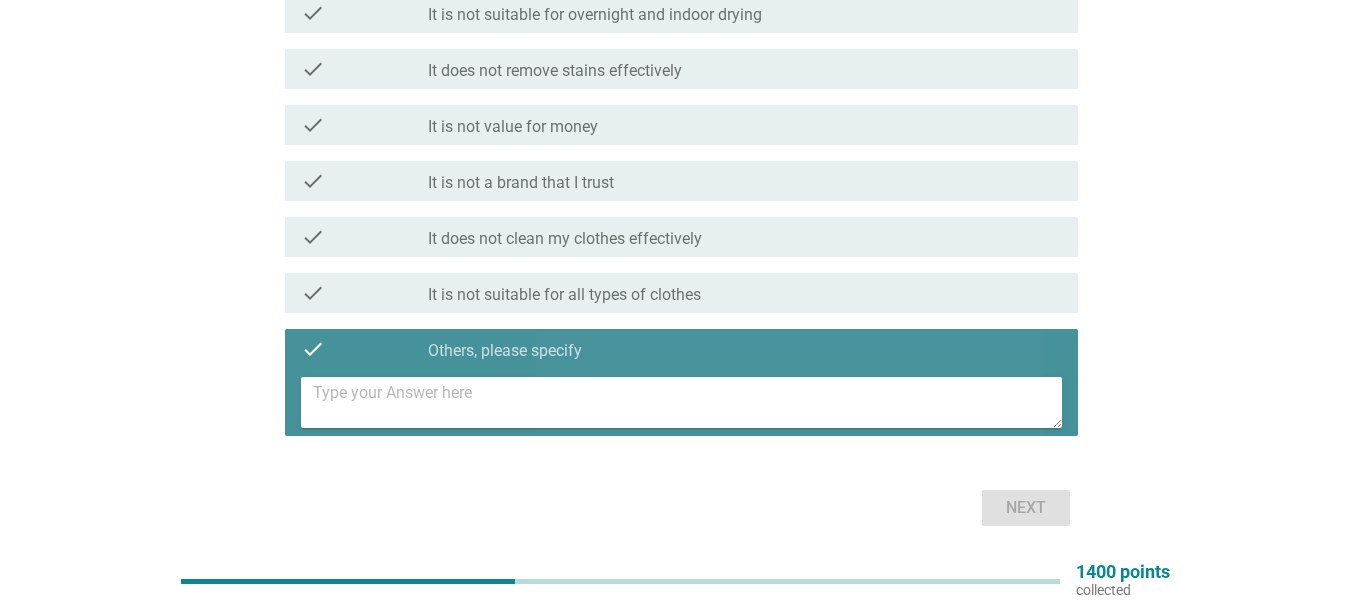 click at bounding box center [687, 402] 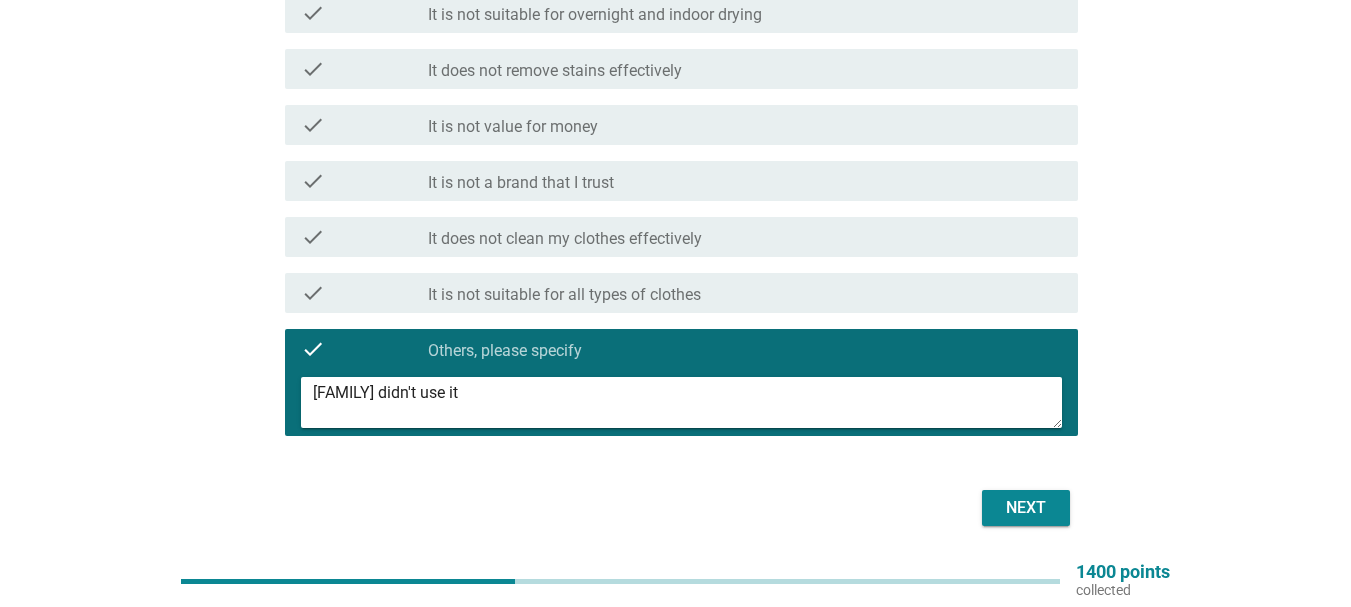 type on "[FAMILY] didn't use it" 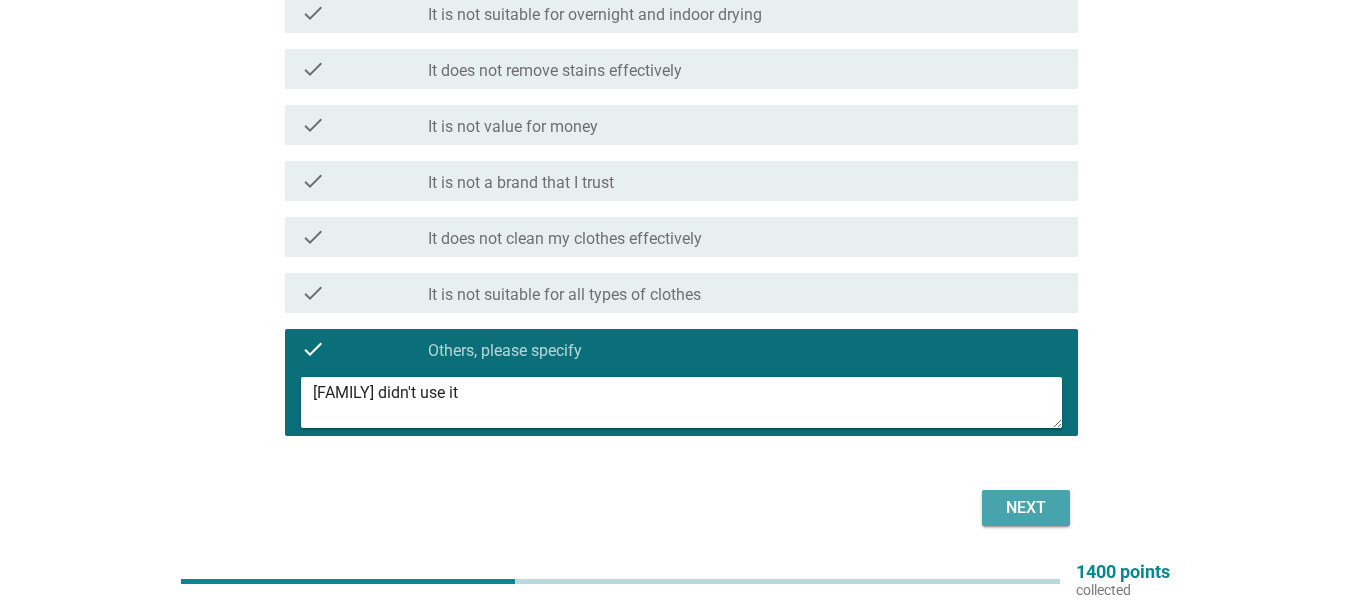click on "Next" at bounding box center (1026, 508) 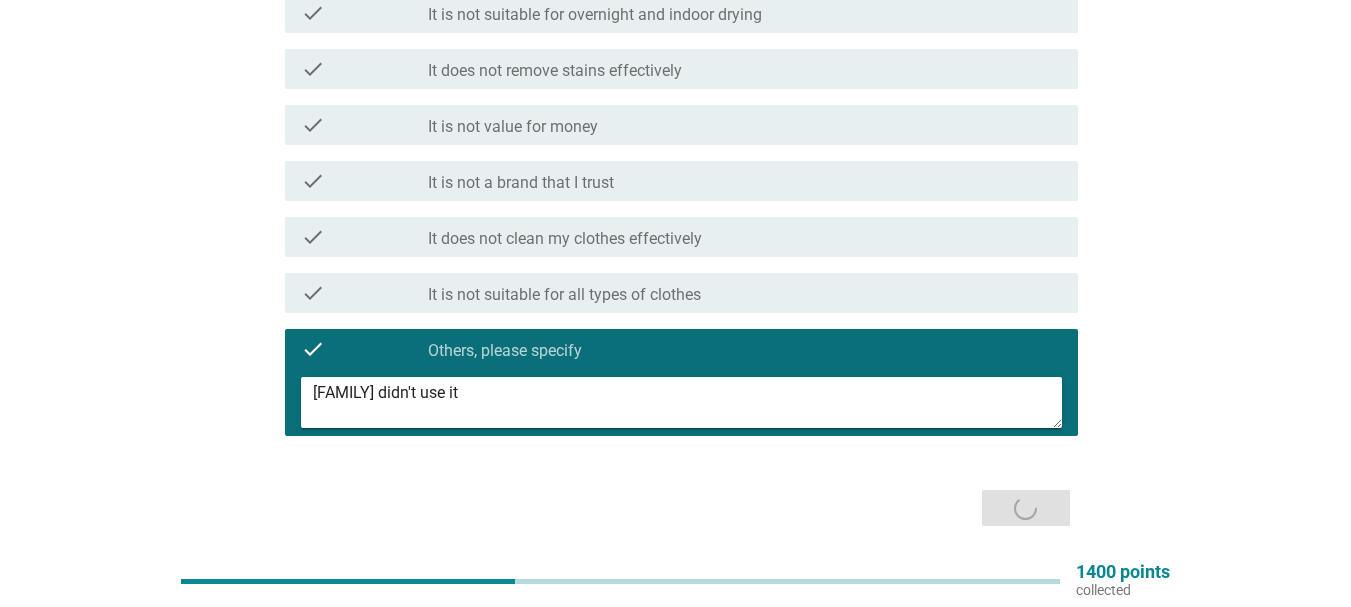 scroll, scrollTop: 0, scrollLeft: 0, axis: both 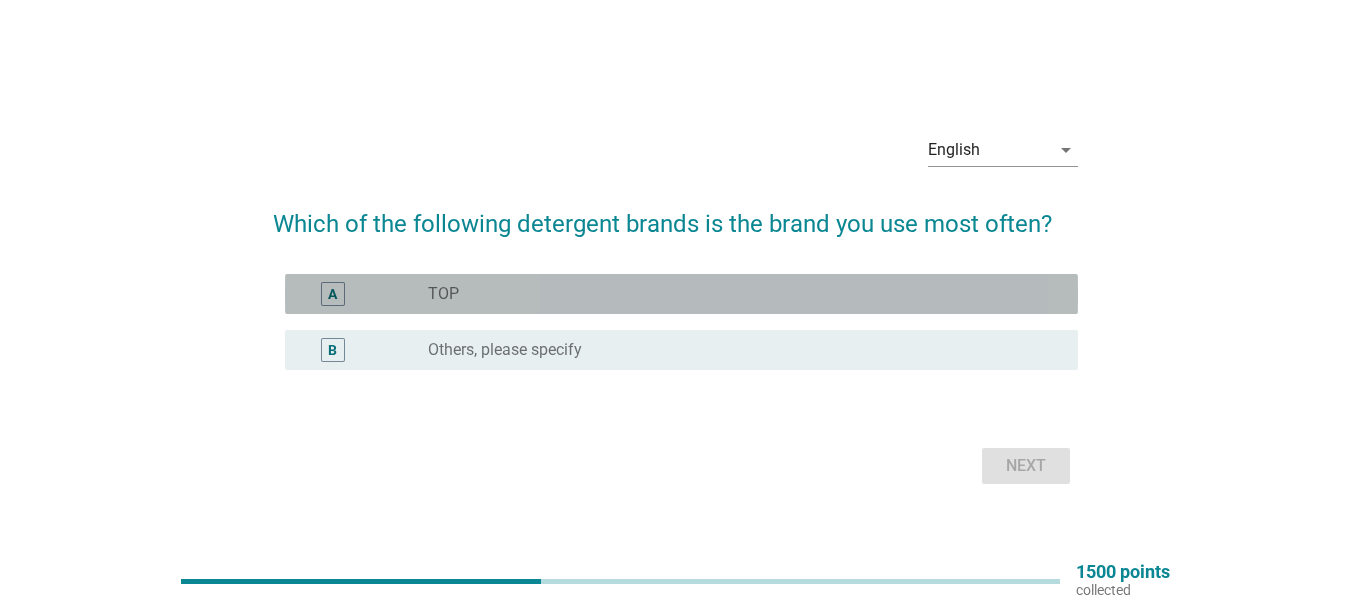 click on "radio_button_unchecked TOP" at bounding box center [737, 294] 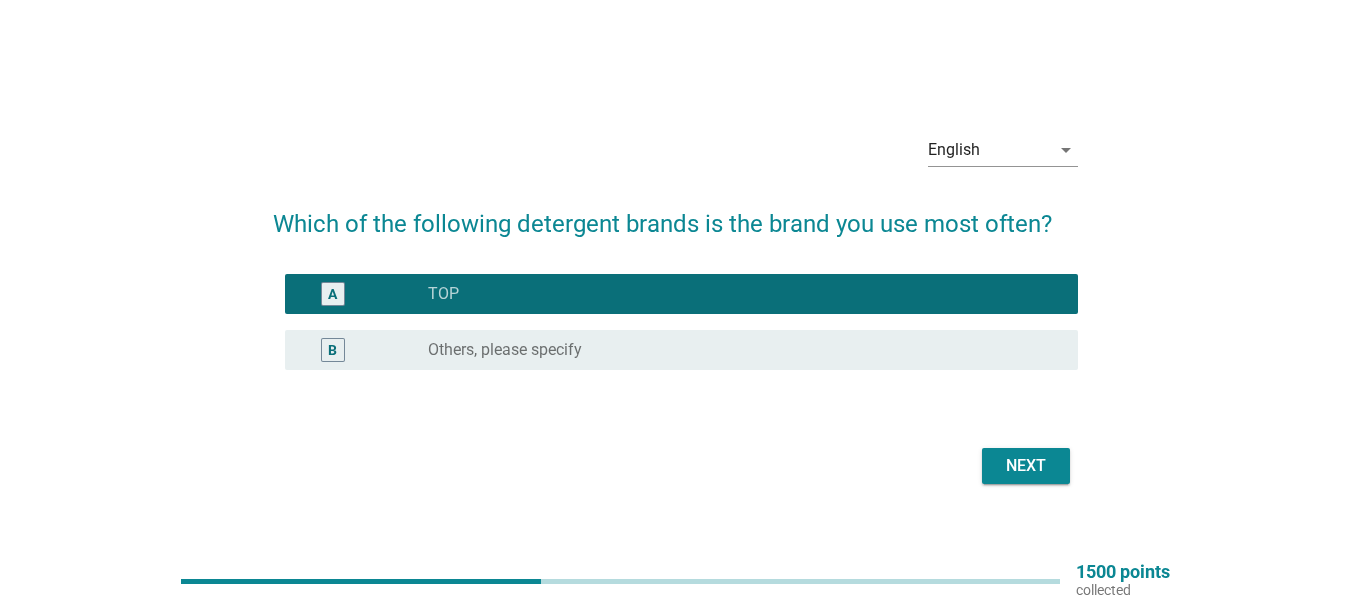 click on "Next" at bounding box center [1026, 466] 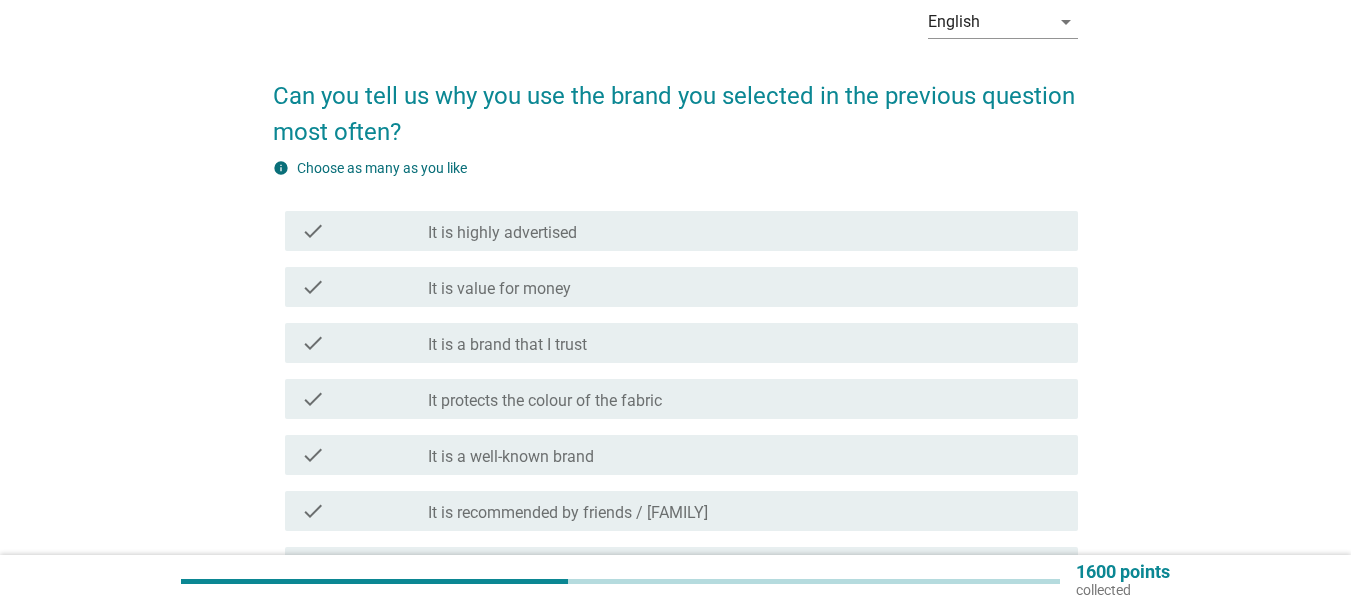 scroll, scrollTop: 200, scrollLeft: 0, axis: vertical 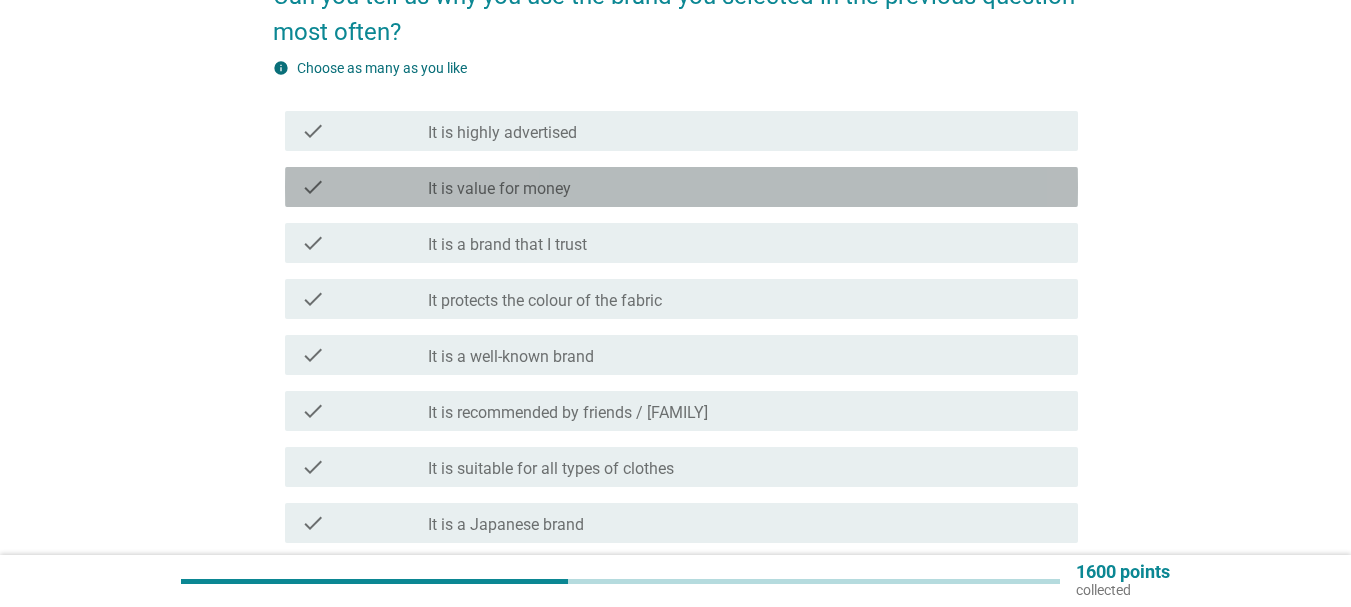 click on "check_box_outline_blank It is value for money" at bounding box center [745, 187] 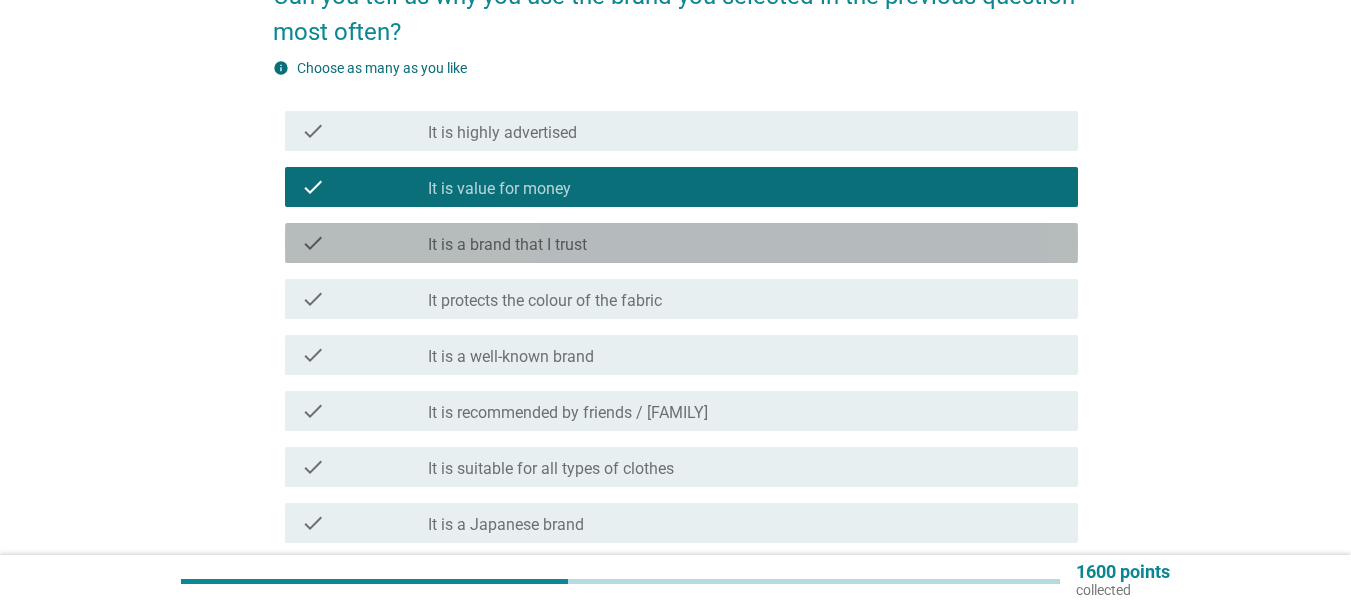 click on "check_box_outline_blank It is a brand that I trust" at bounding box center (745, 243) 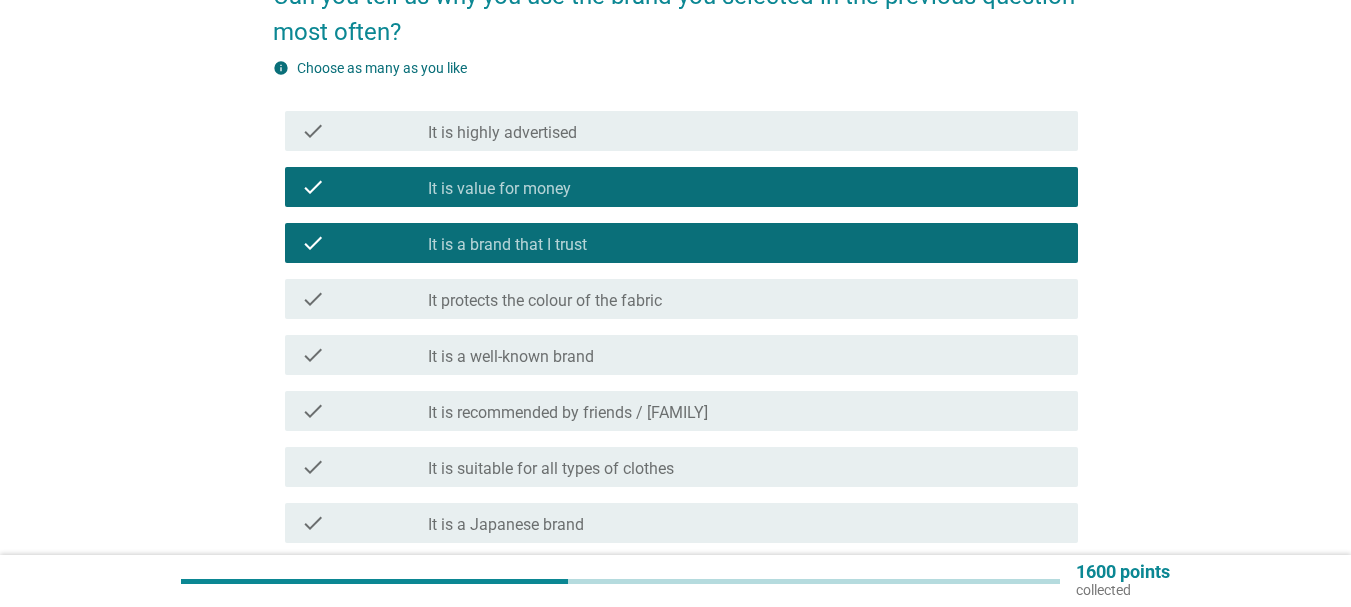 click on "check_box_outline_blank It is recommended by friends / [FAMILY]" at bounding box center (745, 411) 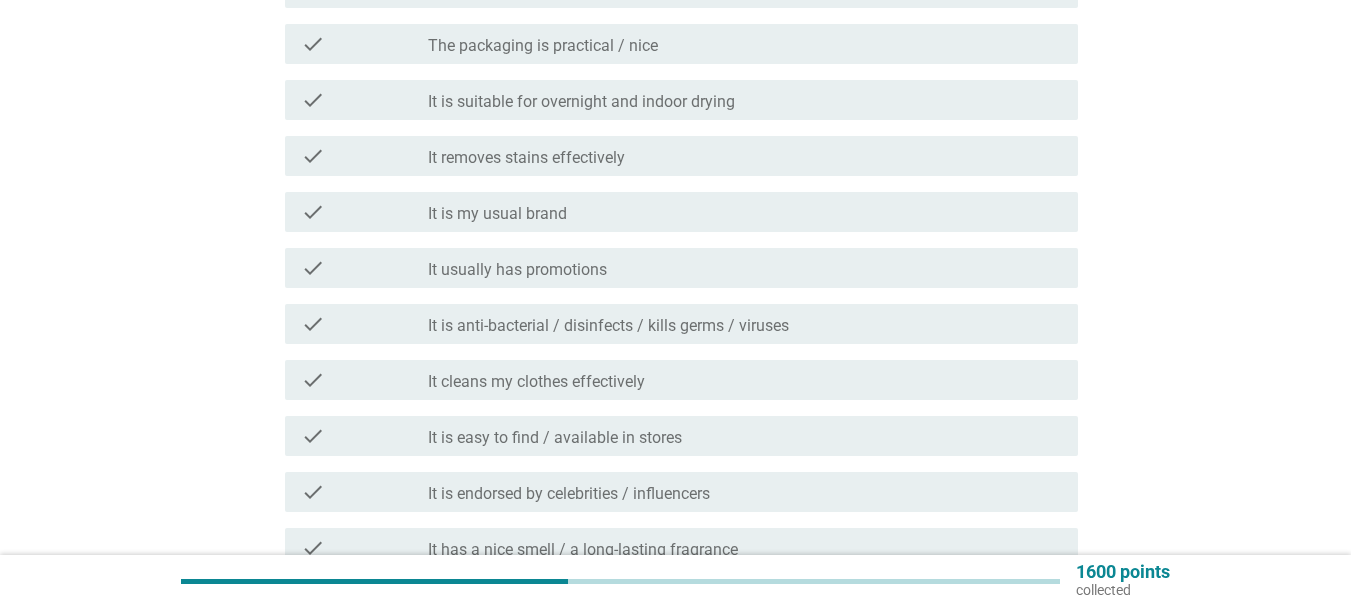 scroll, scrollTop: 900, scrollLeft: 0, axis: vertical 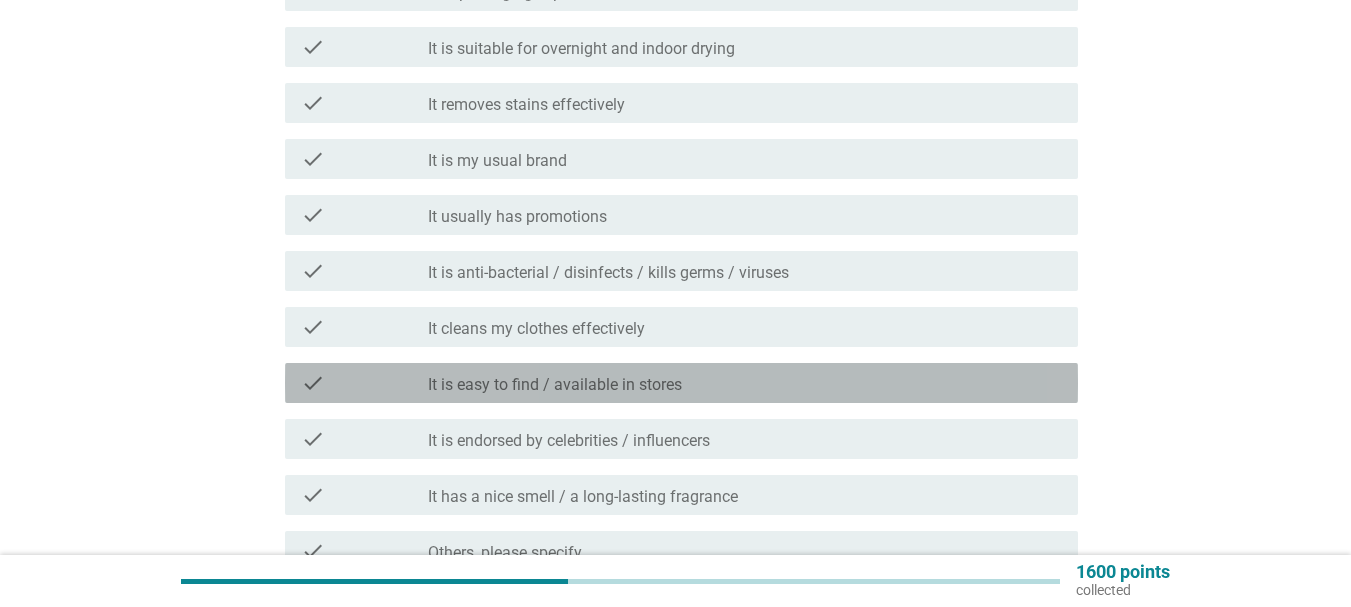click on "check_box_outline_blank It is easy to find / available in stores" at bounding box center (745, 383) 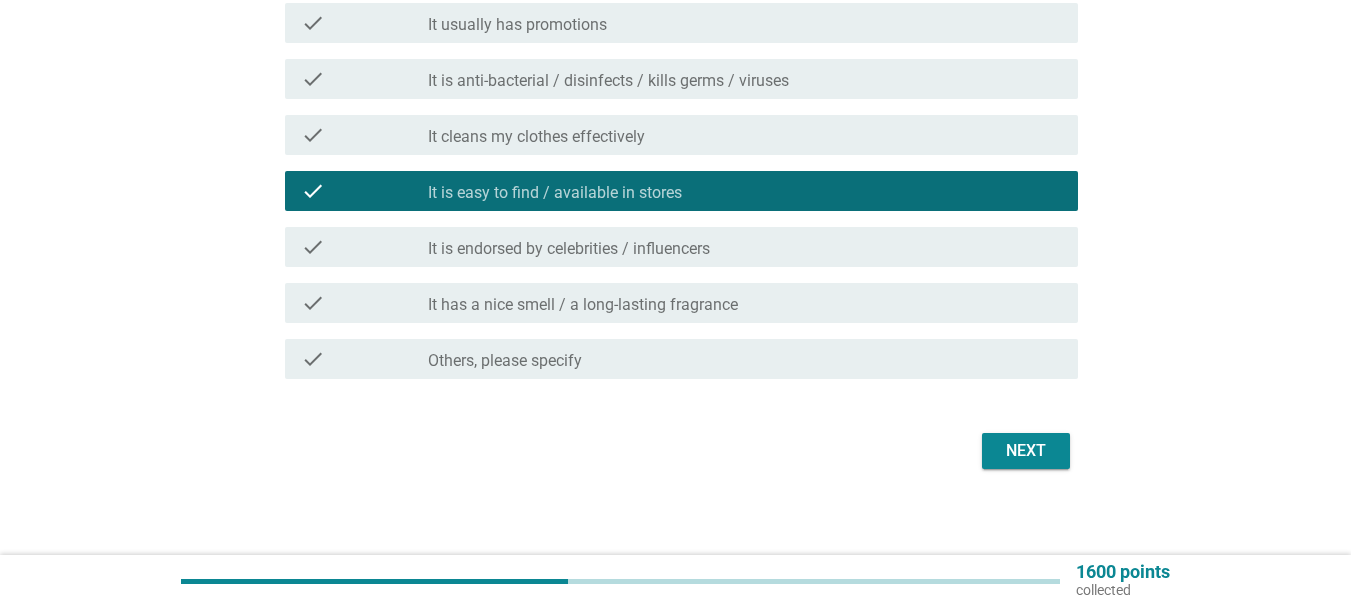 scroll, scrollTop: 1102, scrollLeft: 0, axis: vertical 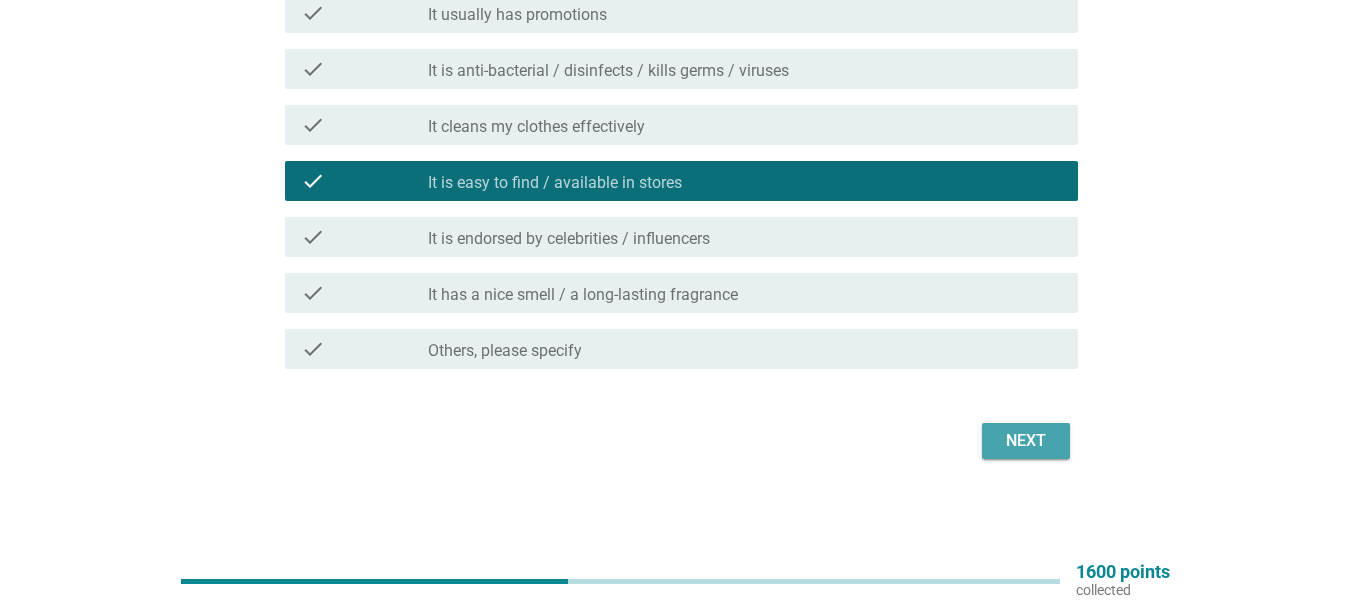 click on "Next" at bounding box center (1026, 441) 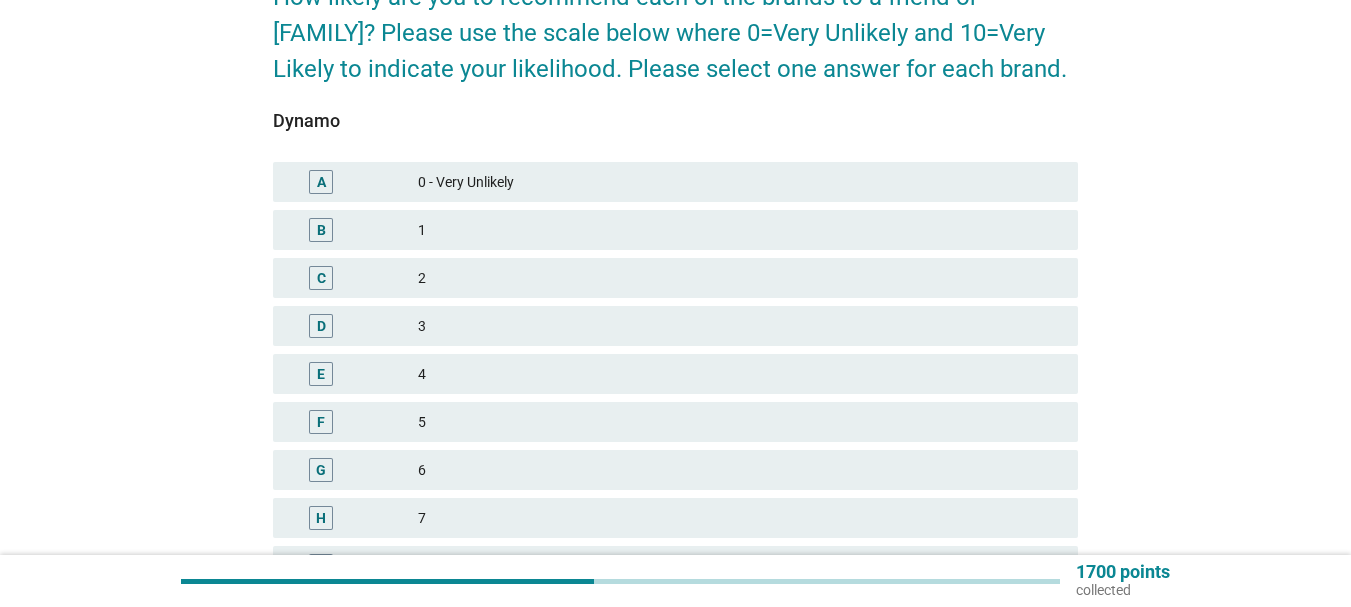 scroll, scrollTop: 200, scrollLeft: 0, axis: vertical 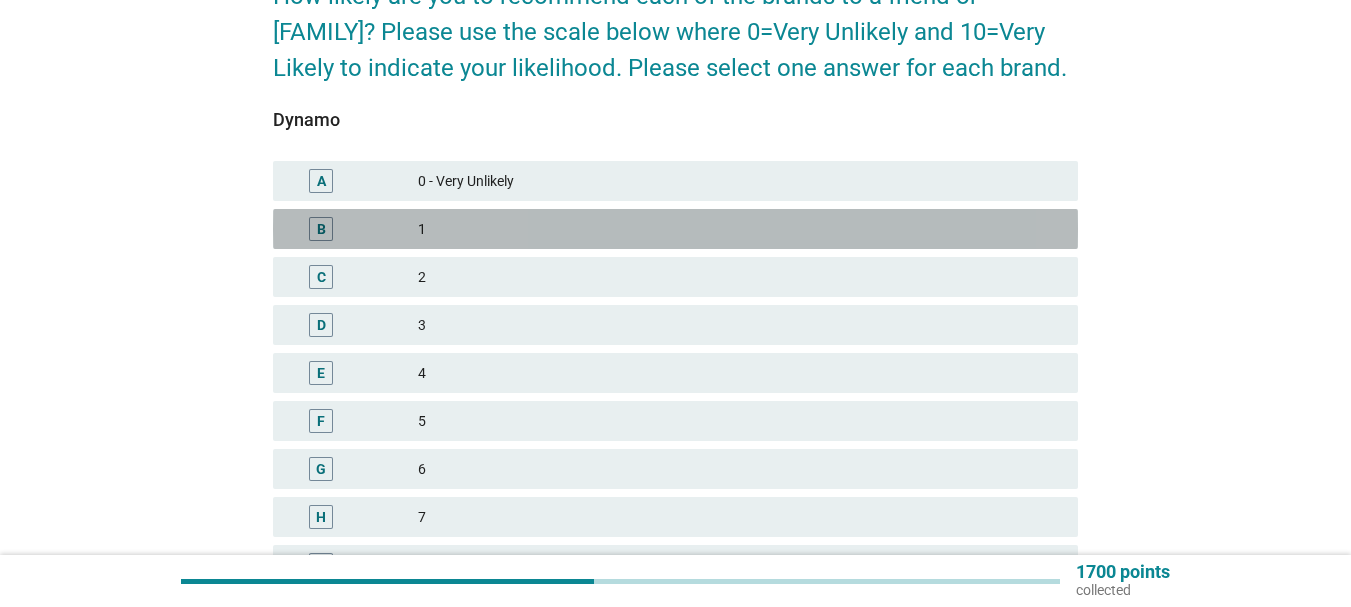 click on "1" at bounding box center (740, 229) 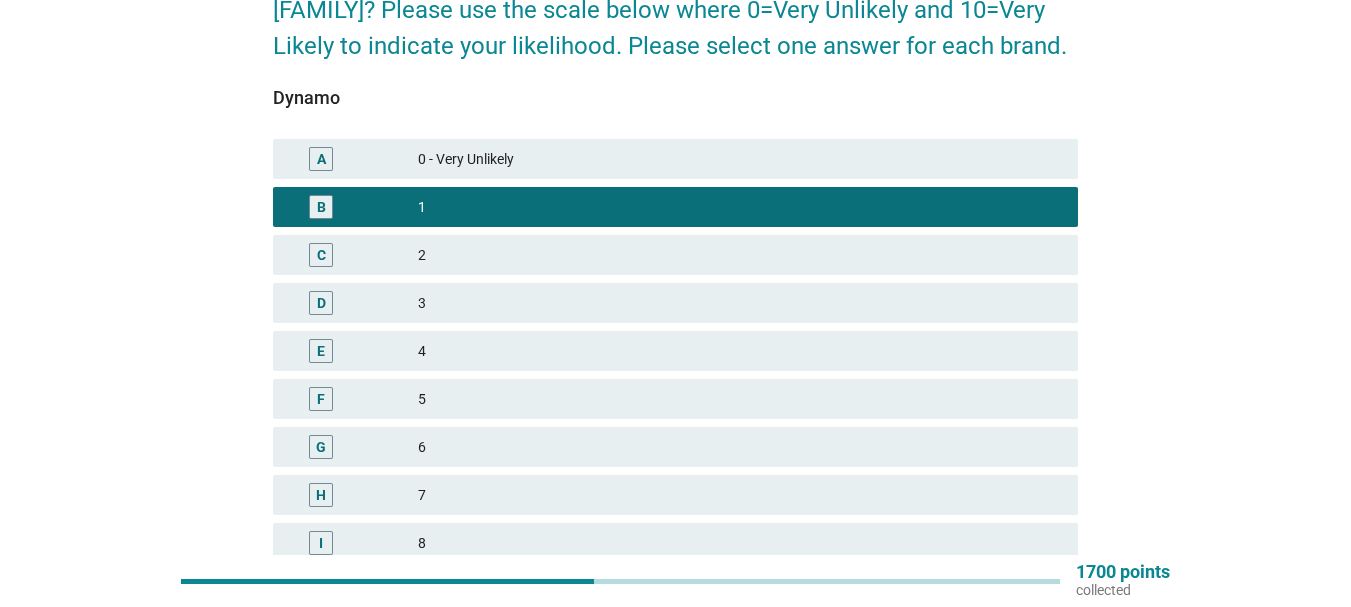 scroll, scrollTop: 196, scrollLeft: 0, axis: vertical 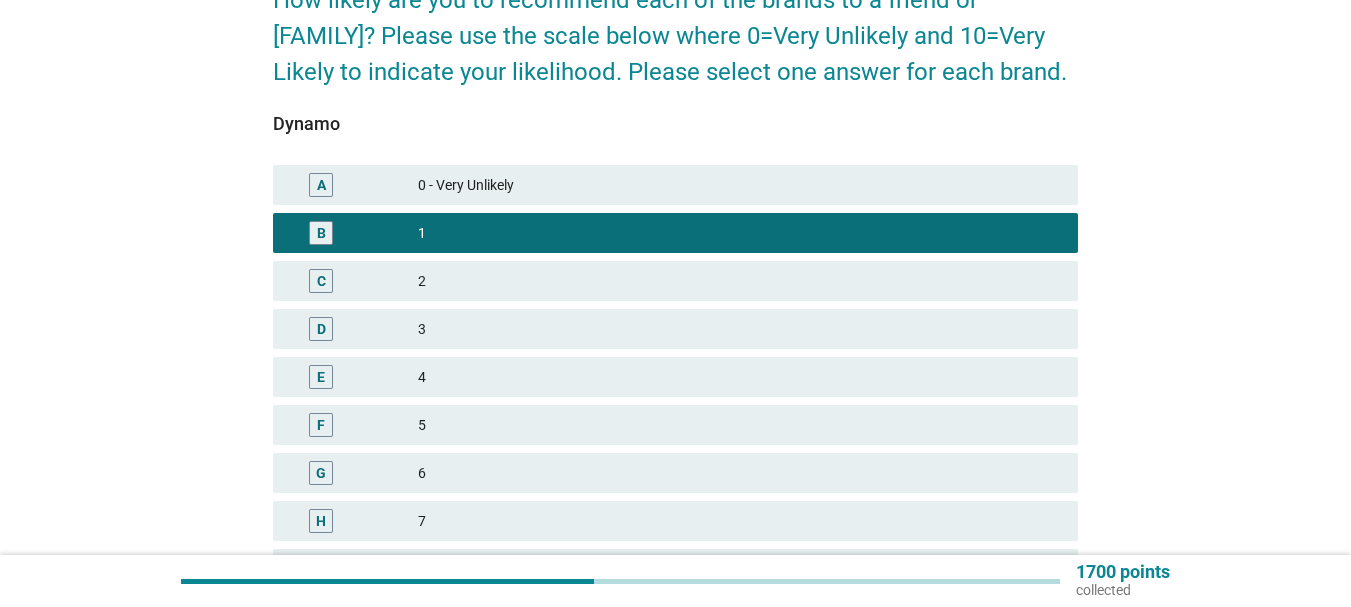 click on "E   4" at bounding box center [675, 377] 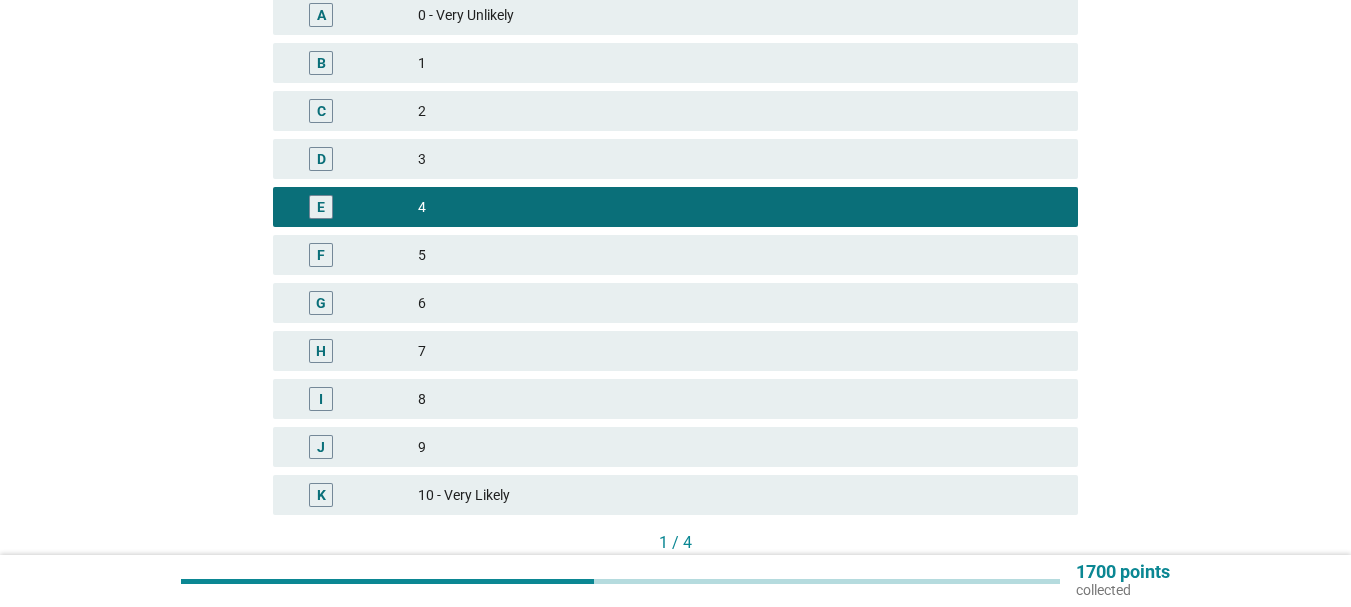 scroll, scrollTop: 496, scrollLeft: 0, axis: vertical 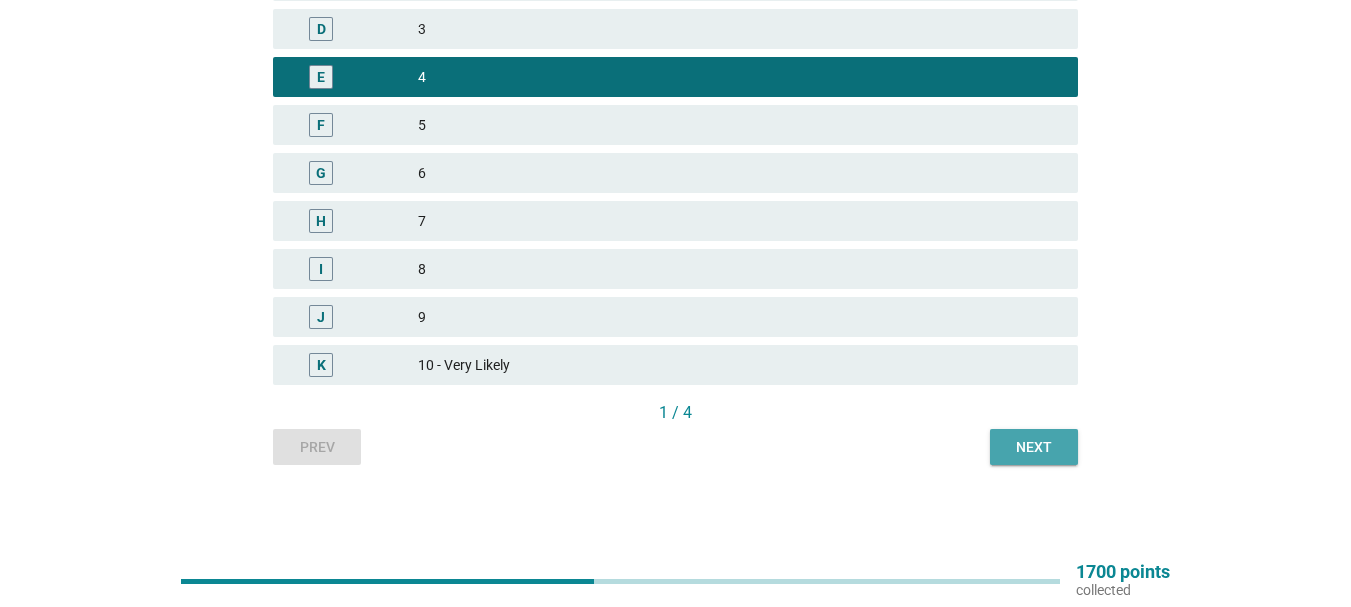 click on "Next" at bounding box center (1034, 447) 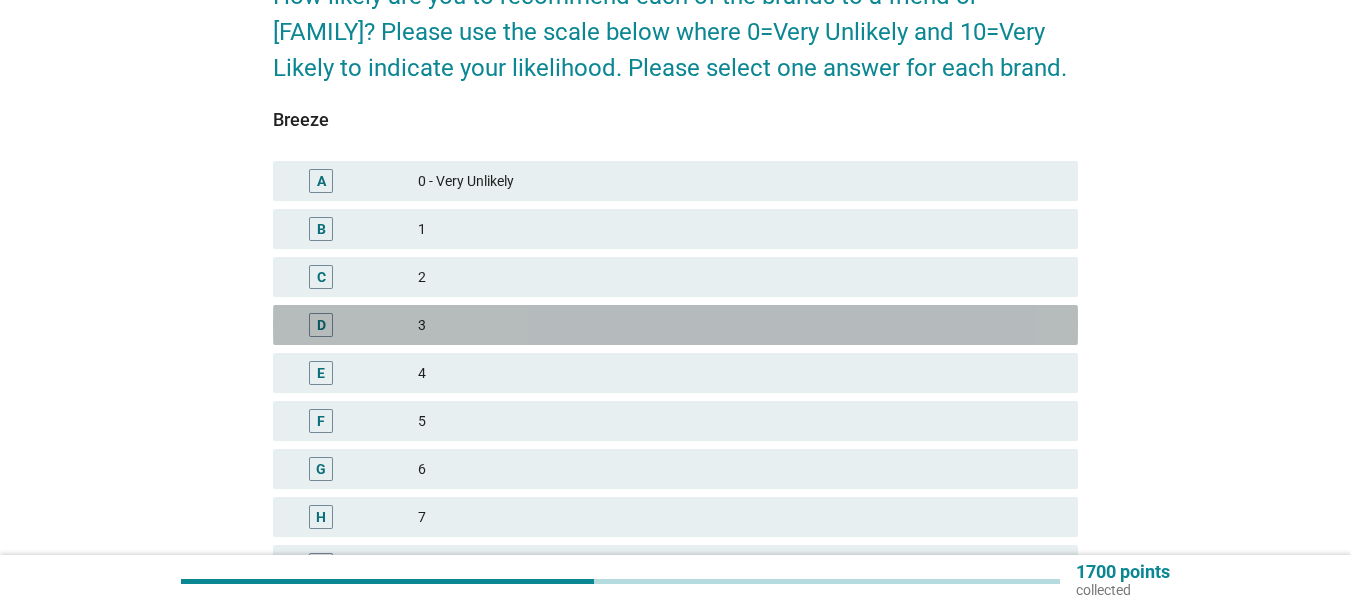 click on "3" at bounding box center (740, 325) 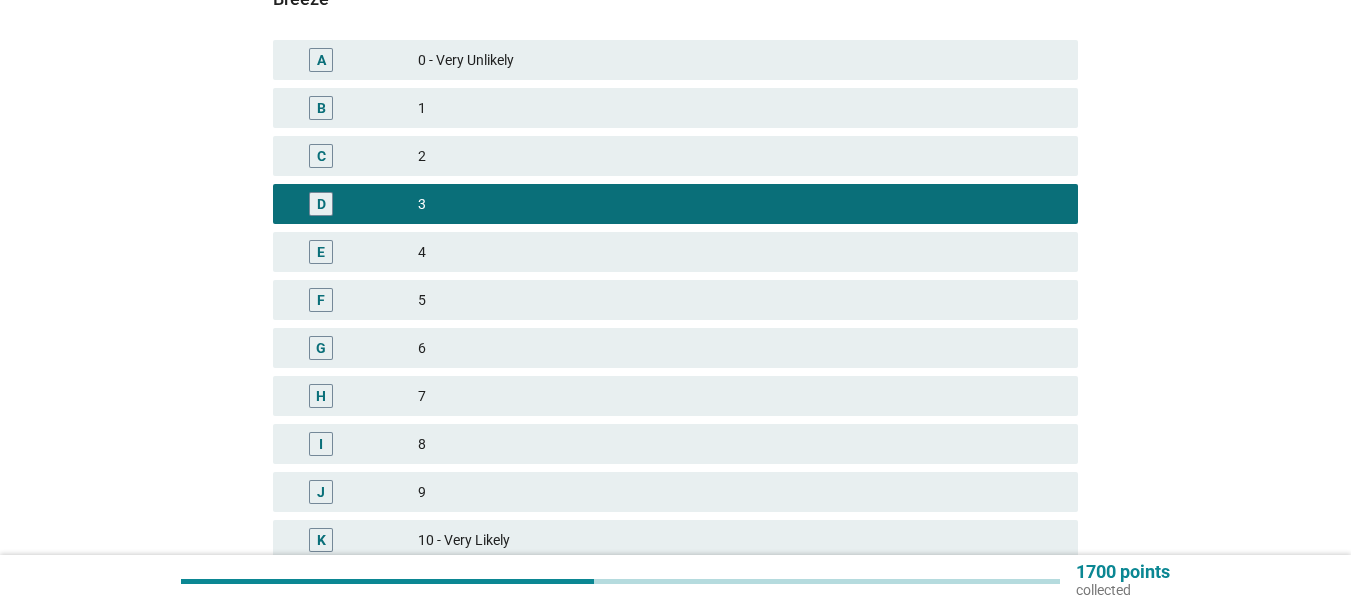 scroll, scrollTop: 496, scrollLeft: 0, axis: vertical 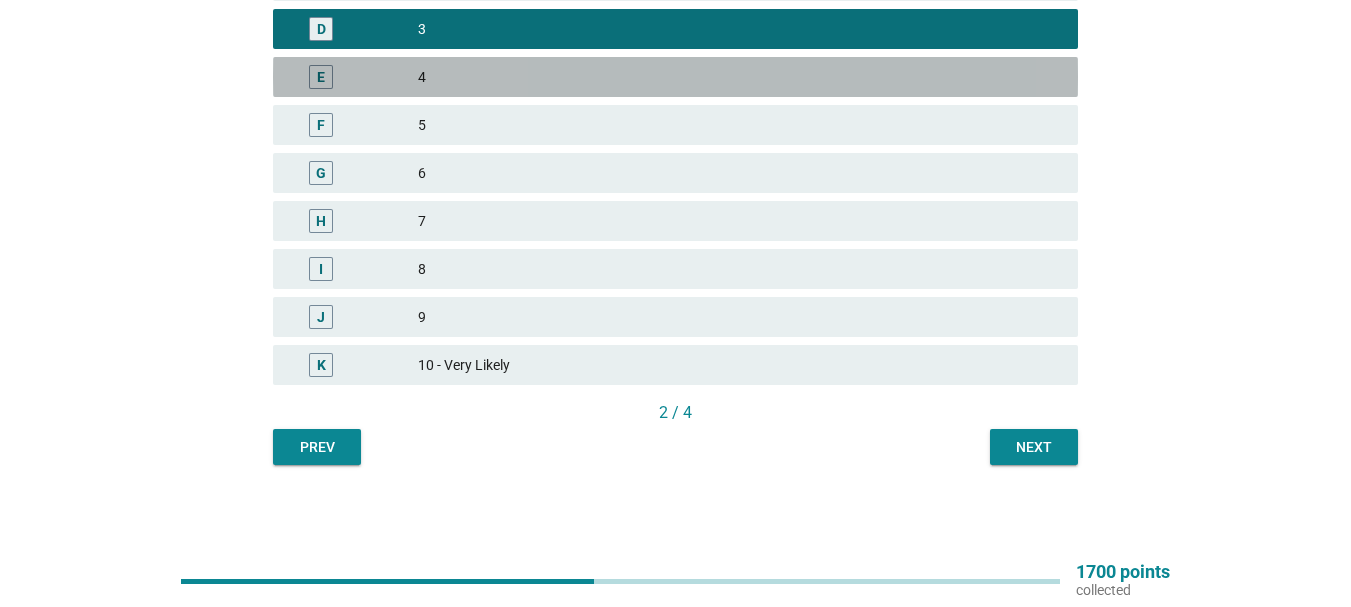 click on "E   4" at bounding box center (675, 77) 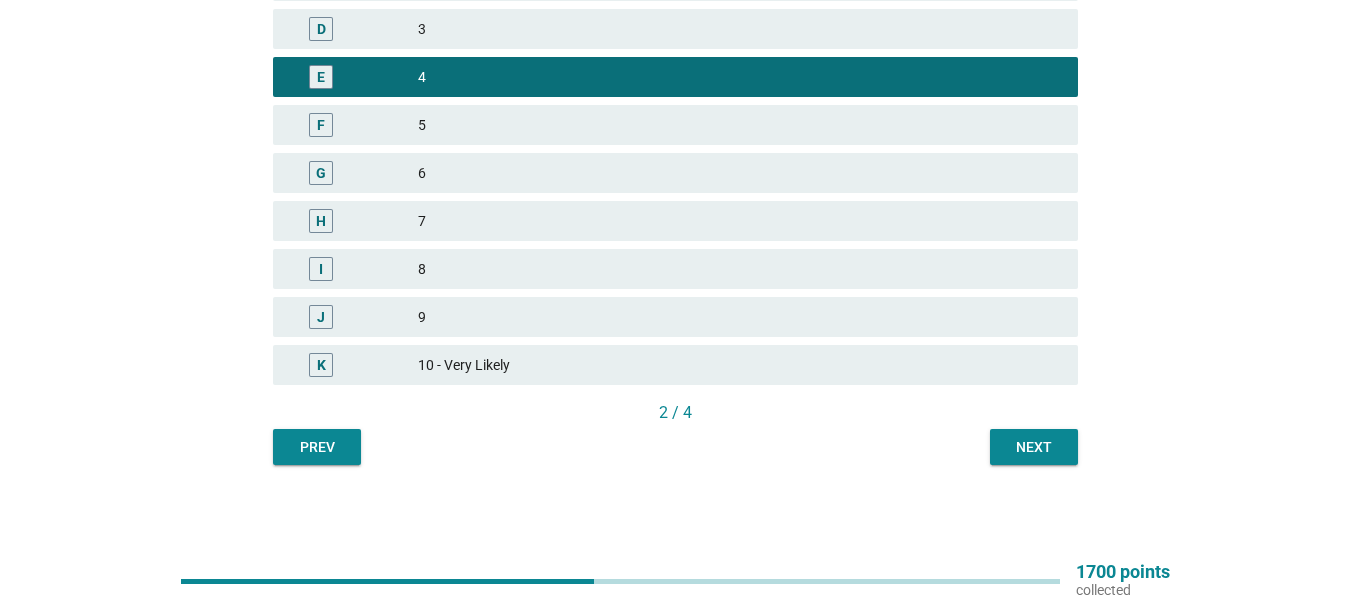 click on "Next" at bounding box center [1034, 447] 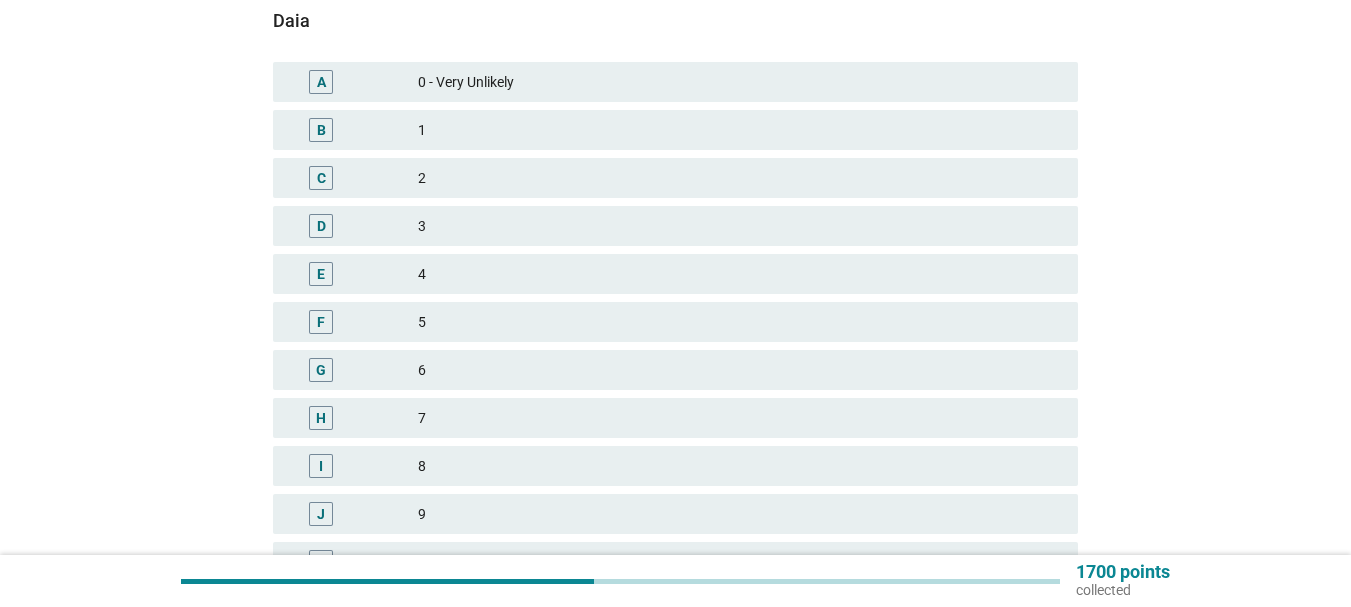 scroll, scrollTop: 400, scrollLeft: 0, axis: vertical 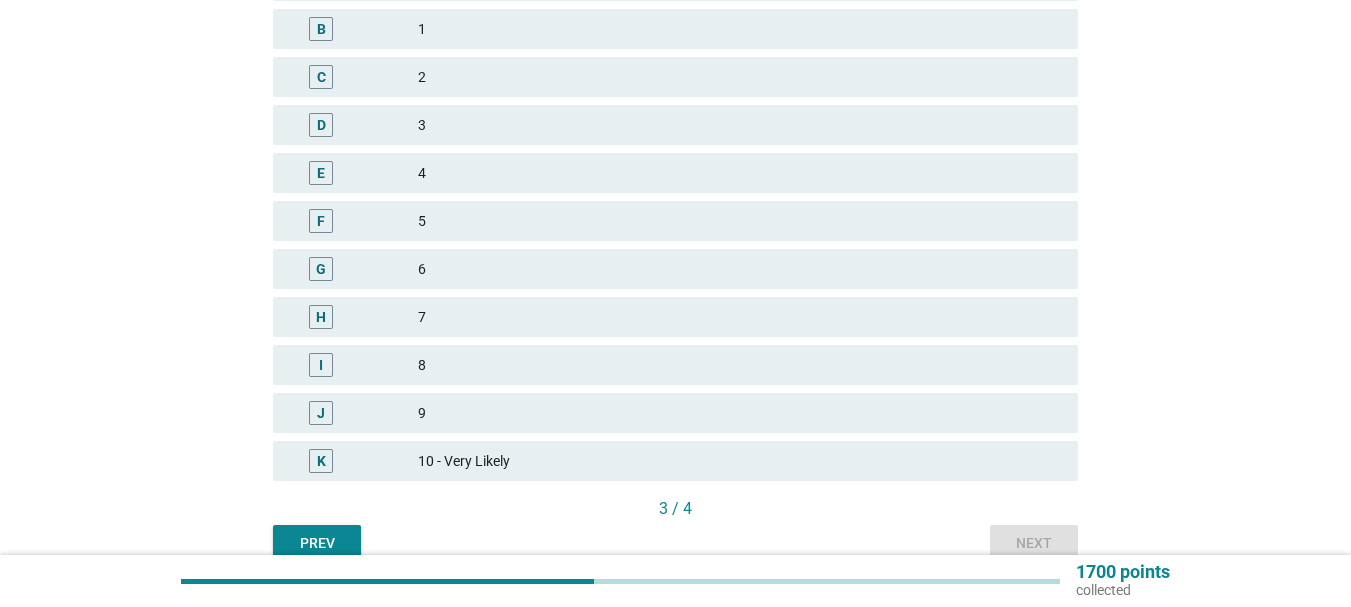 click on "4" at bounding box center [740, 173] 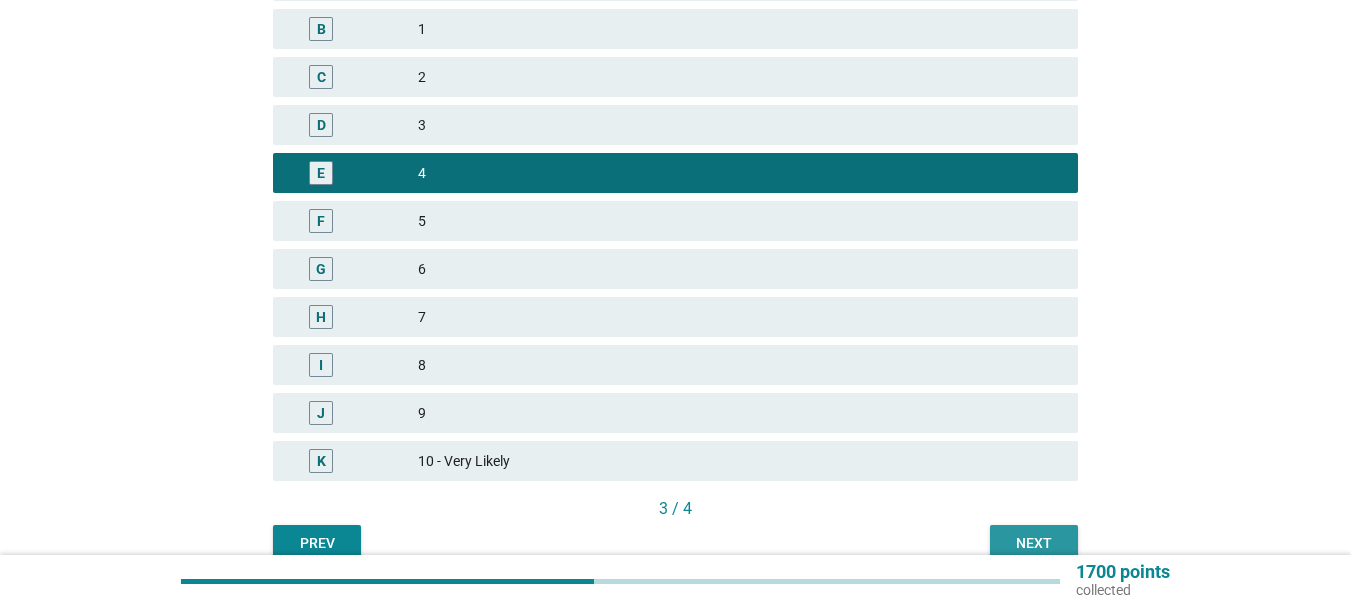 click on "Next" at bounding box center (1034, 543) 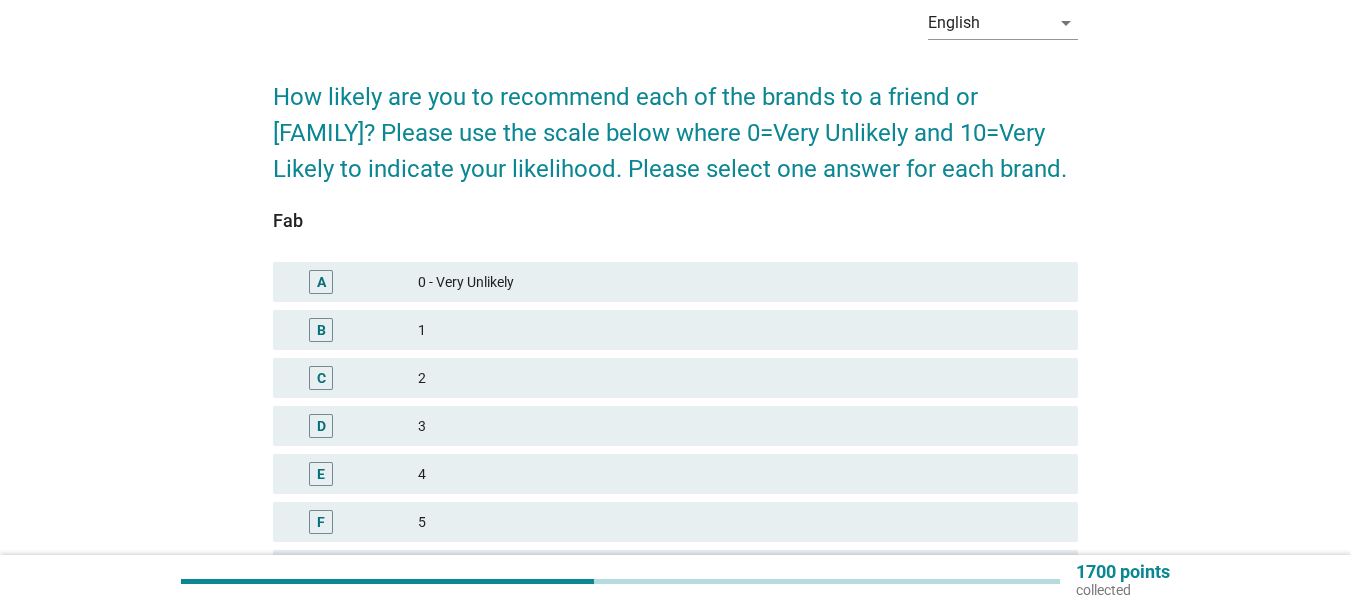 scroll, scrollTop: 300, scrollLeft: 0, axis: vertical 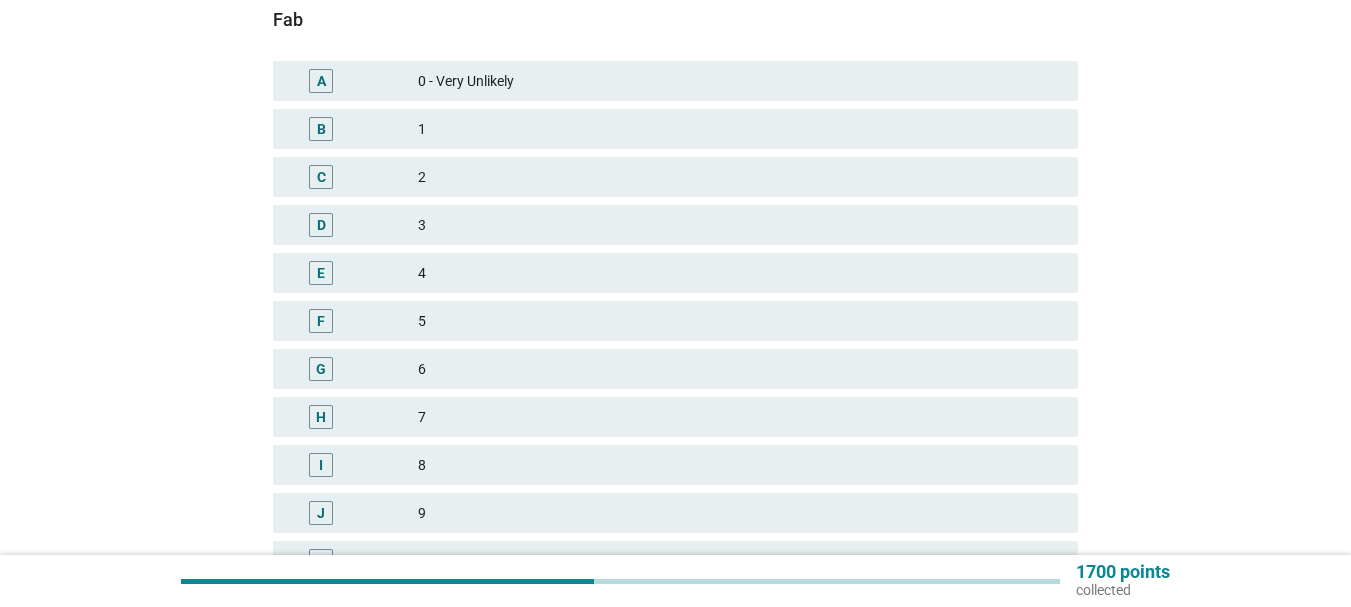click on "4" at bounding box center (740, 273) 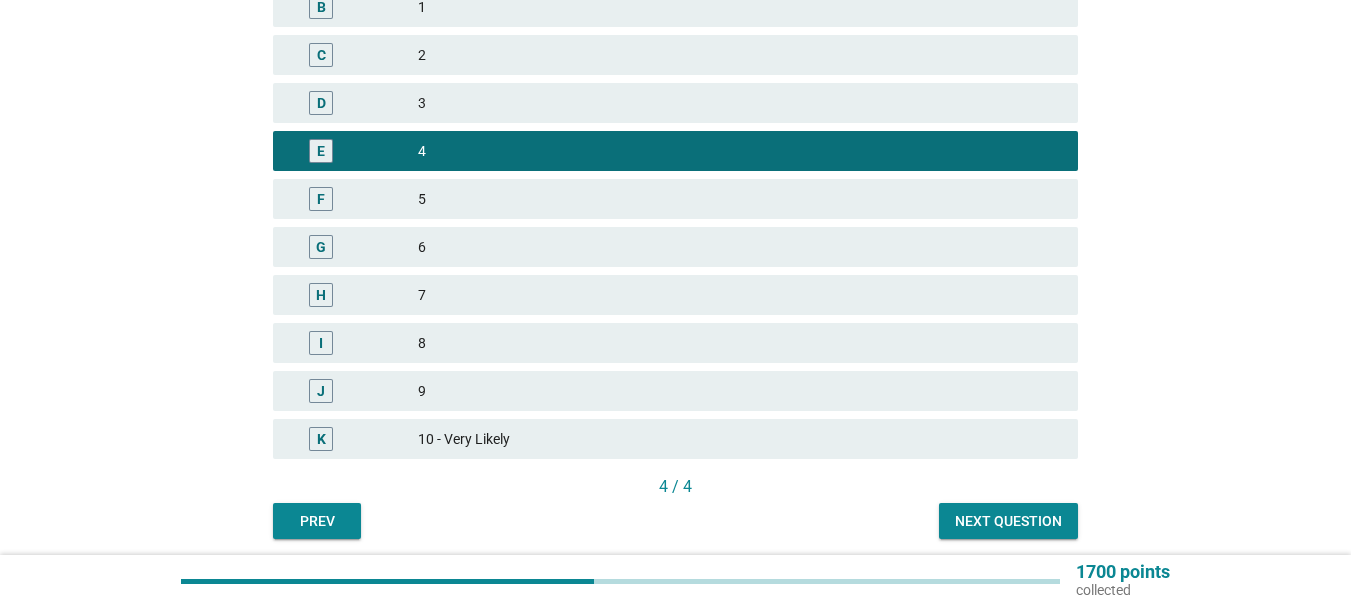 scroll, scrollTop: 496, scrollLeft: 0, axis: vertical 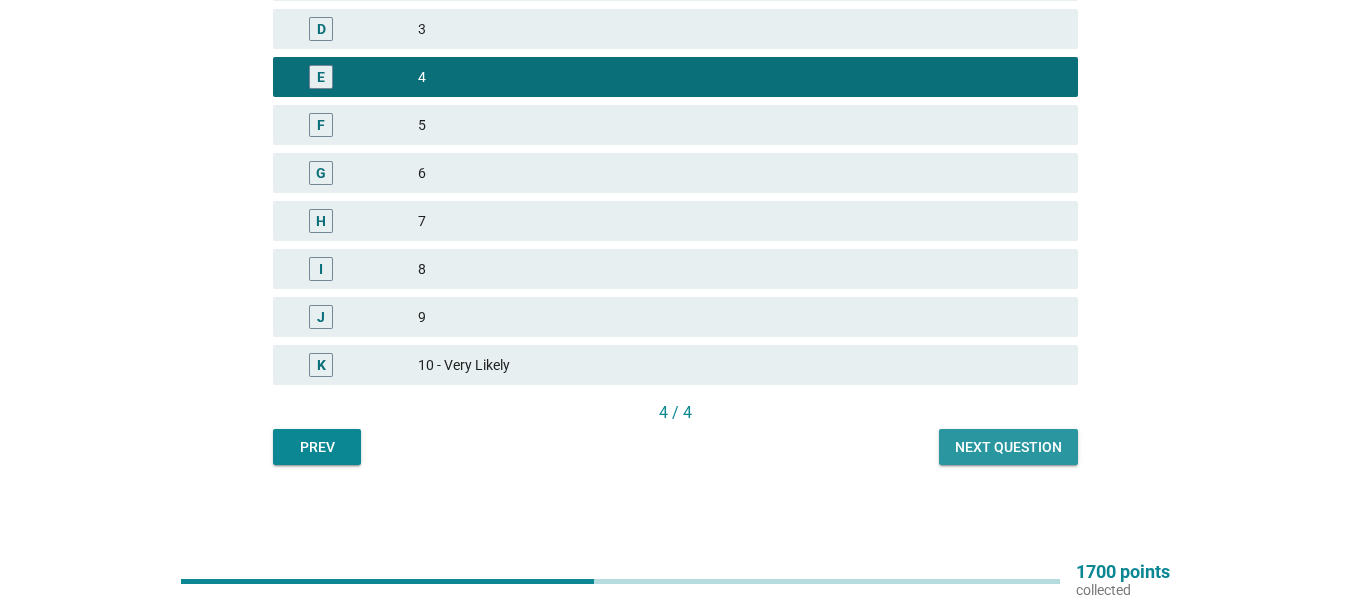 click on "Next question" at bounding box center (1008, 447) 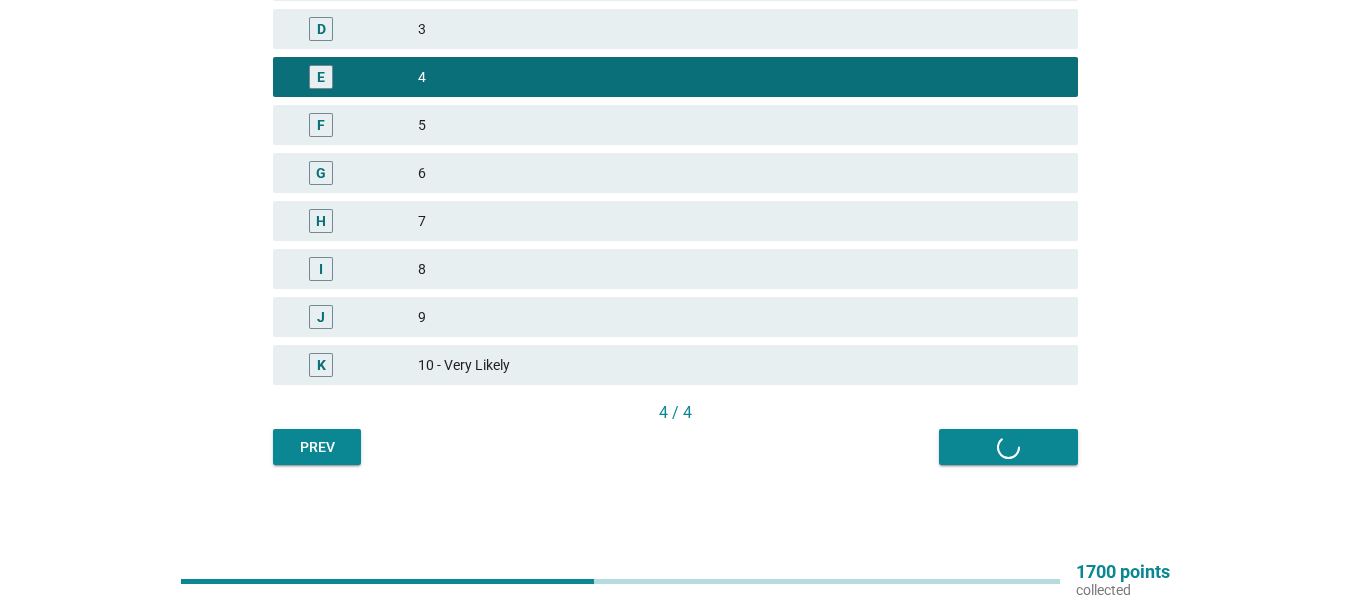 scroll, scrollTop: 0, scrollLeft: 0, axis: both 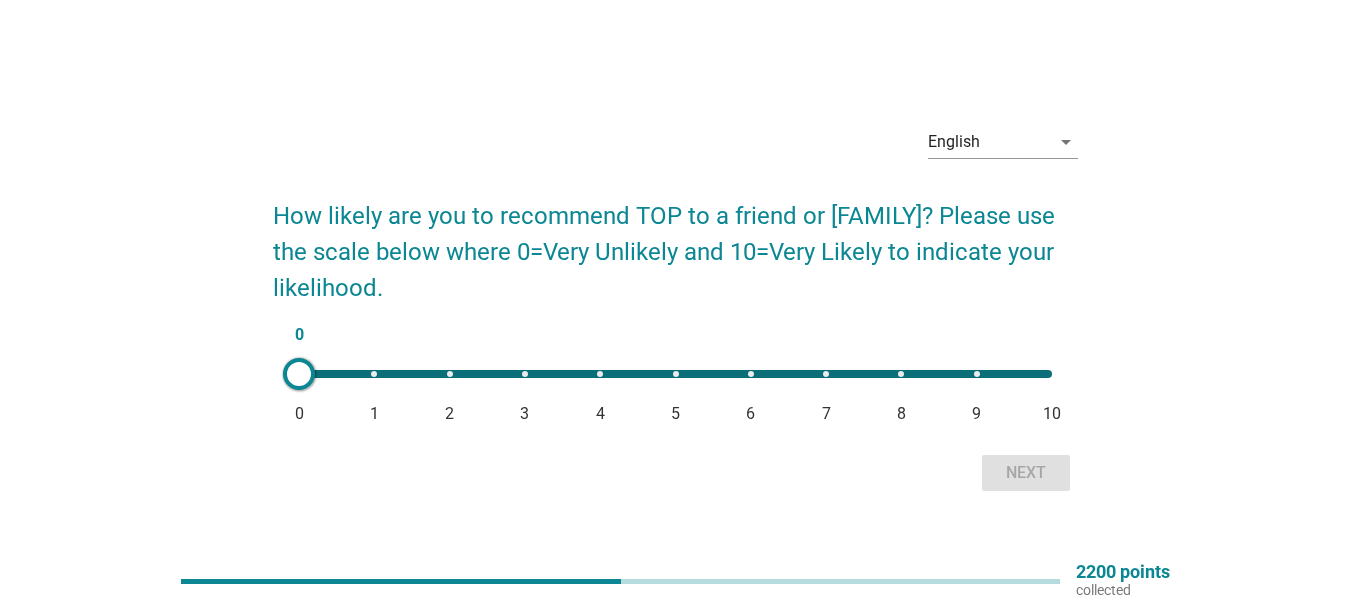 click on "0
0
1
2
3
4
5
6
7
8
9
10" at bounding box center [675, 374] 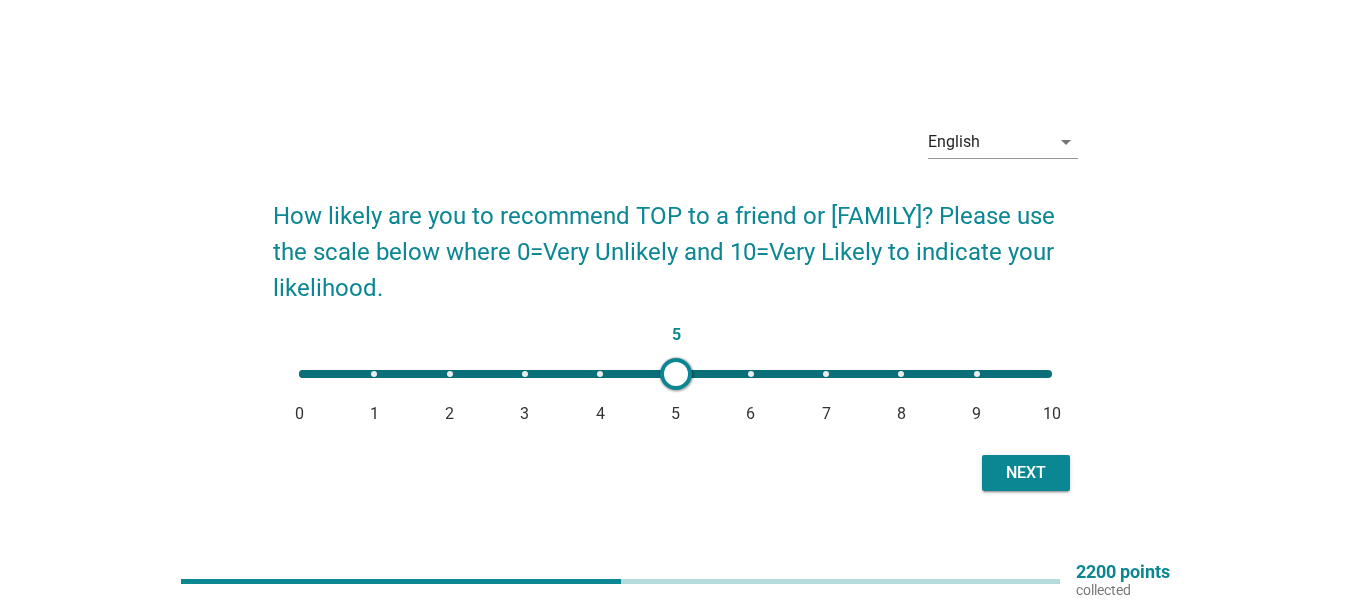 click on "Next" at bounding box center (1026, 473) 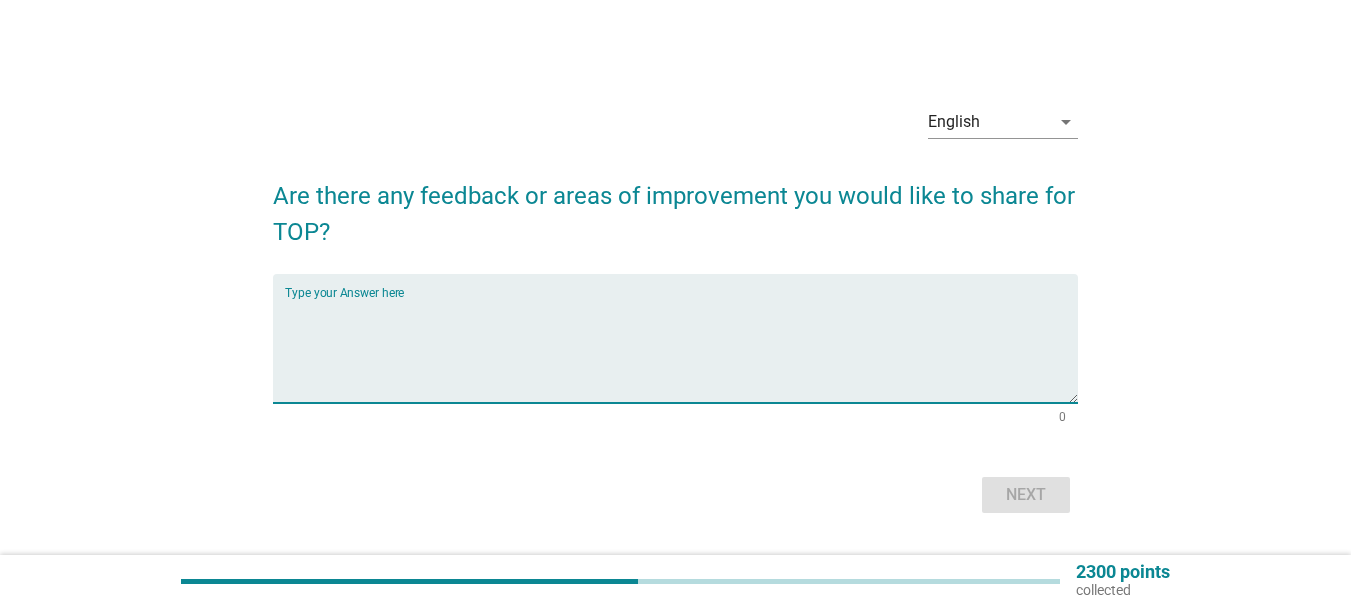 click at bounding box center (681, 350) 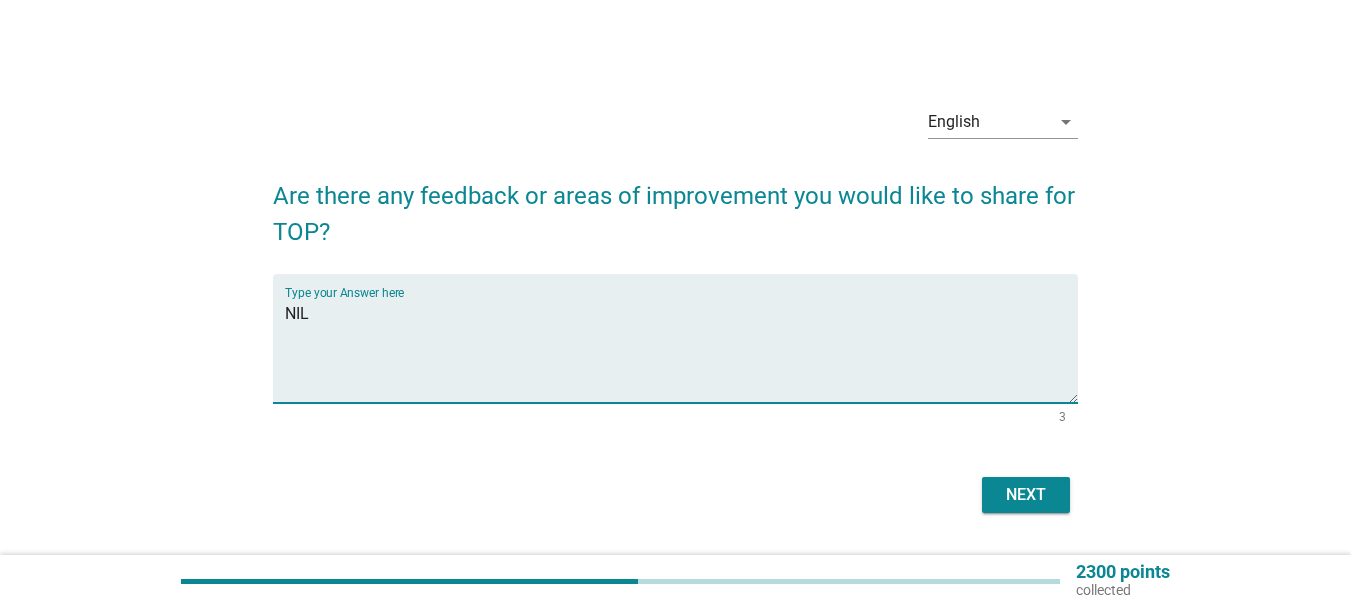 type on "NIL" 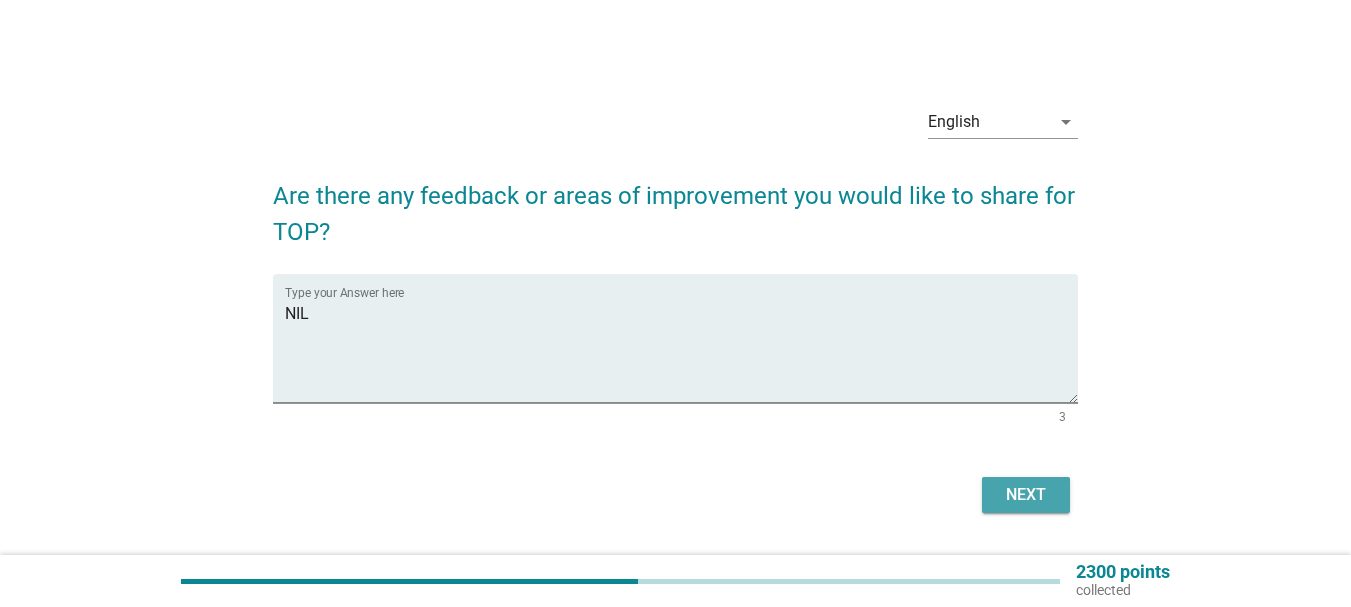 click on "Next" at bounding box center [1026, 495] 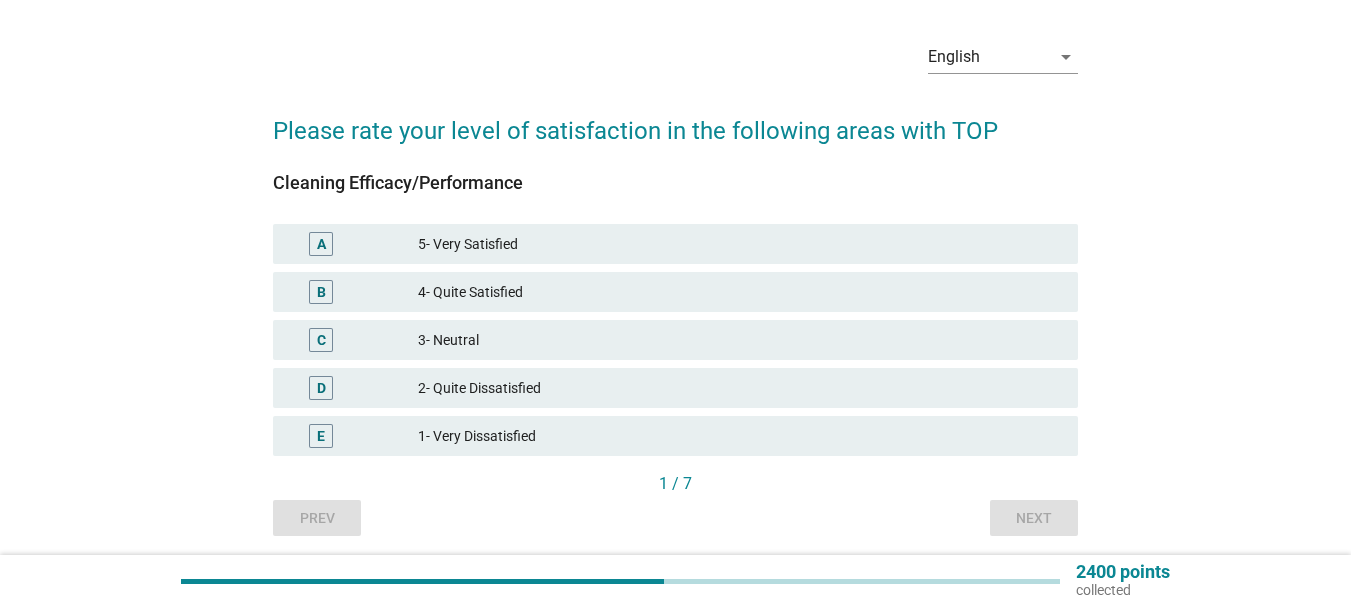 scroll, scrollTop: 100, scrollLeft: 0, axis: vertical 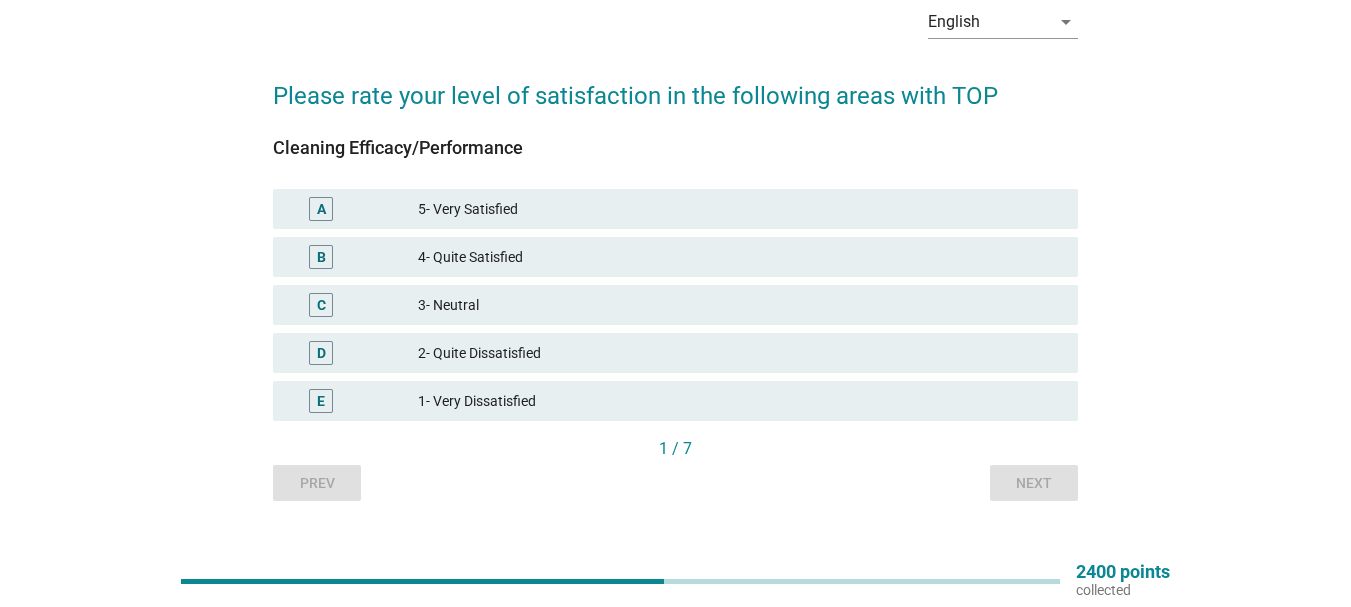 click on "3- Neutral" at bounding box center [740, 305] 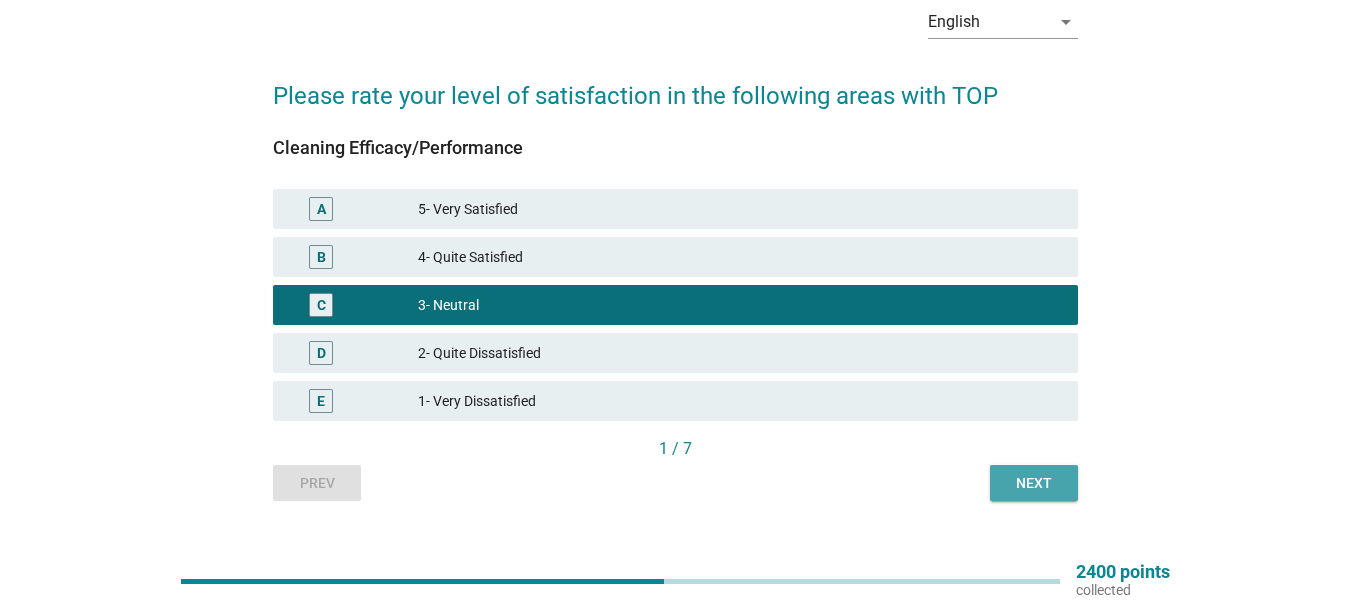 click on "Next" at bounding box center [1034, 483] 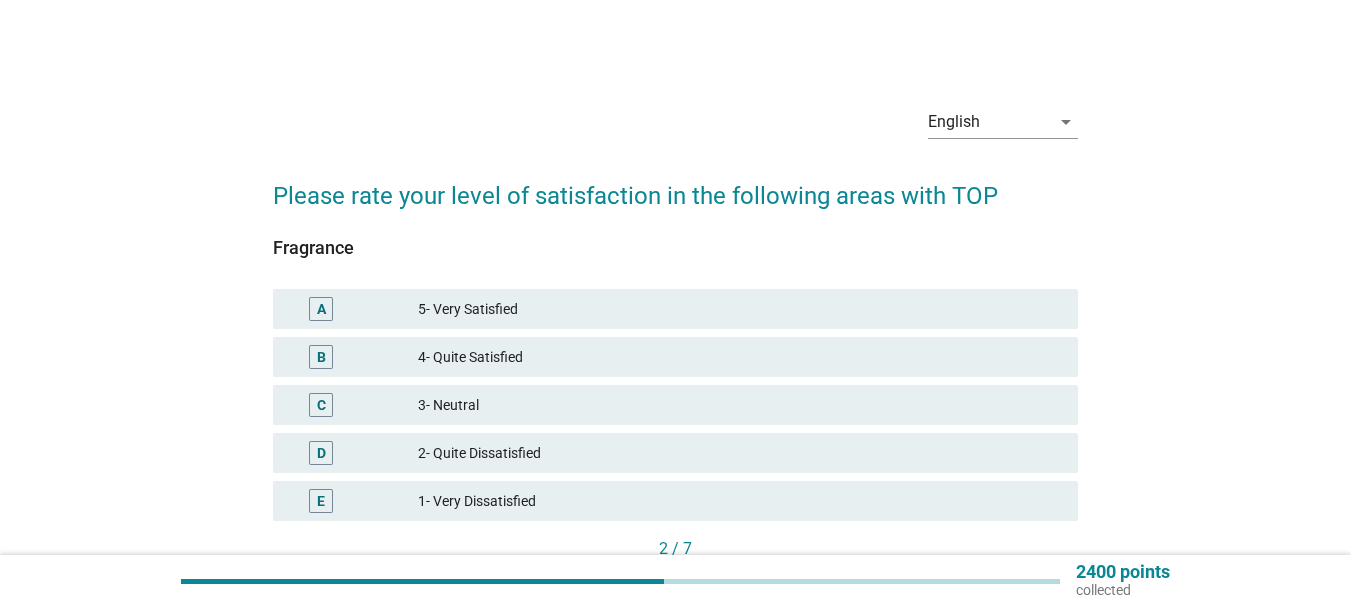 click on "3- Neutral" at bounding box center [740, 405] 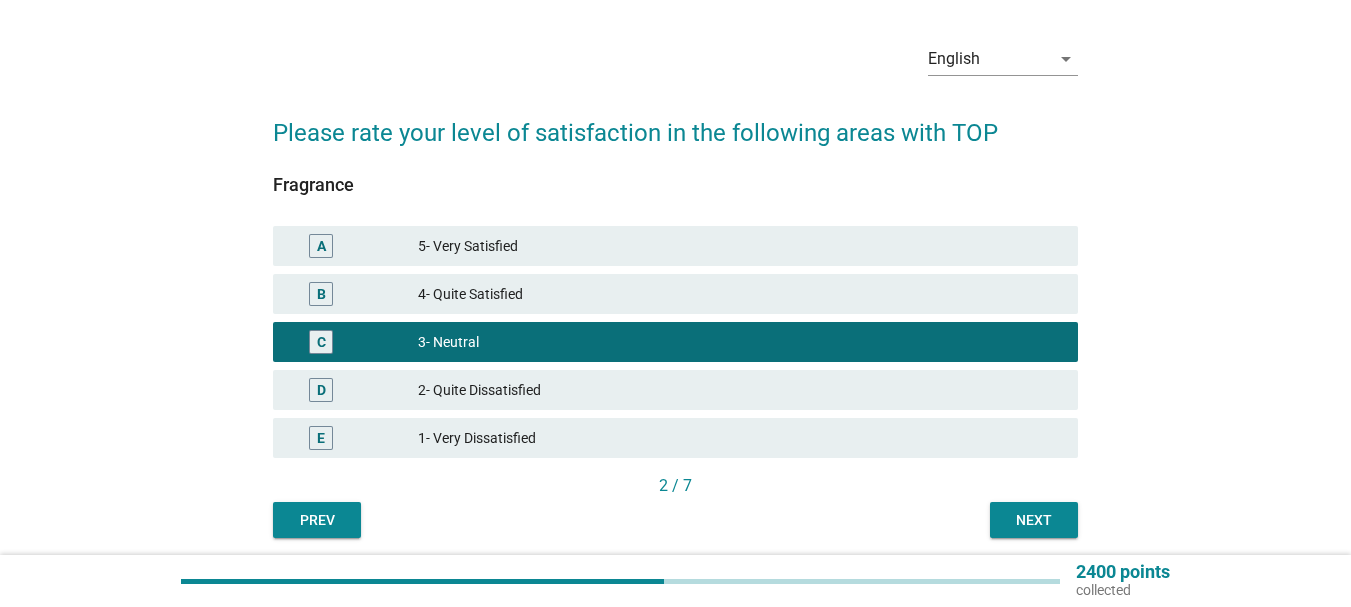 scroll, scrollTop: 136, scrollLeft: 0, axis: vertical 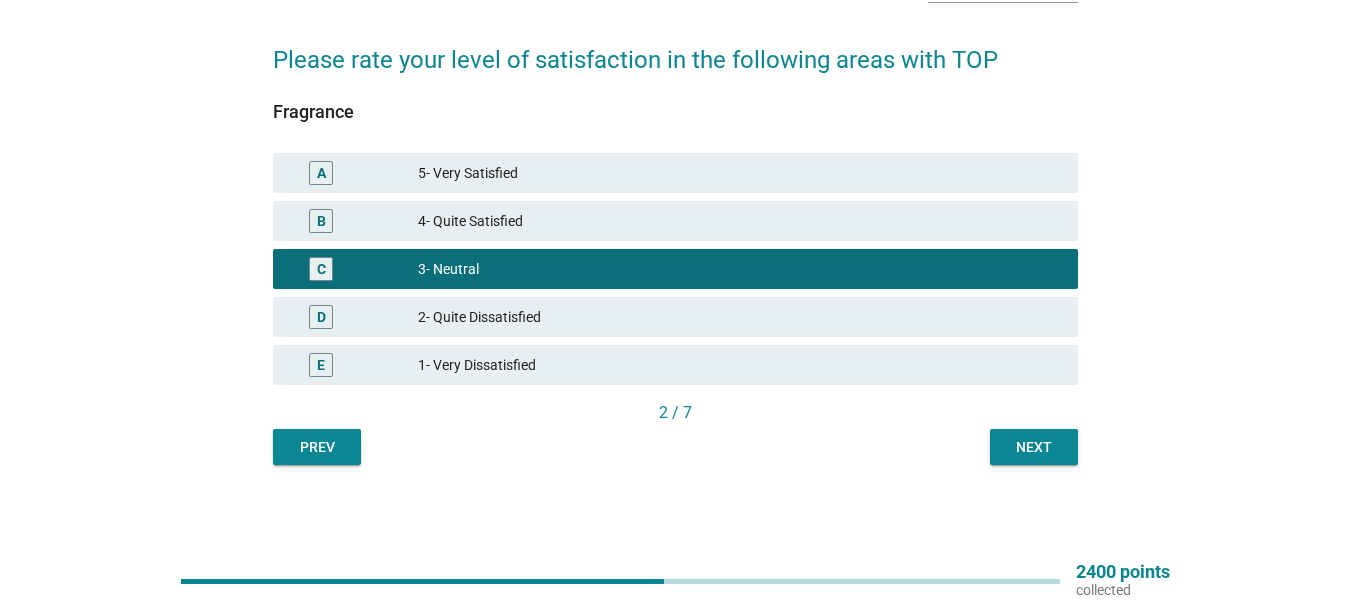 click on "Next" at bounding box center (1034, 447) 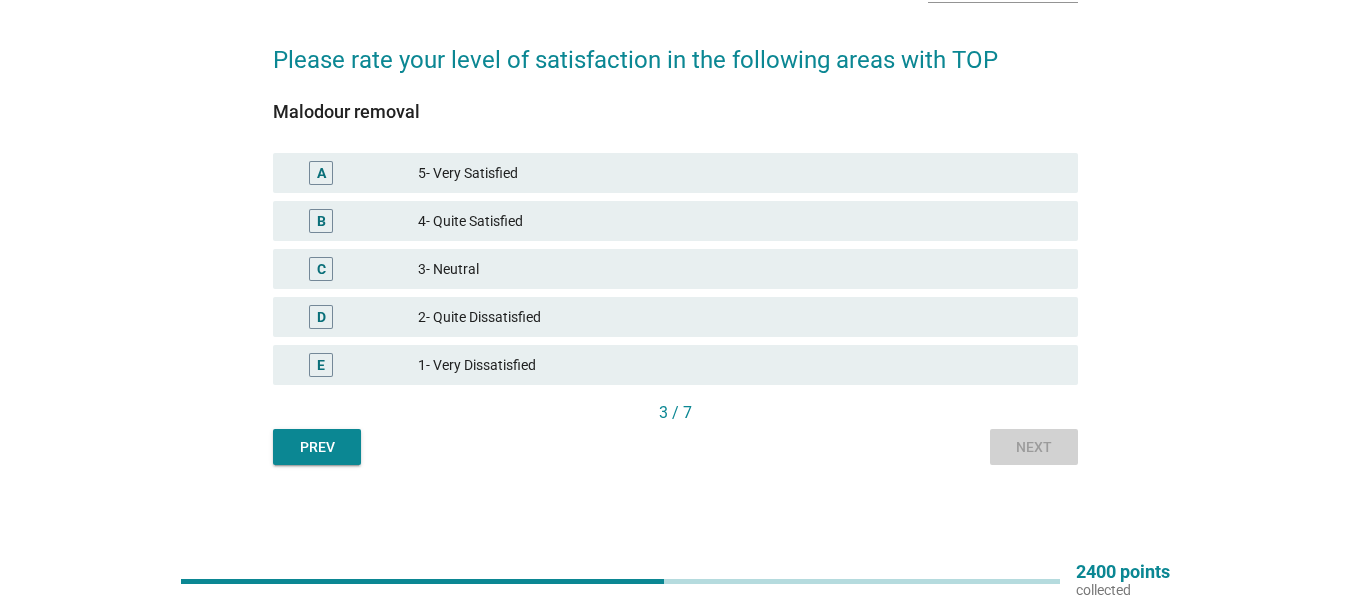 scroll, scrollTop: 0, scrollLeft: 0, axis: both 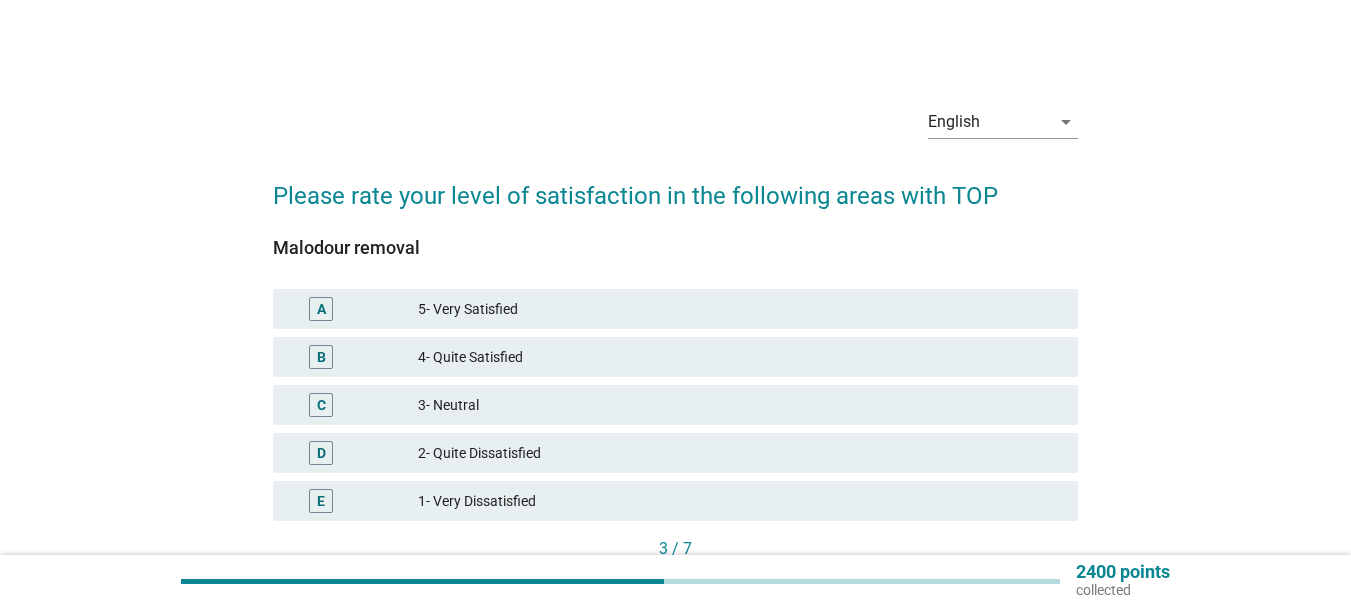 click on "3- Neutral" at bounding box center [740, 405] 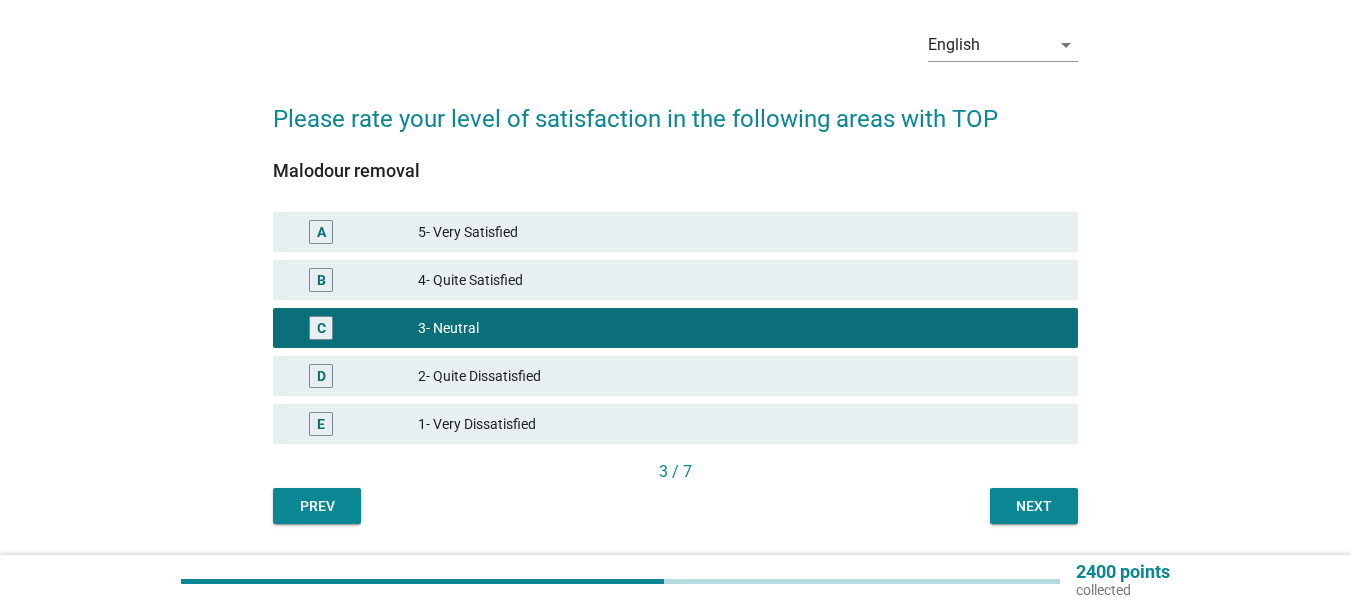 scroll, scrollTop: 136, scrollLeft: 0, axis: vertical 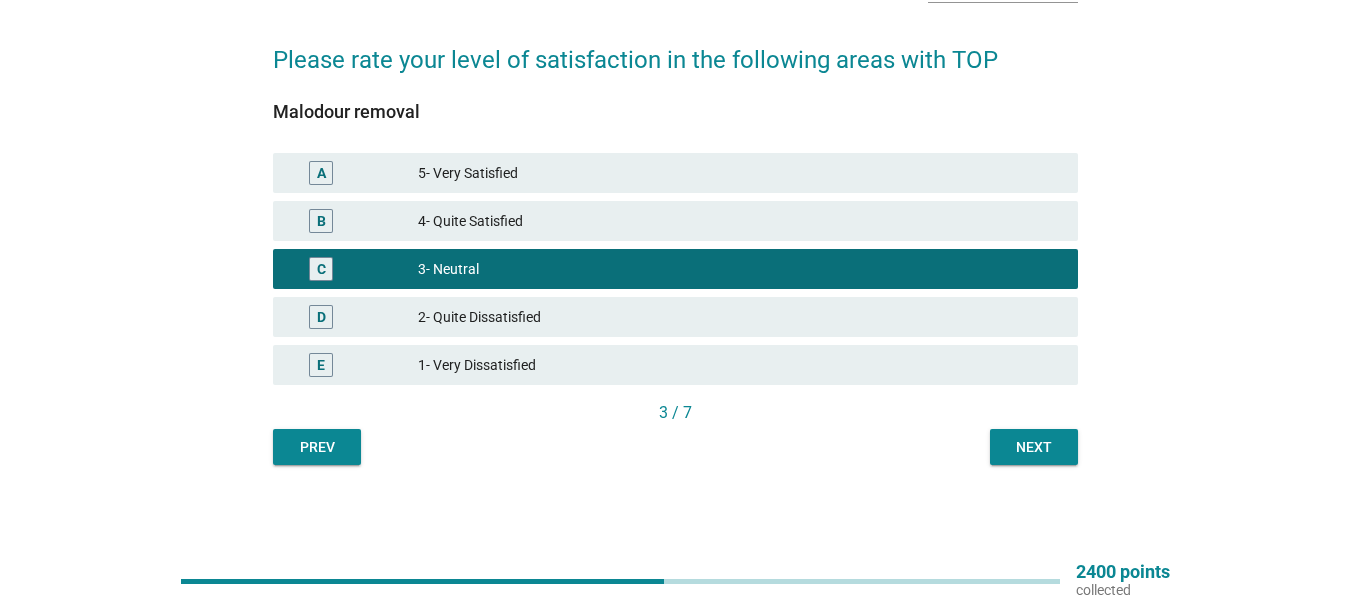 click on "Next" at bounding box center [1034, 447] 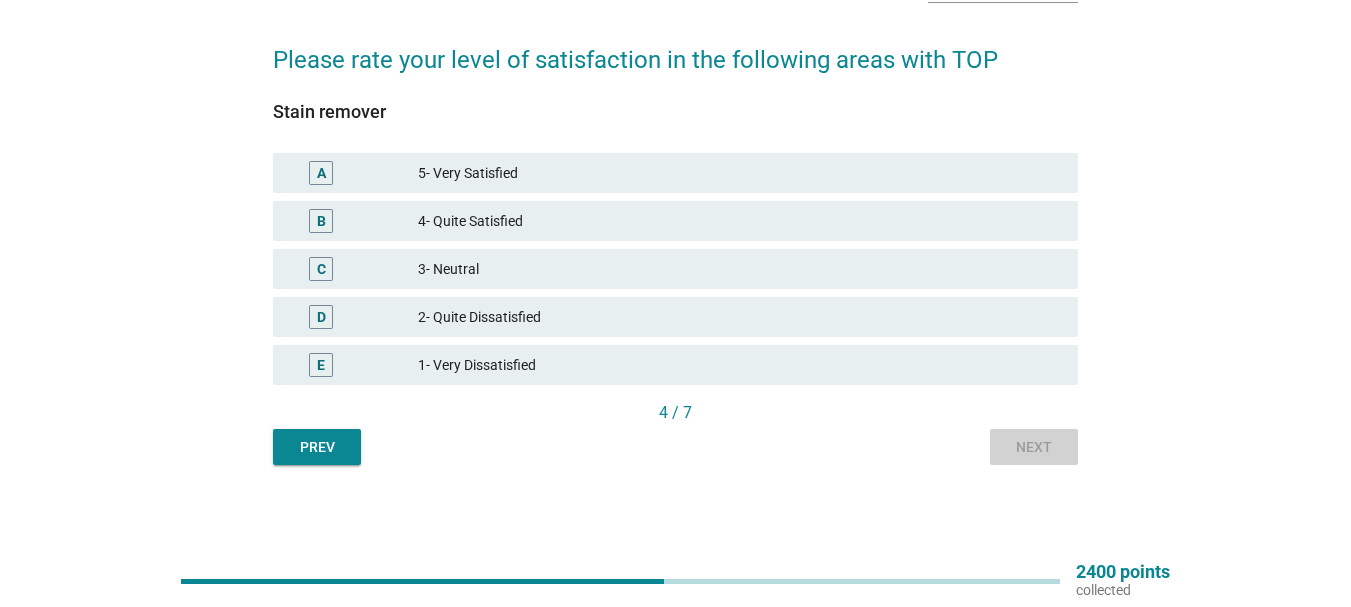 scroll, scrollTop: 0, scrollLeft: 0, axis: both 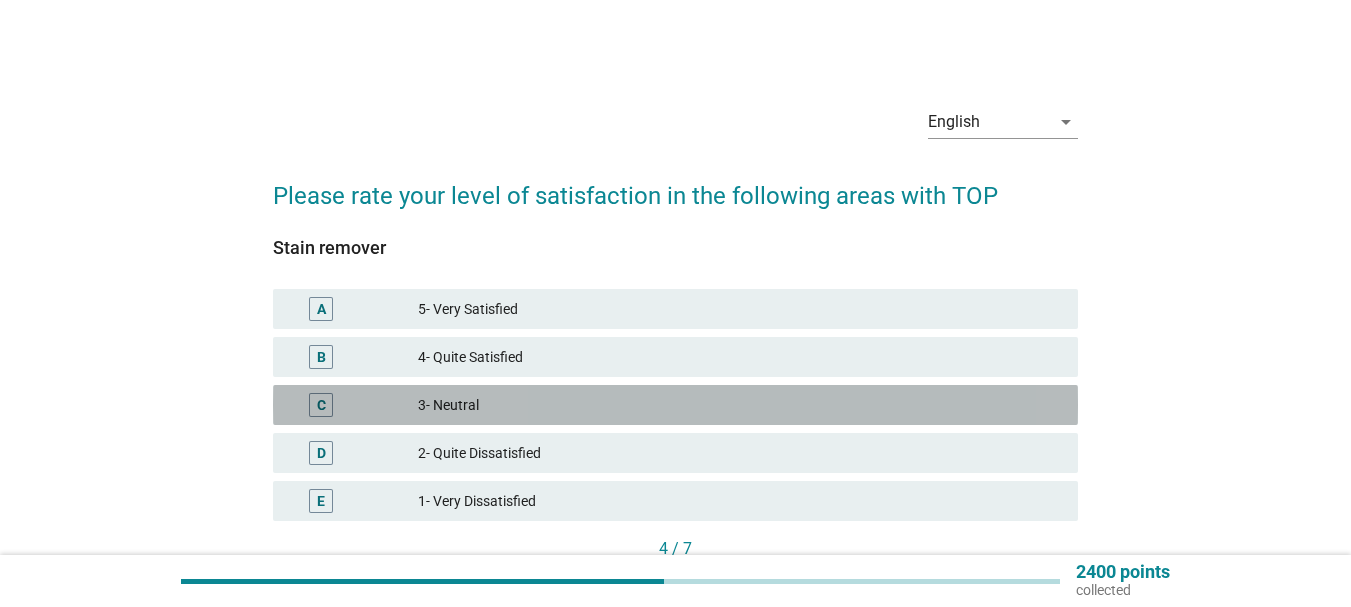 click on "C   3- Neutral" at bounding box center [675, 405] 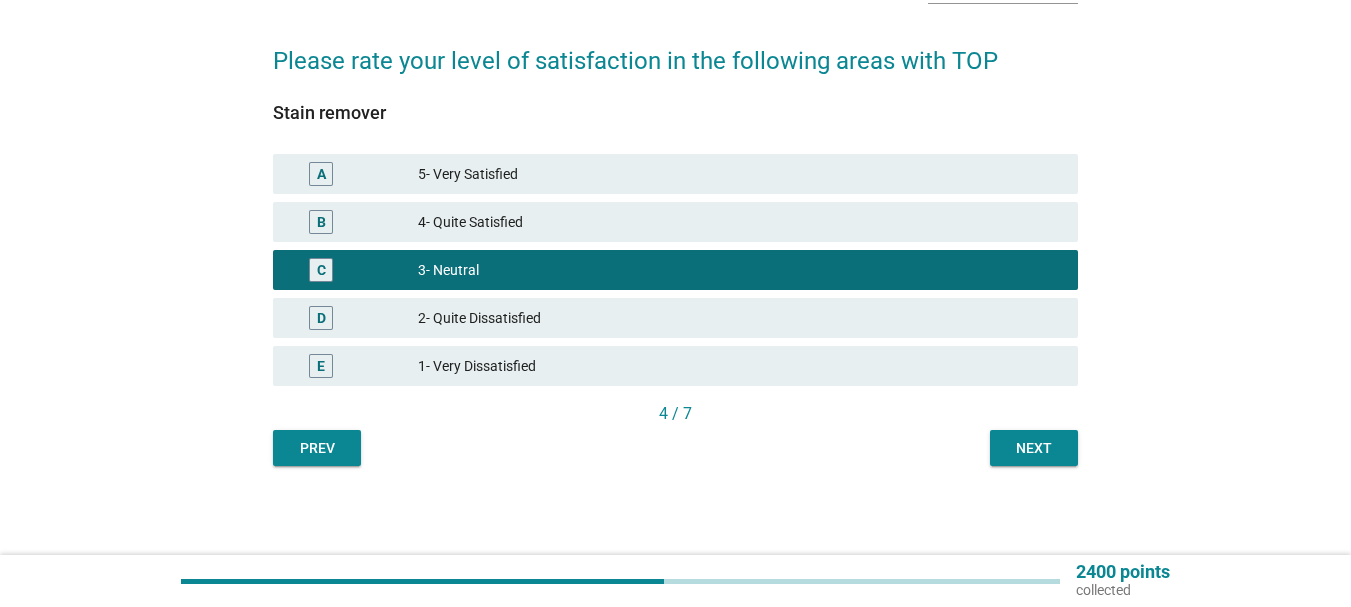 scroll, scrollTop: 136, scrollLeft: 0, axis: vertical 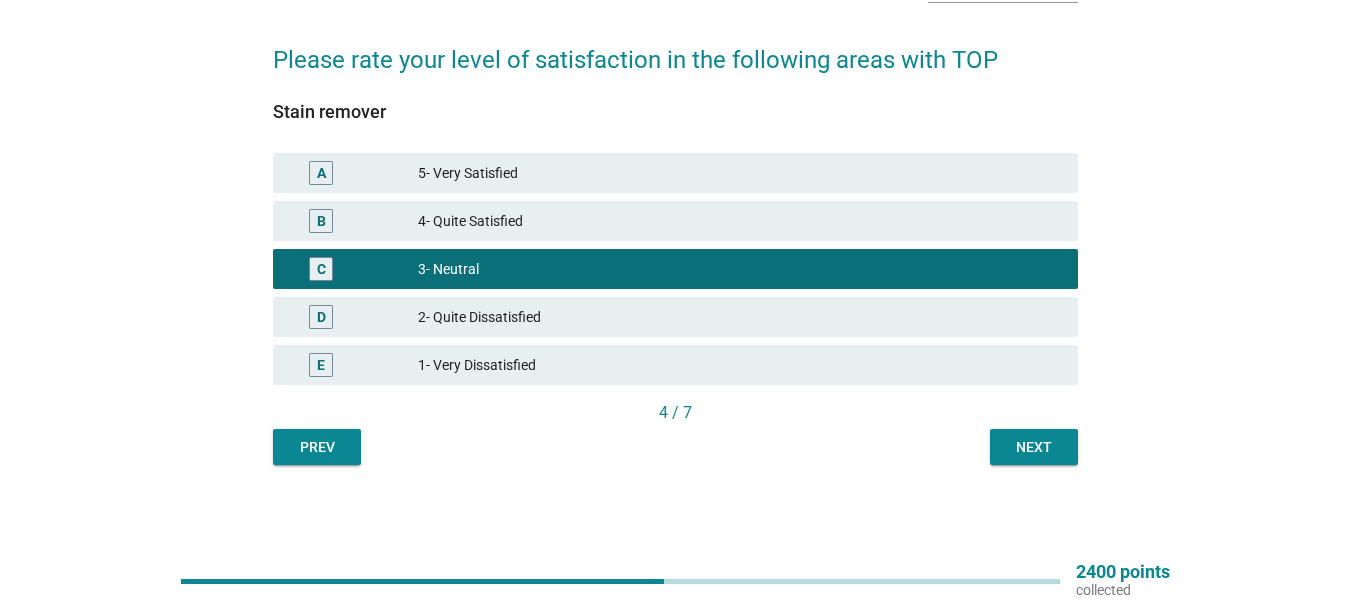 click on "English arrow_drop_down   Please rate your level of satisfaction in the following areas with TOP
Stain remover
A   5- Very Satisfied B   4- Quite Satisfied C   3- Neutral D   2- Quite Dissatisfied E   1- Very Dissatisfied
4 / 7
Prev   Next" at bounding box center (675, 209) 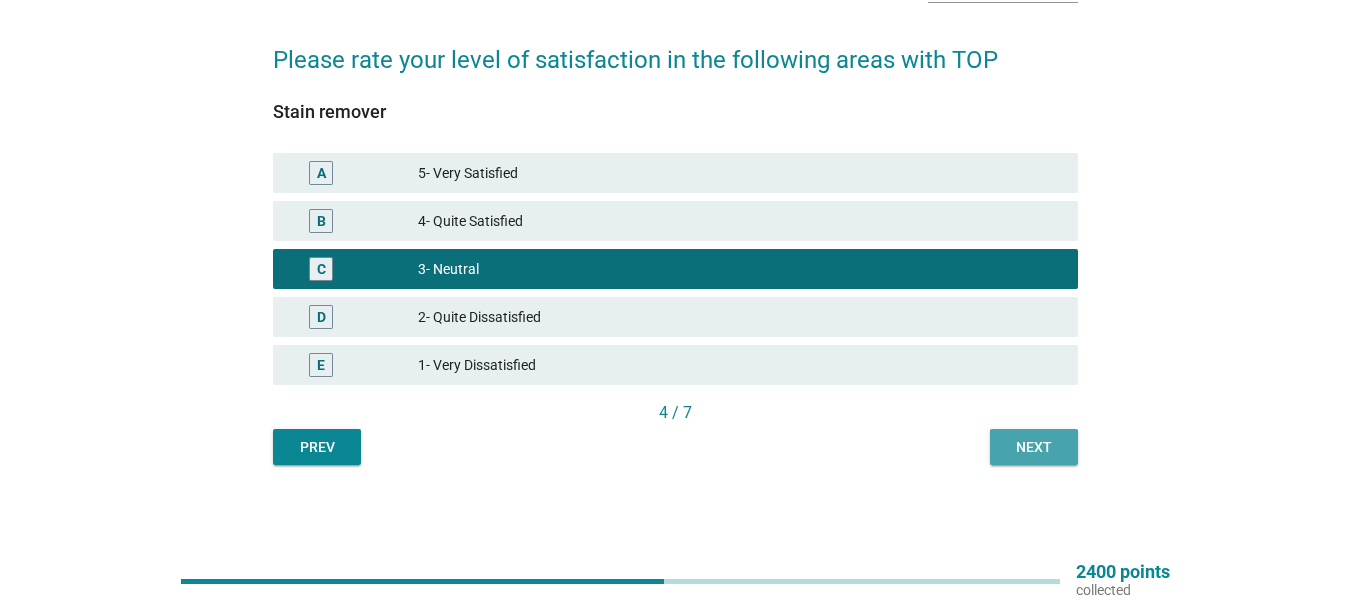click on "Next" at bounding box center (1034, 447) 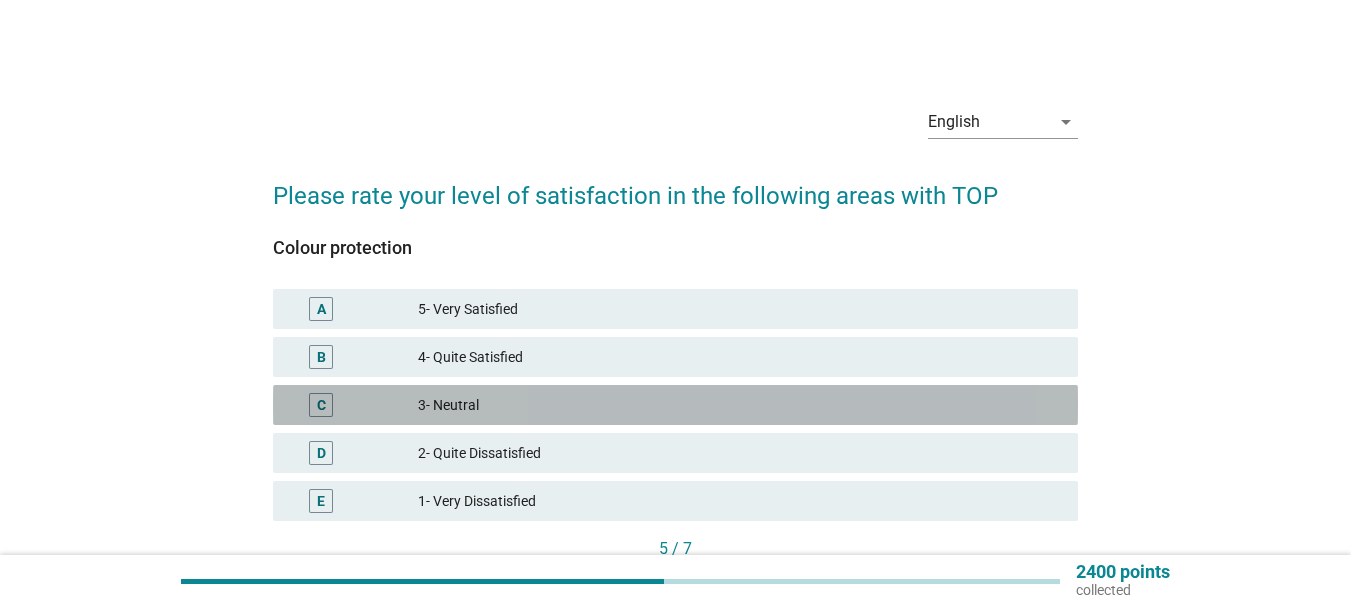 click on "C   3- Neutral" at bounding box center [675, 405] 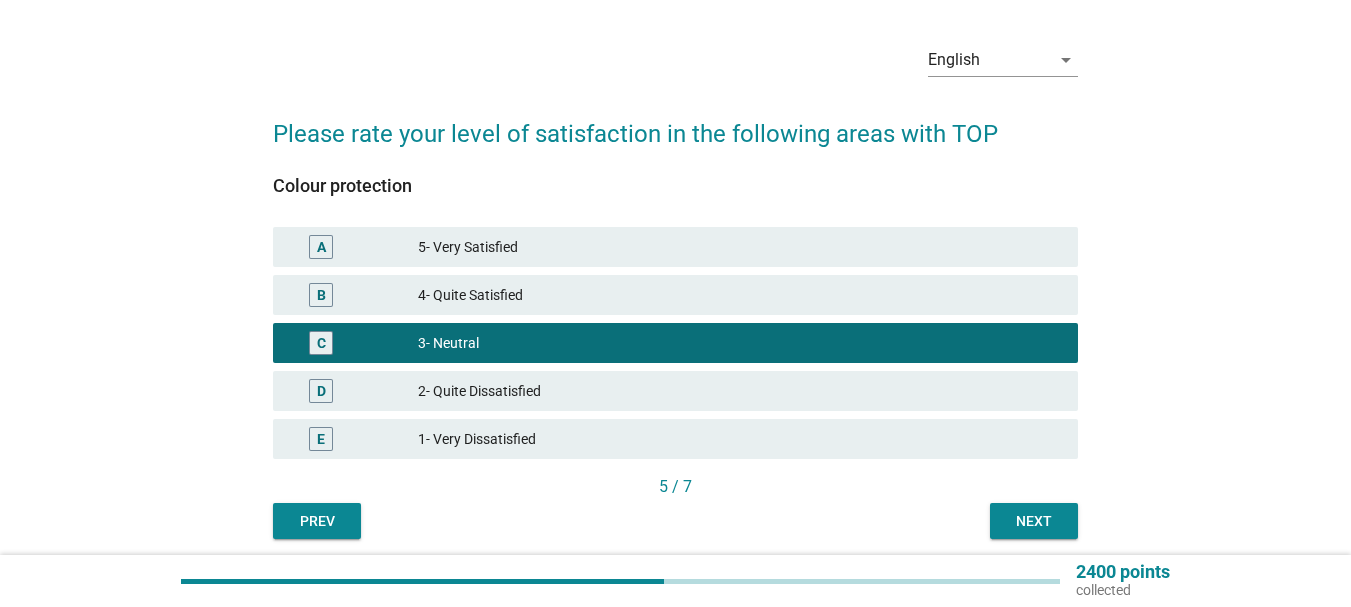 scroll, scrollTop: 136, scrollLeft: 0, axis: vertical 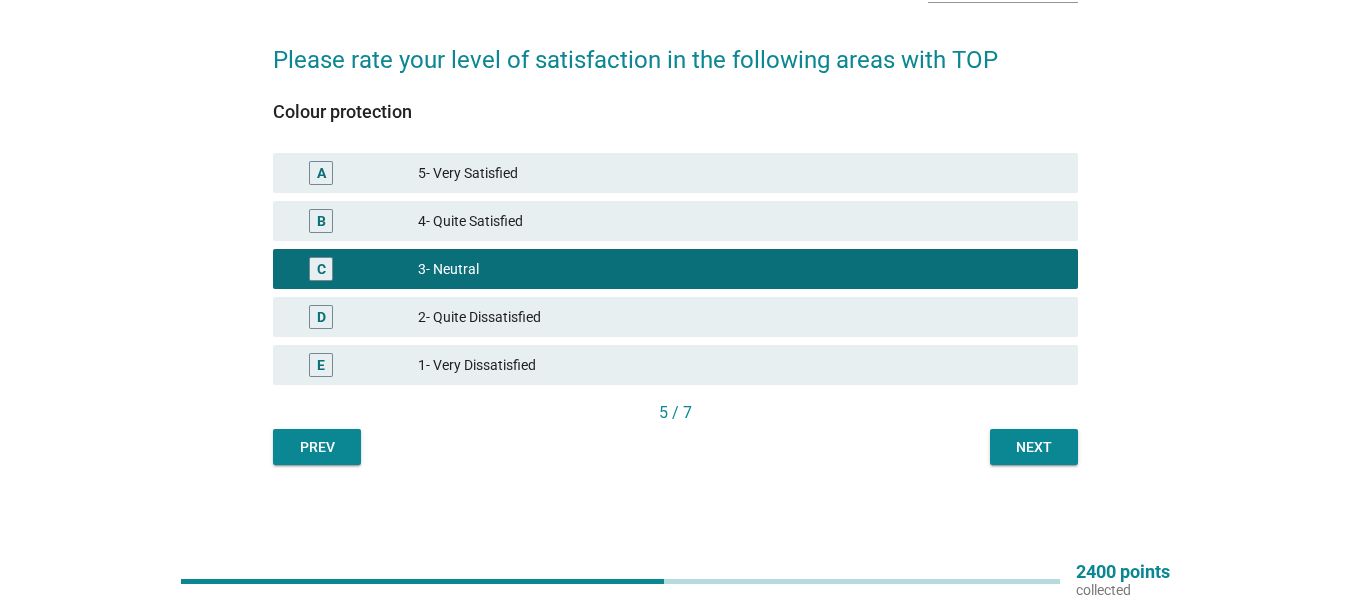 click on "English arrow_drop_down   Please rate your level of satisfaction in the following areas with TOP
Colour protection
A   5- Very Satisfied B   4- Quite Satisfied C   3- Neutral D   2- Quite Dissatisfied E   1- Very Dissatisfied
5 / 7
Prev   Next" at bounding box center (675, 209) 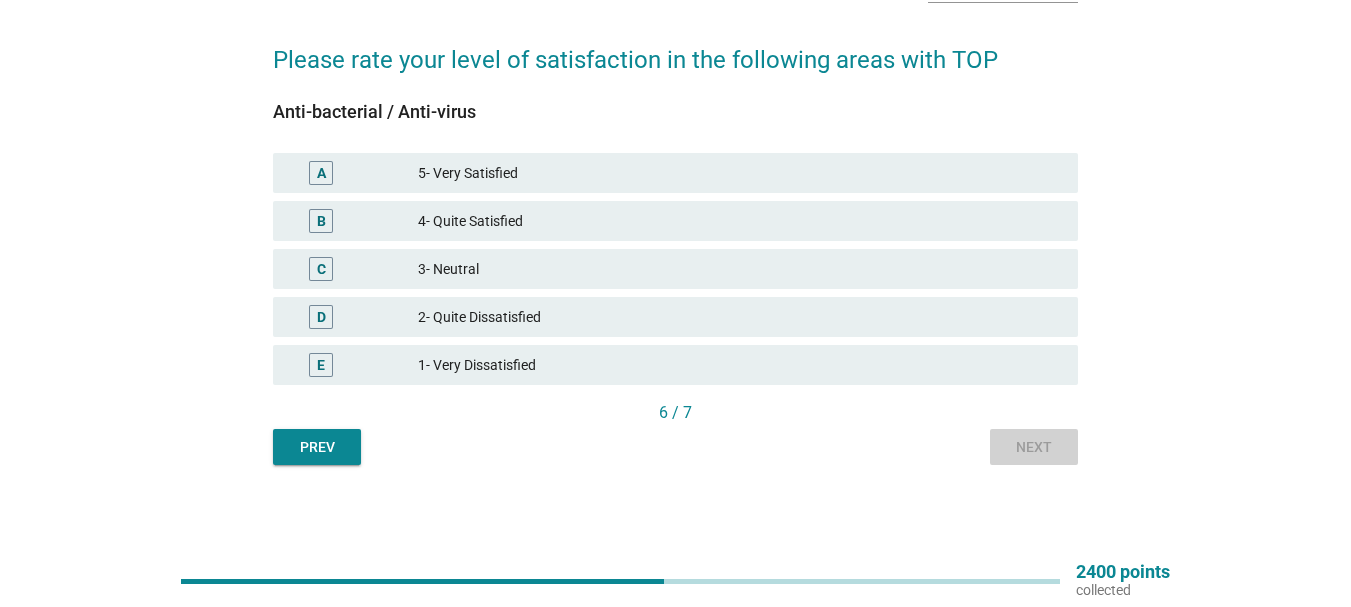 scroll, scrollTop: 0, scrollLeft: 0, axis: both 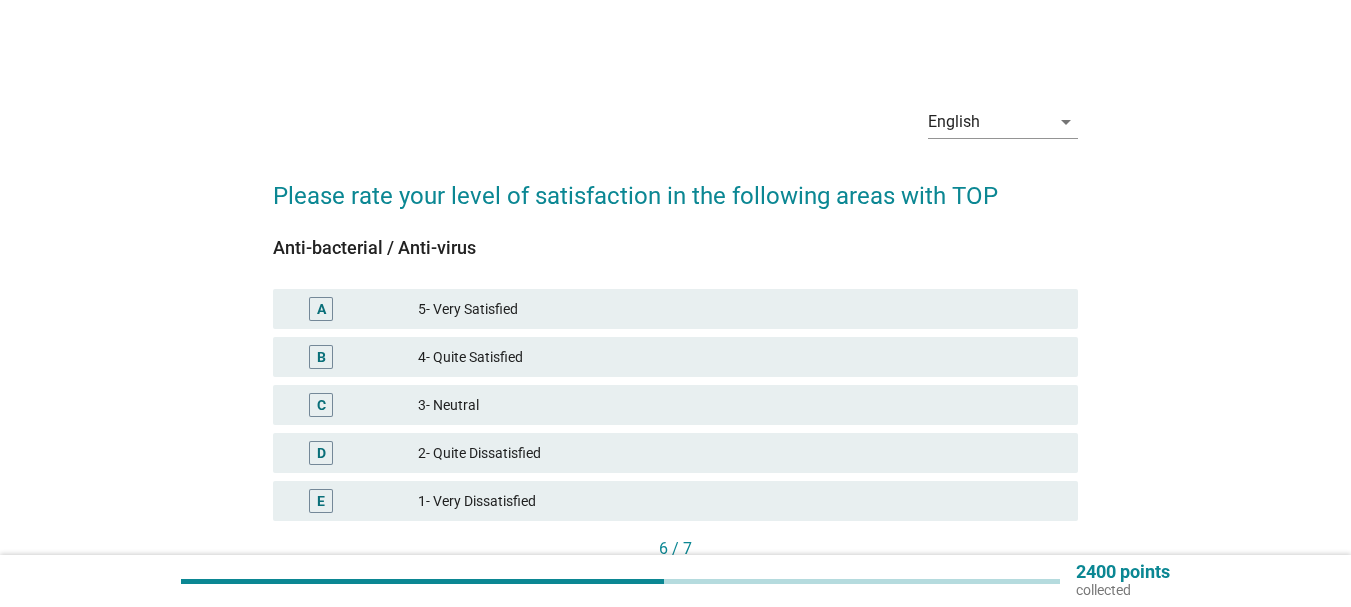 click on "3- Neutral" at bounding box center [740, 405] 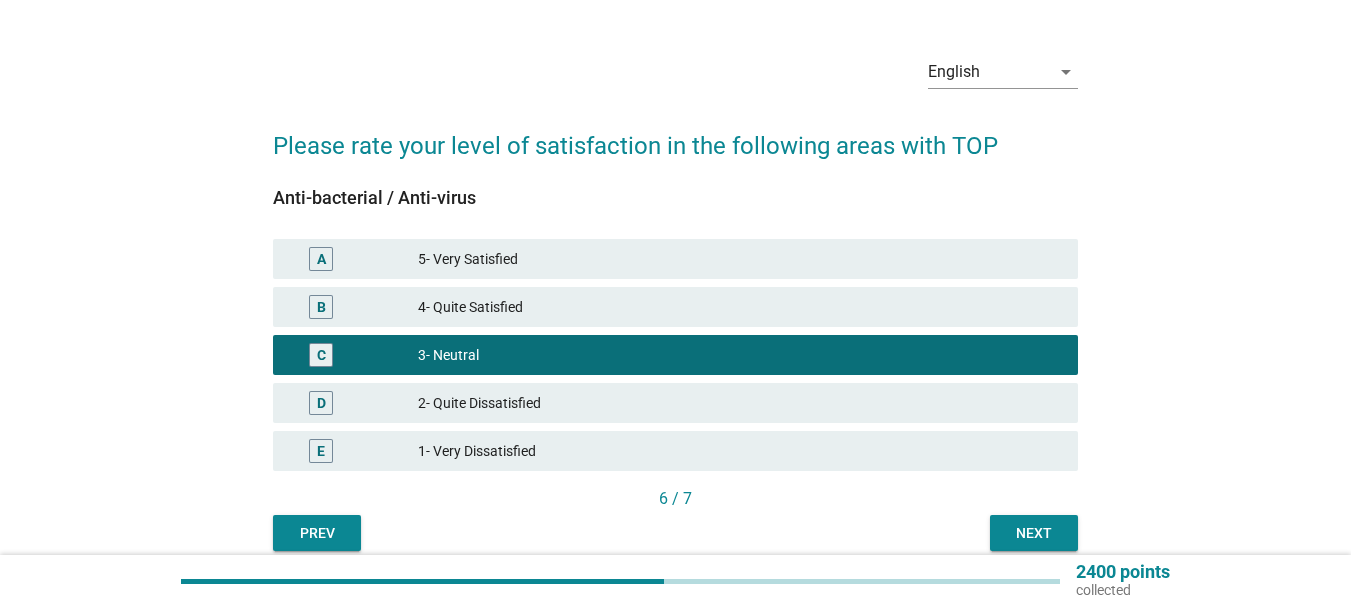 scroll, scrollTop: 100, scrollLeft: 0, axis: vertical 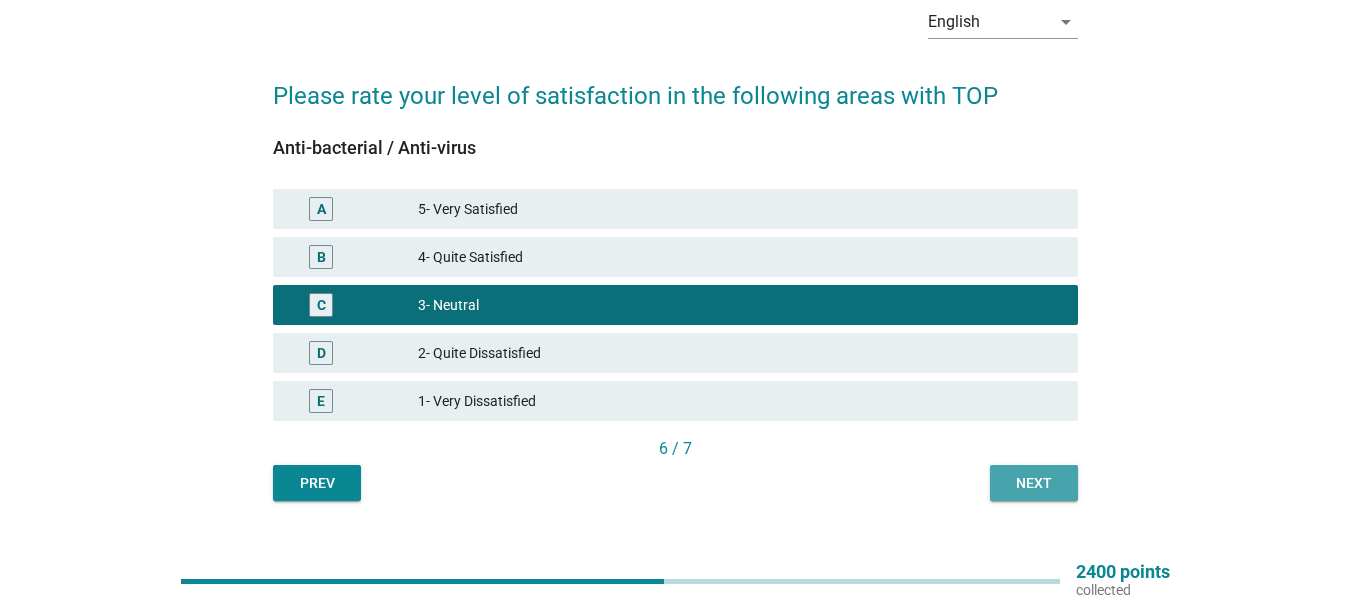 click on "Next" at bounding box center [1034, 483] 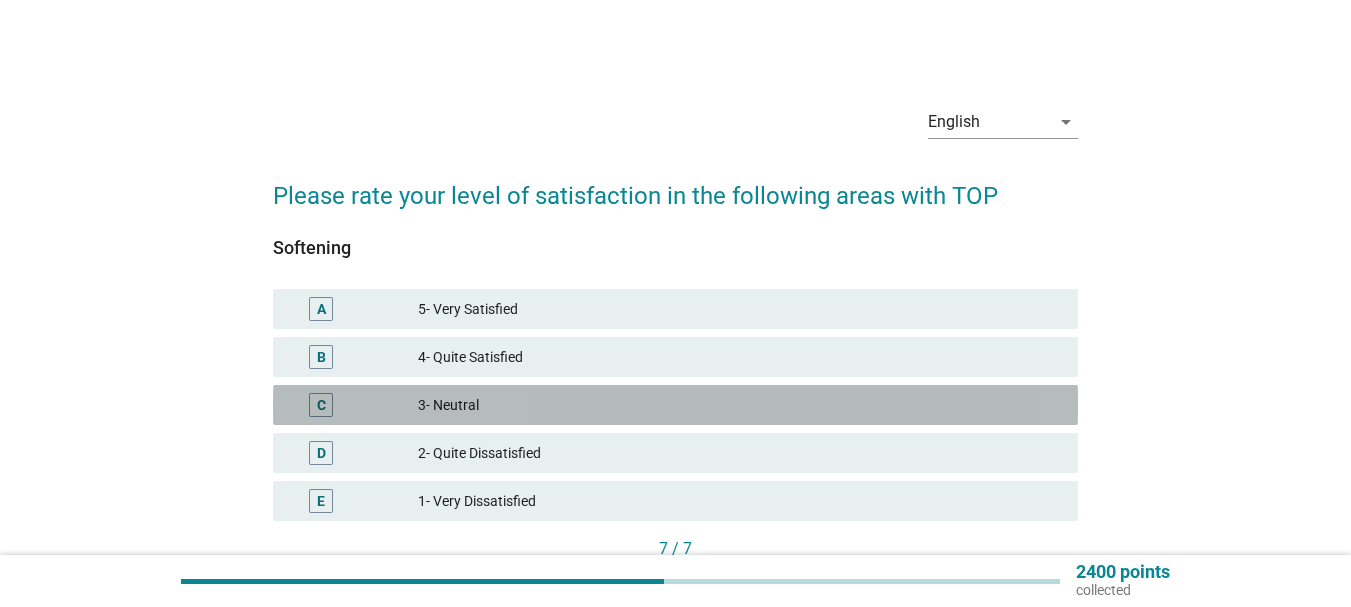 click on "C   3- Neutral" at bounding box center (675, 405) 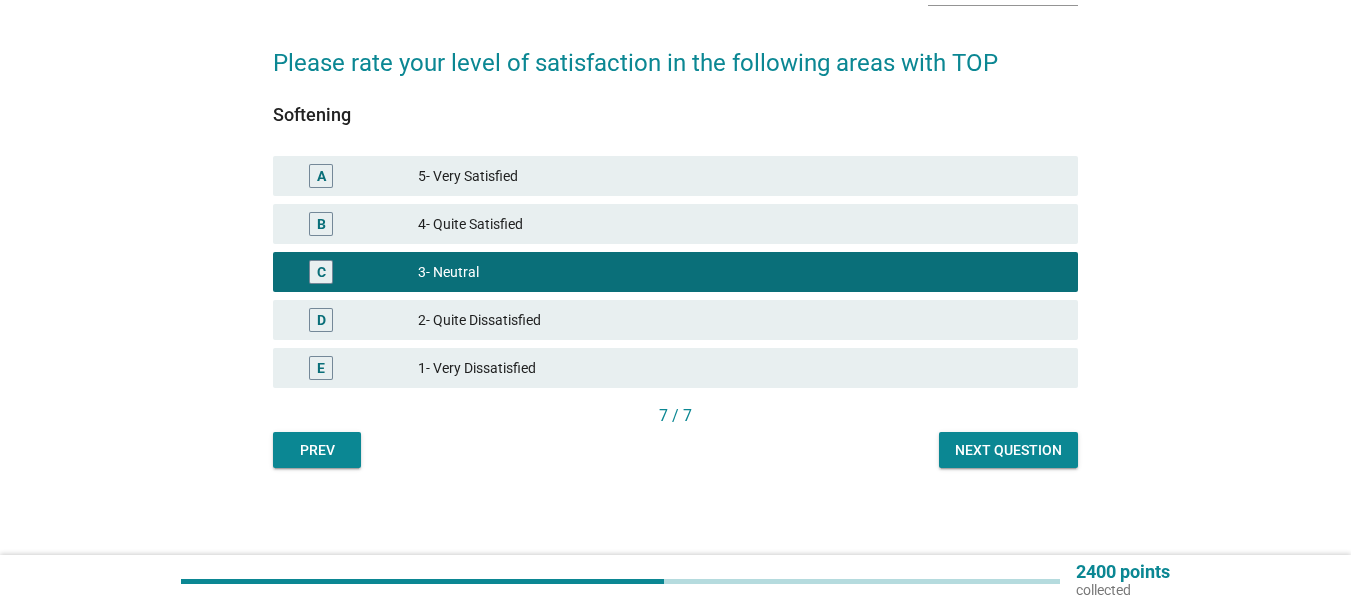 scroll, scrollTop: 136, scrollLeft: 0, axis: vertical 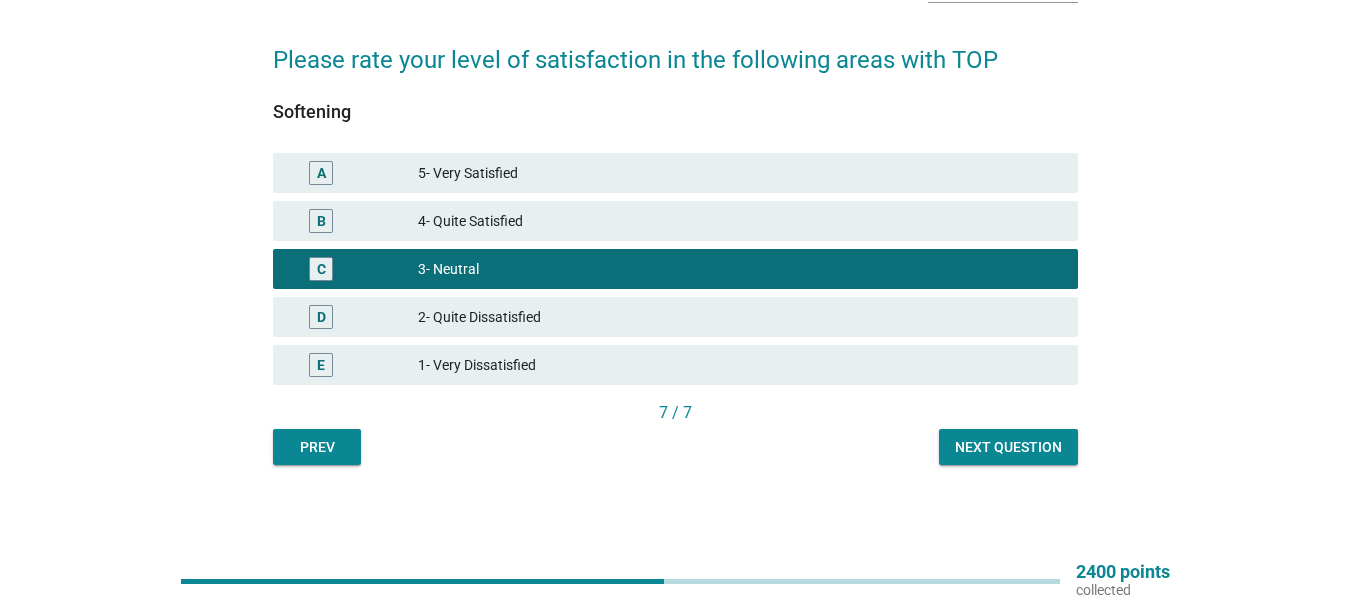 click on "Next question" at bounding box center [1008, 447] 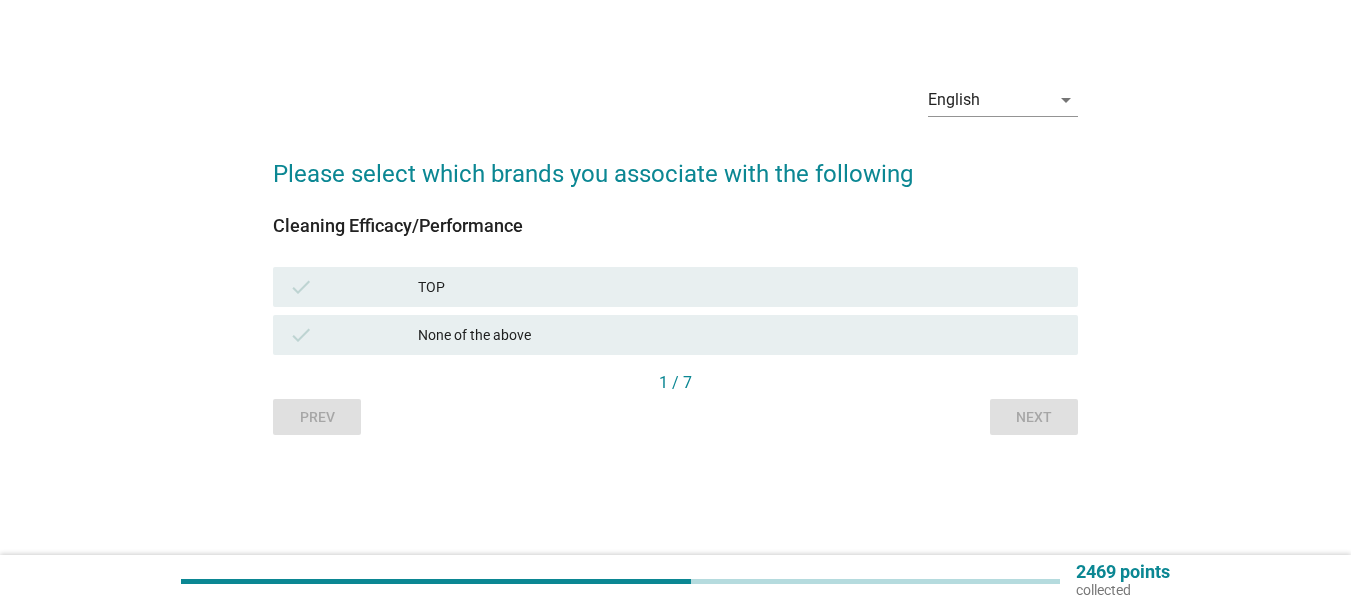 scroll, scrollTop: 0, scrollLeft: 0, axis: both 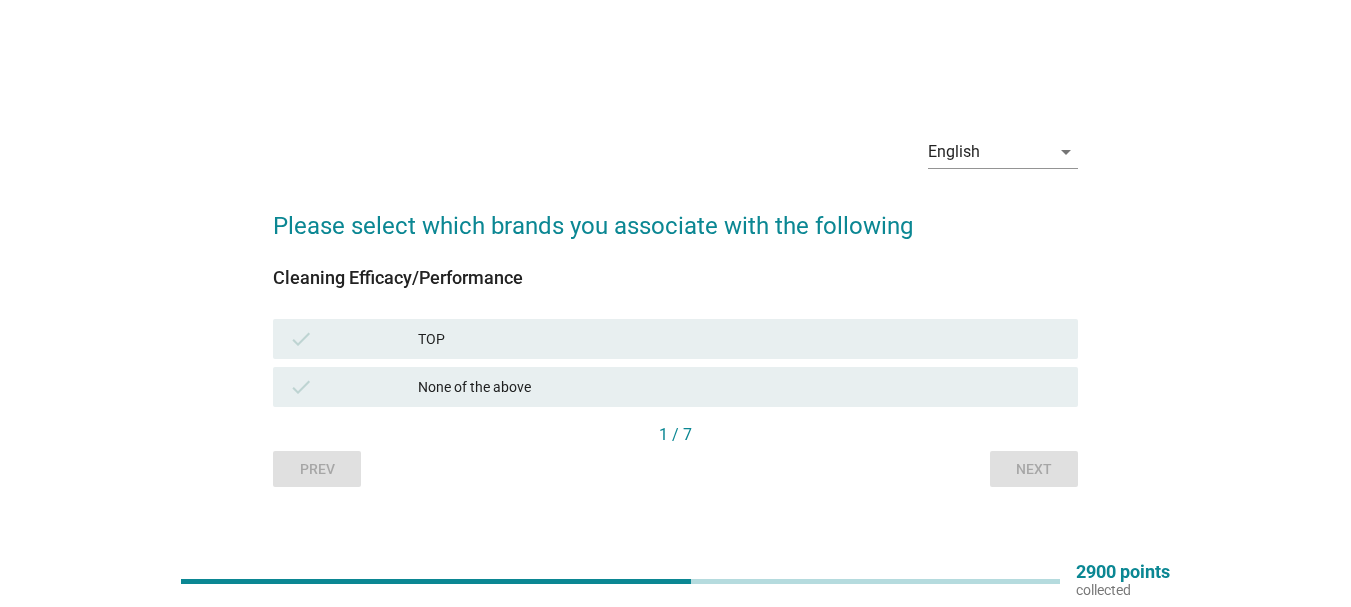 click on "TOP" at bounding box center [740, 339] 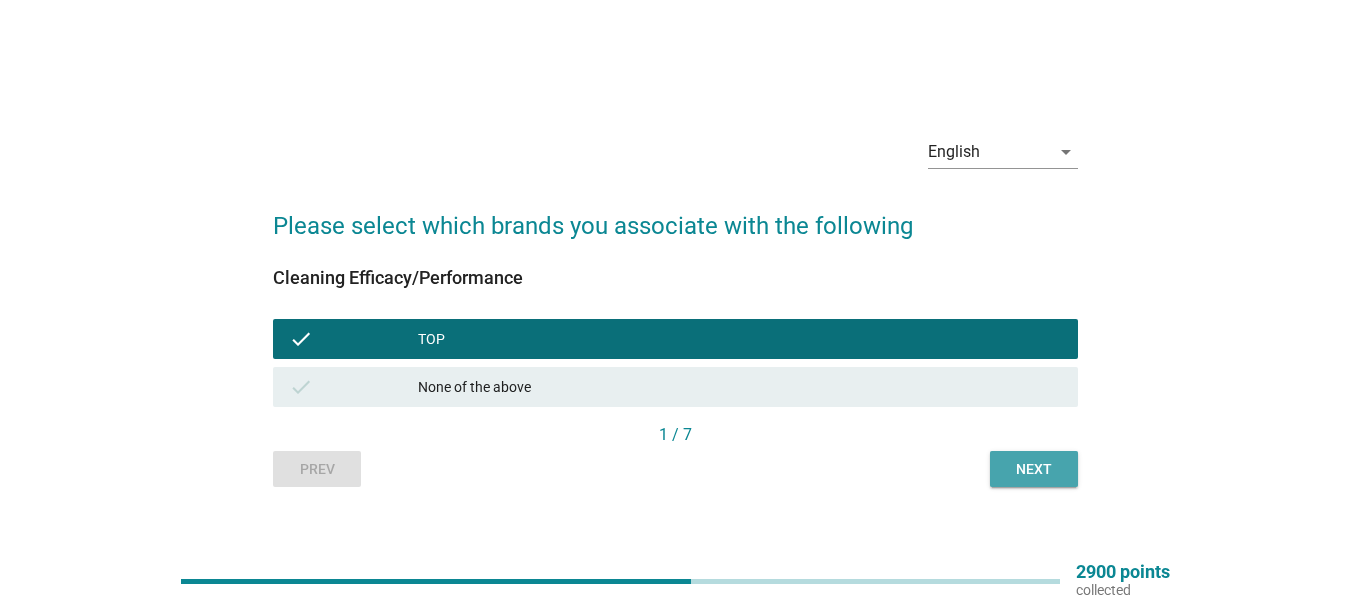 click on "Next" at bounding box center (1034, 469) 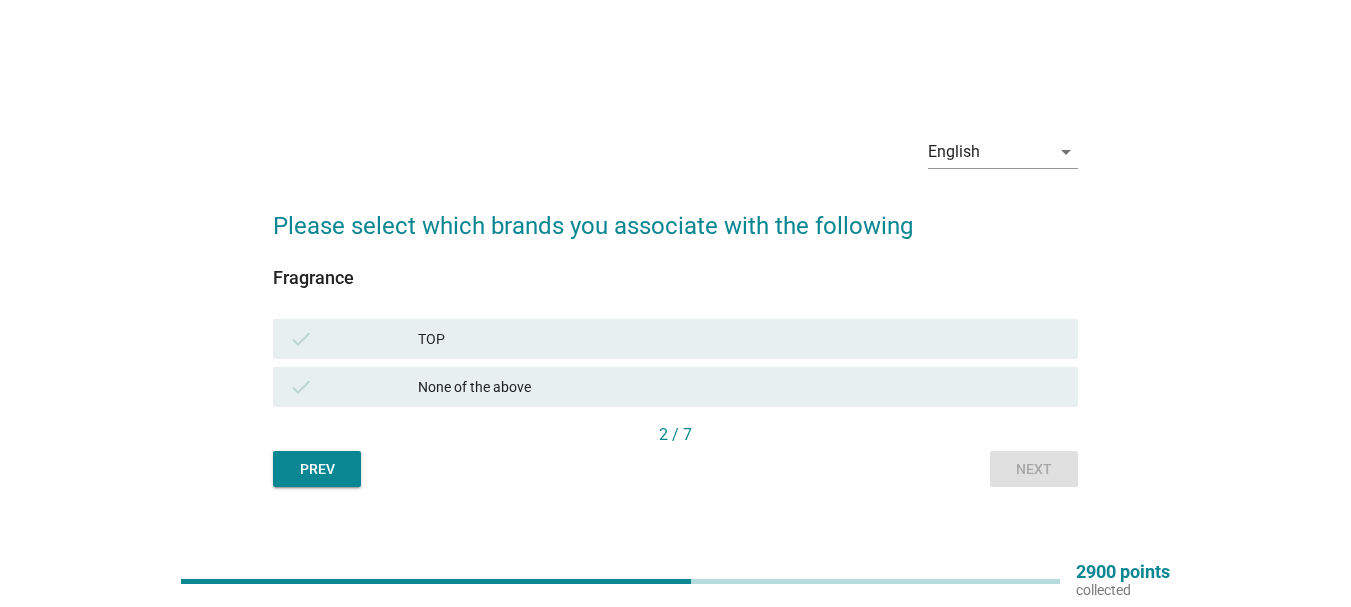 click on "TOP" at bounding box center (740, 339) 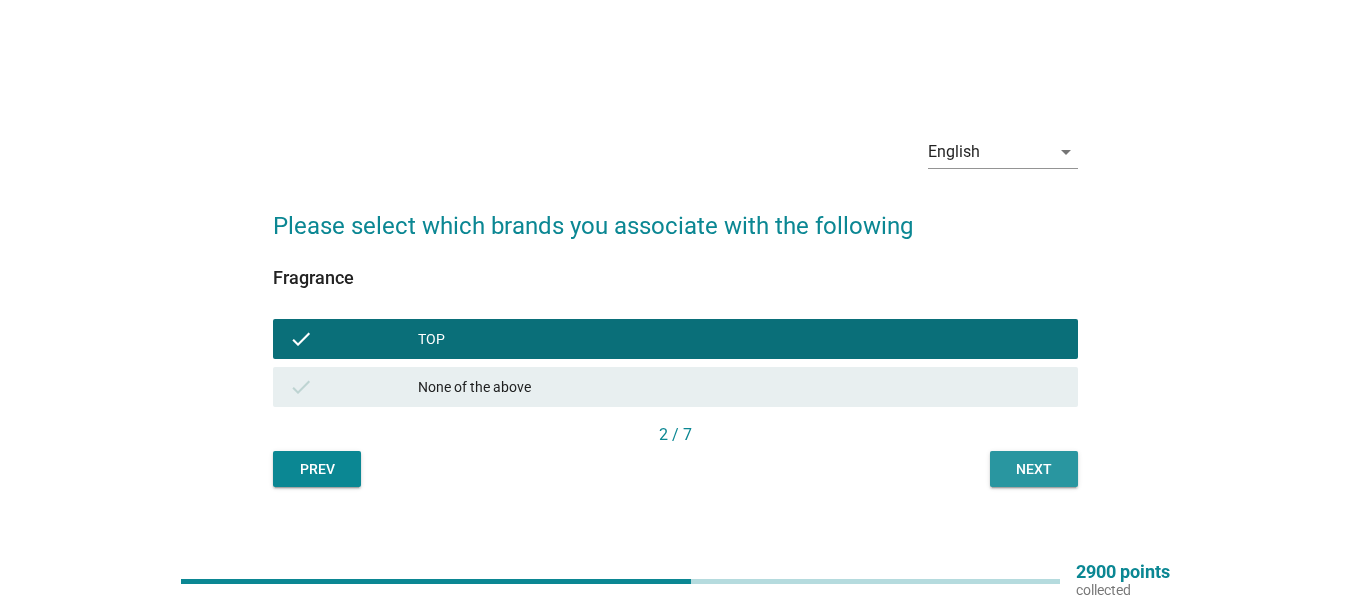 click on "Next" at bounding box center [1034, 469] 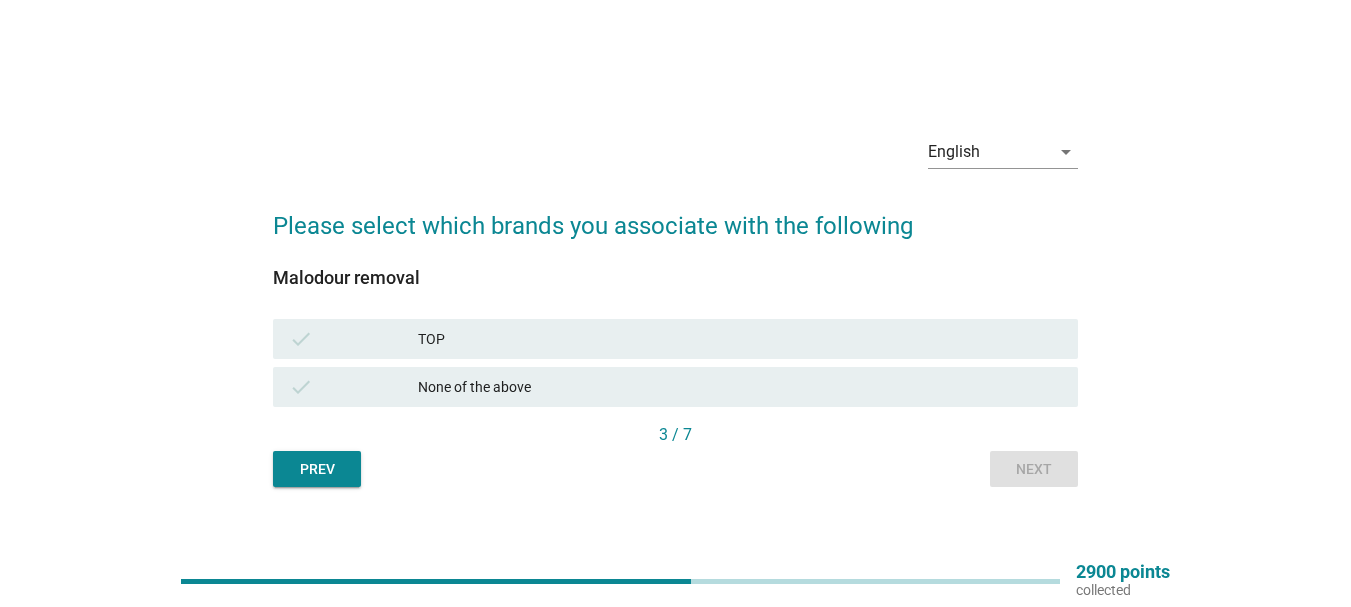 click on "TOP" at bounding box center [740, 339] 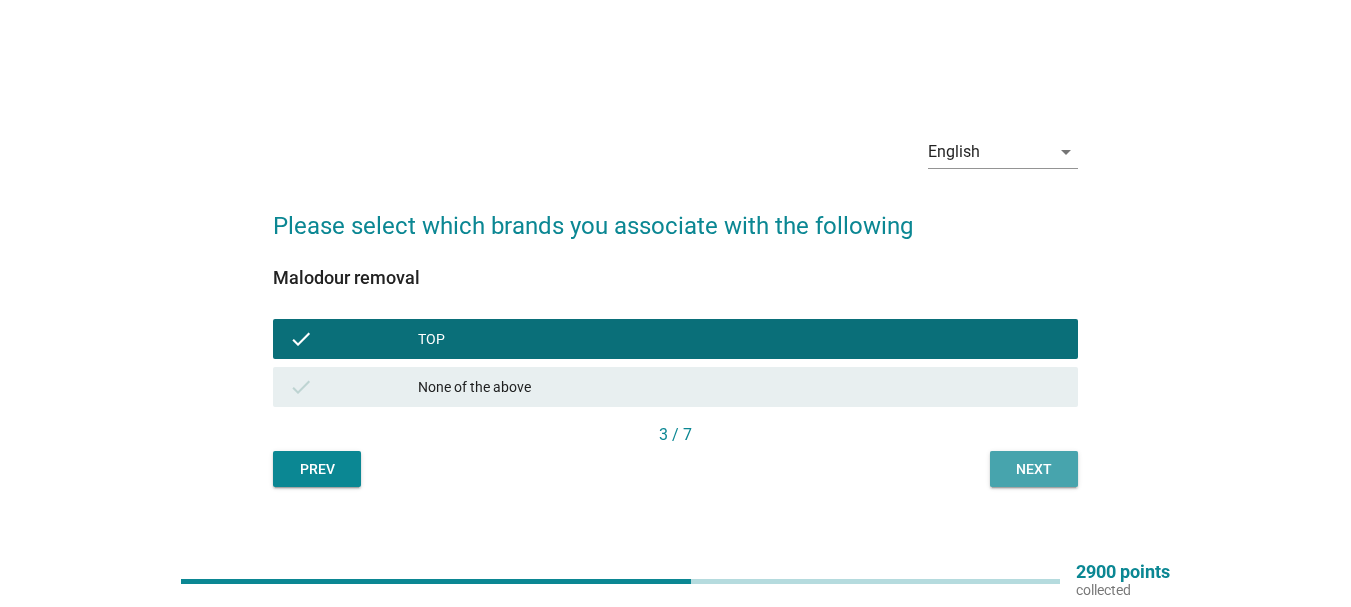 click on "Next" at bounding box center (1034, 469) 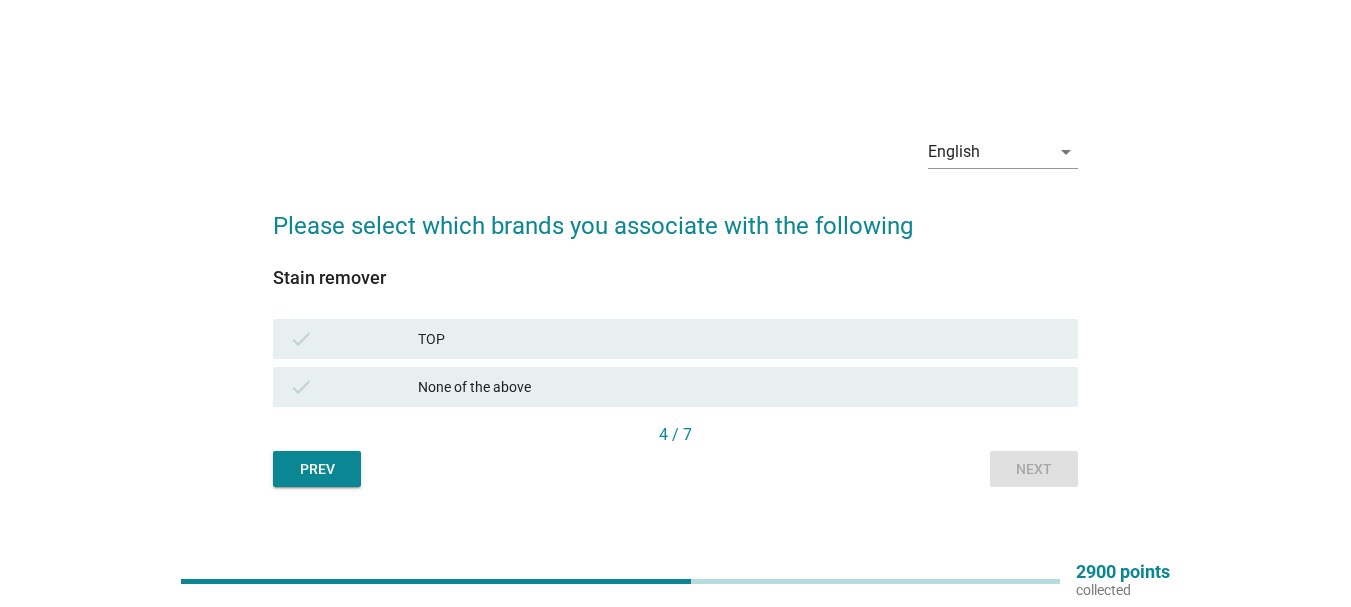 click on "TOP" at bounding box center (740, 339) 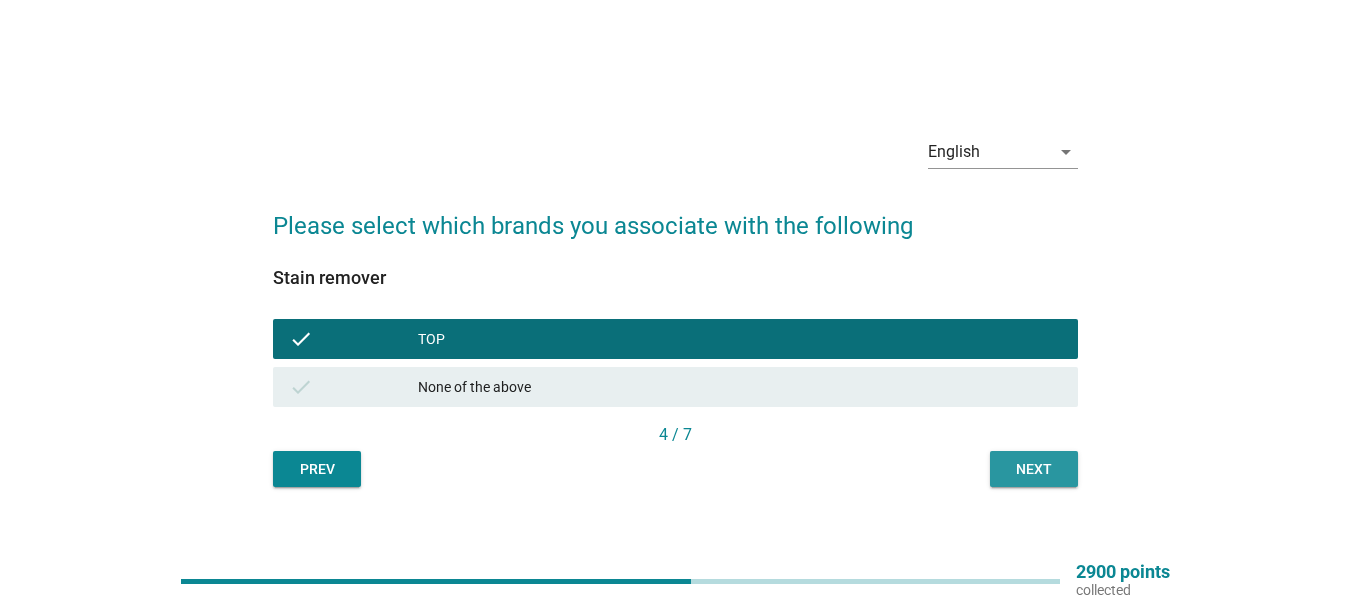 click on "Next" at bounding box center (1034, 469) 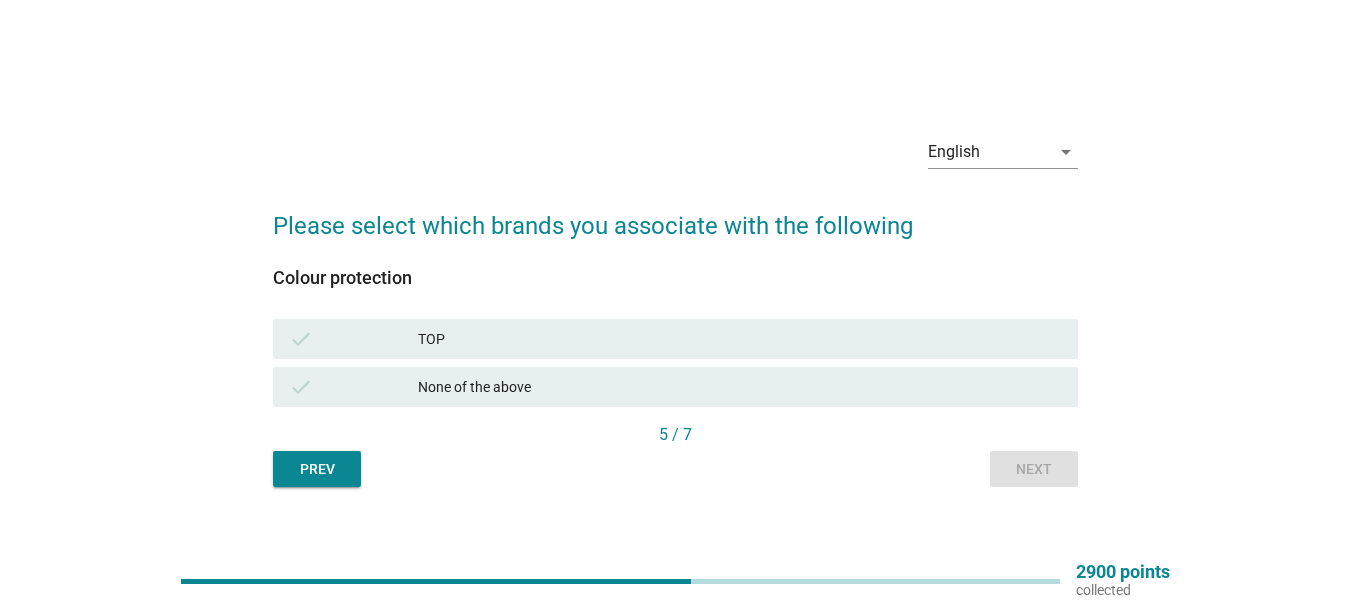click on "TOP" at bounding box center [740, 339] 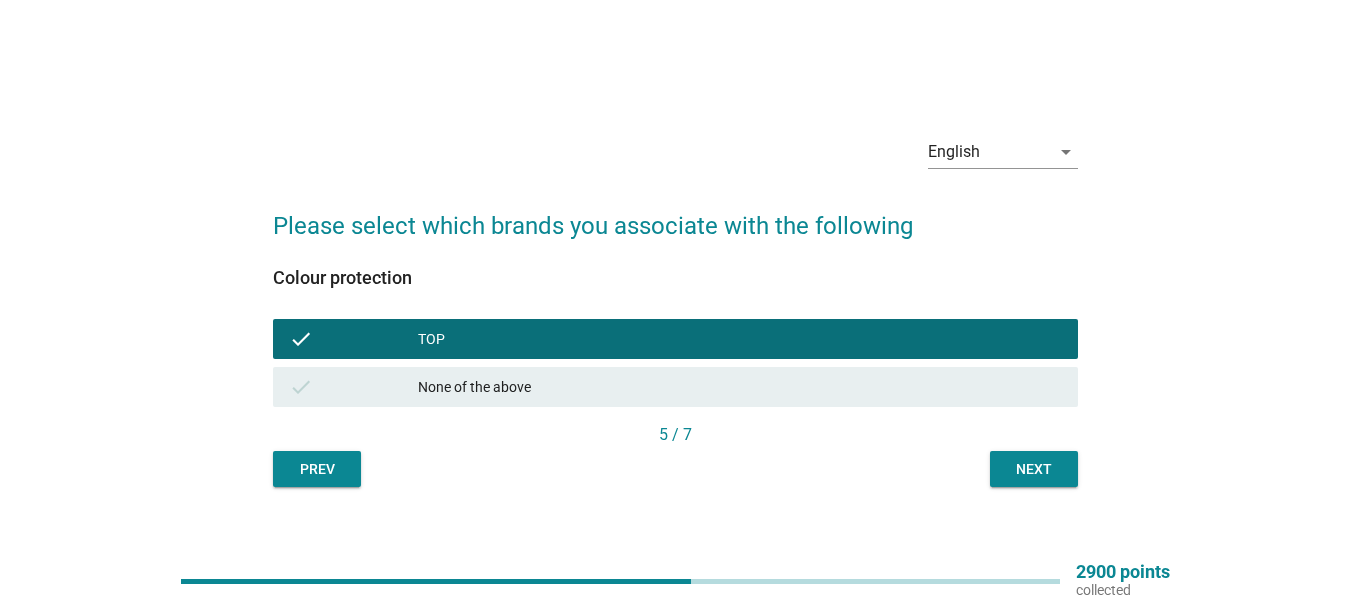 click on "Next" at bounding box center [1034, 469] 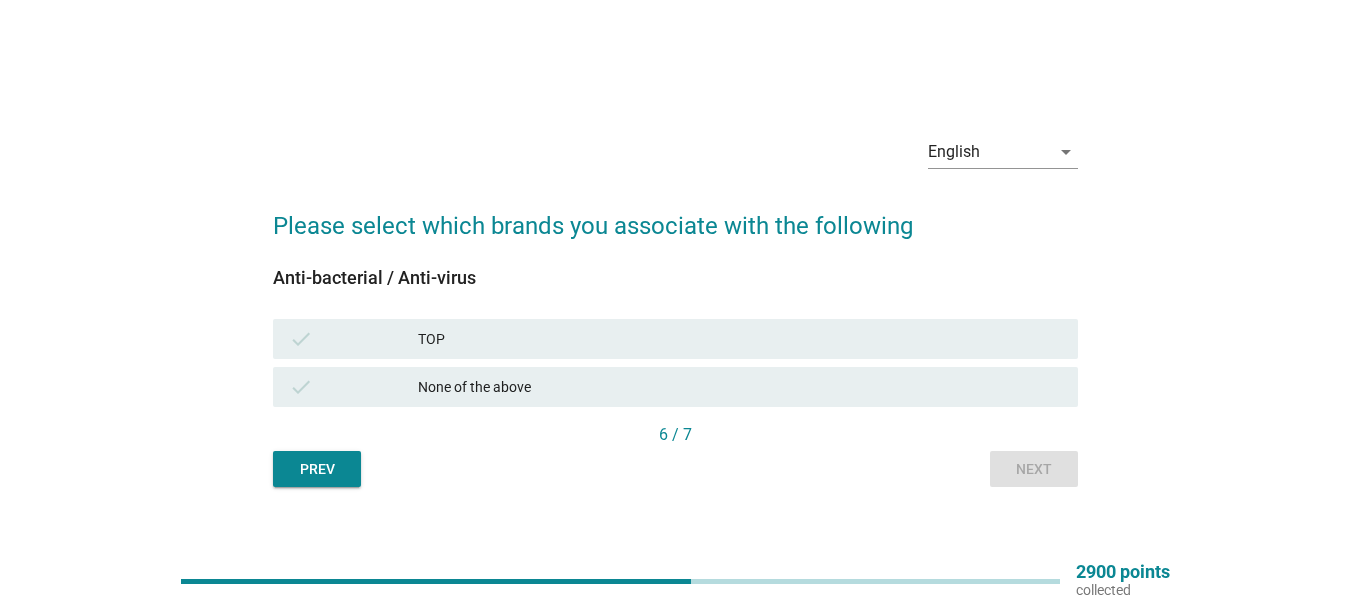 click on "TOP" at bounding box center (740, 339) 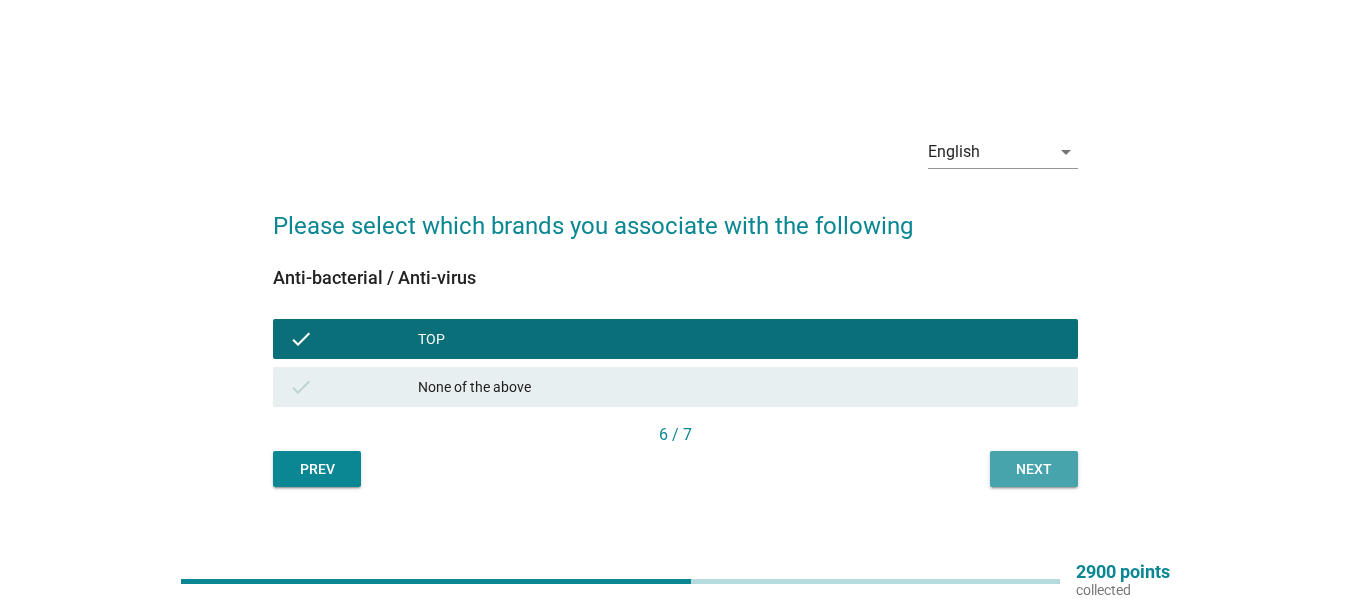 click on "Next" at bounding box center (1034, 469) 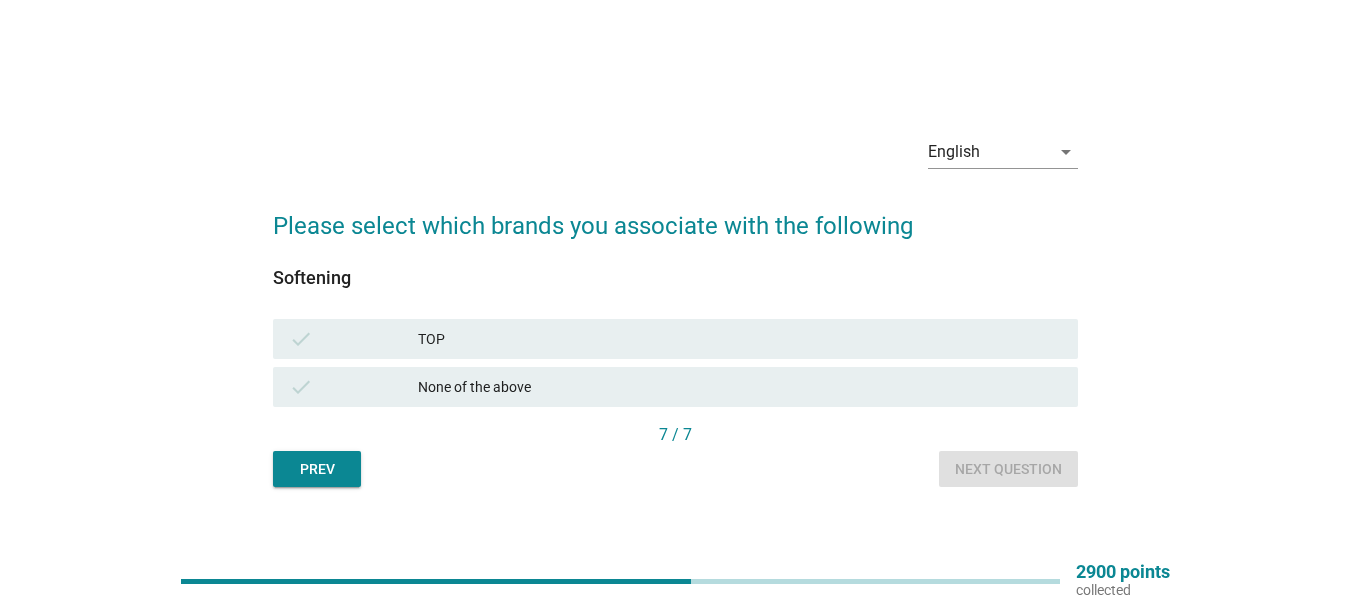 click on "TOP" at bounding box center (740, 339) 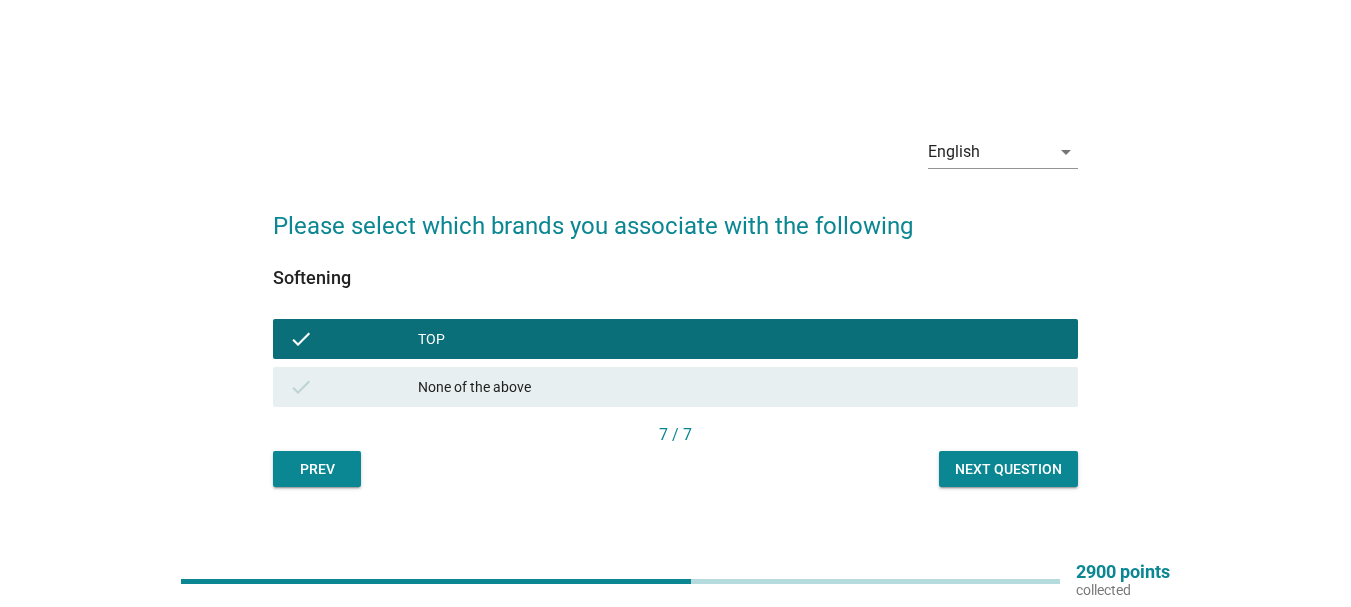 click on "7 / 7" at bounding box center [675, 437] 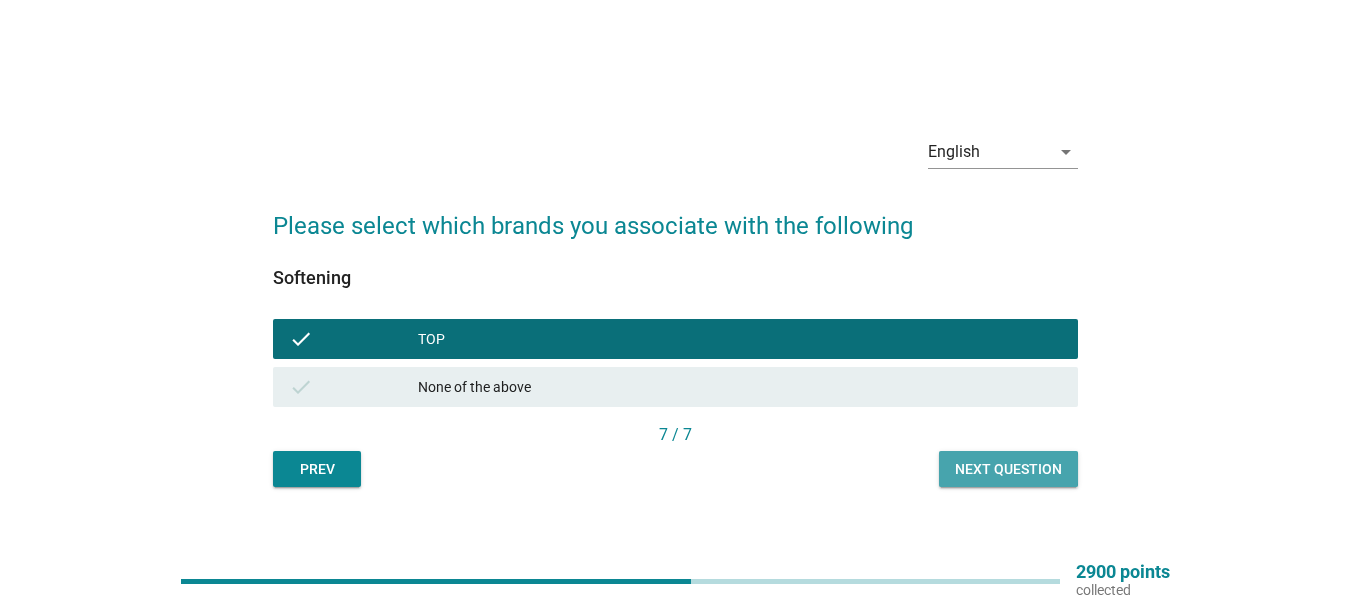 click on "Next question" at bounding box center (1008, 469) 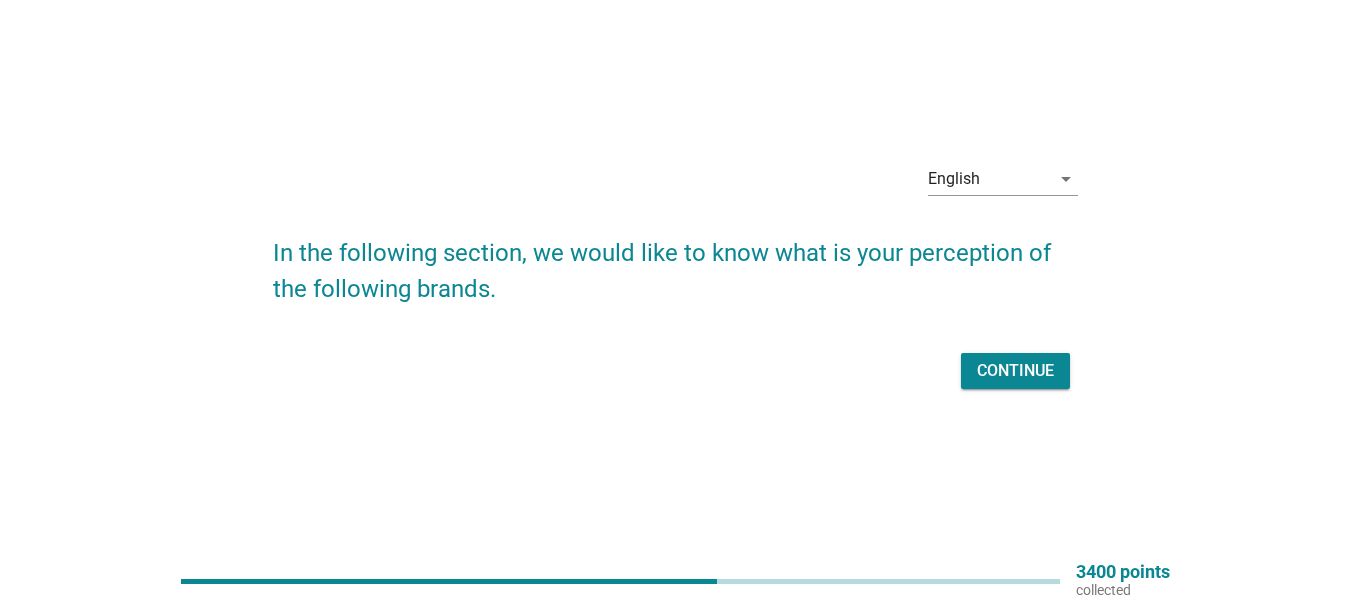 scroll, scrollTop: 52, scrollLeft: 0, axis: vertical 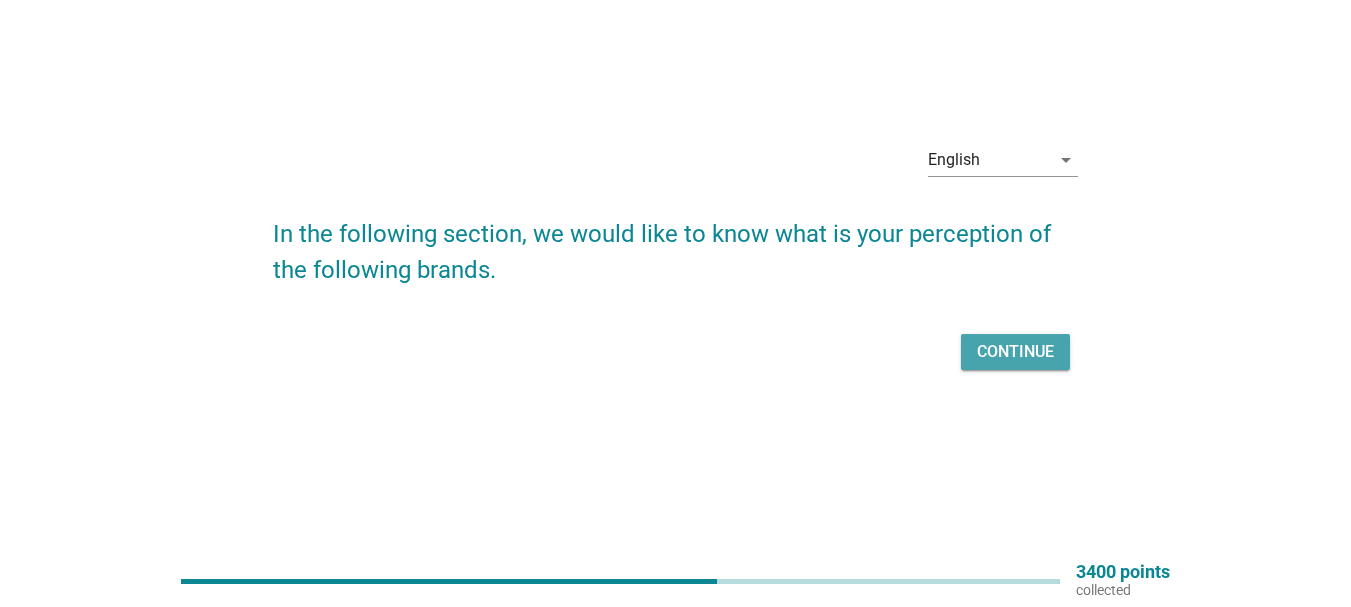 click on "Continue" at bounding box center [1015, 352] 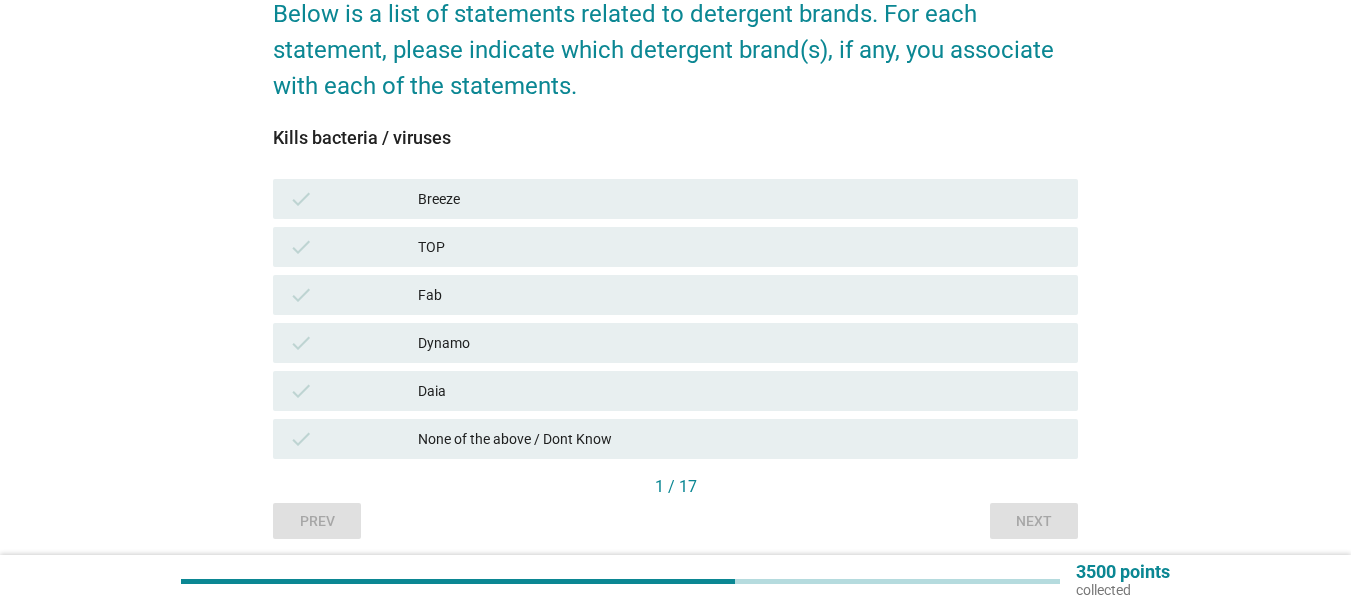 scroll, scrollTop: 200, scrollLeft: 0, axis: vertical 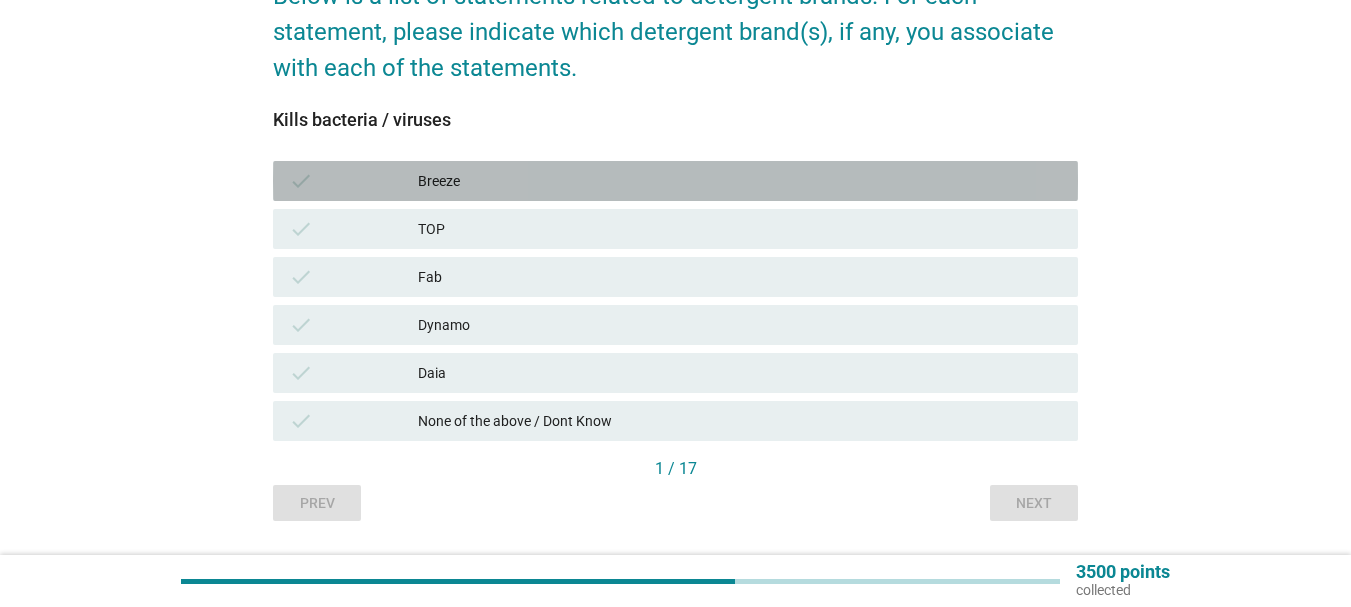 click on "Breeze" at bounding box center [740, 181] 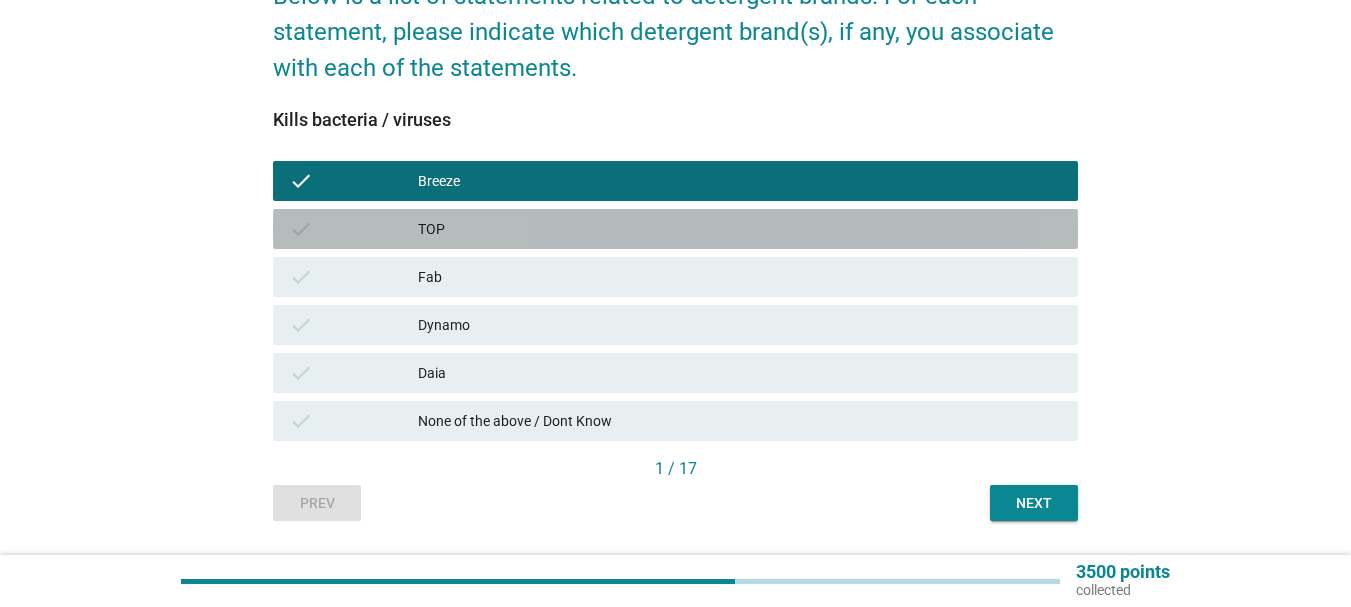 click on "TOP" at bounding box center [740, 229] 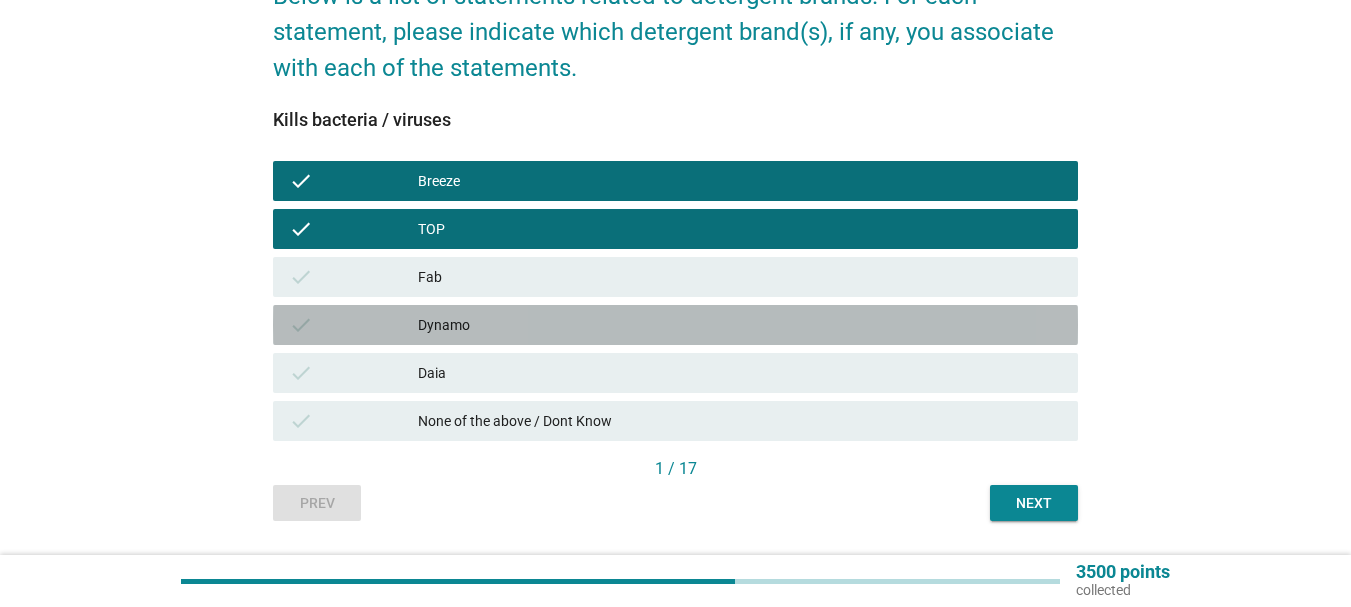 click on "Dynamo" at bounding box center (740, 325) 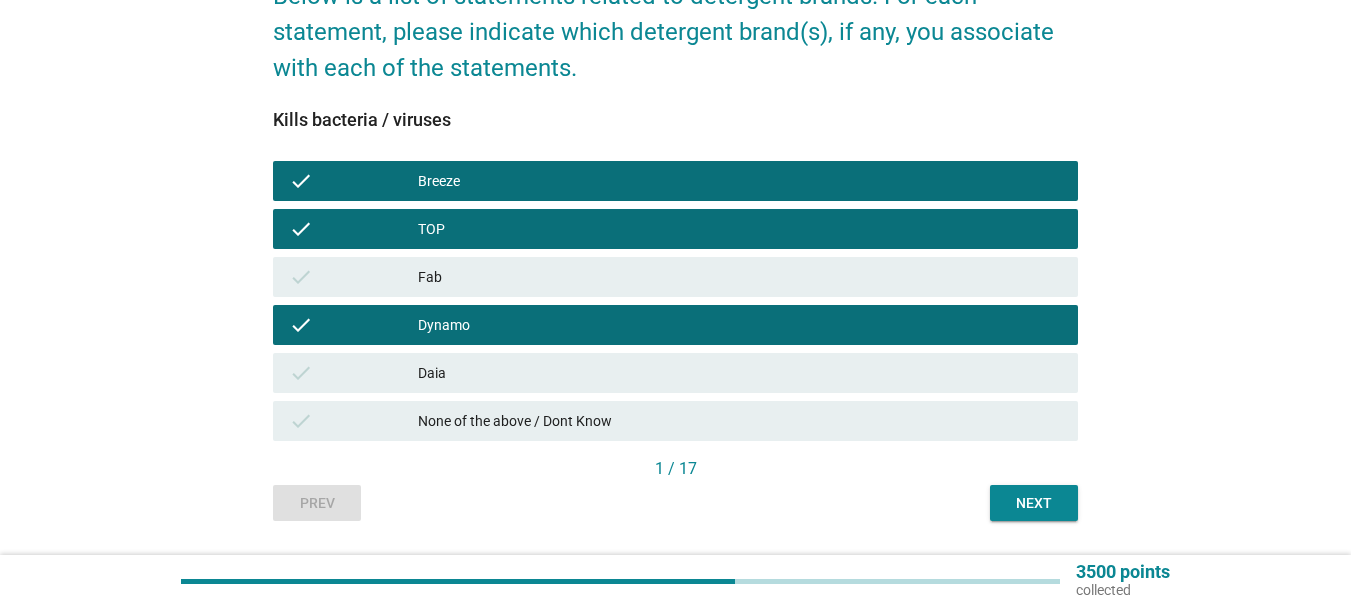 click on "Daia" at bounding box center [740, 373] 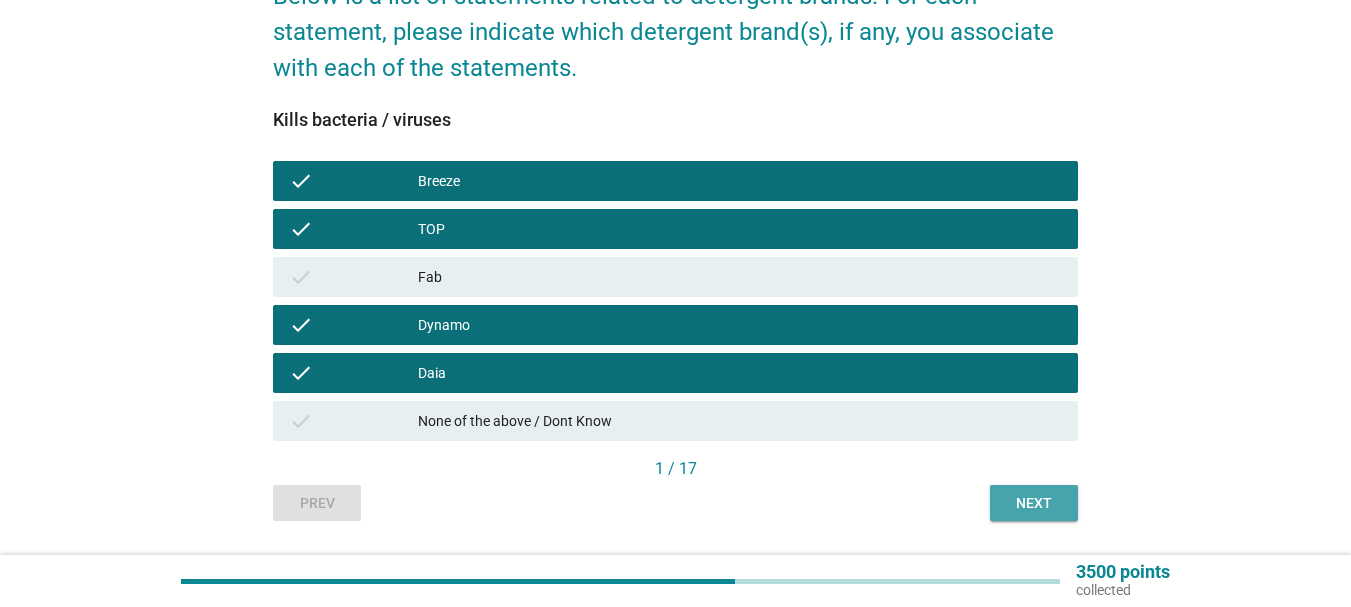 click on "Next" at bounding box center (1034, 503) 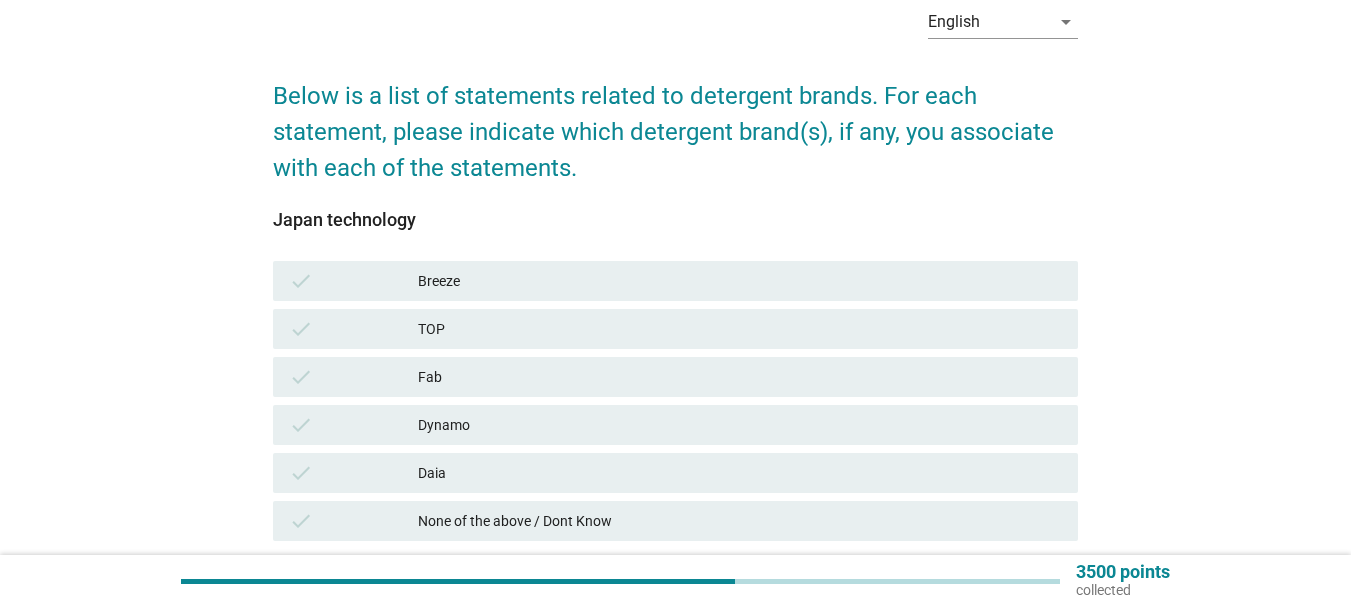 scroll, scrollTop: 200, scrollLeft: 0, axis: vertical 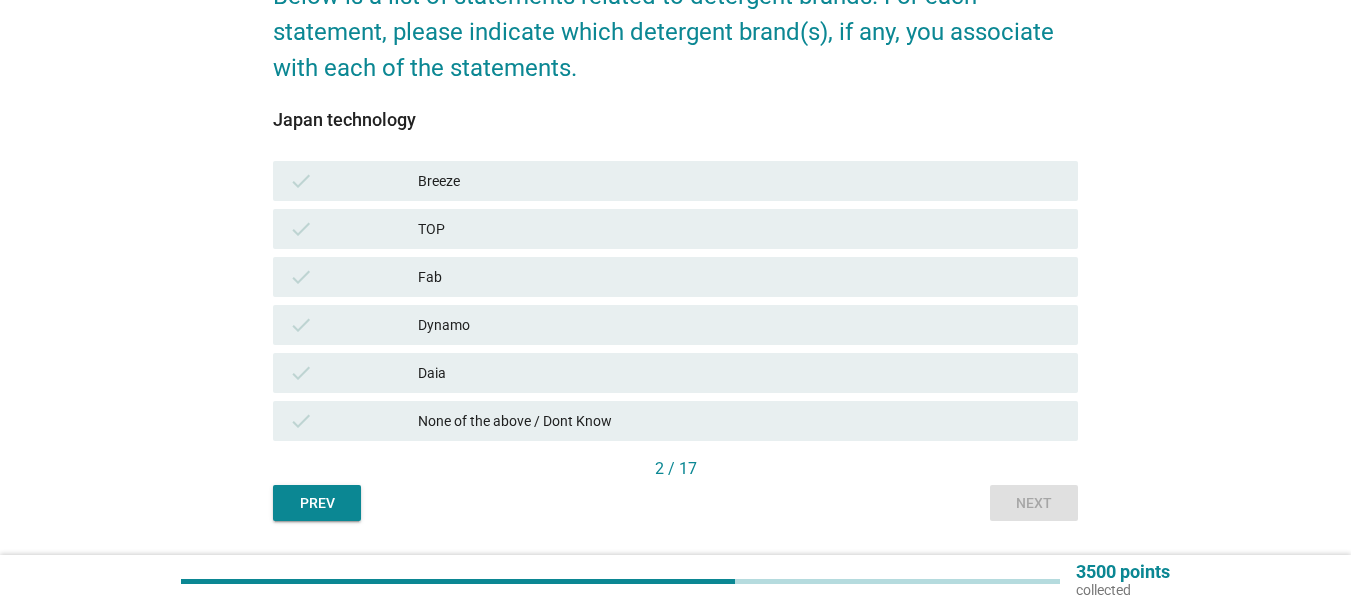 click on "Breeze" at bounding box center (740, 181) 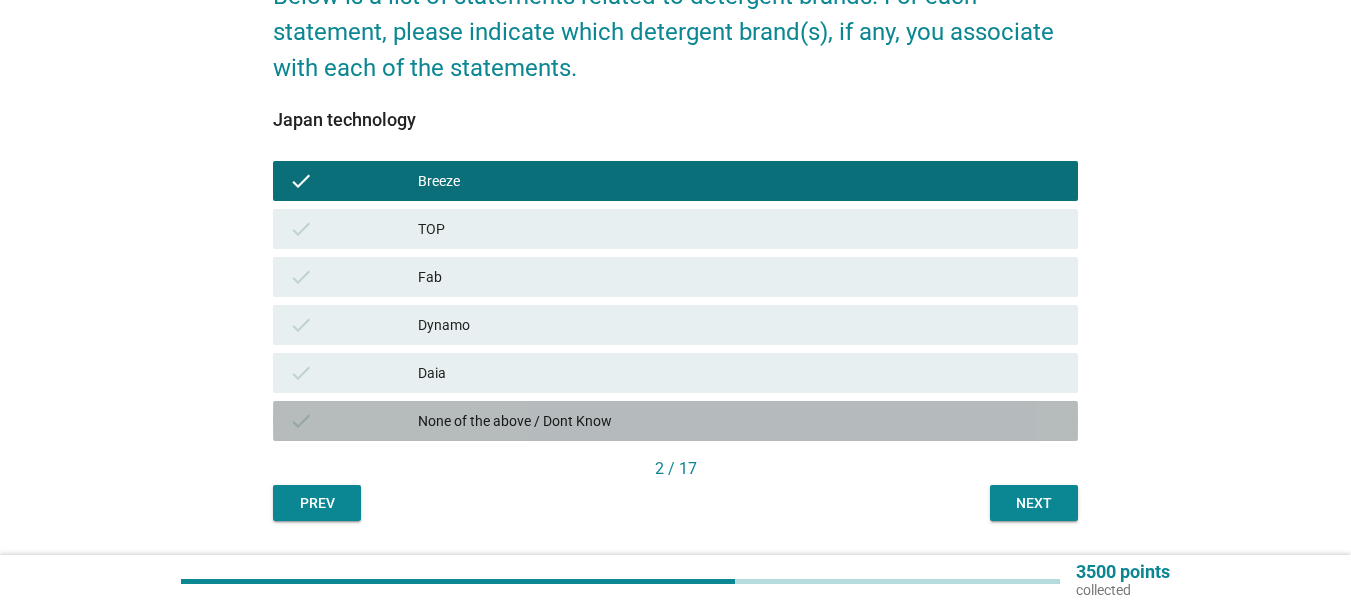 click on "None of the above / Dont Know" at bounding box center (740, 421) 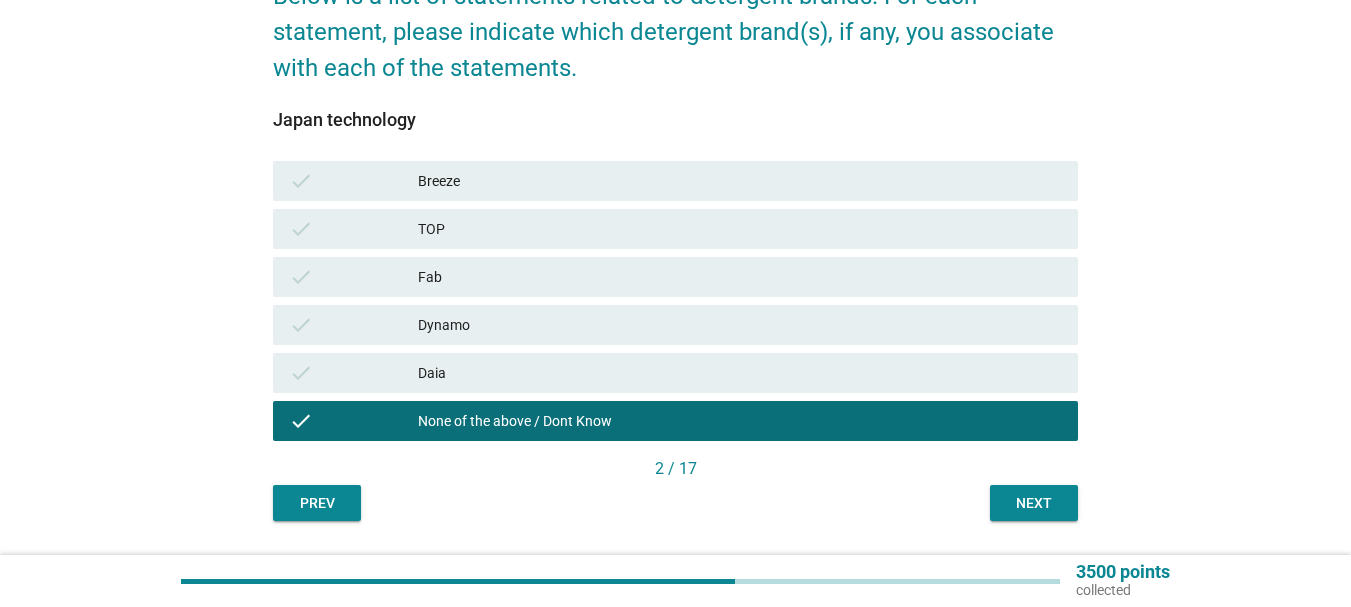 click on "English arrow_drop_down   Below is a list of statements related to detergent brands. For each statement, please indicate which detergent brand(s), if any, you associate with each of the statements.
Japan technology
check   Breeze check   TOP check   Fab check   Dynamo check   Daia check   None of the above / Dont Know
2 / 17
Prev   Next" at bounding box center [675, 205] 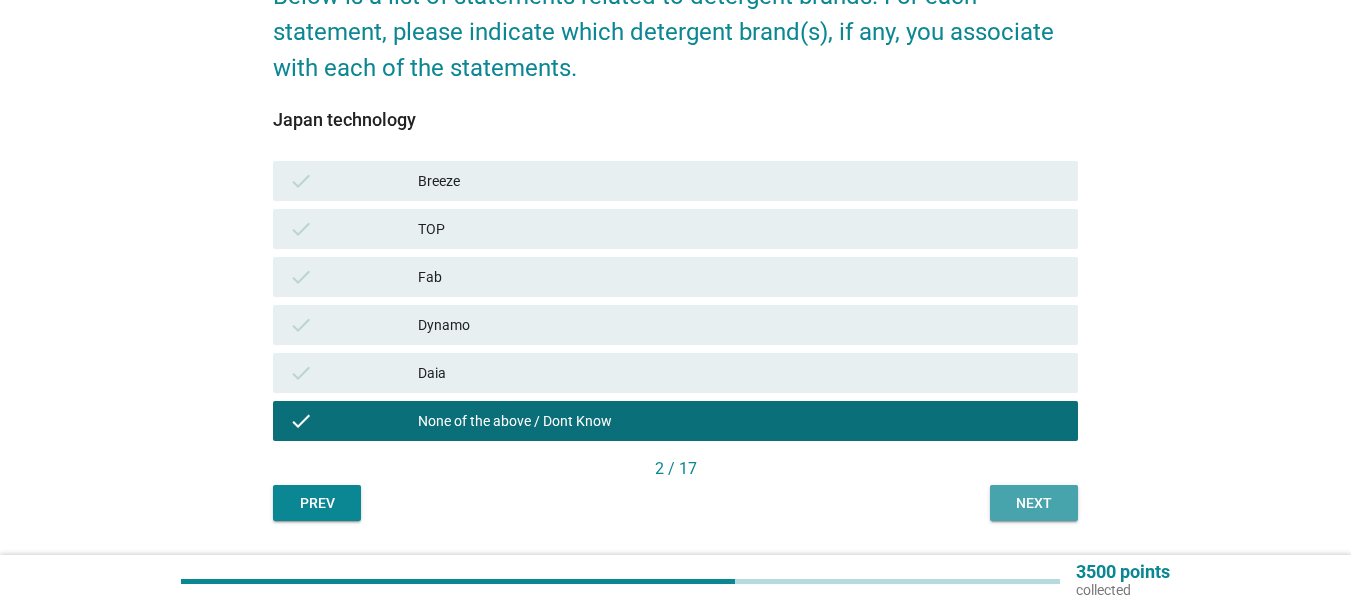 click on "Next" at bounding box center [1034, 503] 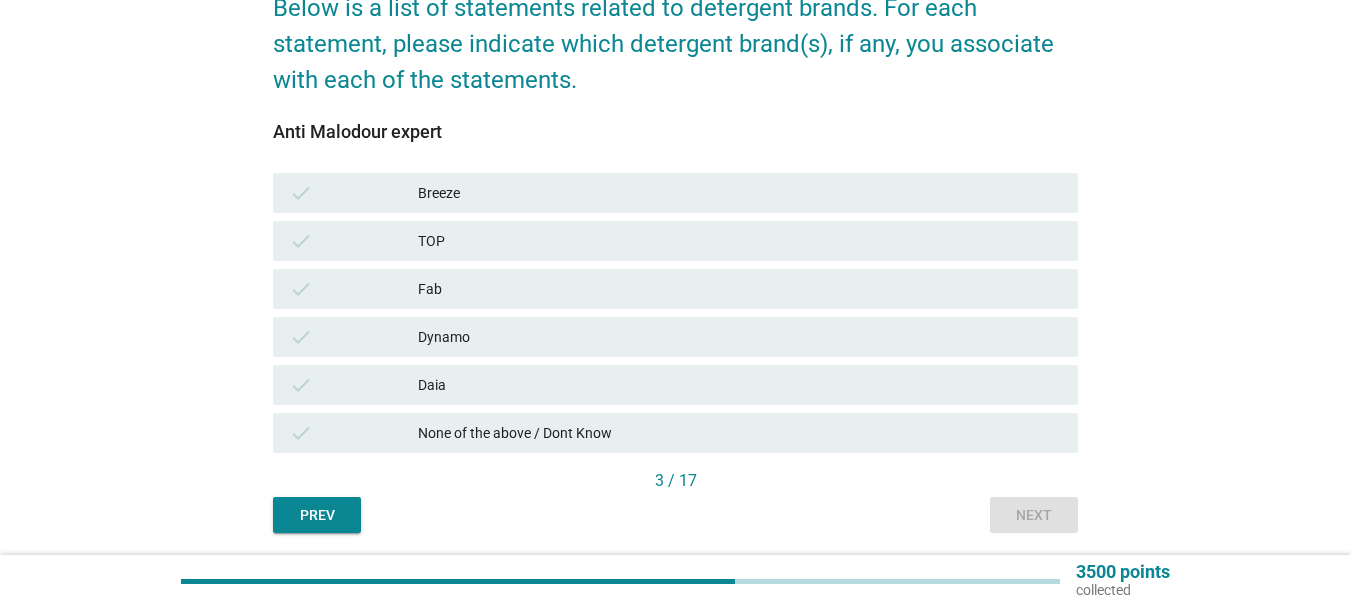 scroll, scrollTop: 200, scrollLeft: 0, axis: vertical 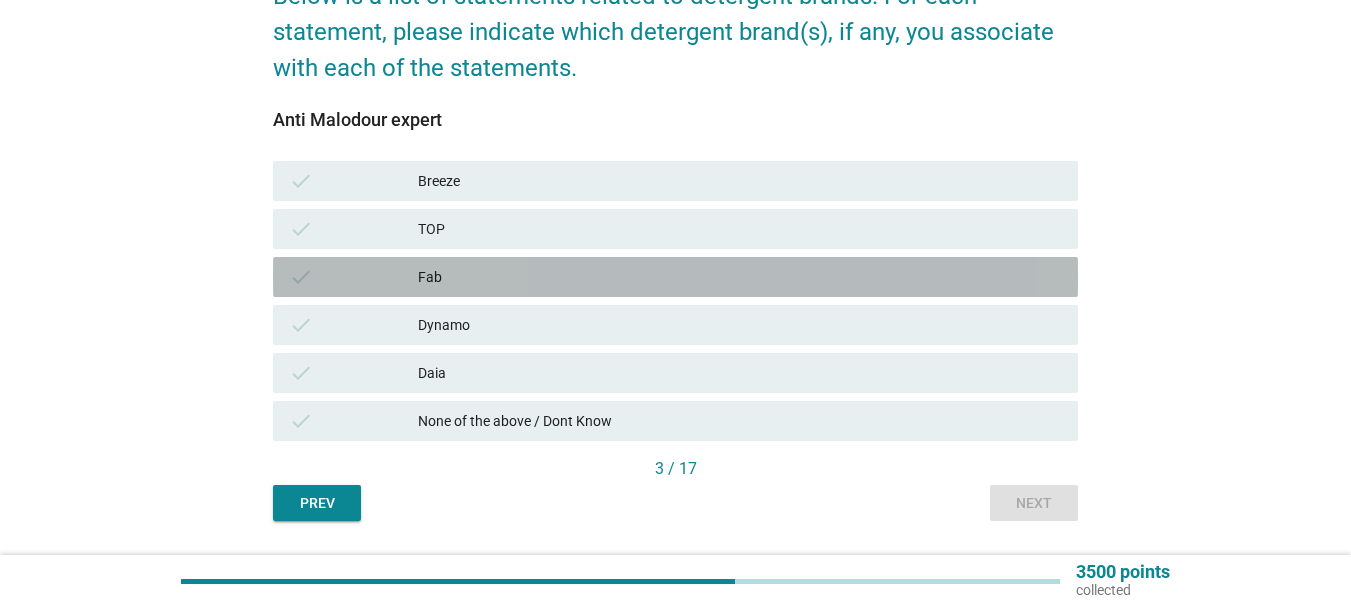 click on "check   Fab" at bounding box center (675, 277) 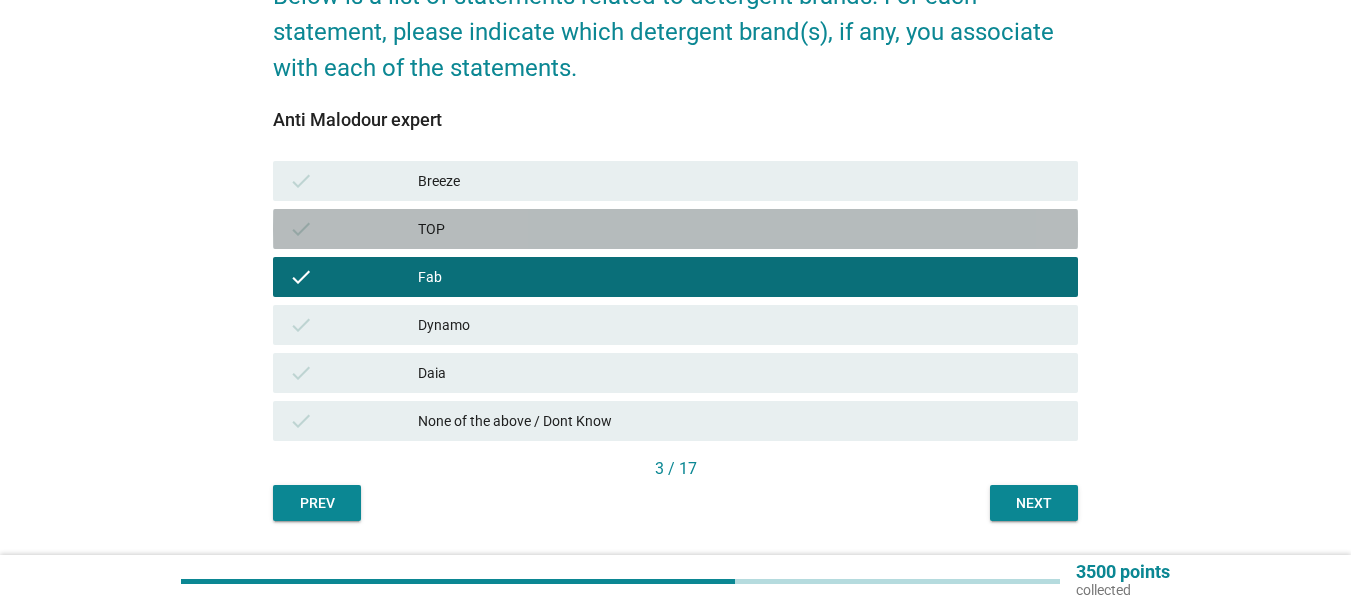 click on "TOP" at bounding box center (740, 229) 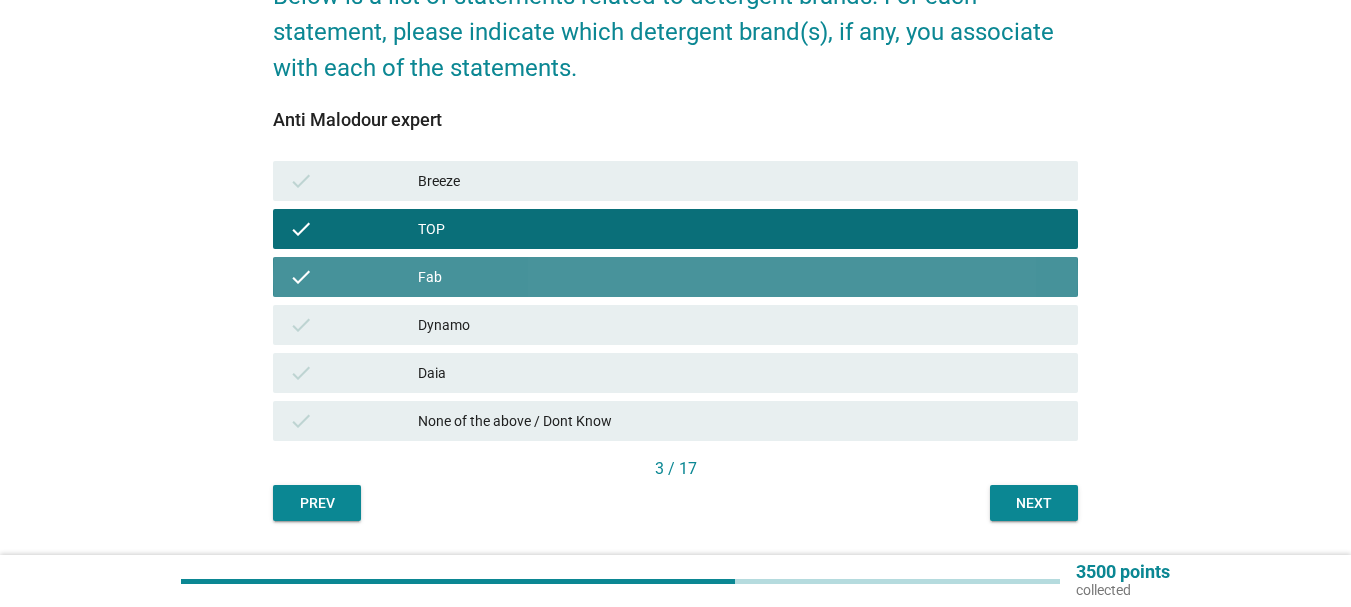 click on "Fab" at bounding box center (740, 277) 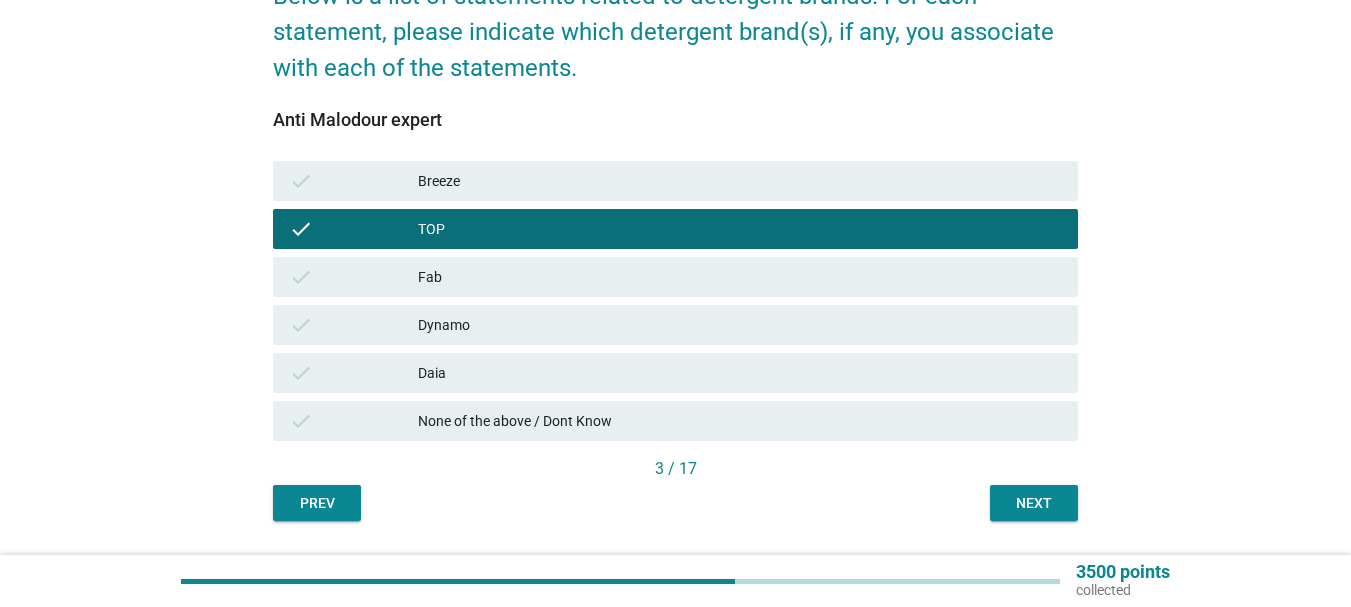 click on "Prev   Next" at bounding box center (675, 503) 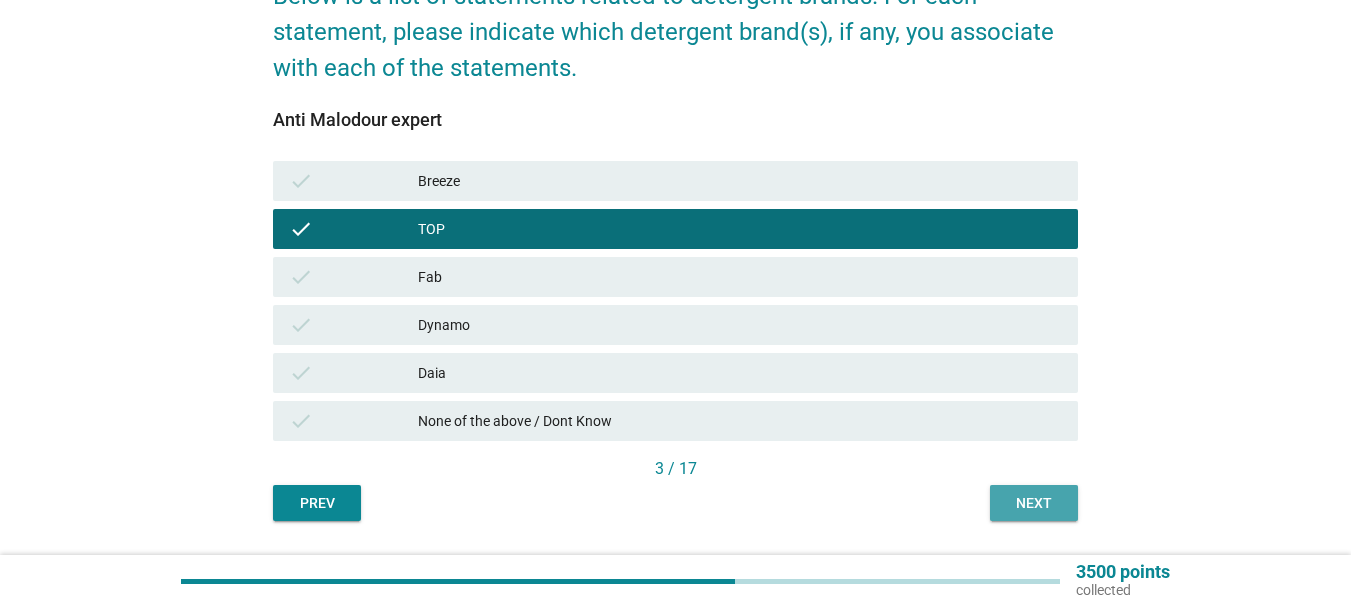 click on "Next" at bounding box center (1034, 503) 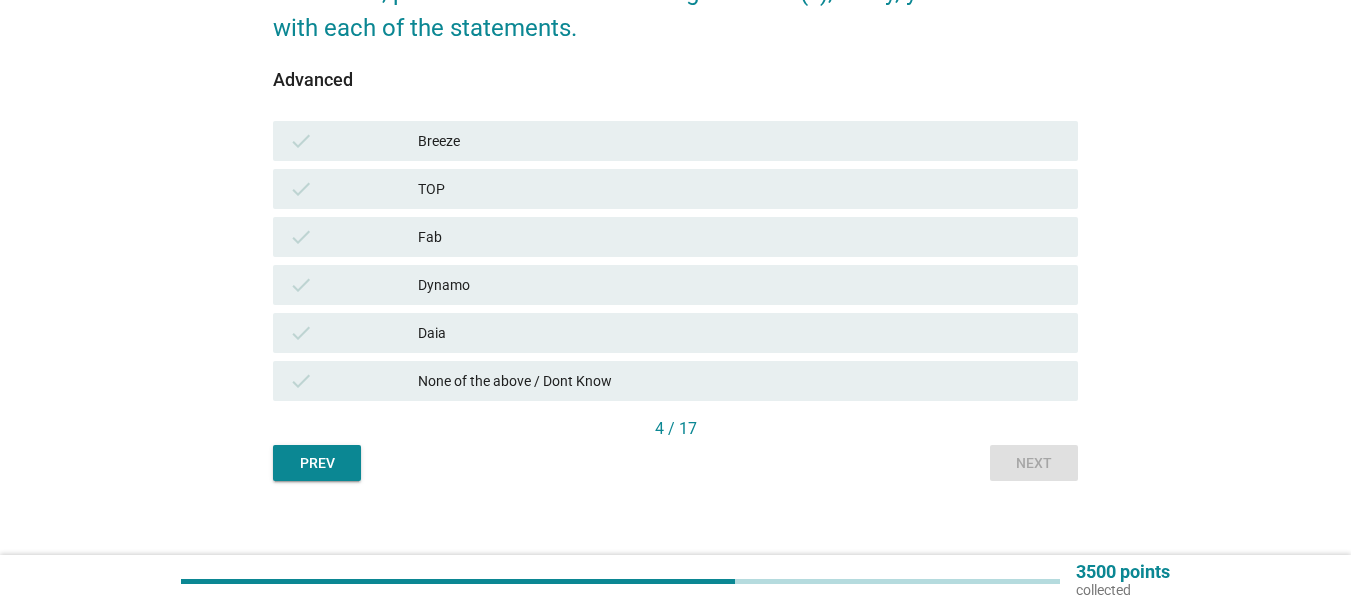 scroll, scrollTop: 256, scrollLeft: 0, axis: vertical 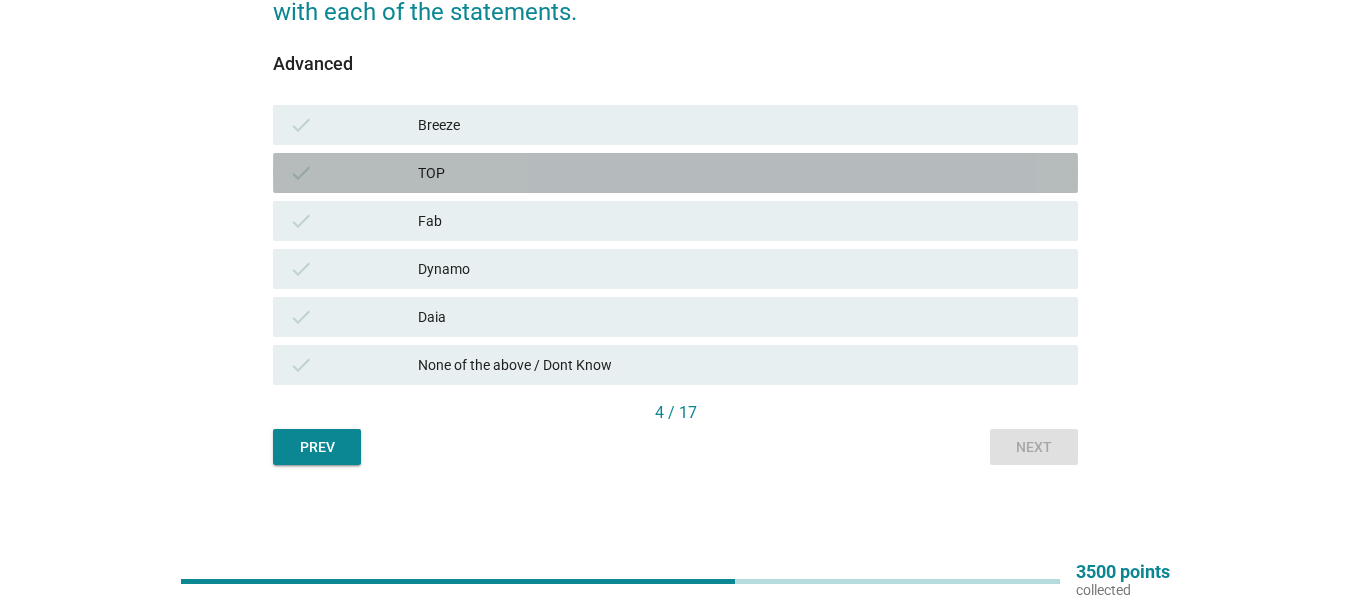 click on "TOP" at bounding box center (740, 173) 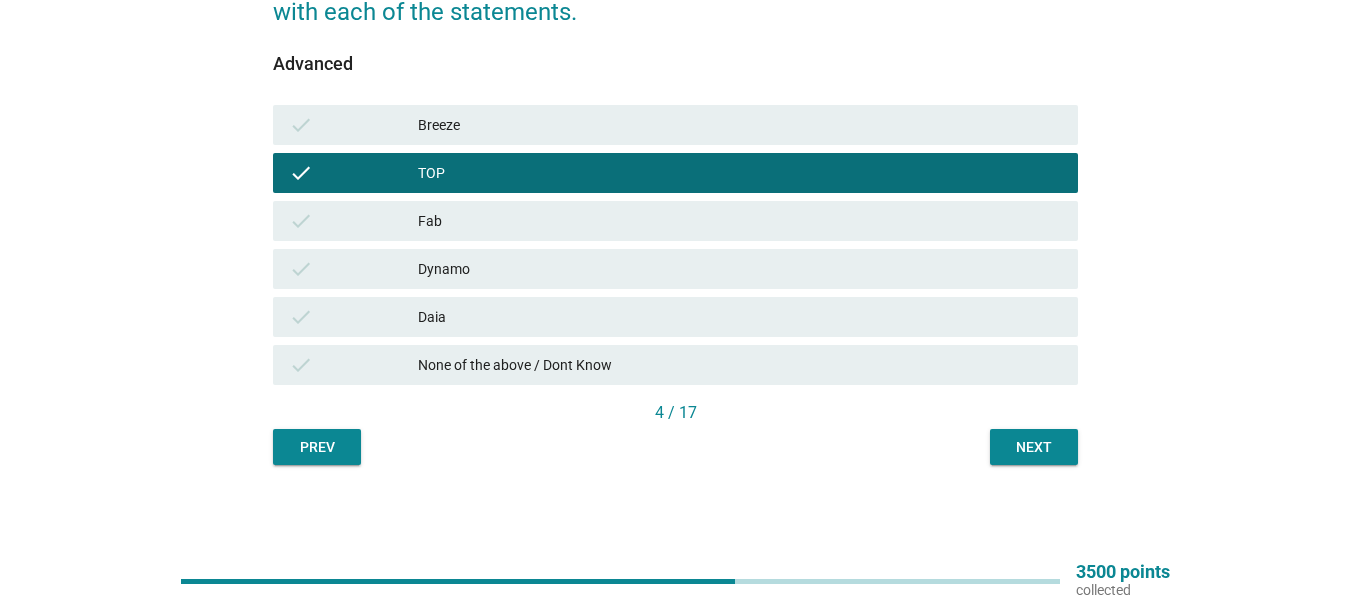 click on "Next" at bounding box center [1034, 447] 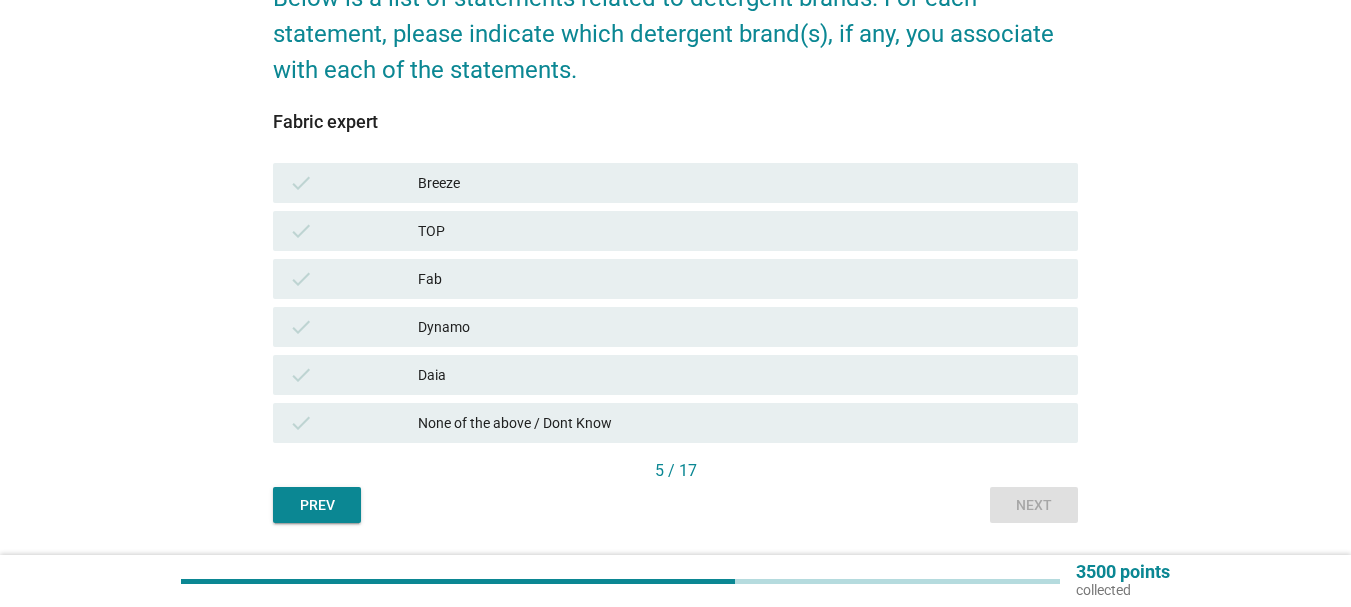 scroll, scrollTop: 200, scrollLeft: 0, axis: vertical 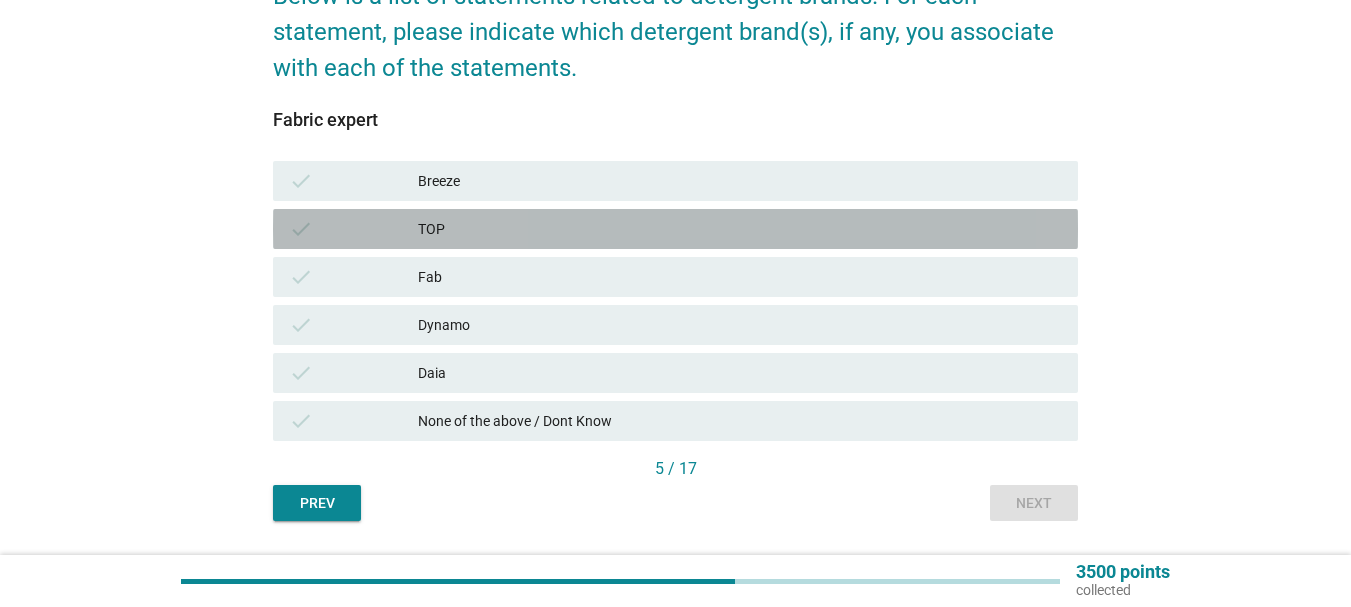click on "check   TOP" at bounding box center [675, 229] 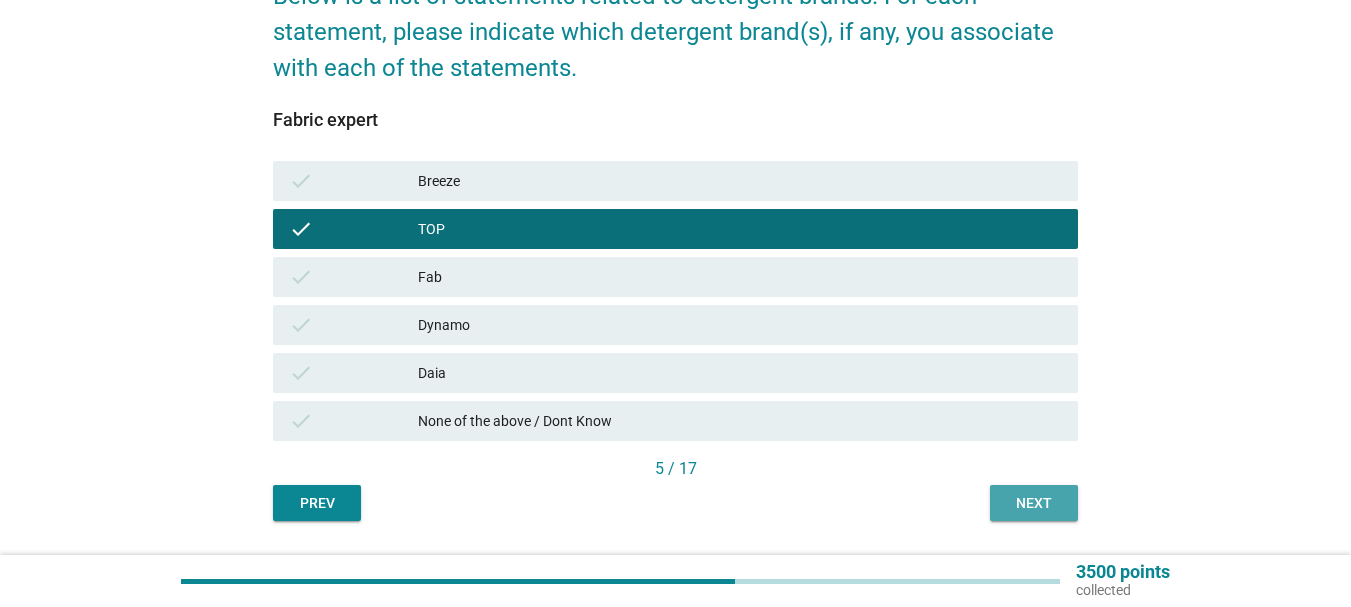 click on "Next" at bounding box center [1034, 503] 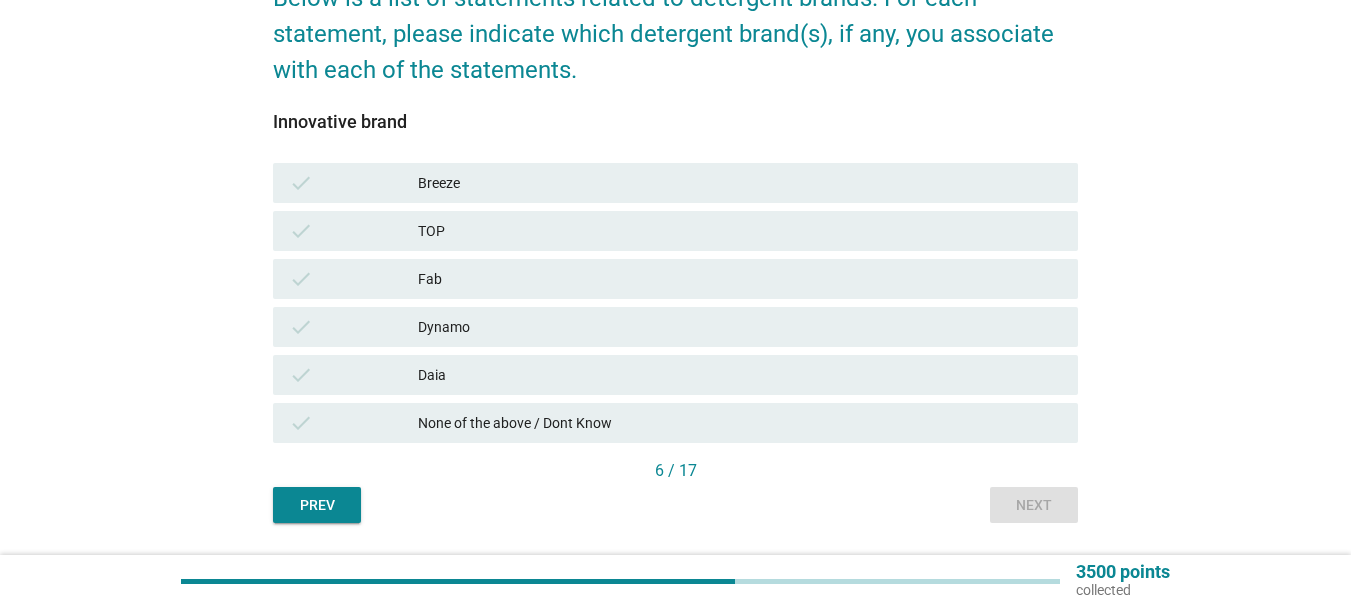 scroll, scrollTop: 200, scrollLeft: 0, axis: vertical 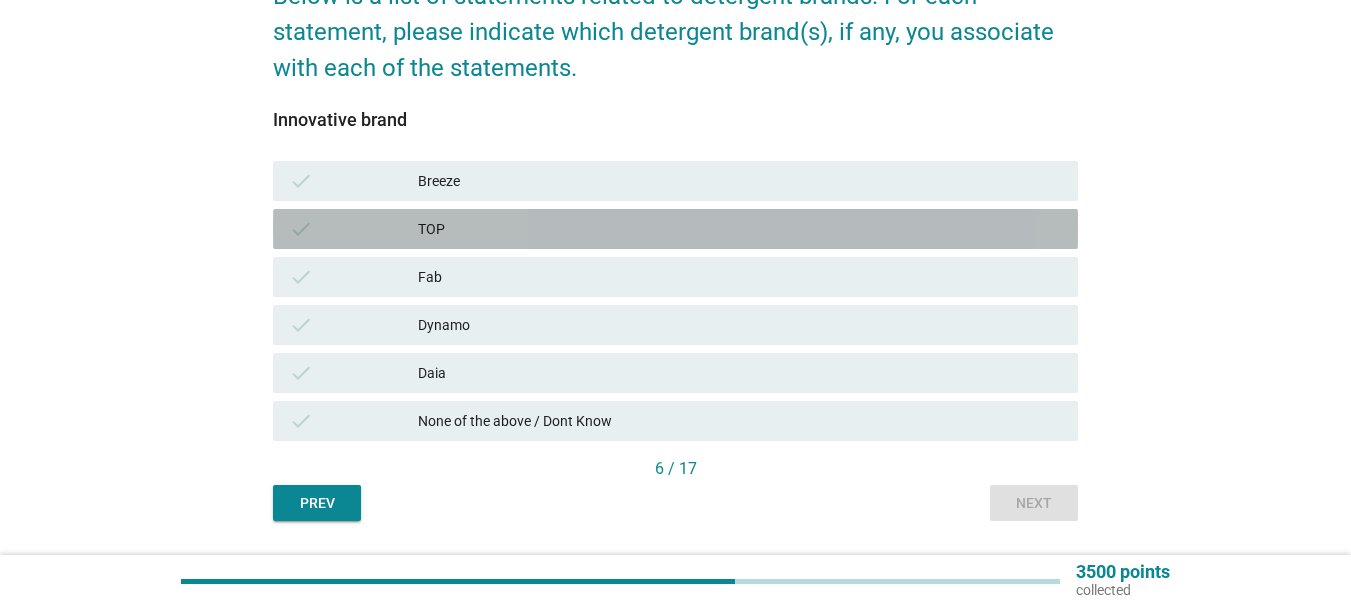 click on "TOP" at bounding box center (740, 229) 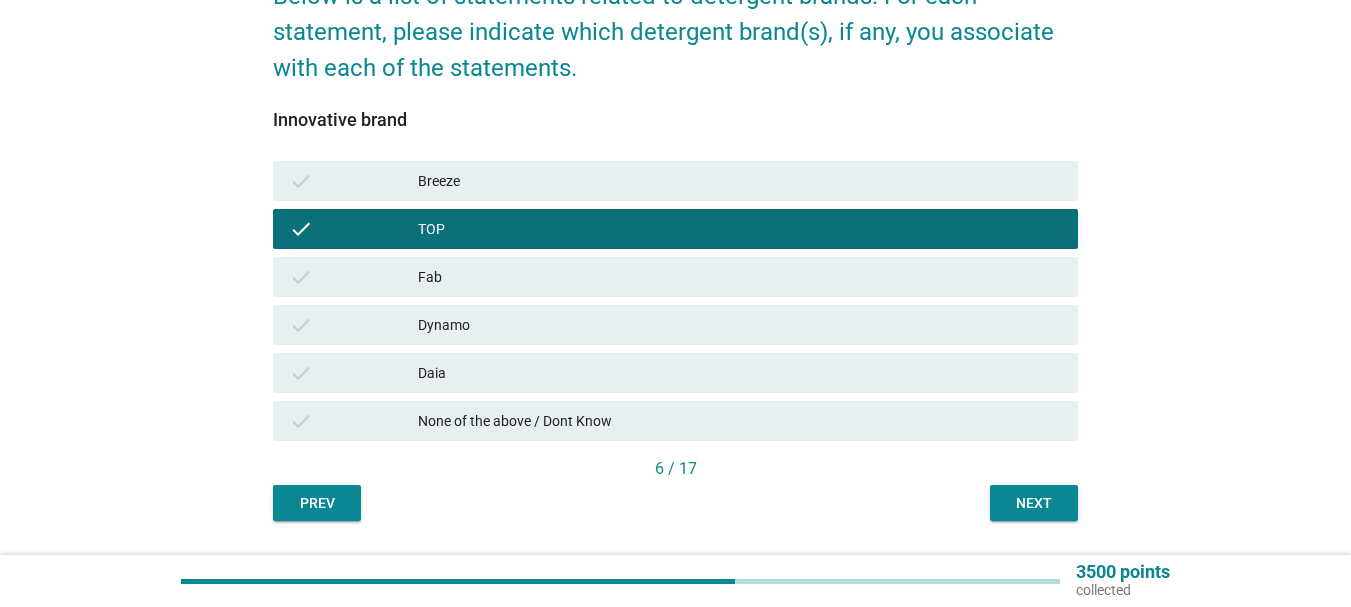 drag, startPoint x: 1109, startPoint y: 491, endPoint x: 1098, endPoint y: 493, distance: 11.18034 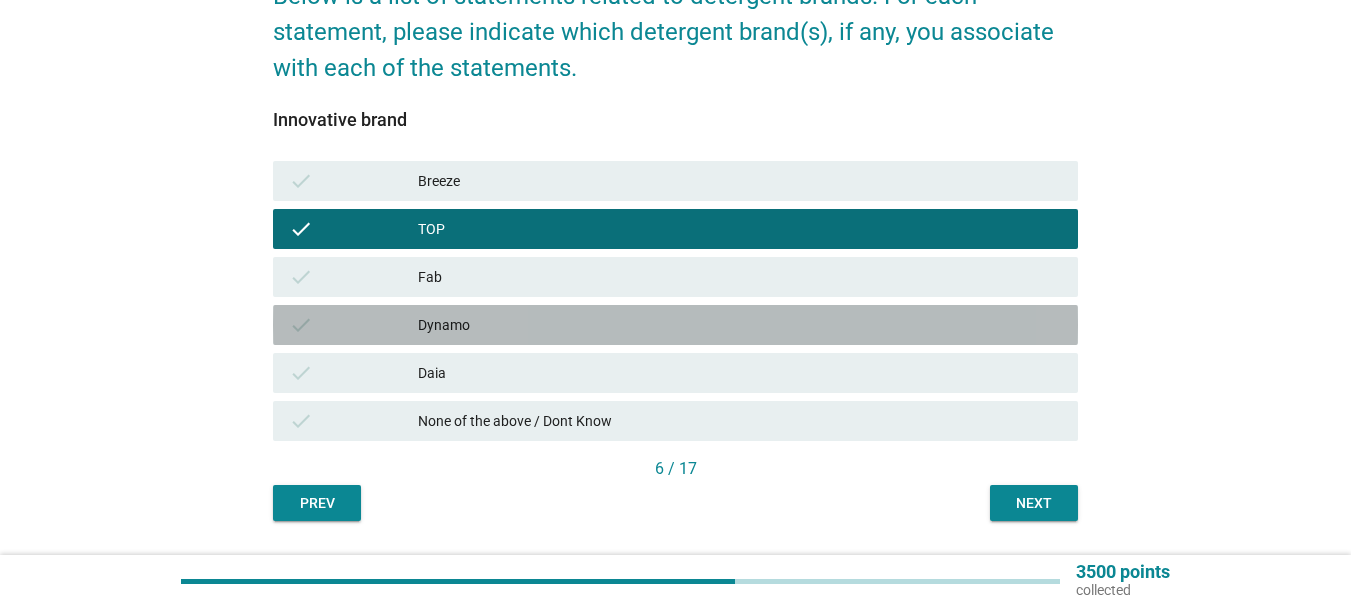 click on "Dynamo" at bounding box center (740, 325) 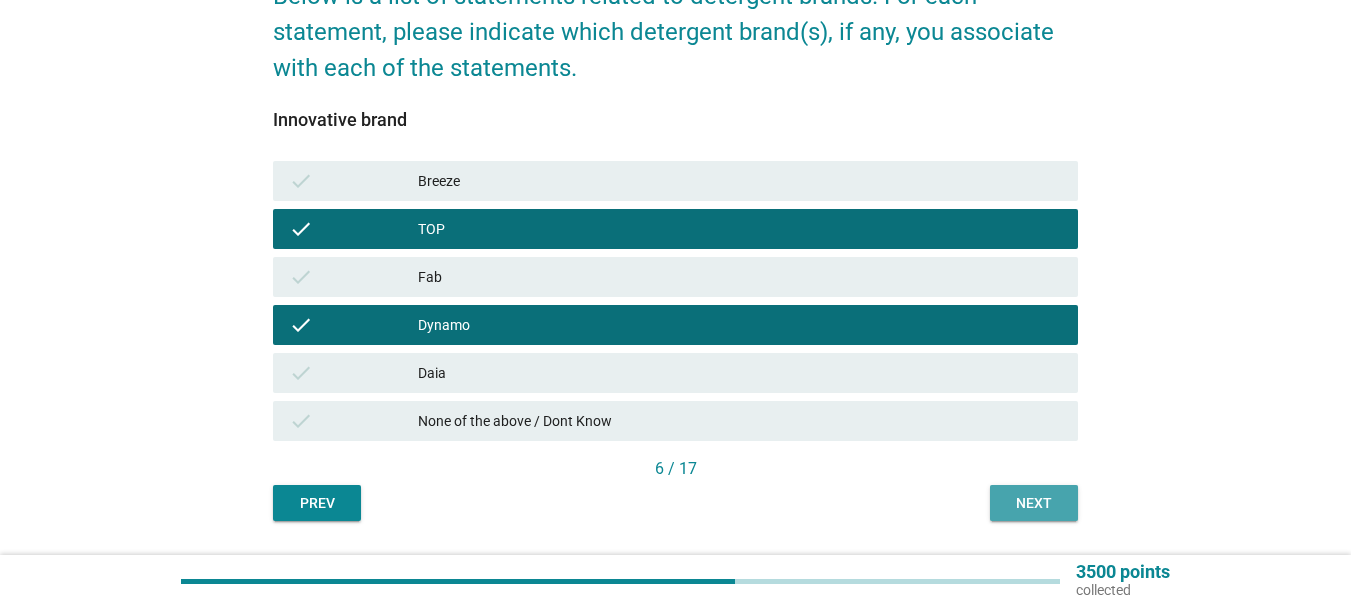 click on "Next" at bounding box center [1034, 503] 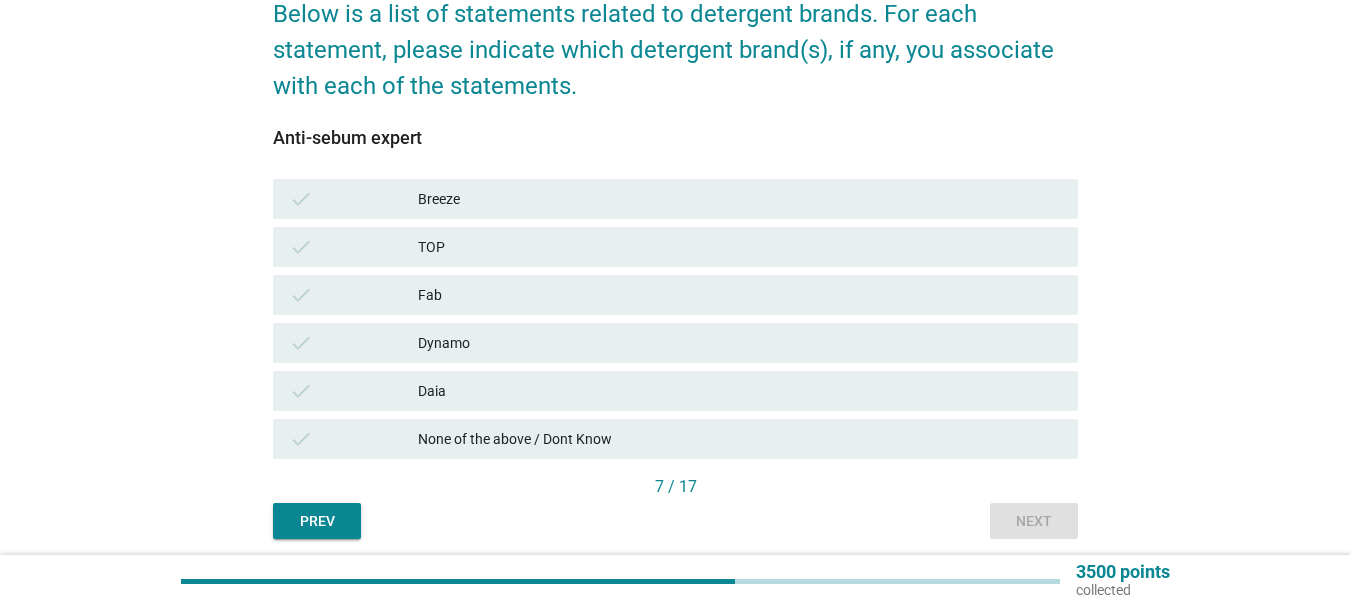 scroll, scrollTop: 200, scrollLeft: 0, axis: vertical 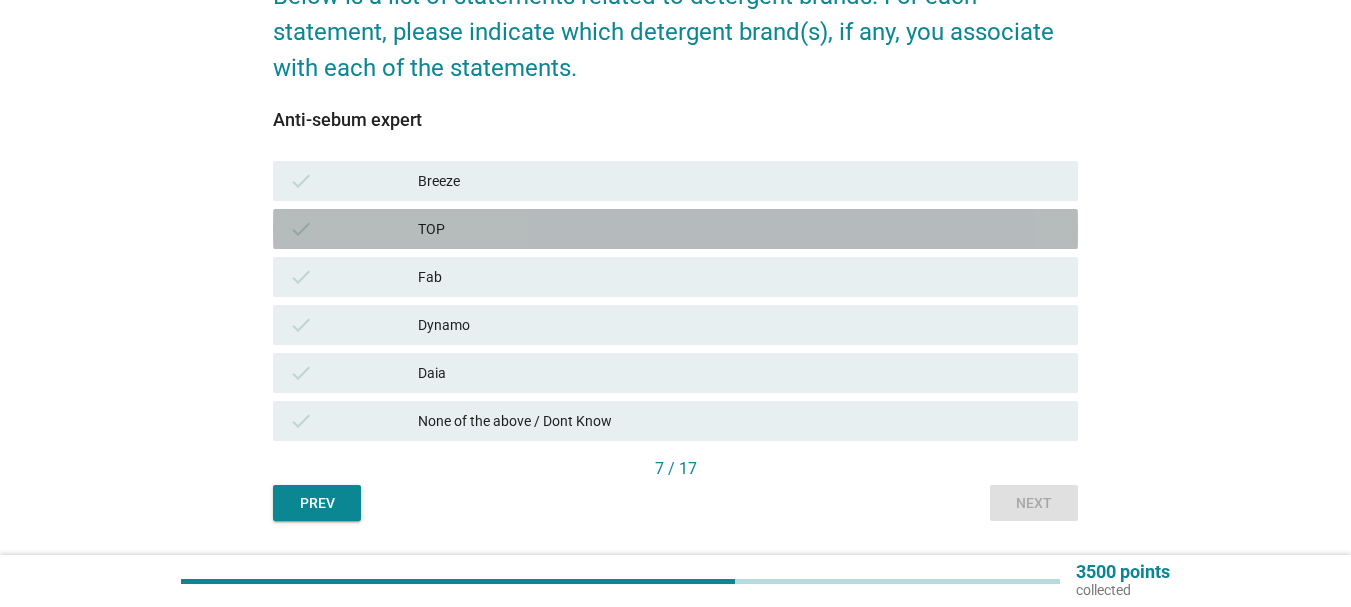 click on "TOP" at bounding box center (740, 229) 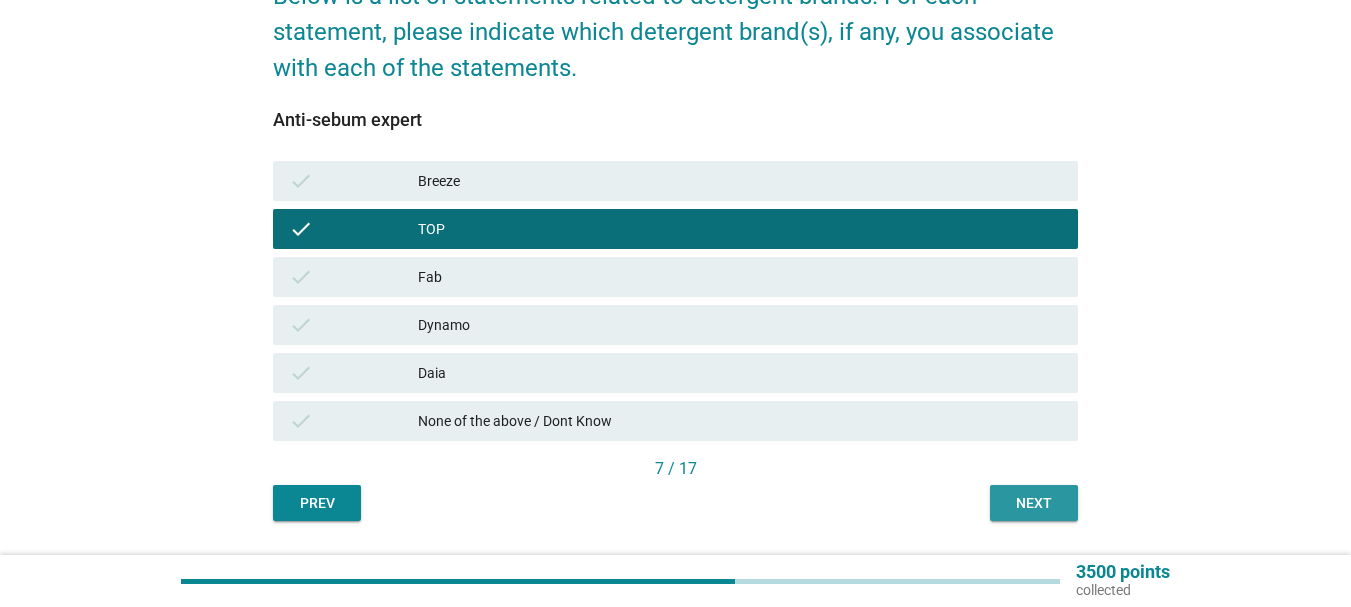 click on "Next" at bounding box center (1034, 503) 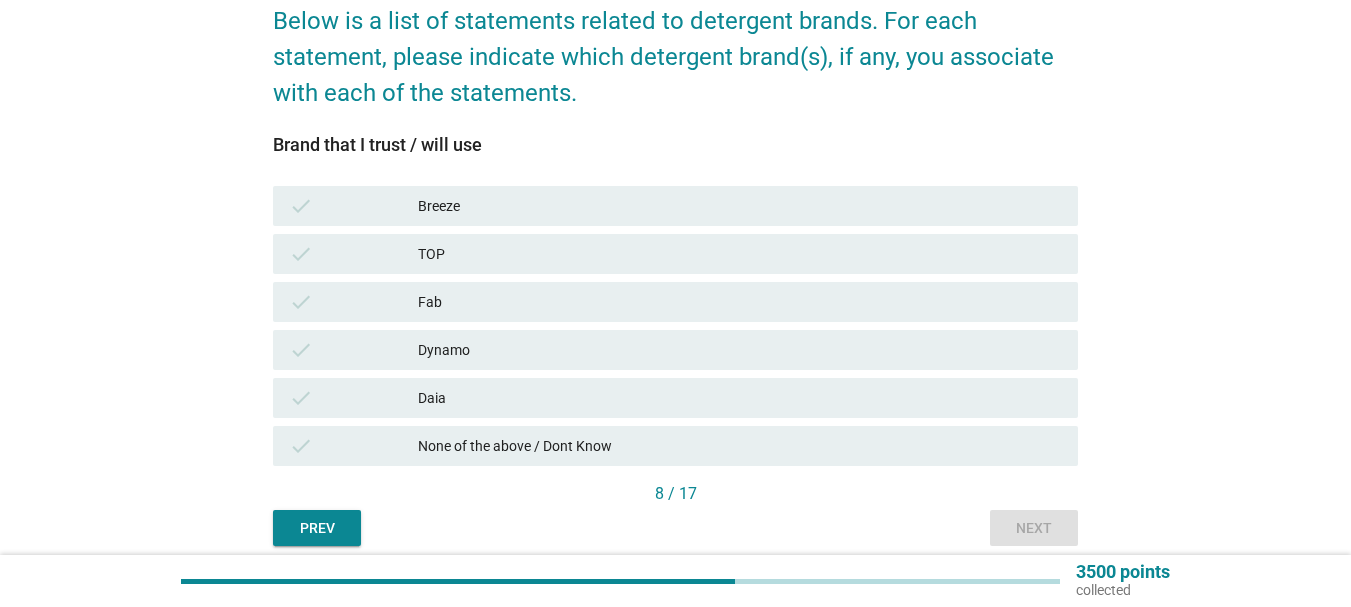 scroll, scrollTop: 200, scrollLeft: 0, axis: vertical 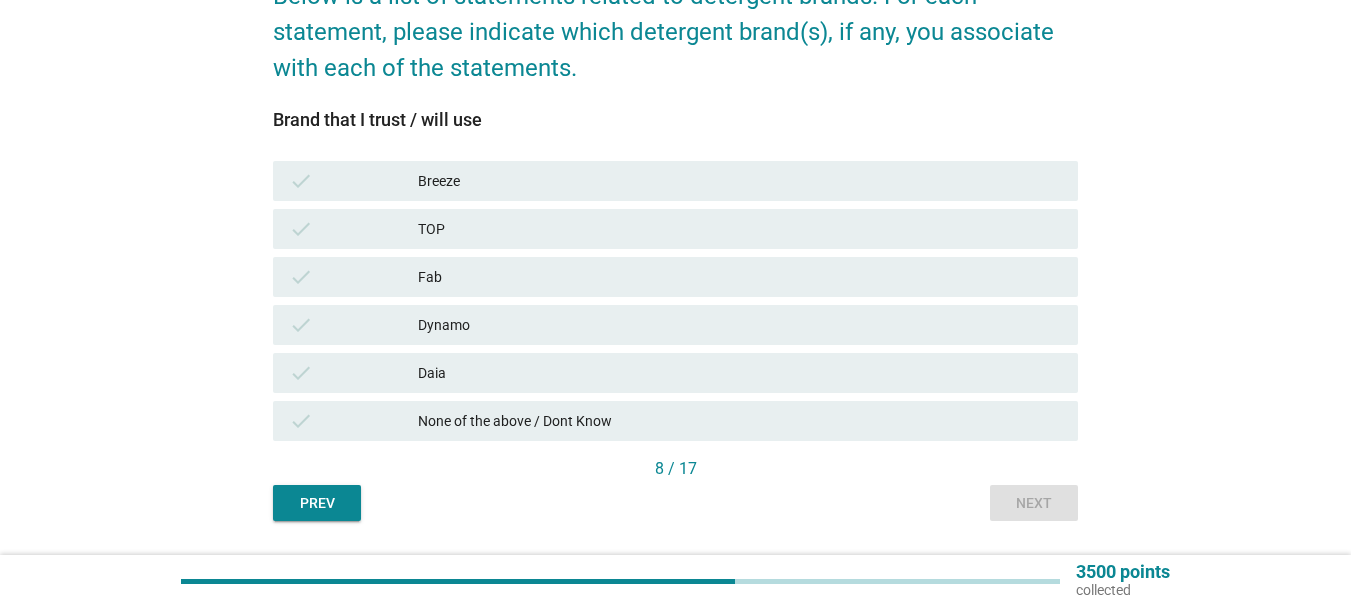 click on "TOP" at bounding box center [740, 229] 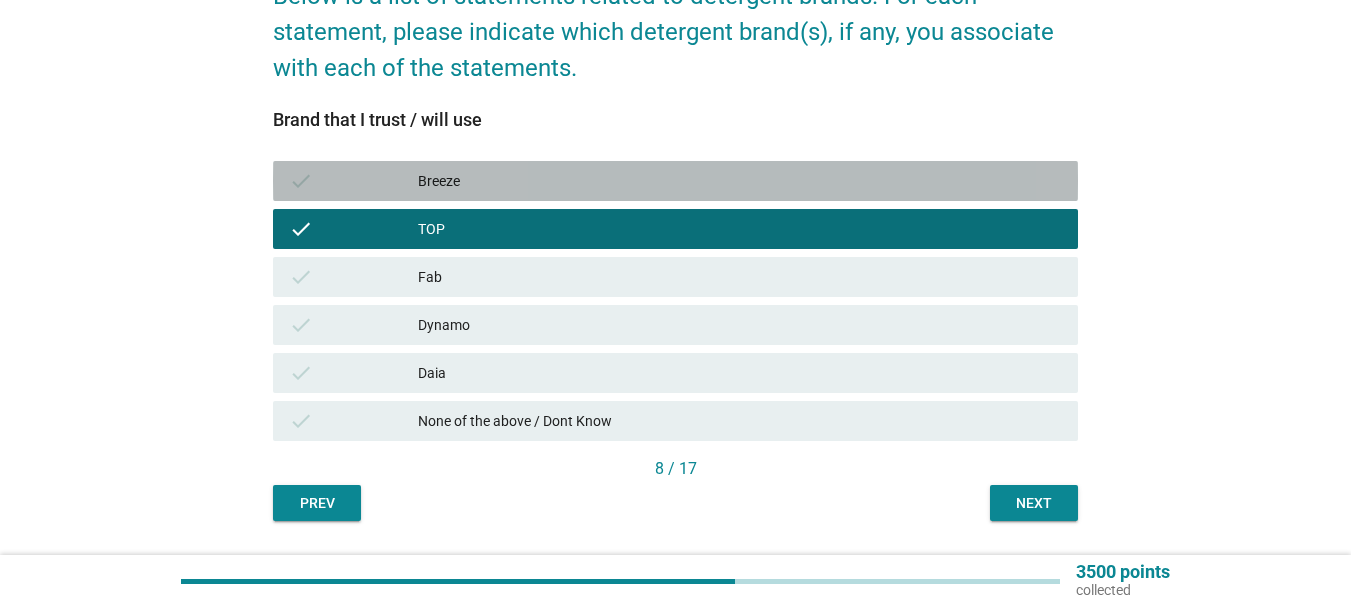 click on "Breeze" at bounding box center [740, 181] 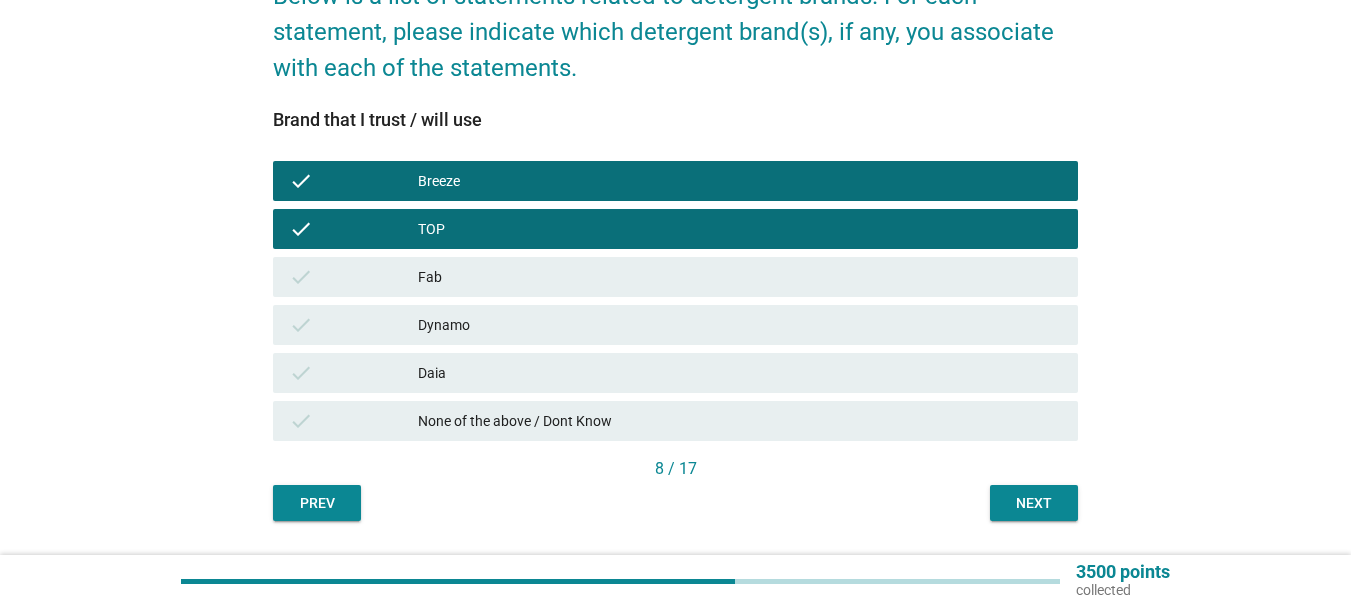 click on "Dynamo" at bounding box center (740, 325) 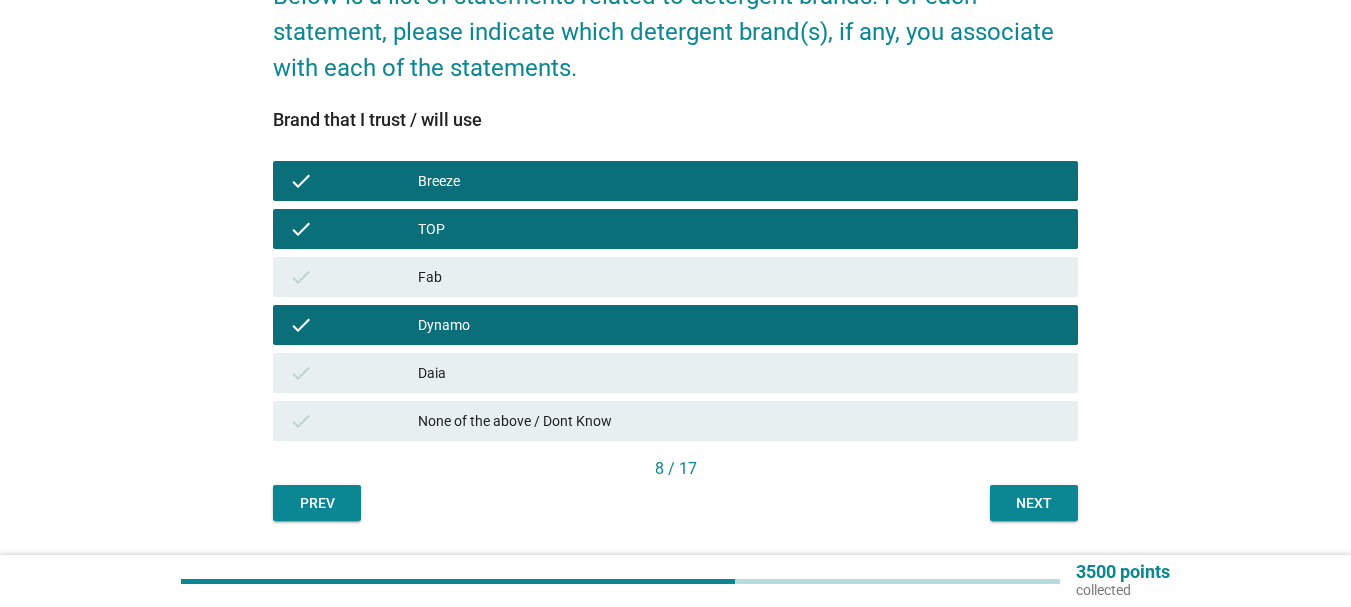 click on "Daia" at bounding box center [740, 373] 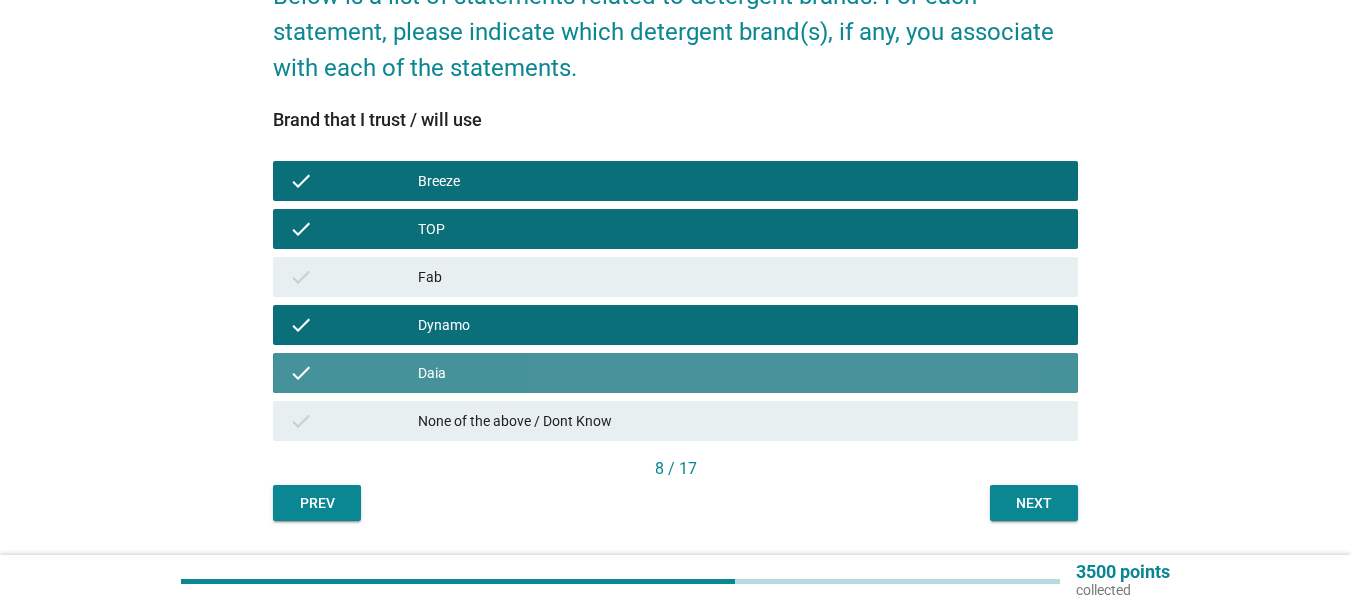 click on "Daia" at bounding box center (740, 373) 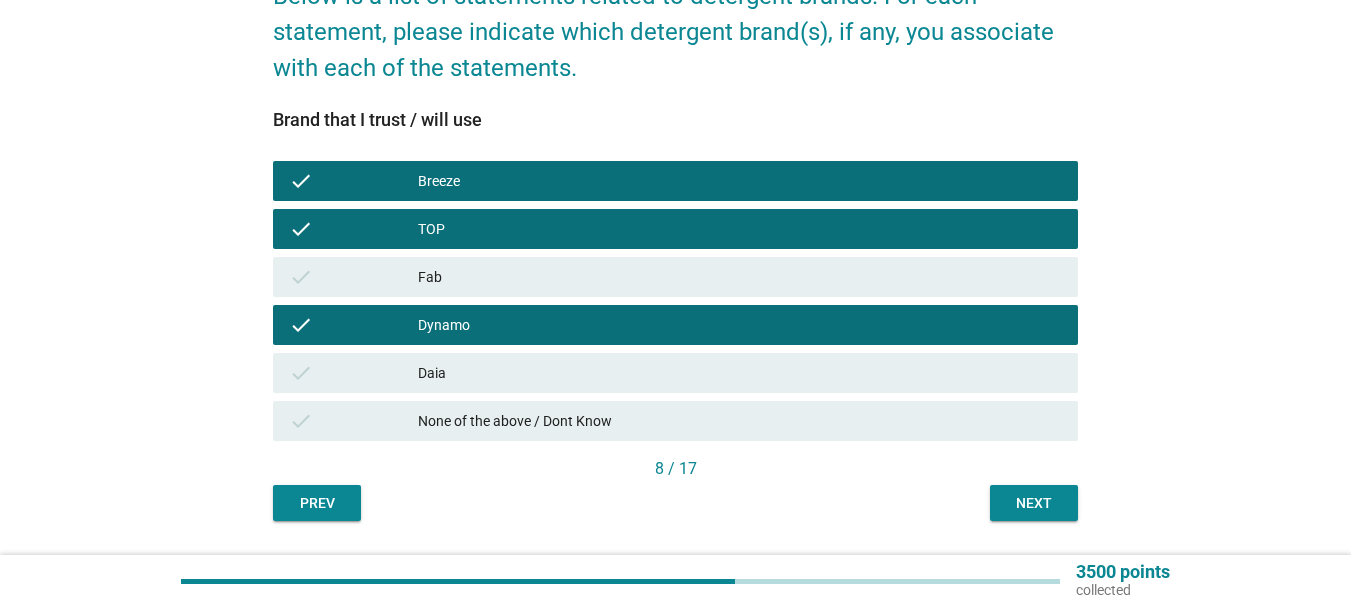 click on "Next" at bounding box center [1034, 503] 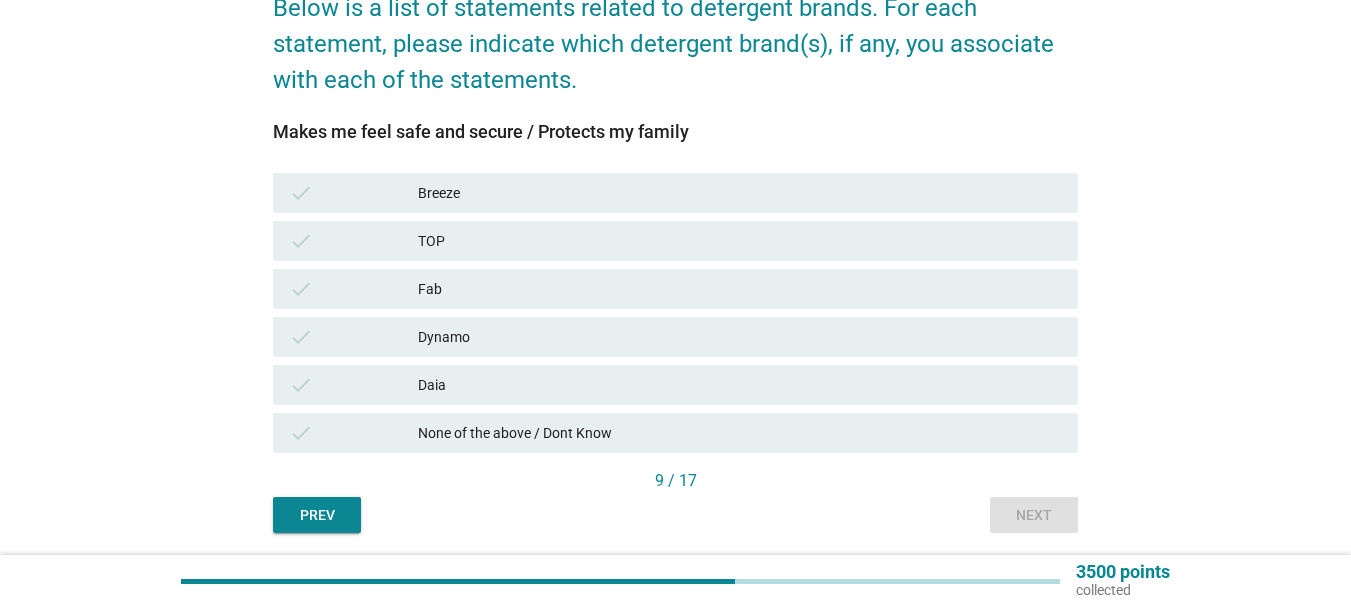 scroll, scrollTop: 200, scrollLeft: 0, axis: vertical 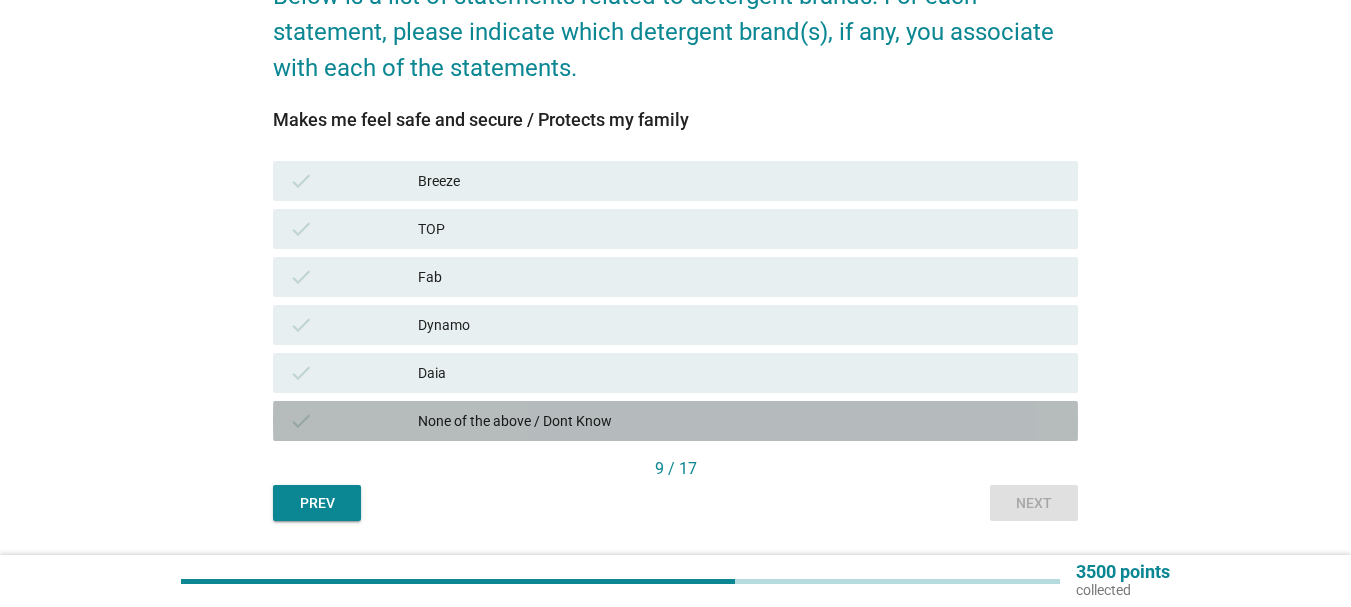 click on "None of the above / Dont Know" at bounding box center [740, 421] 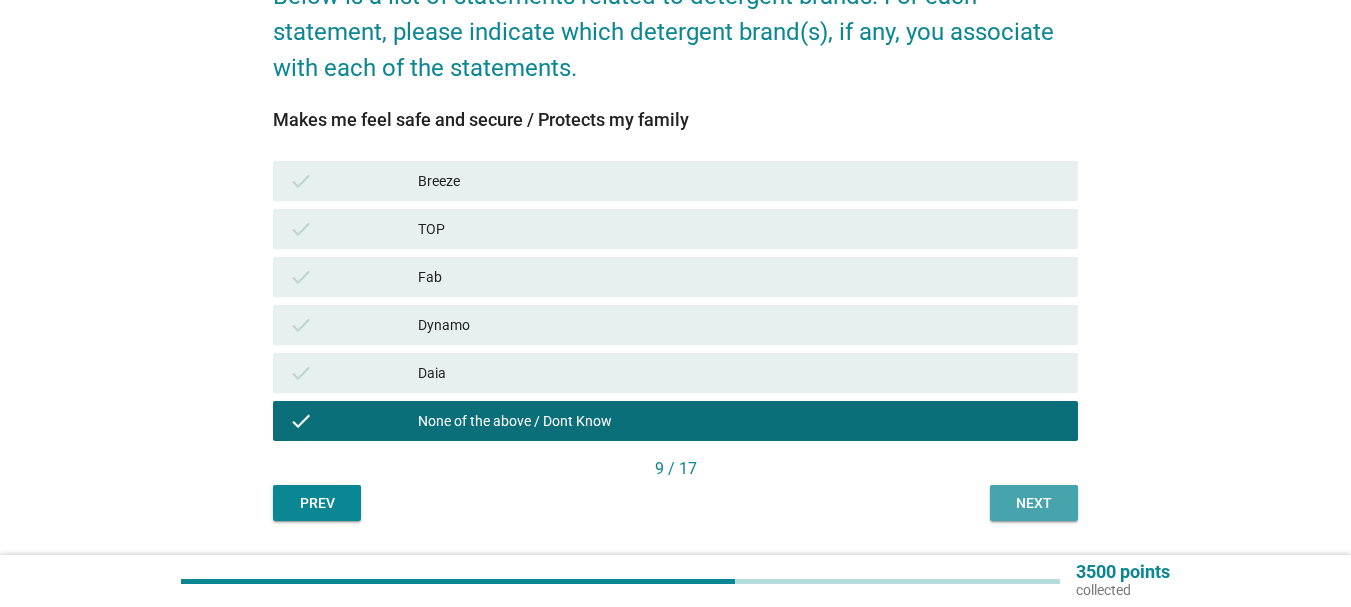 click on "Next" at bounding box center [1034, 503] 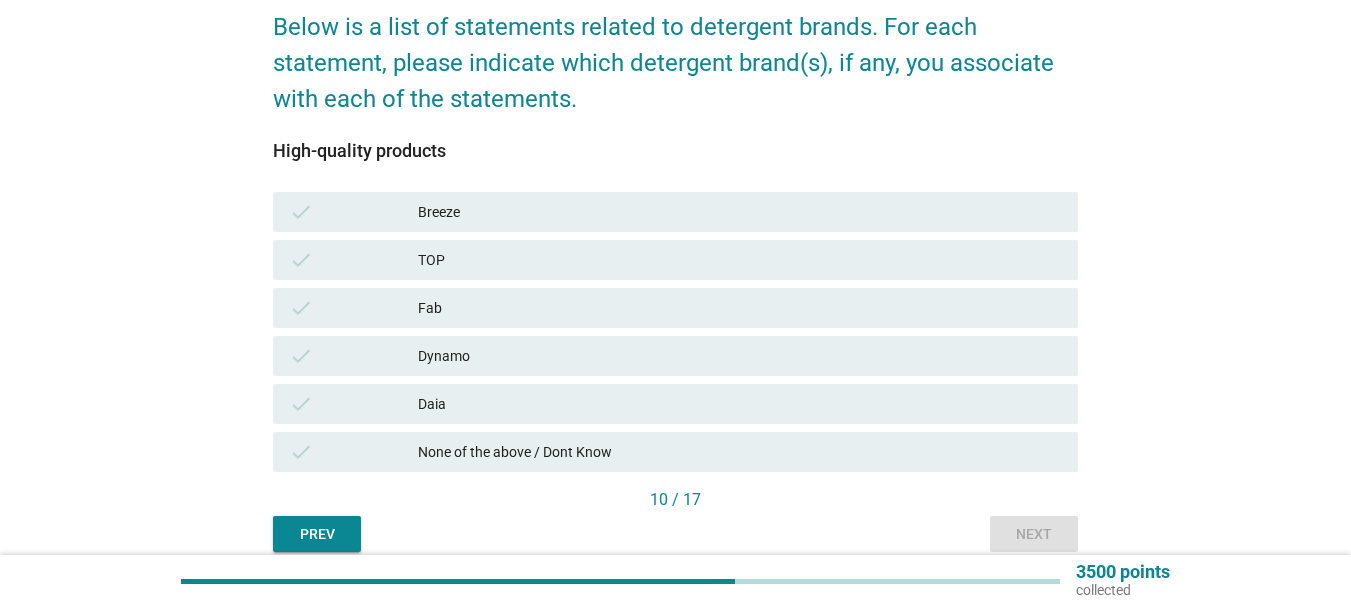scroll, scrollTop: 200, scrollLeft: 0, axis: vertical 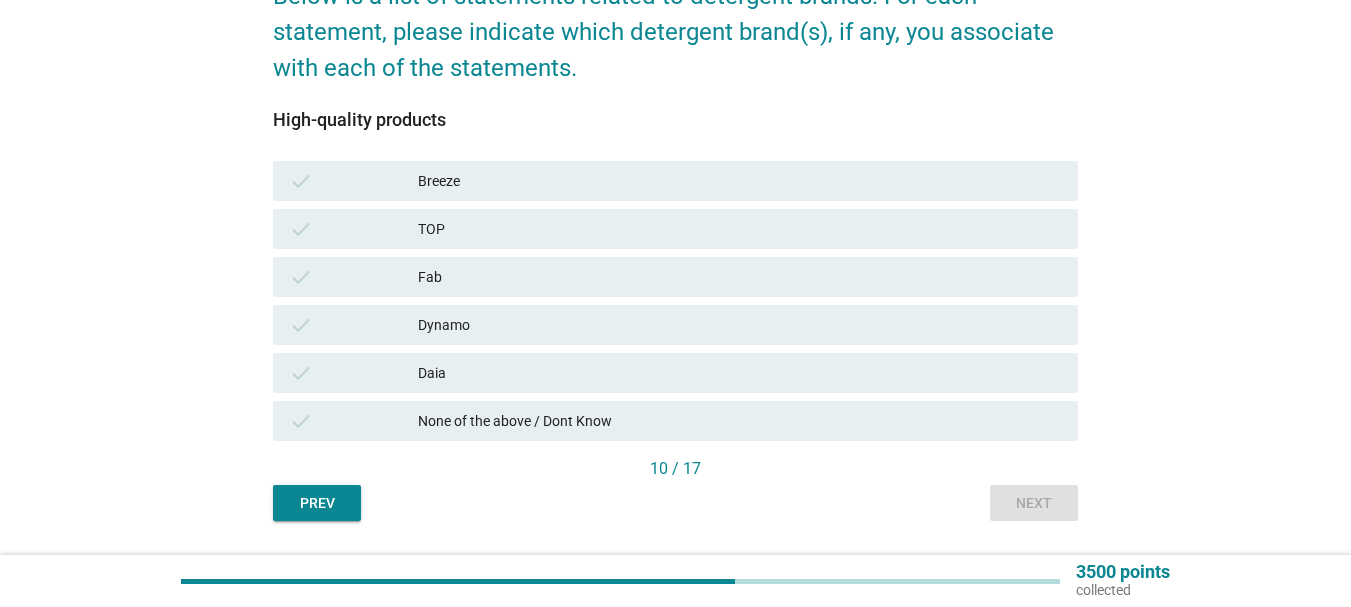 click on "None of the above / Dont Know" at bounding box center [740, 421] 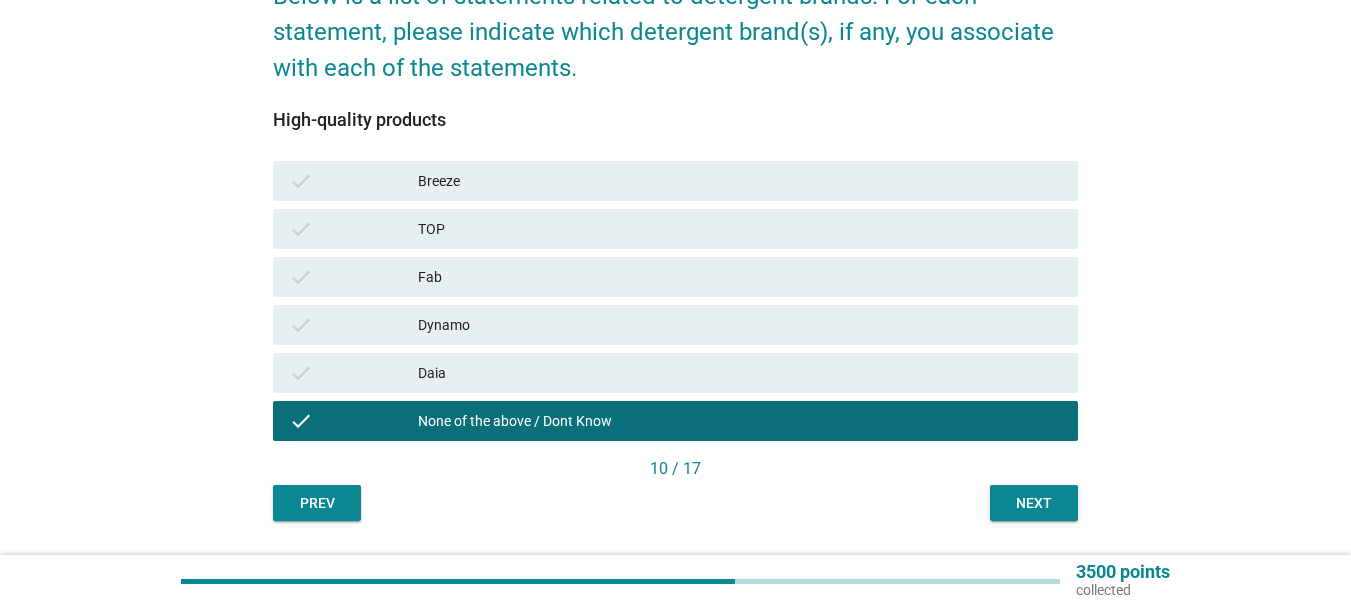 click on "Next" at bounding box center (1034, 503) 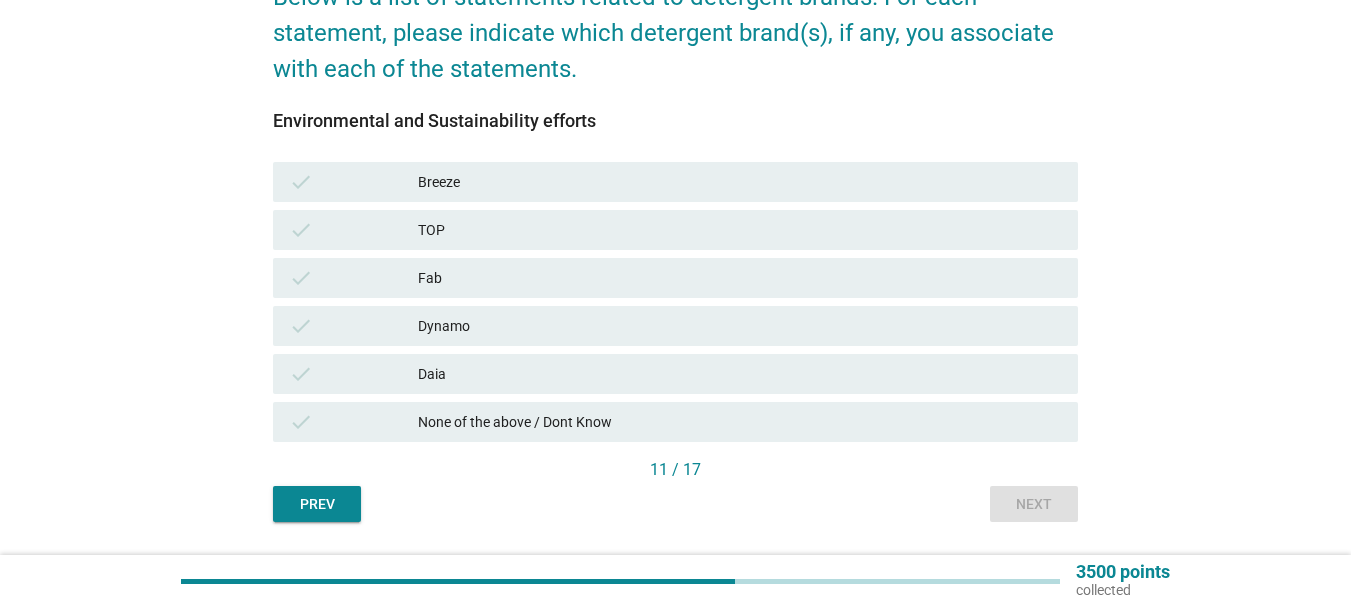 scroll, scrollTop: 200, scrollLeft: 0, axis: vertical 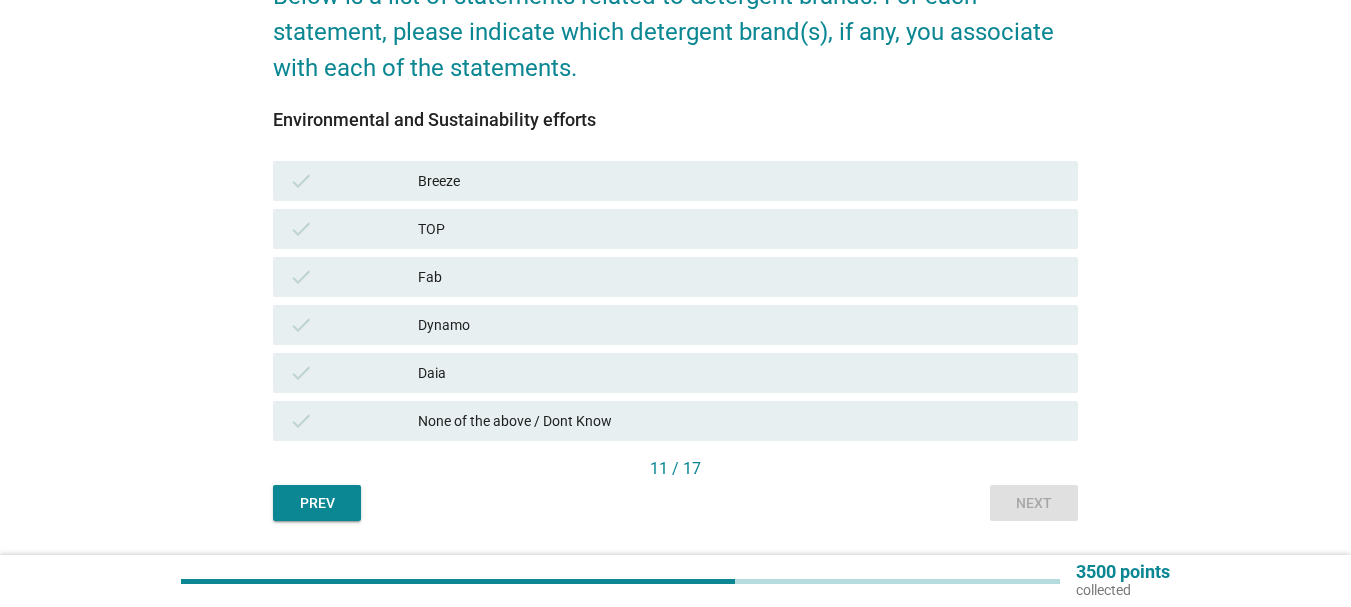 click on "check   None of the above / Dont Know" at bounding box center (675, 421) 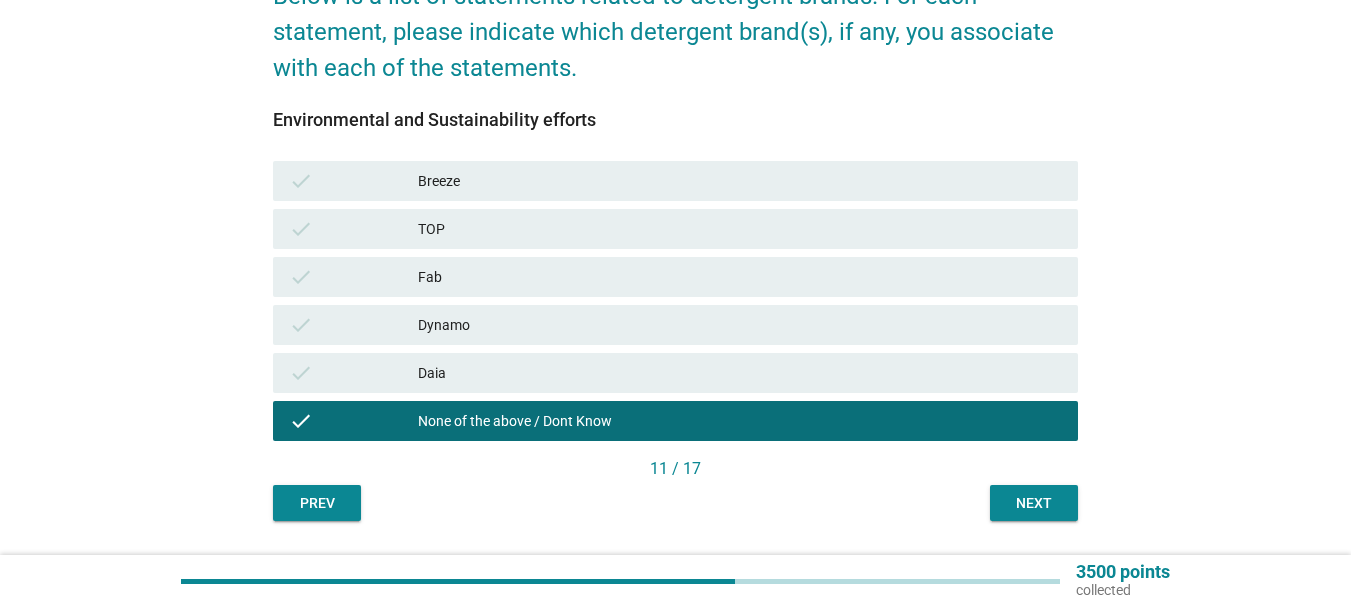 click on "Next" at bounding box center (1034, 503) 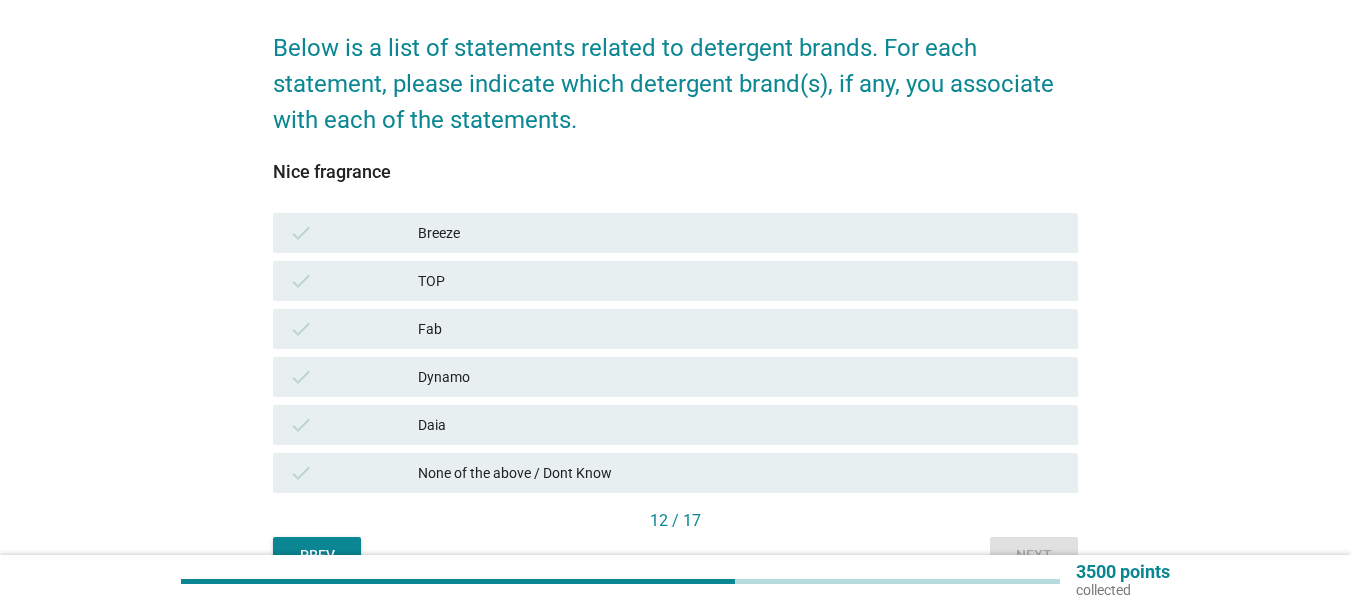 scroll, scrollTop: 200, scrollLeft: 0, axis: vertical 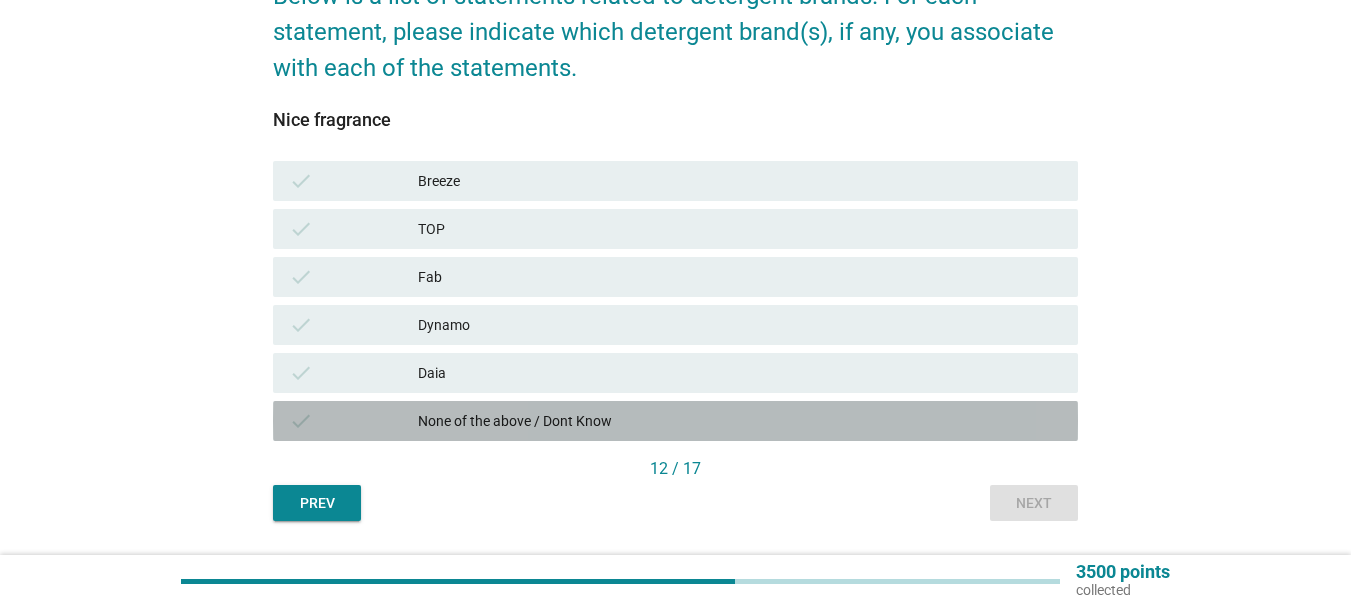 click on "None of the above / Dont Know" at bounding box center (740, 421) 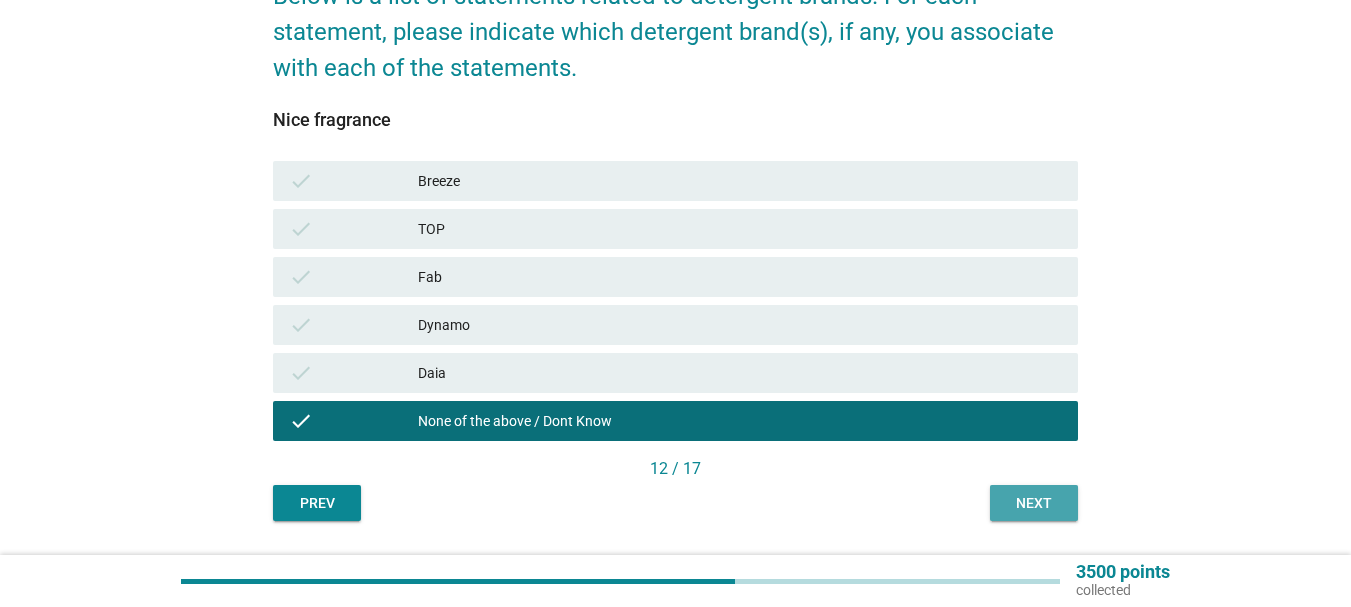 click on "Next" at bounding box center (1034, 503) 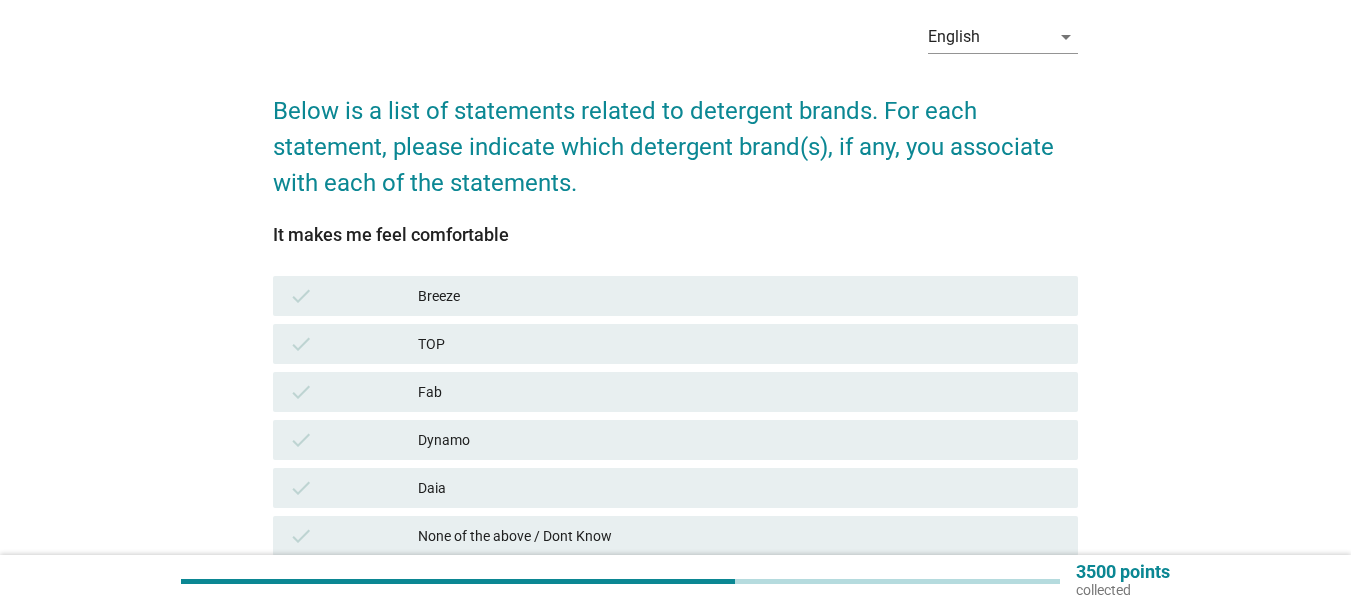 scroll, scrollTop: 200, scrollLeft: 0, axis: vertical 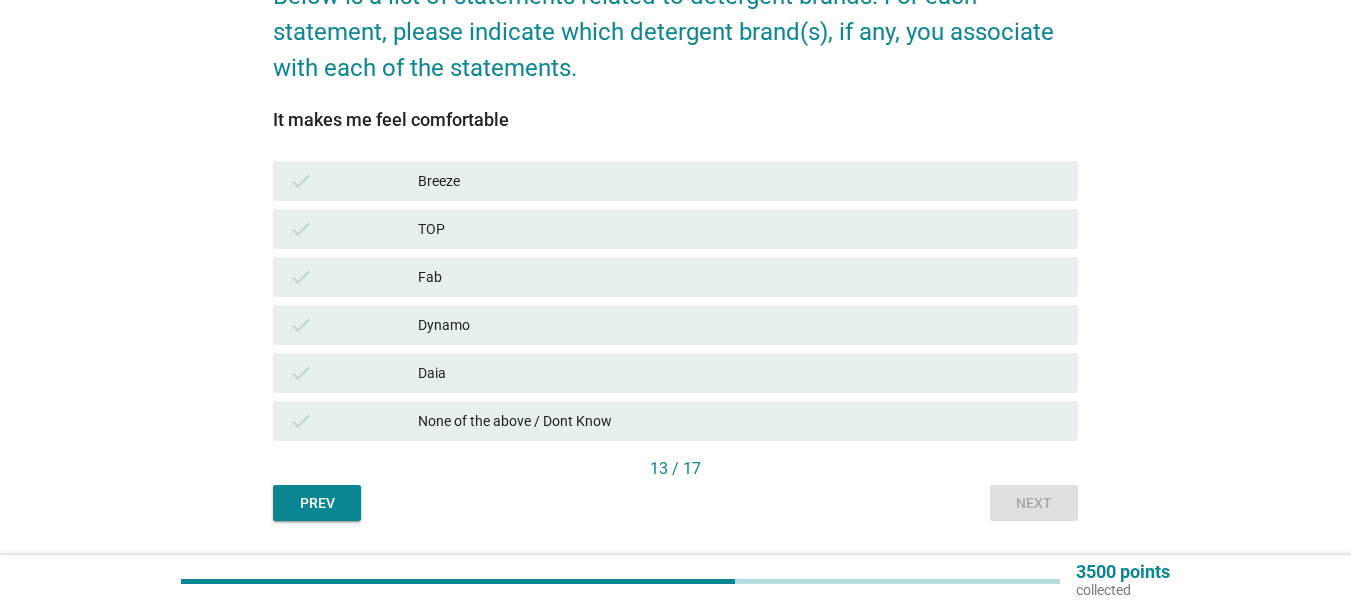 click on "check   None of the above / Dont Know" at bounding box center (675, 421) 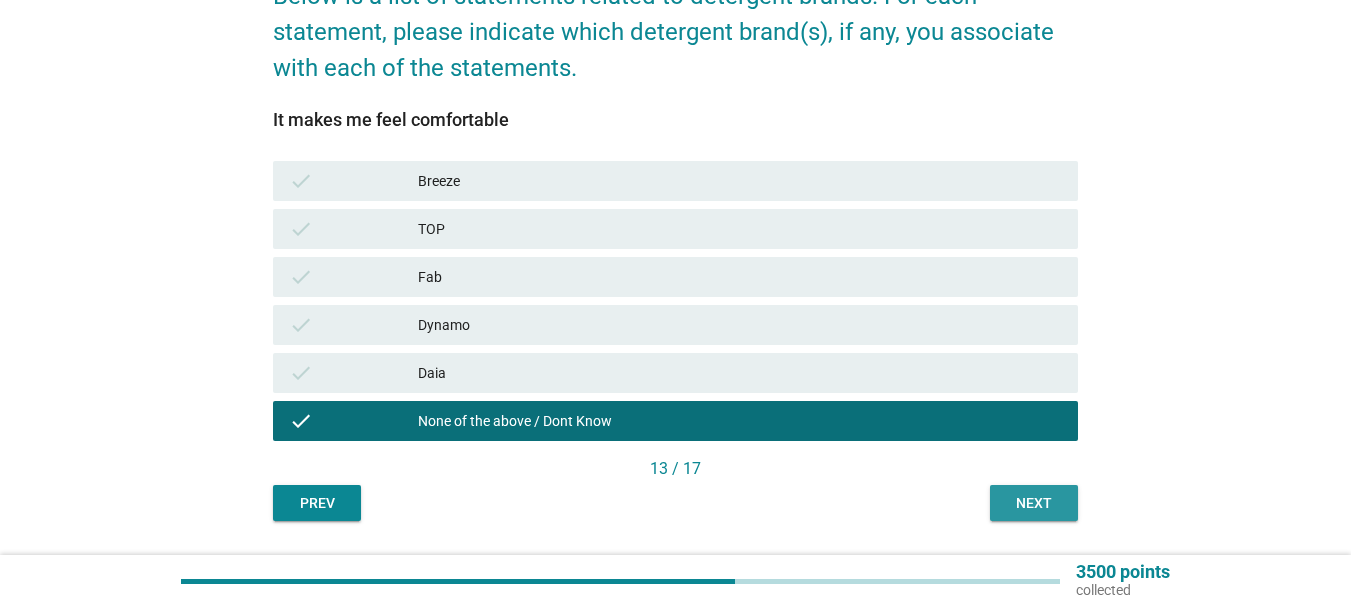 drag, startPoint x: 1042, startPoint y: 513, endPoint x: 1042, endPoint y: 501, distance: 12 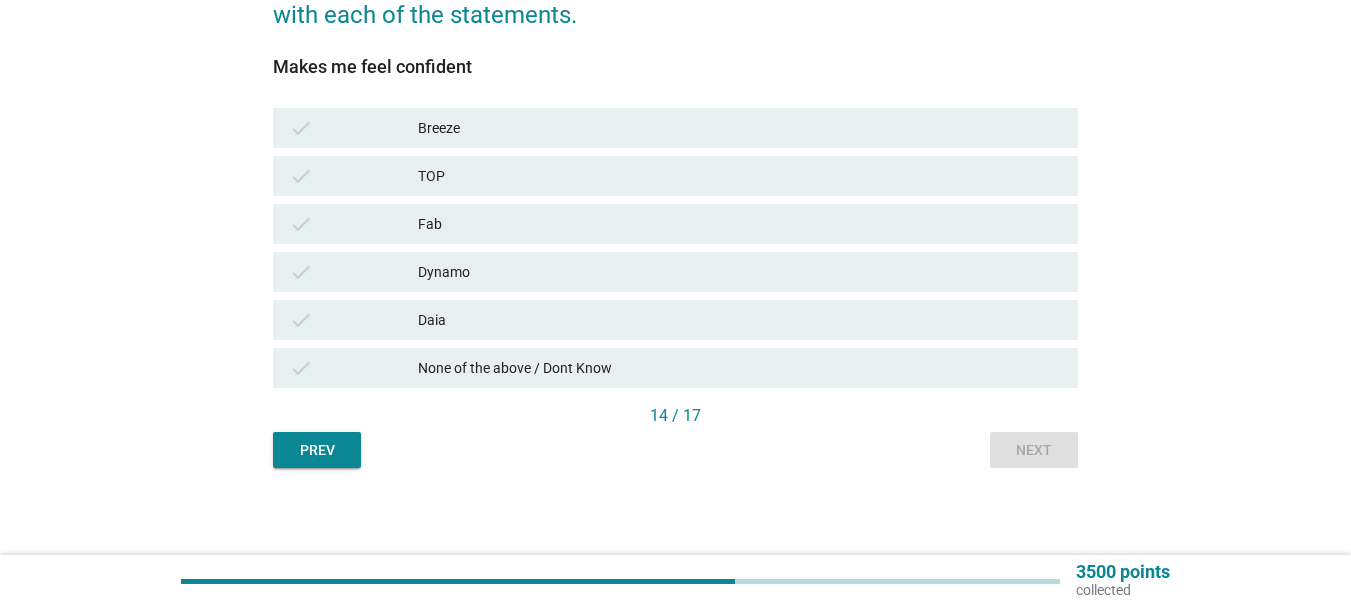 scroll, scrollTop: 256, scrollLeft: 0, axis: vertical 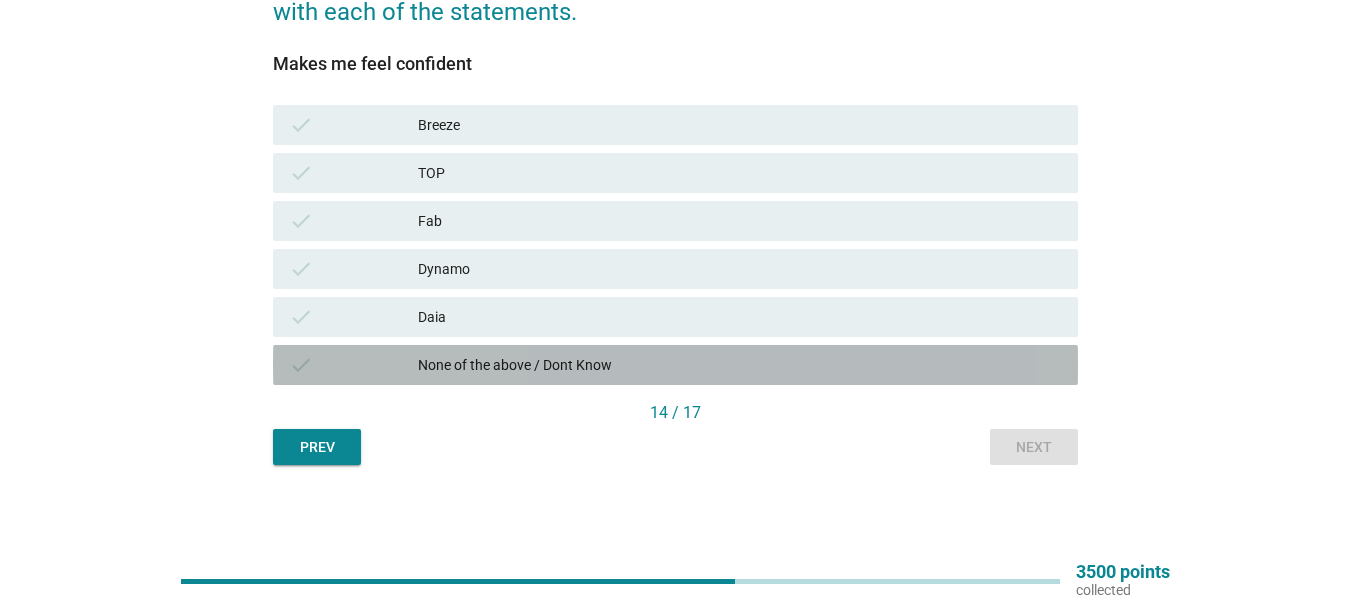 click on "None of the above / Dont Know" at bounding box center (740, 365) 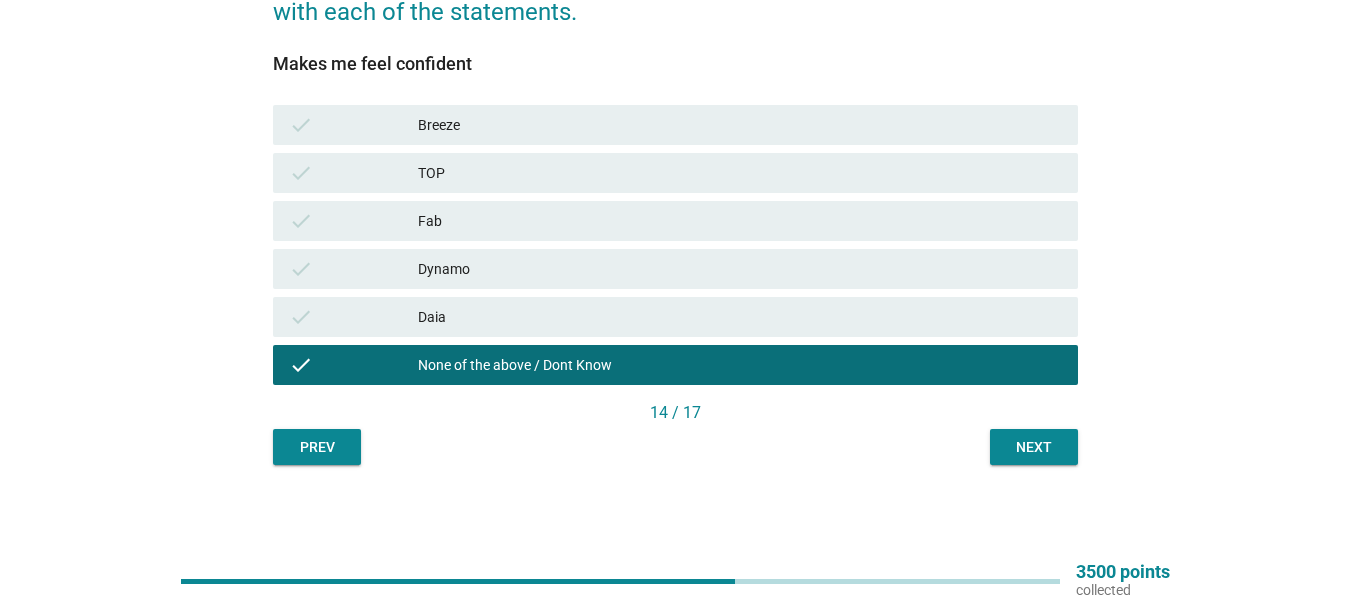 click on "English arrow_drop_down   Below is a list of statements related to detergent brands. For each statement, please indicate which detergent brand(s), if any, you associate with each of the statements.
Makes me feel confident
check   Breeze check   TOP check   Fab check   Dynamo check   Daia check   None of the above / Dont Know
14 / 17
Prev   Next" at bounding box center [675, 149] 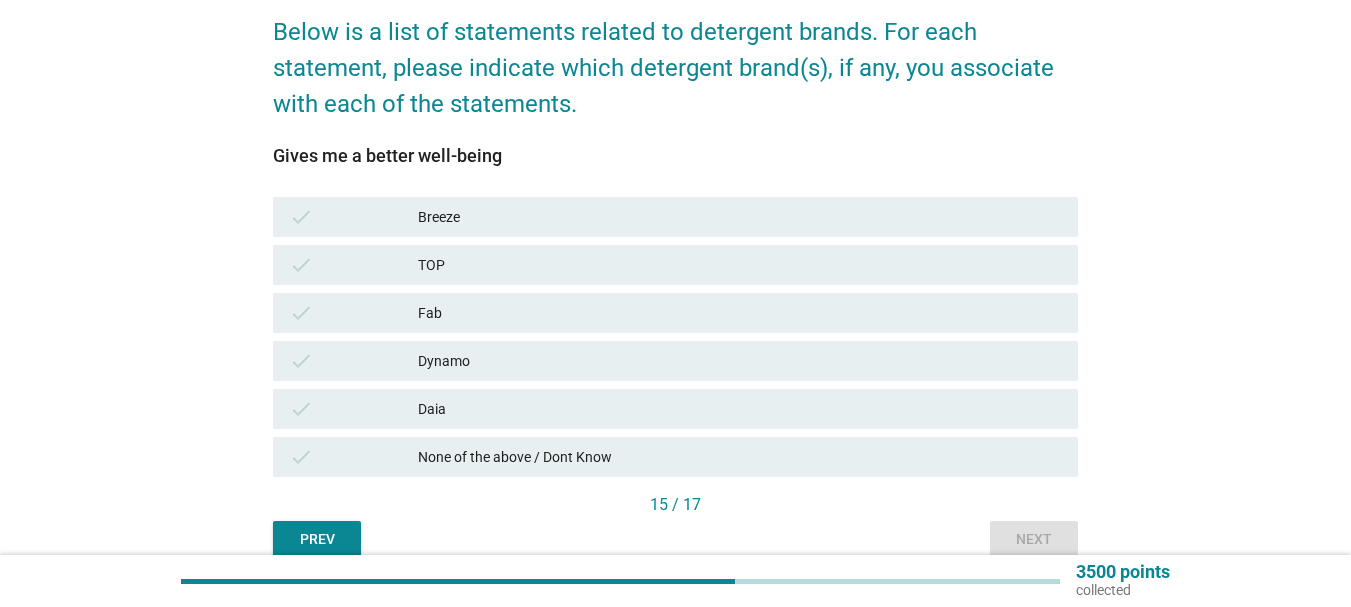 scroll, scrollTop: 256, scrollLeft: 0, axis: vertical 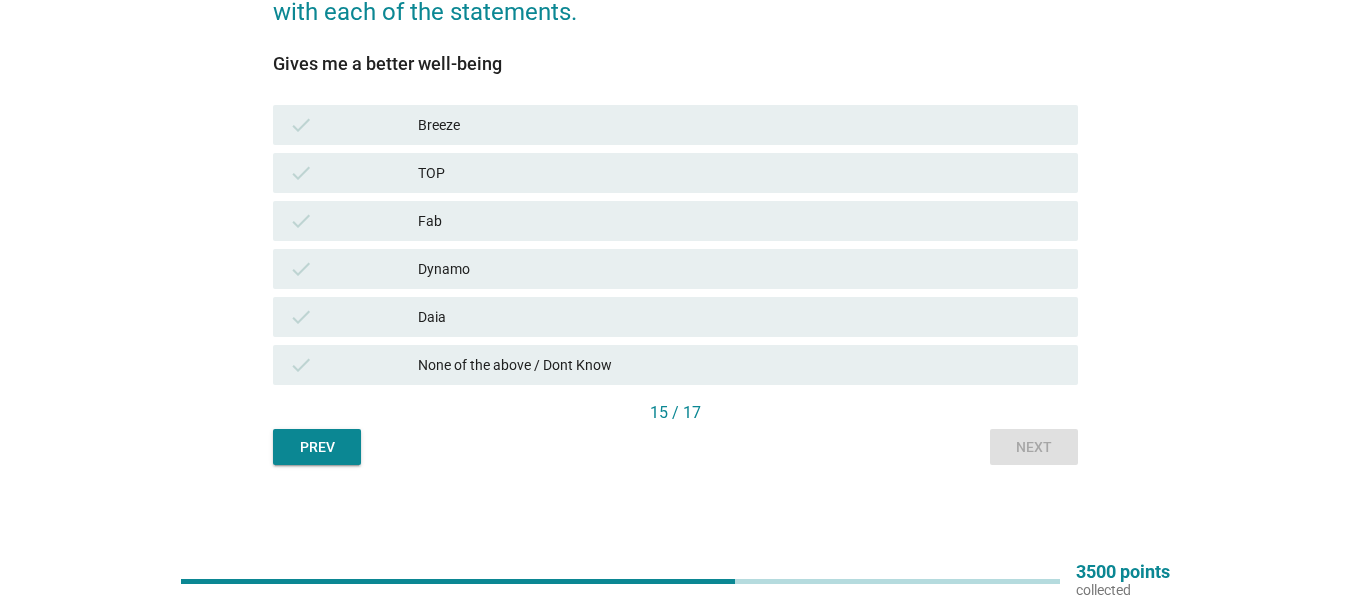 click on "None of the above / Dont Know" at bounding box center [740, 365] 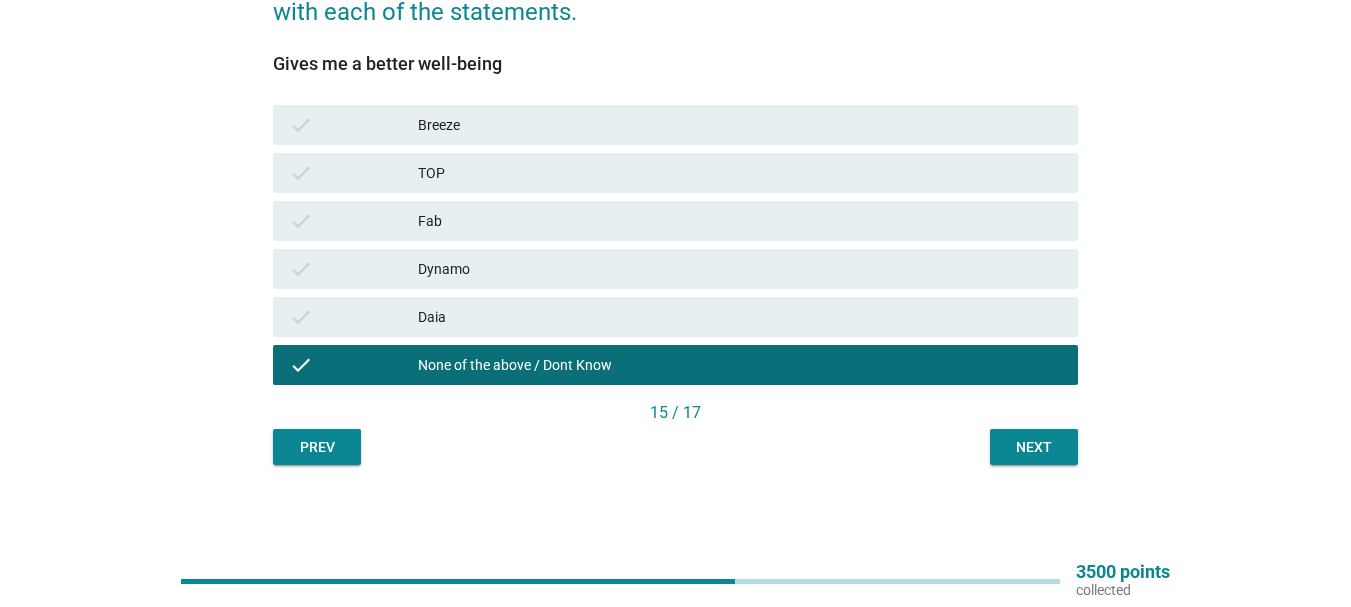 click on "Next" at bounding box center [1034, 447] 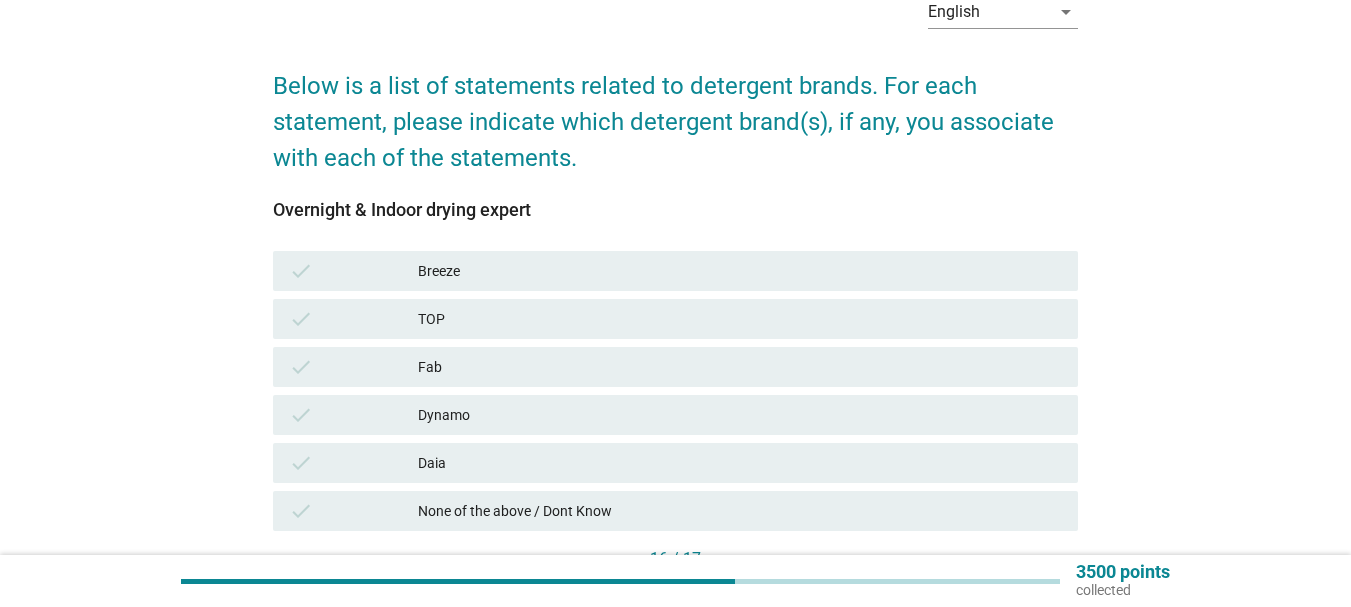 scroll, scrollTop: 256, scrollLeft: 0, axis: vertical 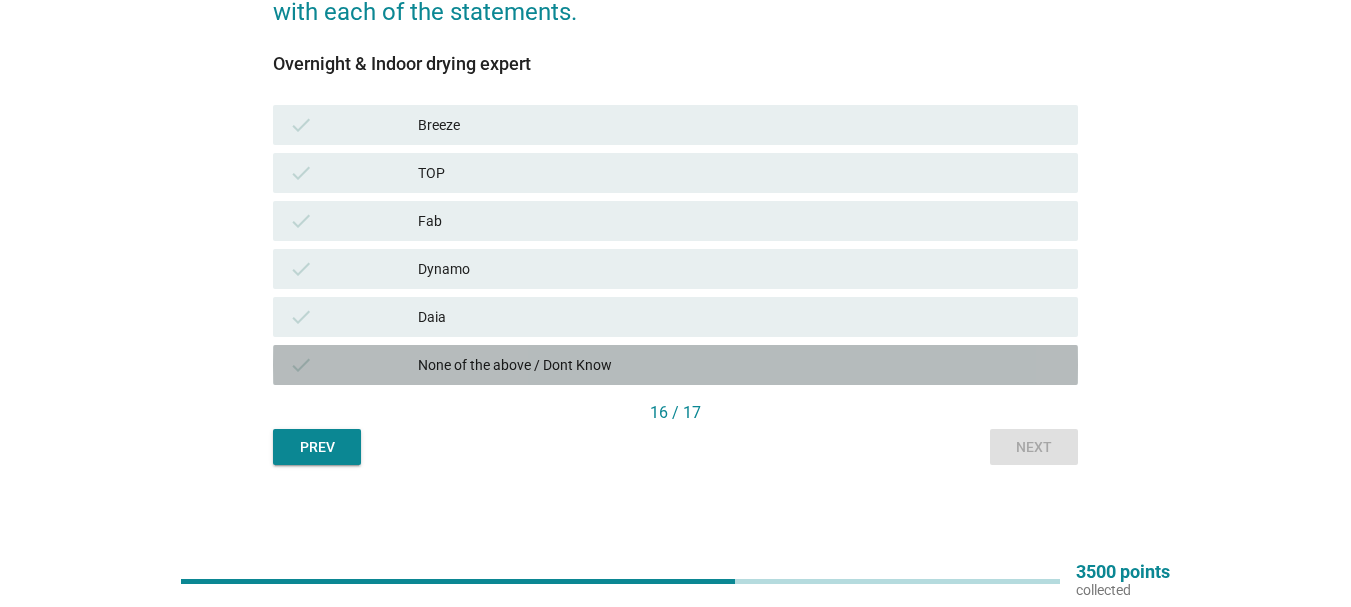 click on "None of the above / Dont Know" at bounding box center (740, 365) 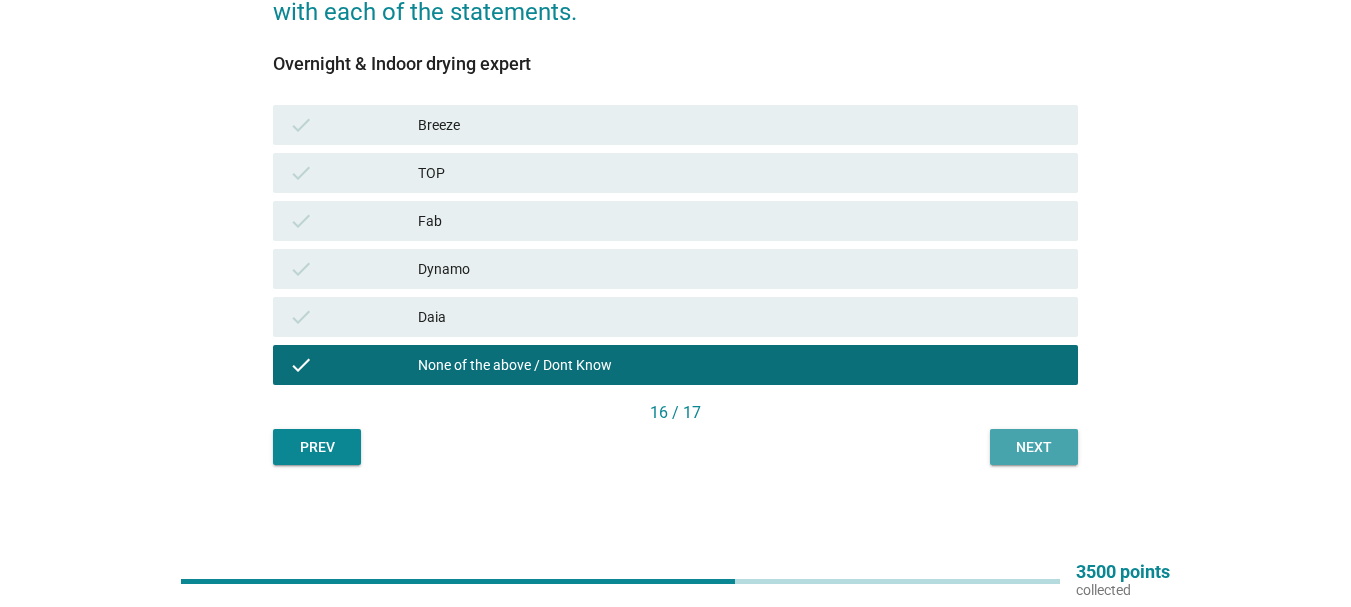 click on "Next" at bounding box center [1034, 447] 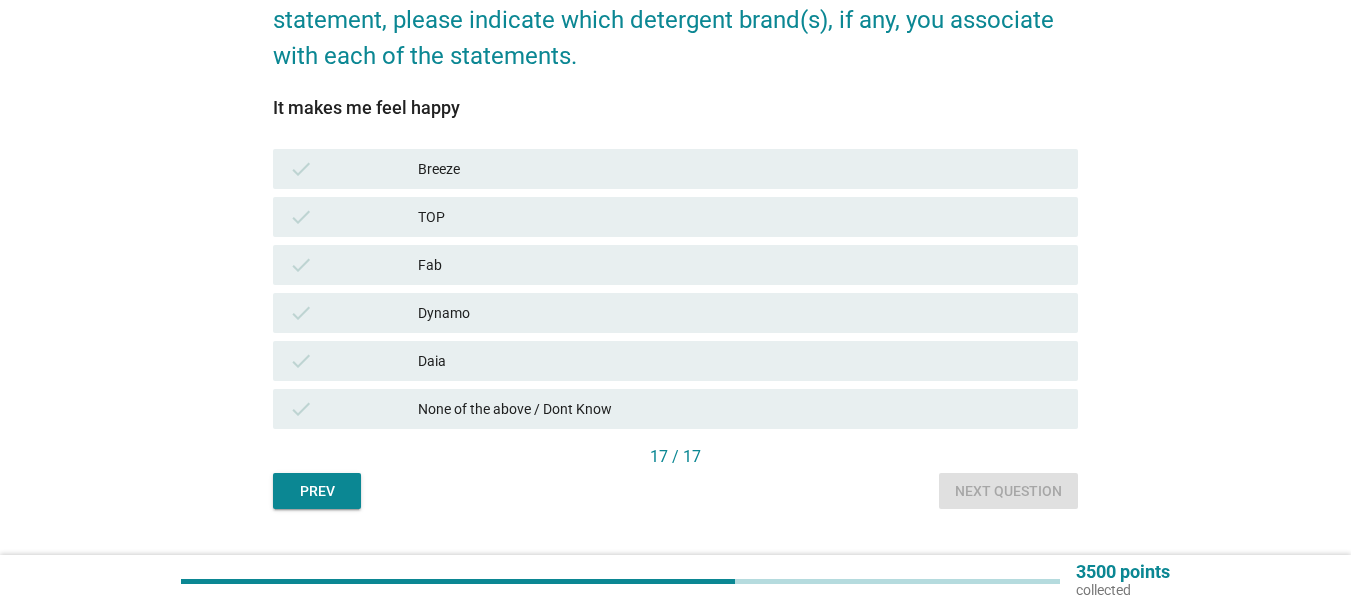 scroll 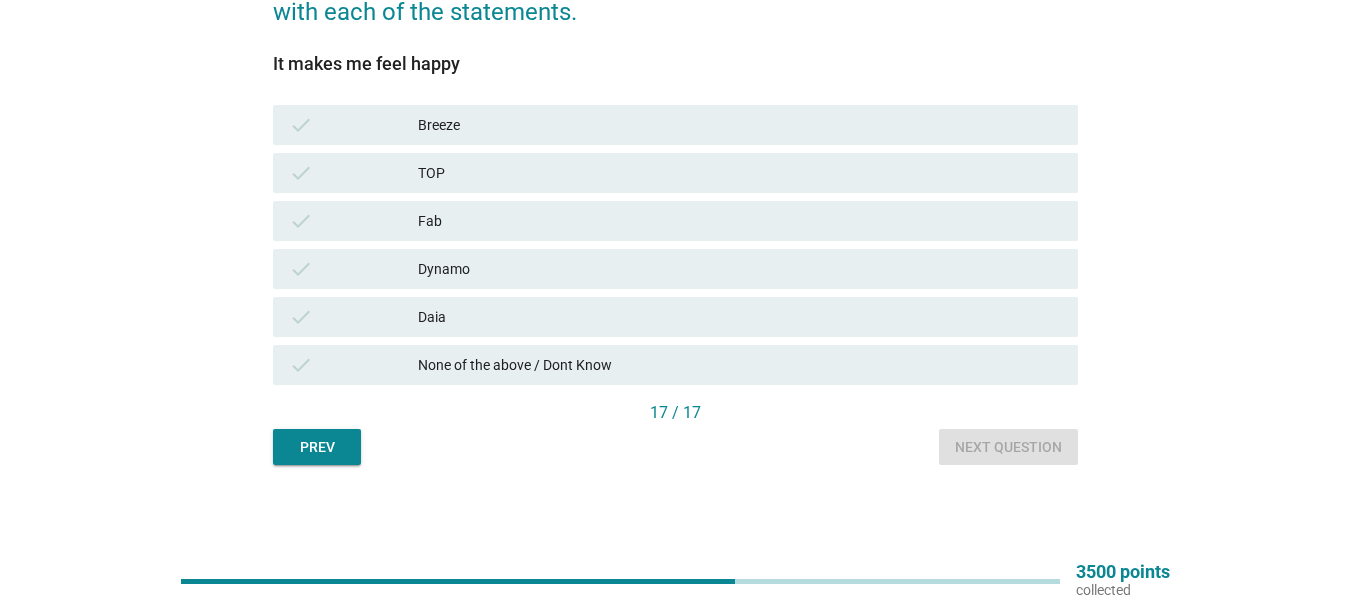 click on "None of the above / Dont Know" at bounding box center [740, 365] 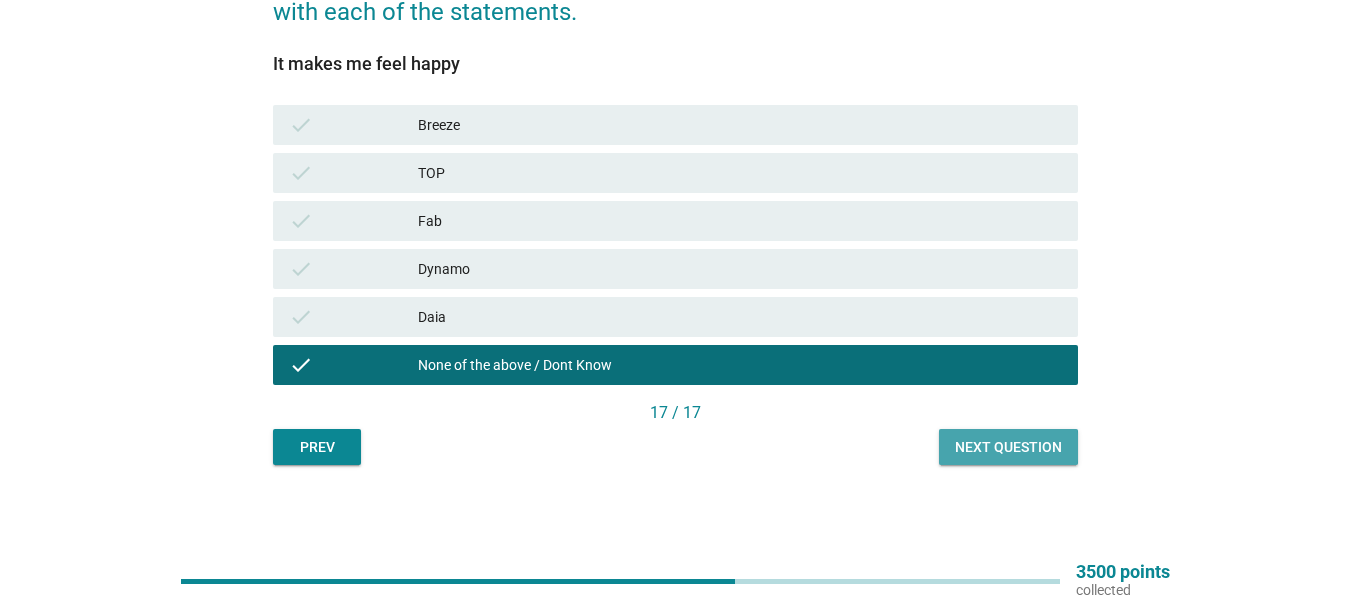 click on "Next question" at bounding box center [1008, 447] 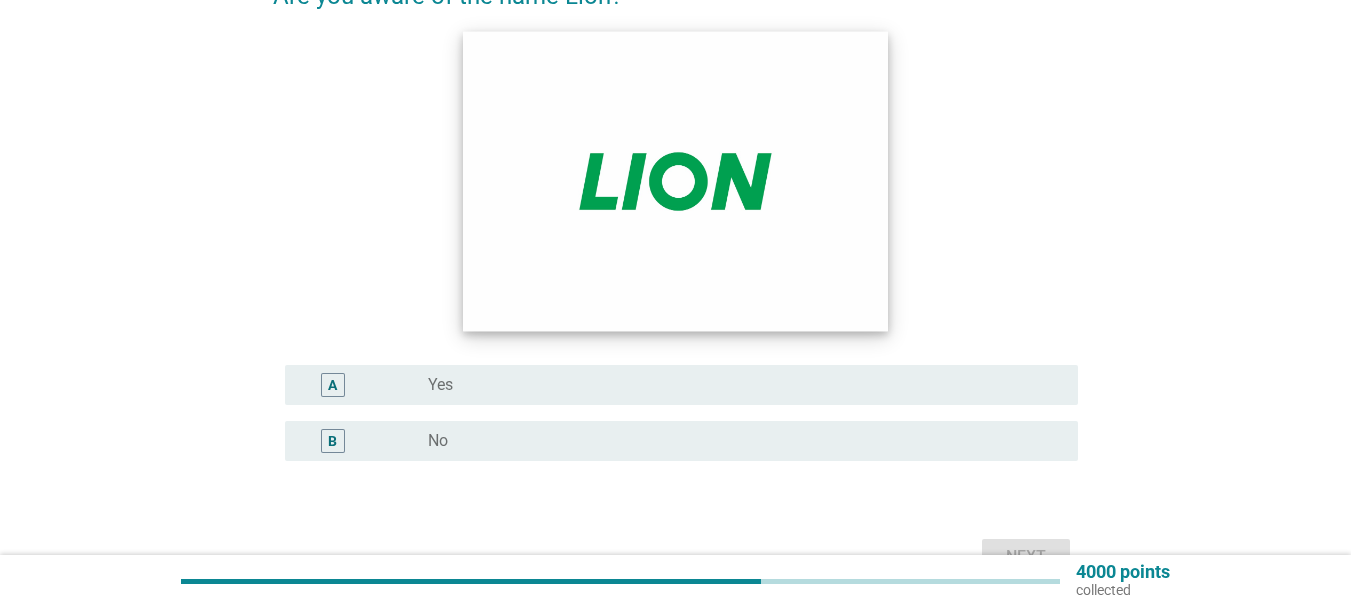 click at bounding box center (675, 182) 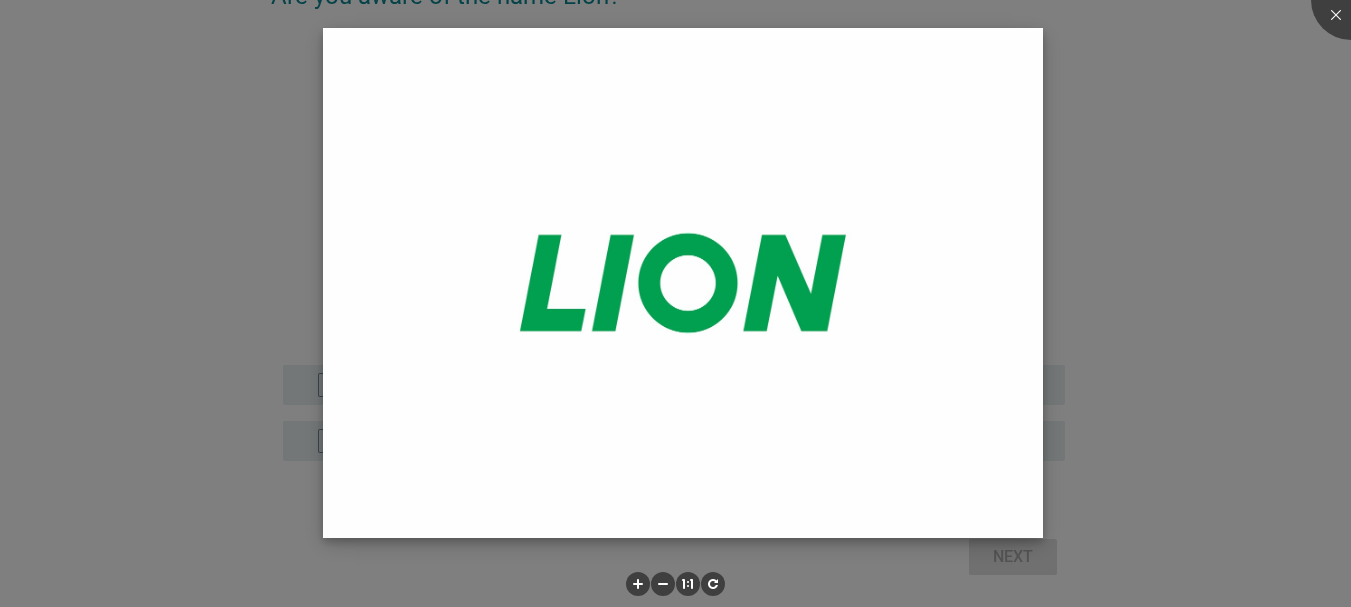click at bounding box center [683, 282] 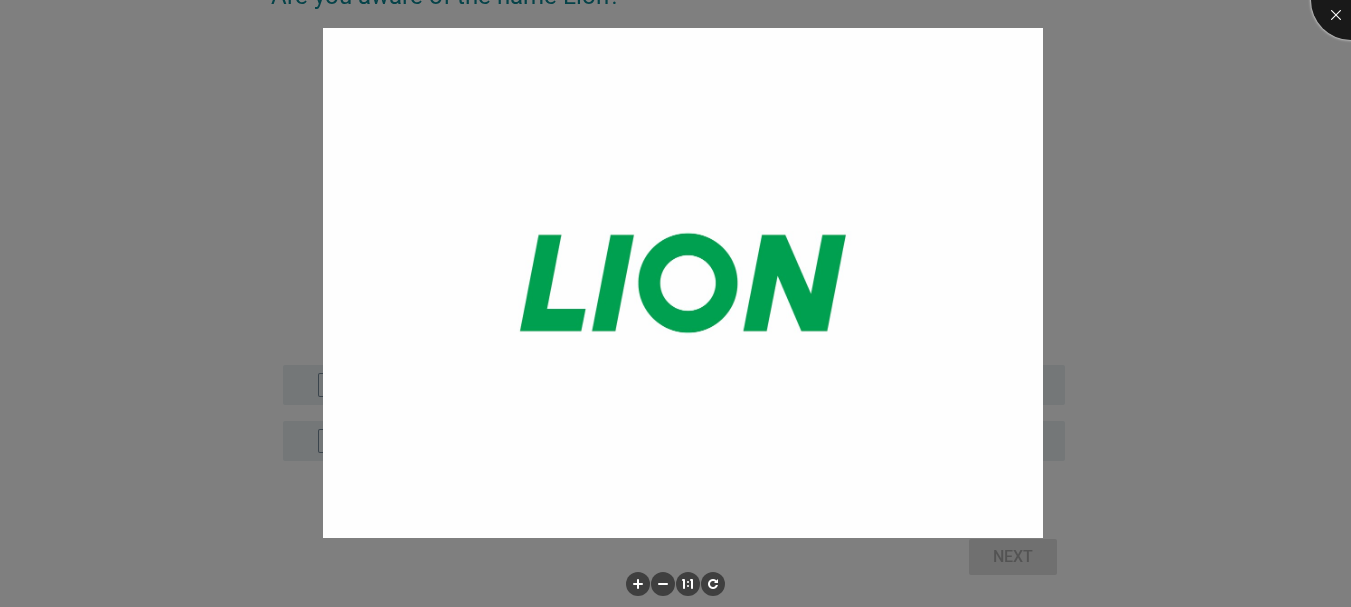 click at bounding box center (1351, 0) 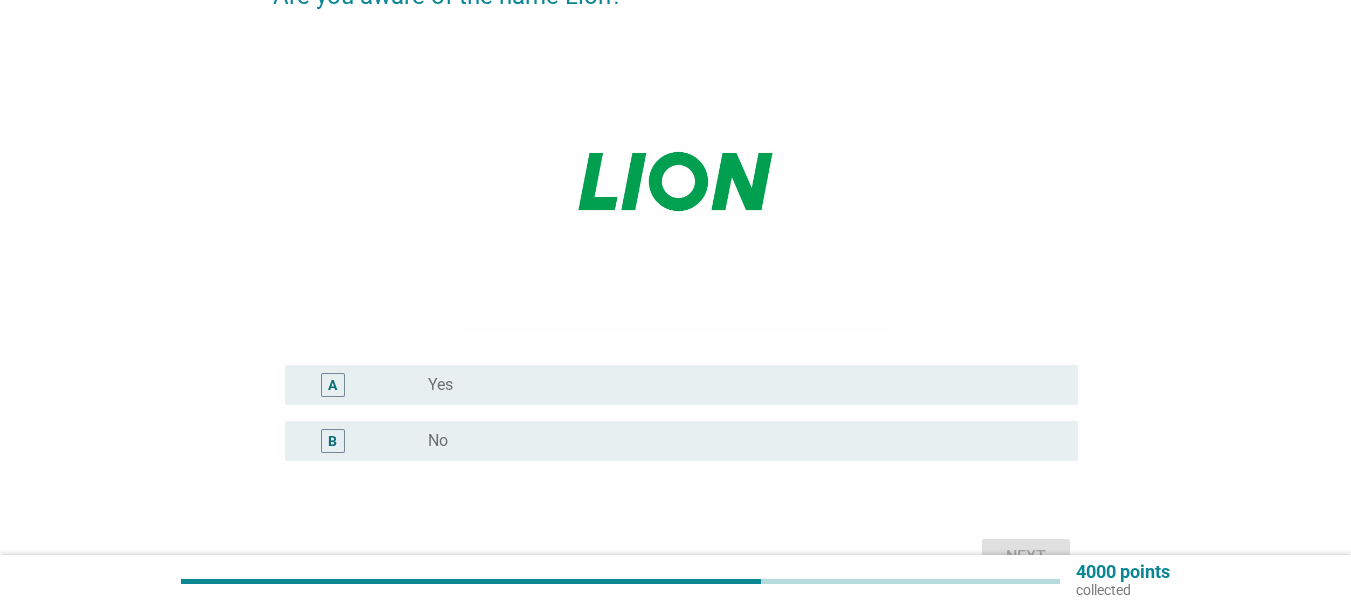click on "radio_button_unchecked Yes" at bounding box center [737, 385] 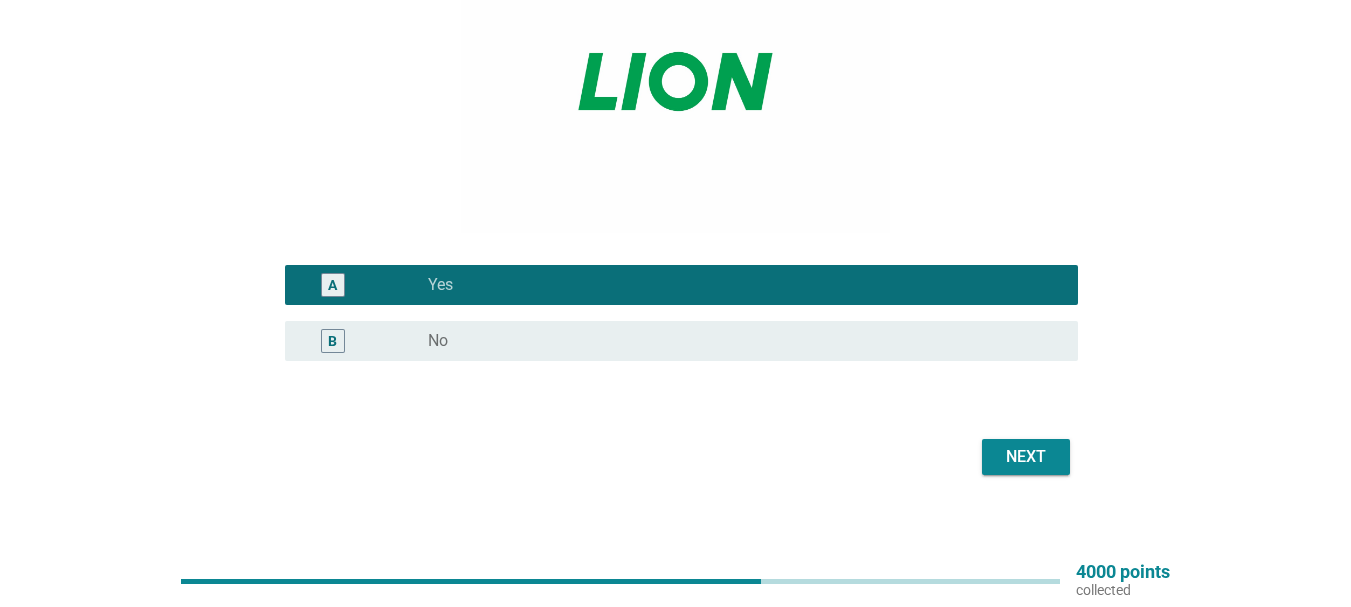 click on "Next" at bounding box center [1026, 457] 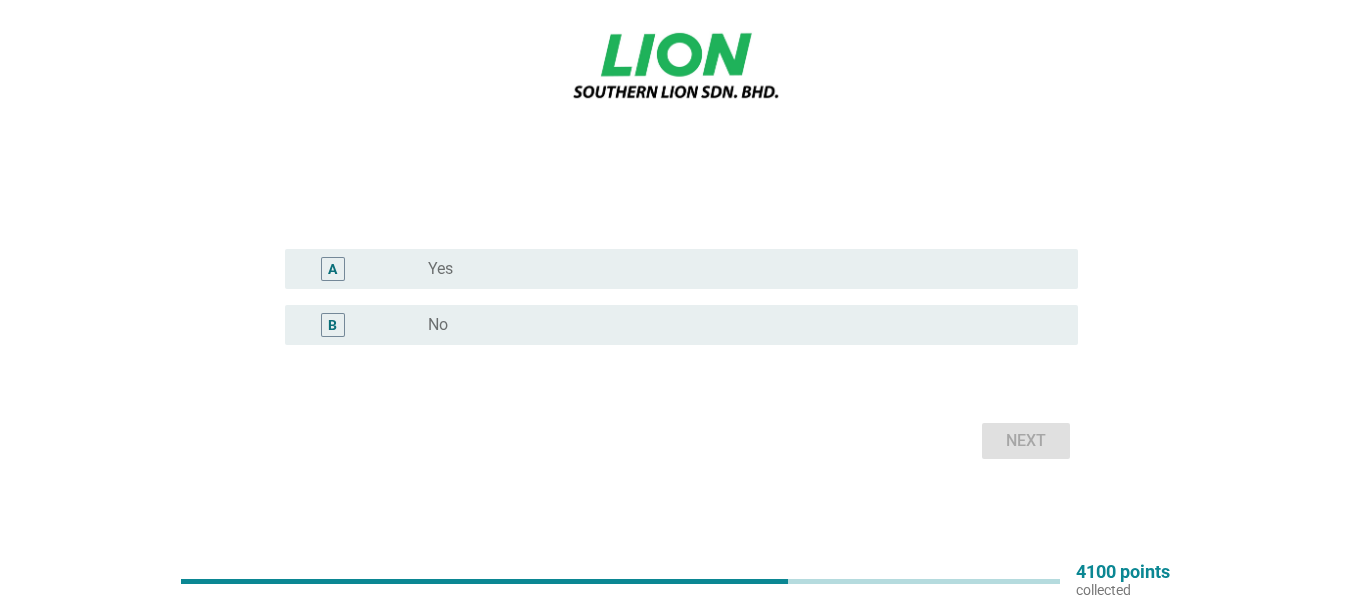 click on "radio_button_unchecked No" at bounding box center [737, 325] 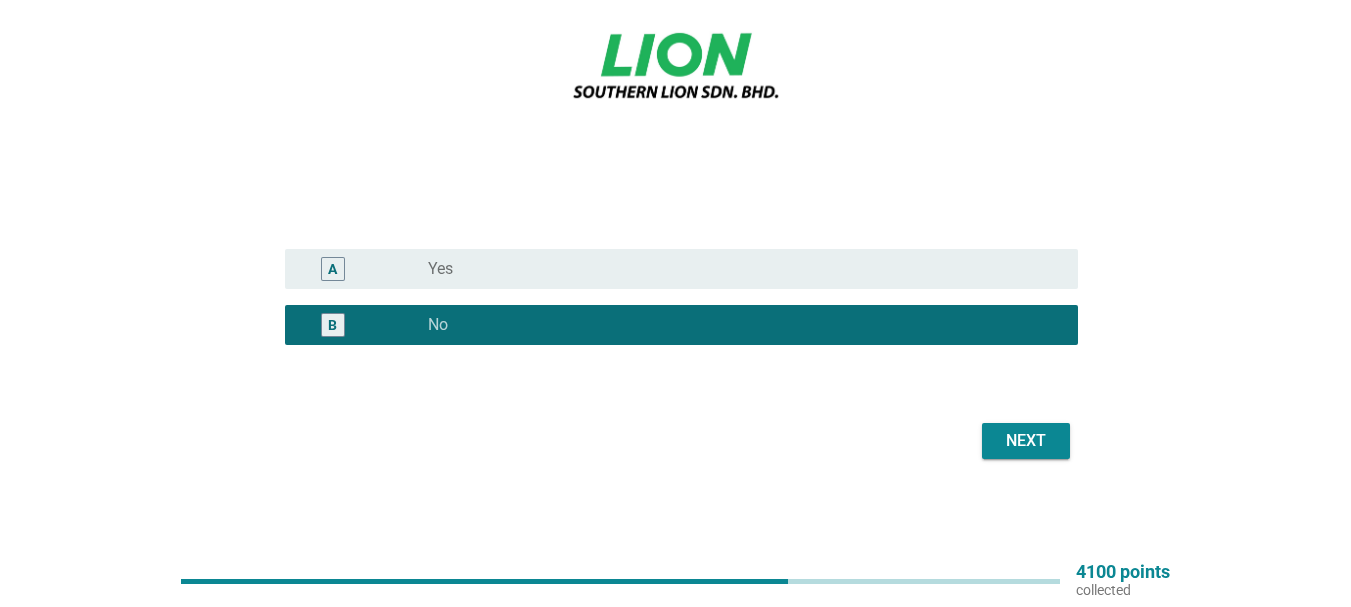 click on "Next" at bounding box center [675, 441] 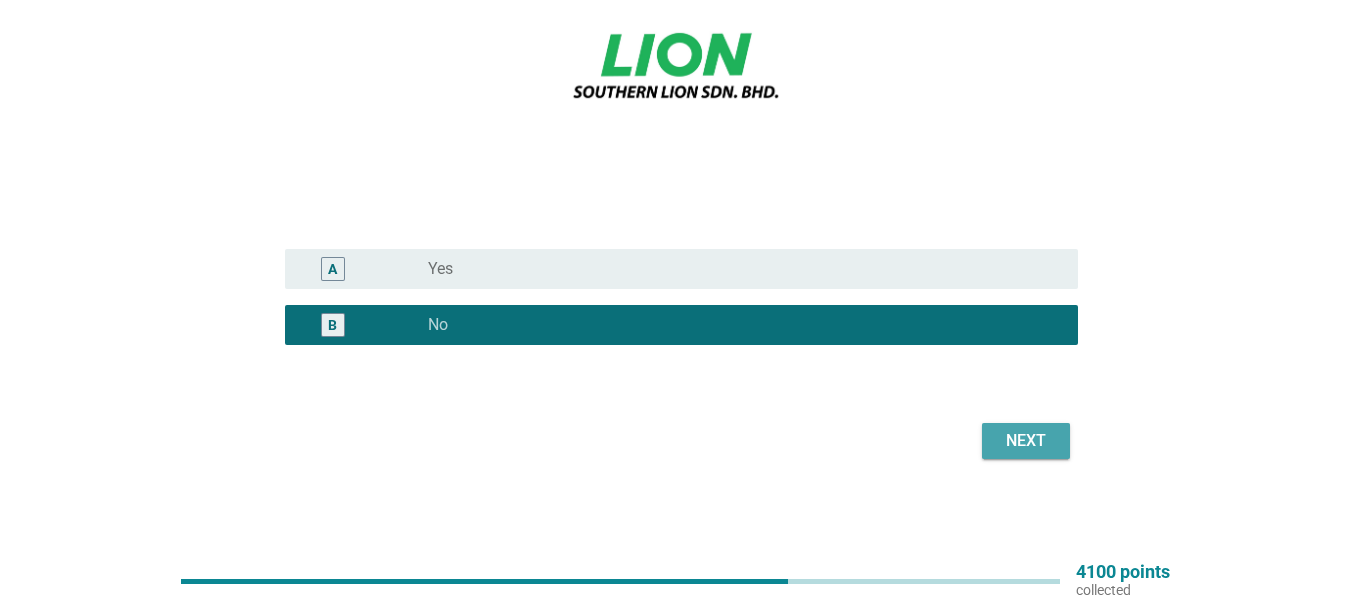 click on "Next" at bounding box center (1026, 441) 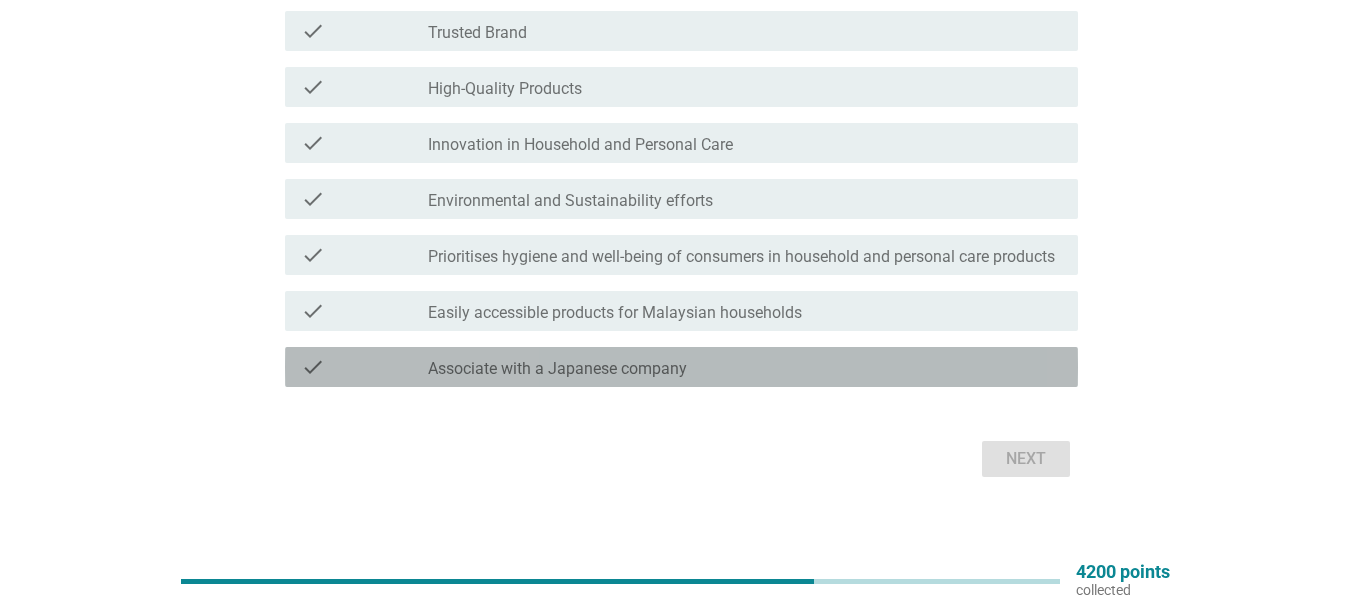 click on "check_box_outline_blank Associate with a Japanese company" at bounding box center (745, 367) 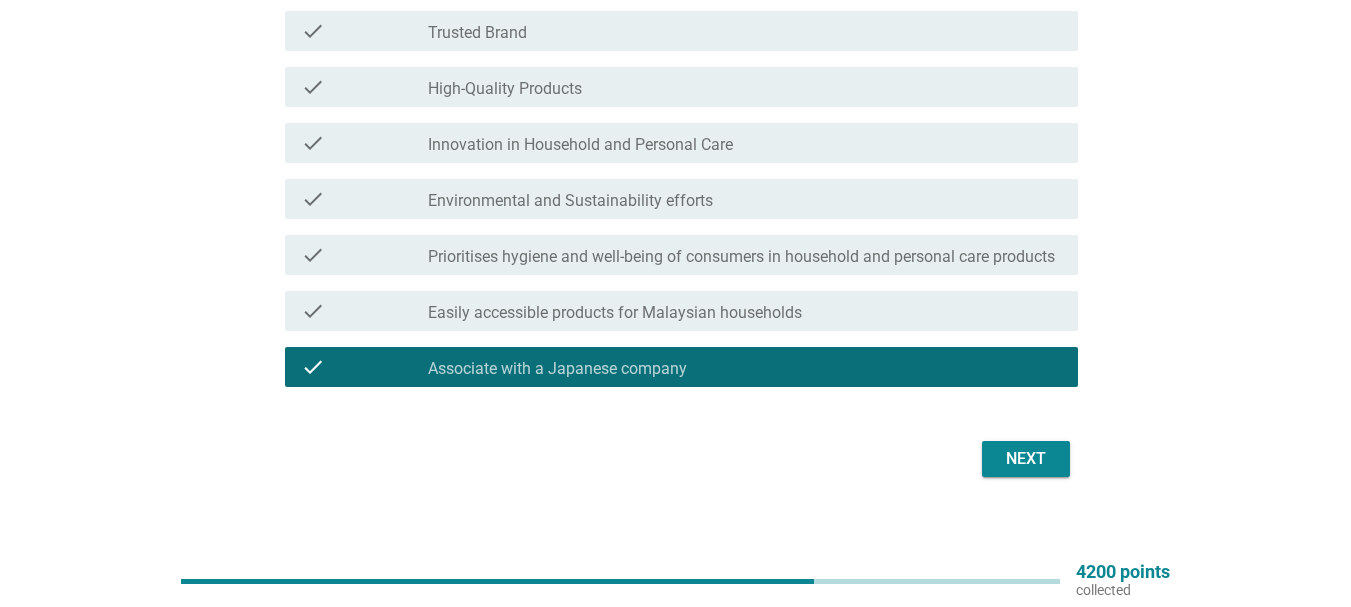 click on "Next" at bounding box center (1026, 459) 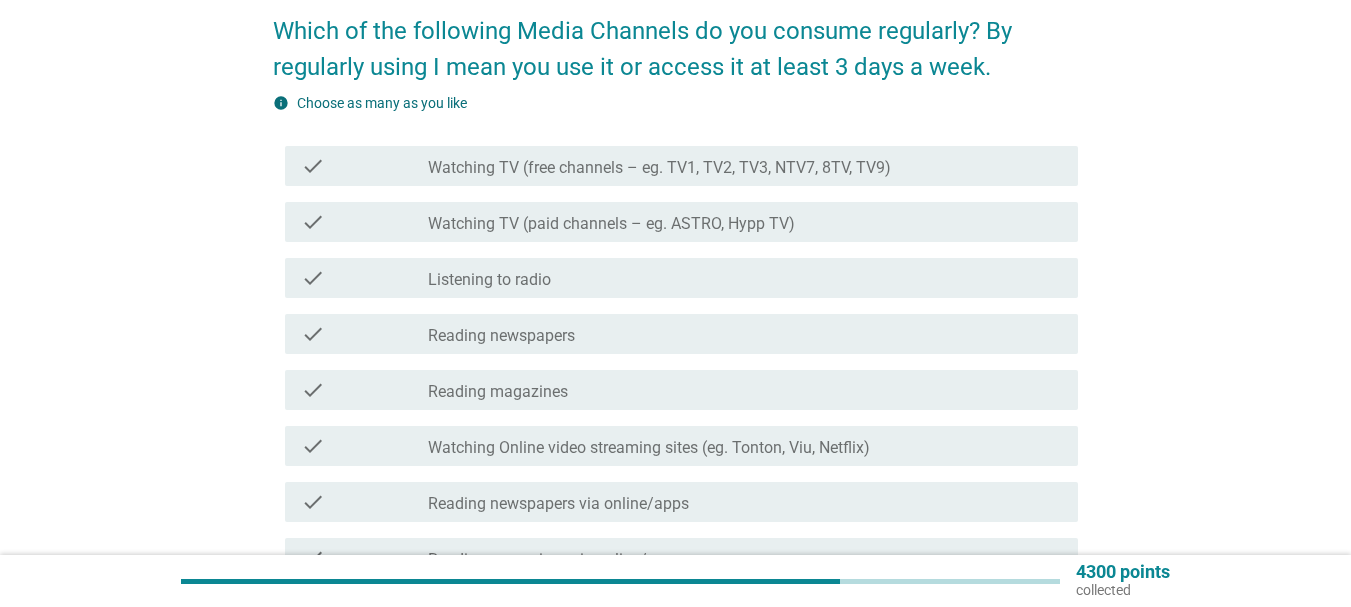 scroll, scrollTop: 200, scrollLeft: 0, axis: vertical 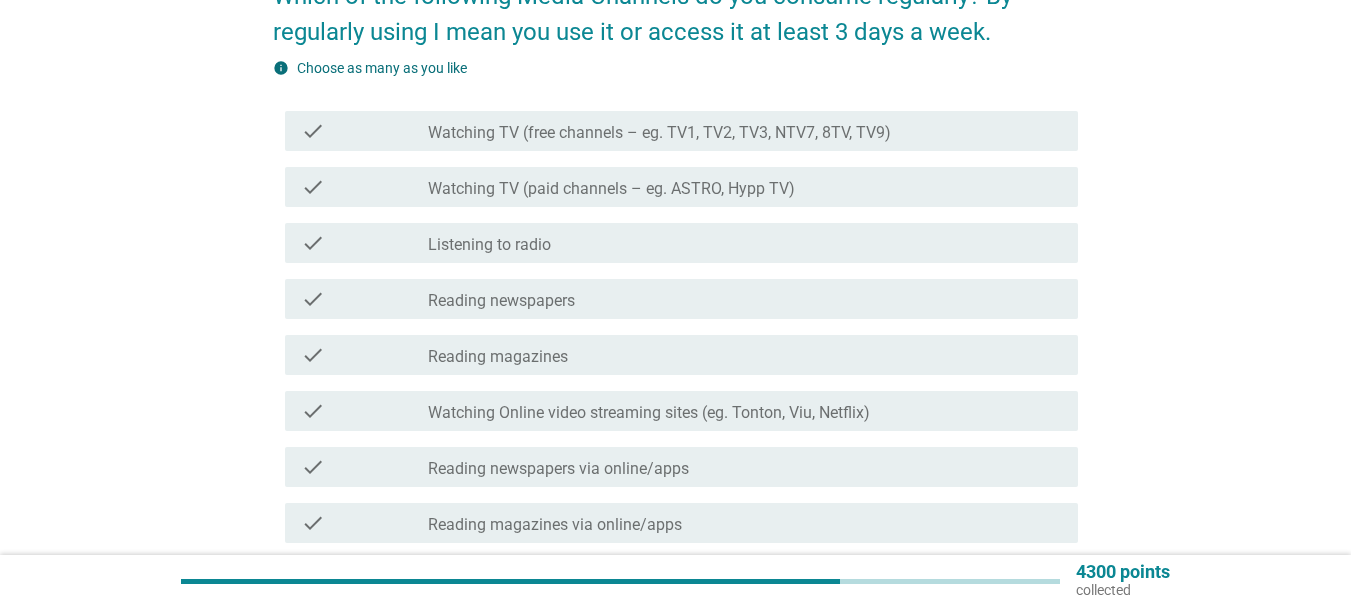 click on "Watching Online video streaming sites (eg. Tonton, Viu, Netflix)" at bounding box center (649, 413) 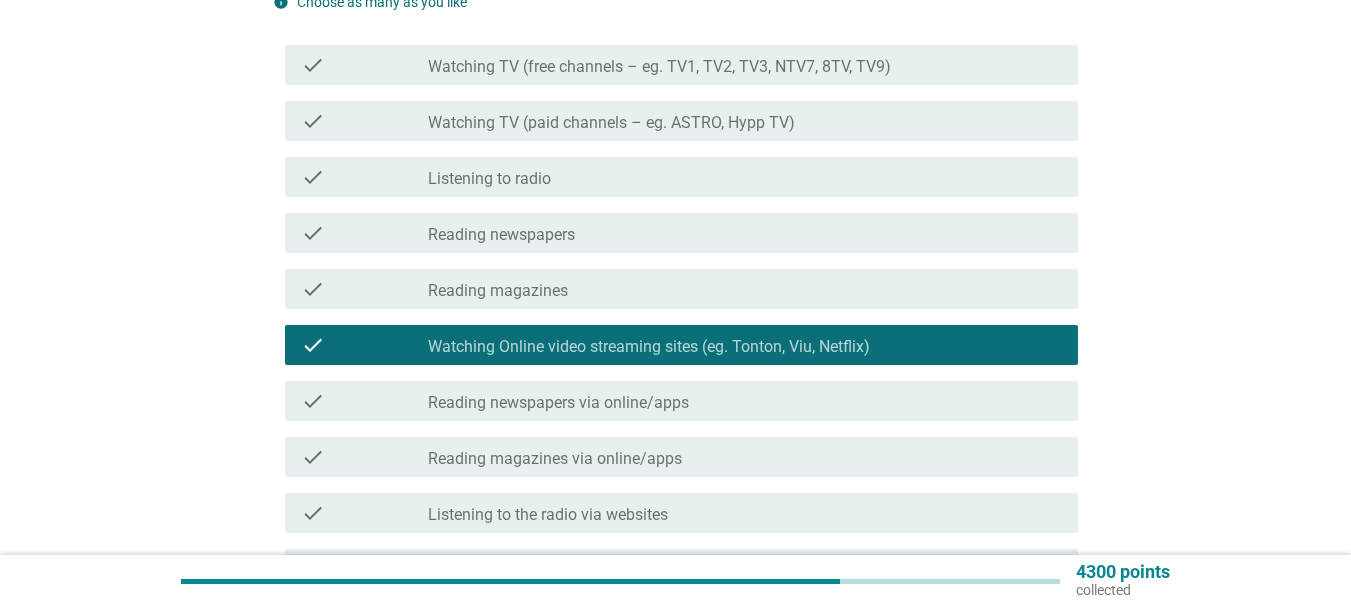 scroll, scrollTop: 300, scrollLeft: 0, axis: vertical 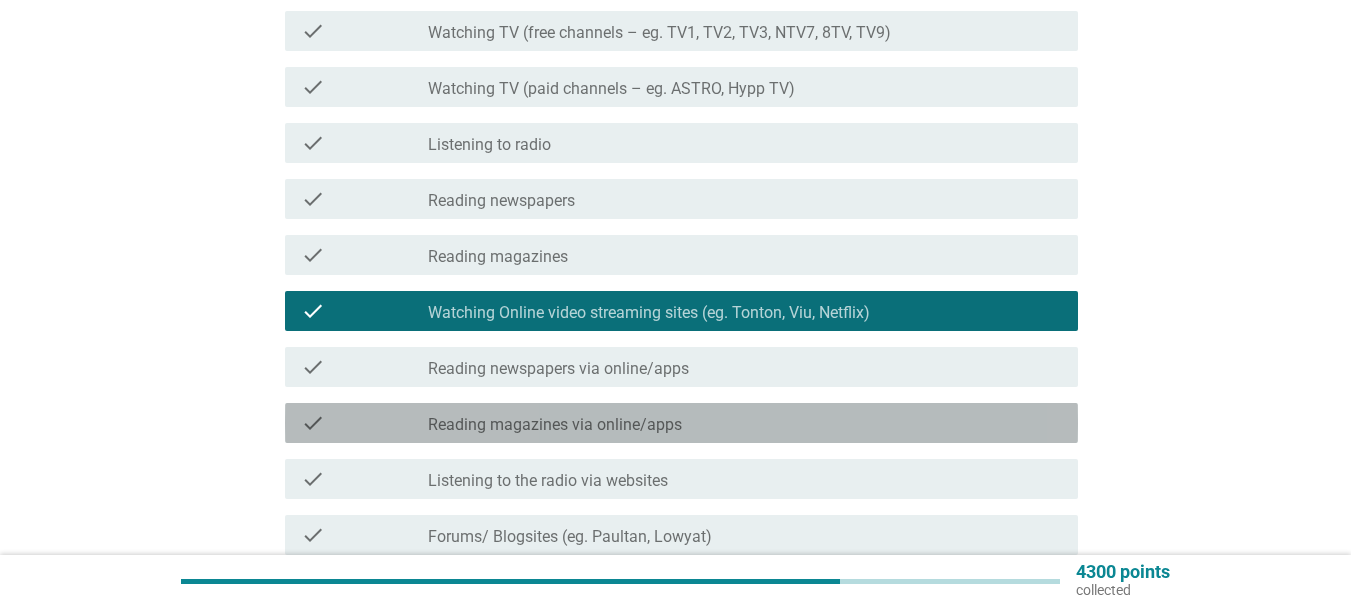 click on "check_box_outline_blank Reading magazines via online/apps" at bounding box center [745, 423] 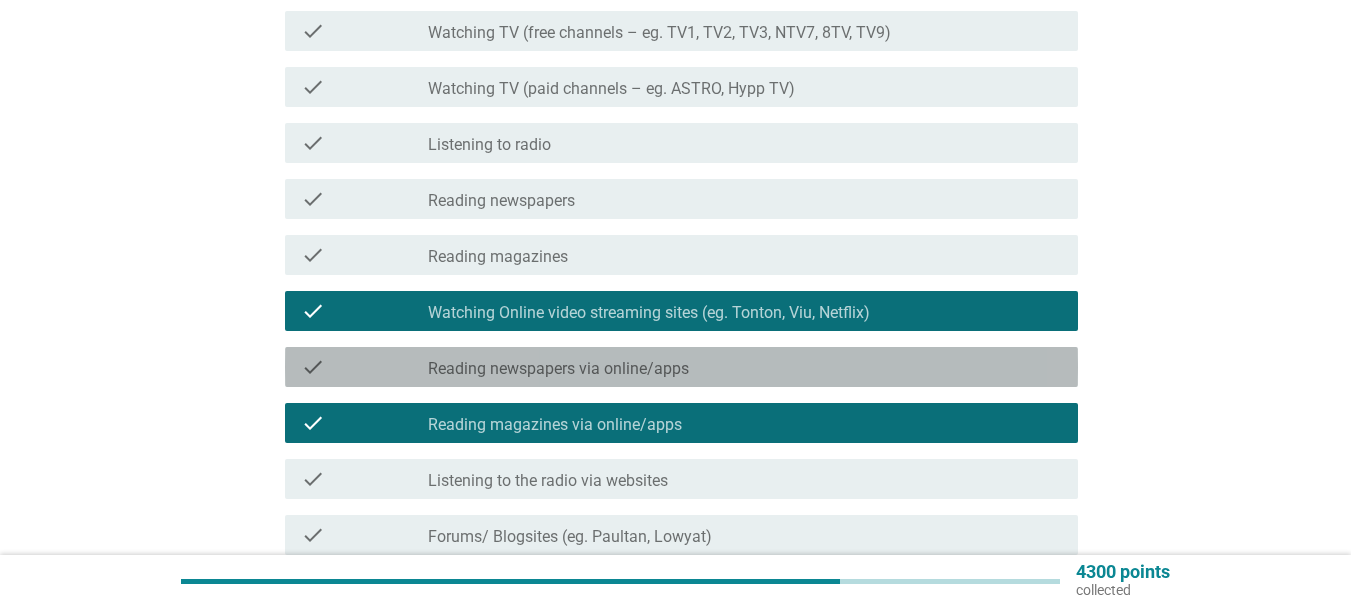 click on "check     check_box_outline_blank Reading newspapers via online/apps" at bounding box center (681, 367) 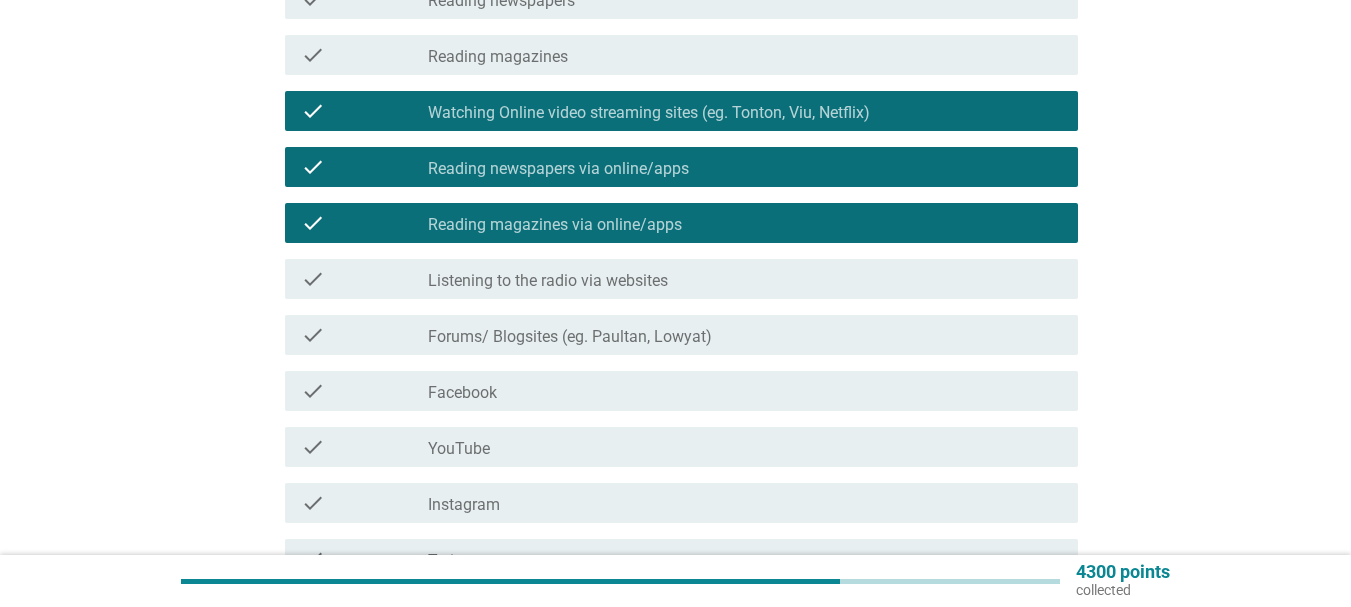 click on "check_box_outline_blank Forums/ Blogsites (eg. Paultan, Lowyat)" at bounding box center (745, 335) 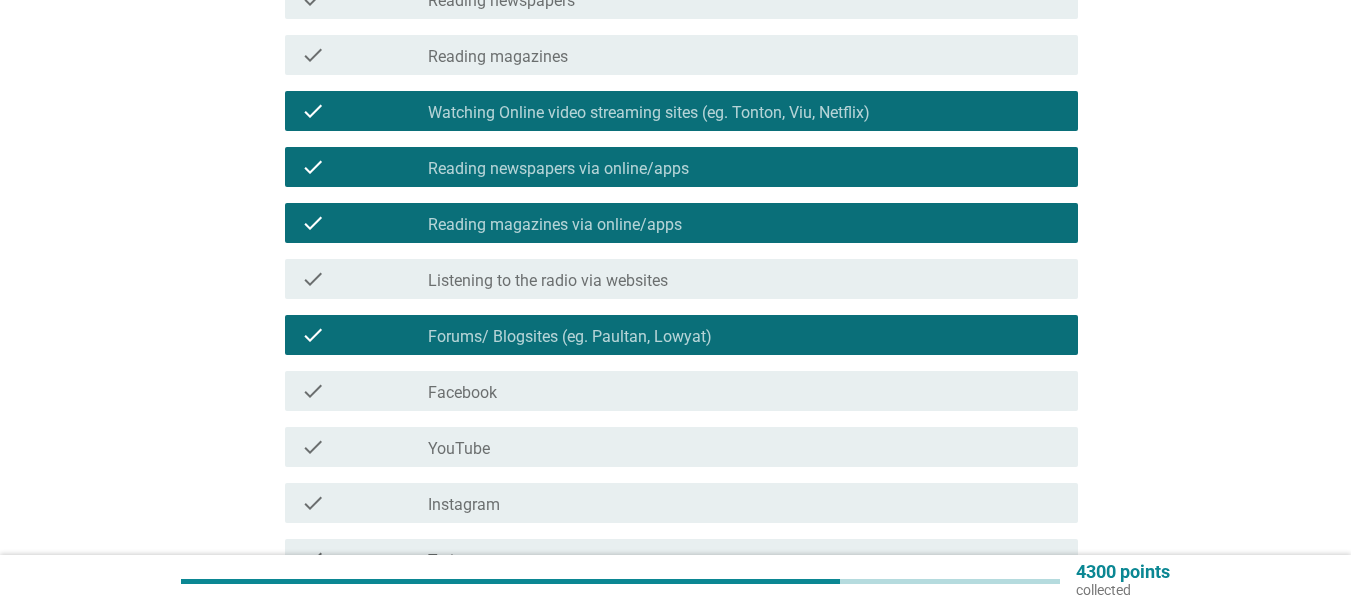 click on "check_box_outline_blank Facebook" at bounding box center [745, 391] 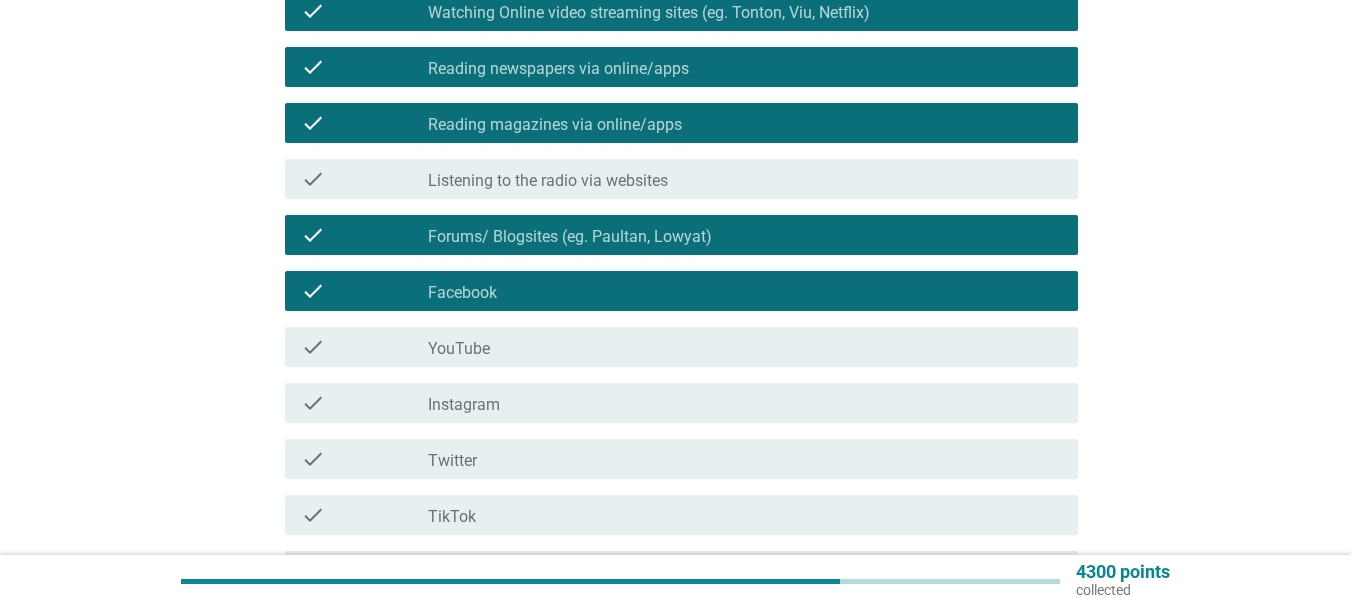 click on "check_box_outline_blank YouTube" at bounding box center (745, 347) 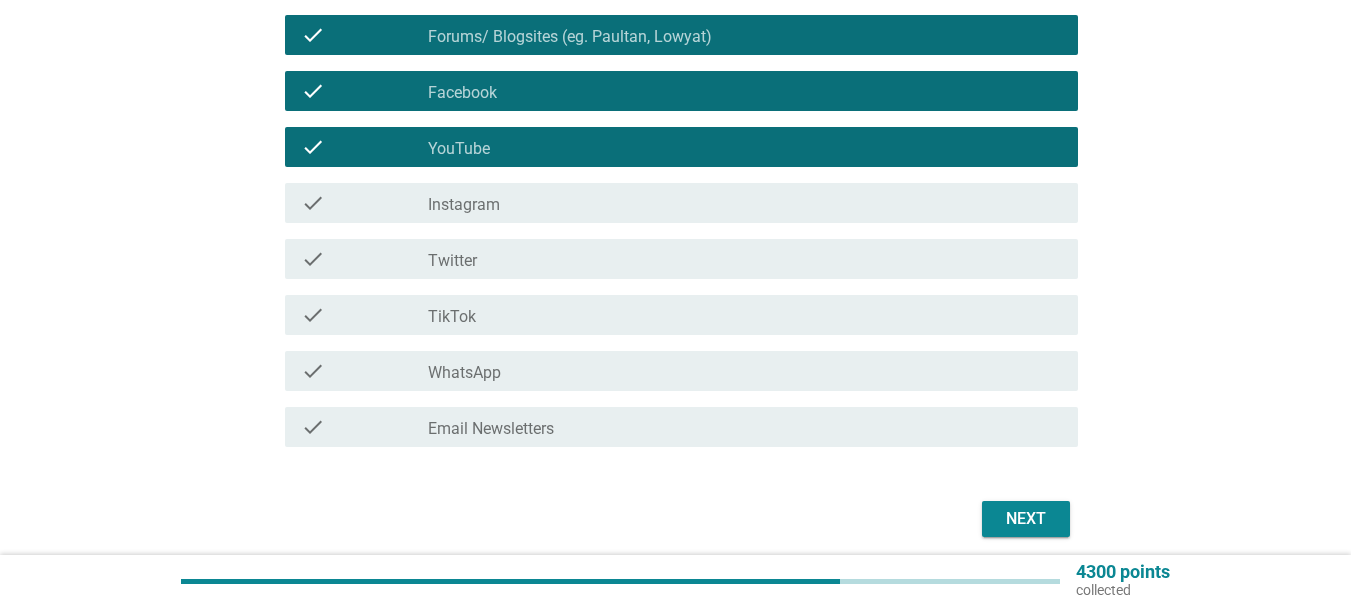 scroll, scrollTop: 878, scrollLeft: 0, axis: vertical 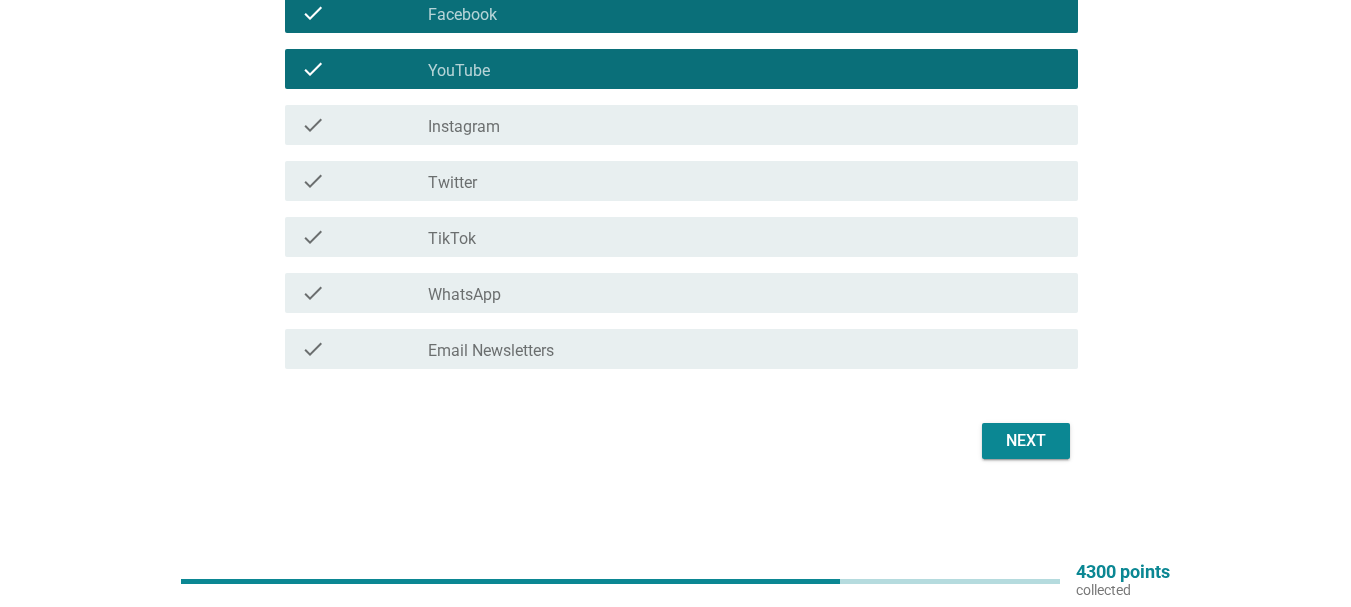click on "check_box_outline_blank WhatsApp" at bounding box center [745, 293] 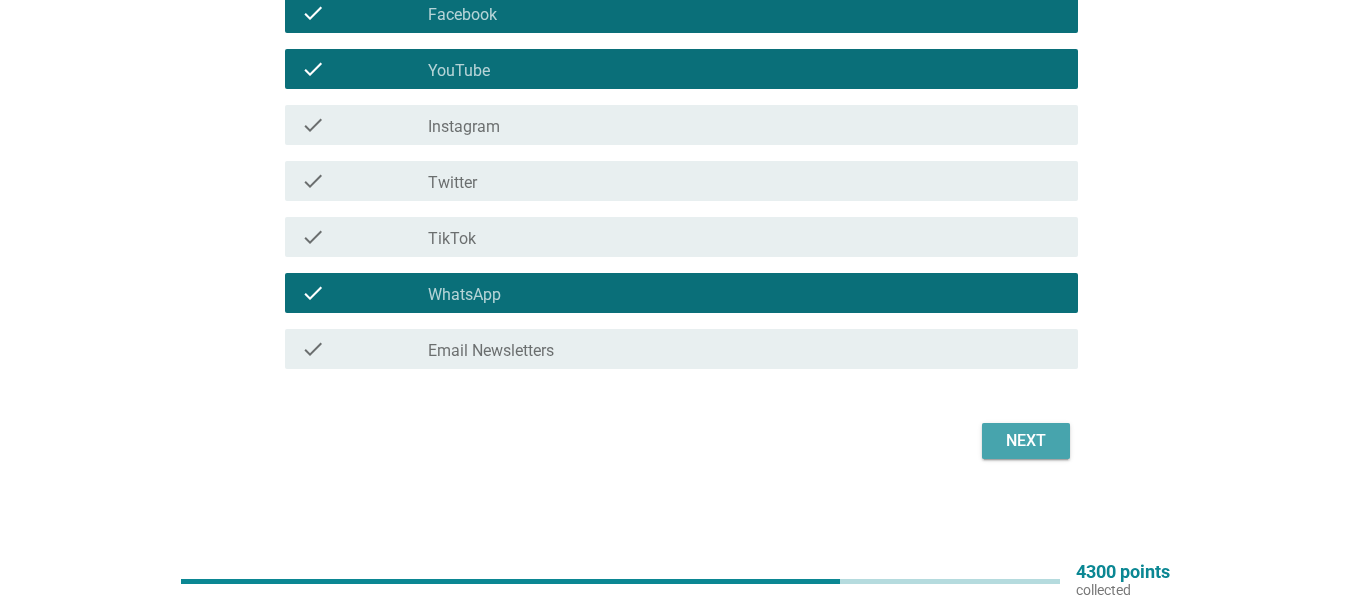 click on "Next" at bounding box center [1026, 441] 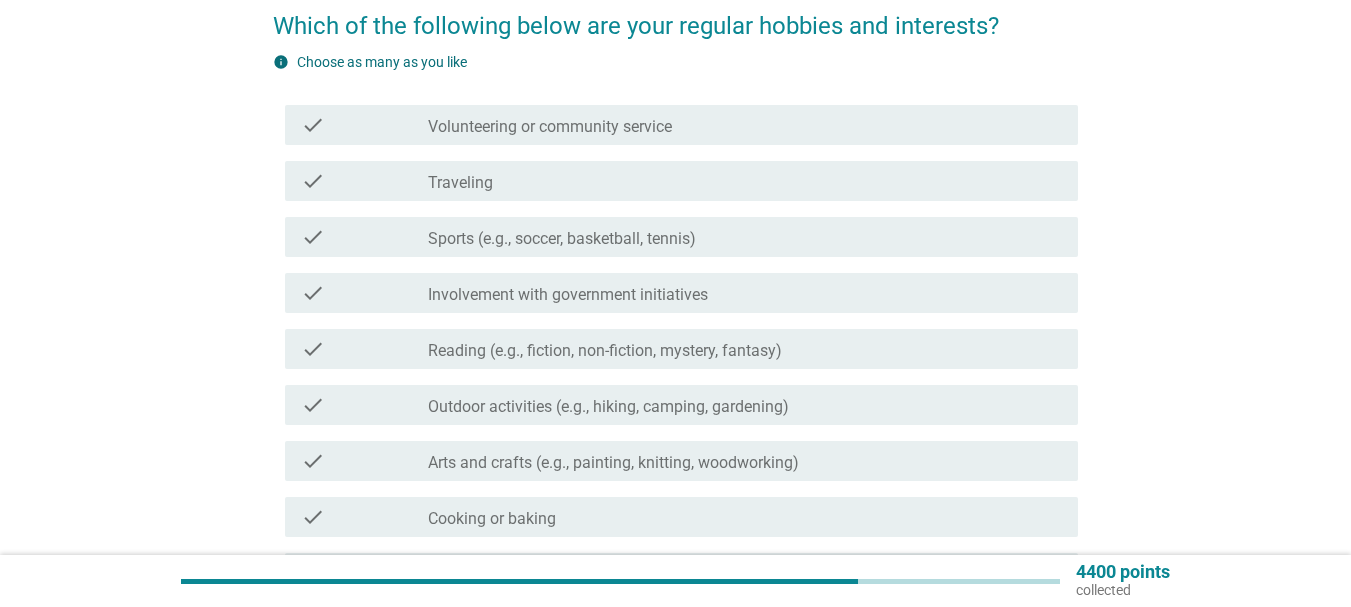 scroll, scrollTop: 200, scrollLeft: 0, axis: vertical 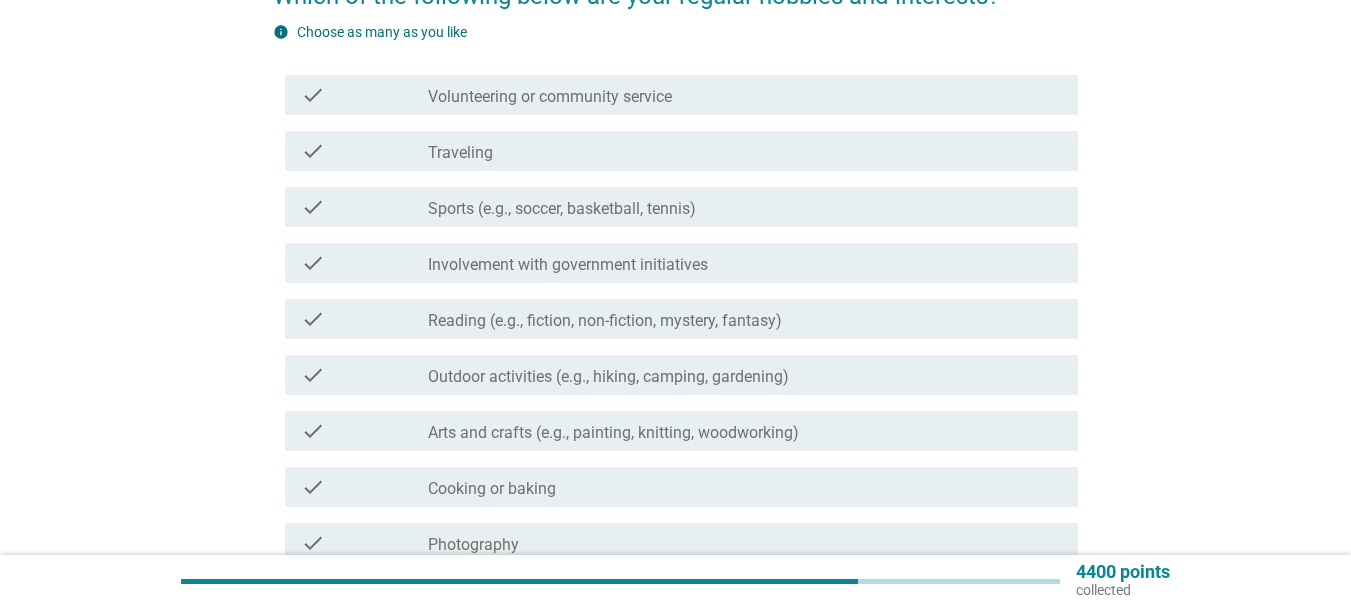 click on "check     check_box_outline_blank Involvement with government initiatives" at bounding box center (675, 263) 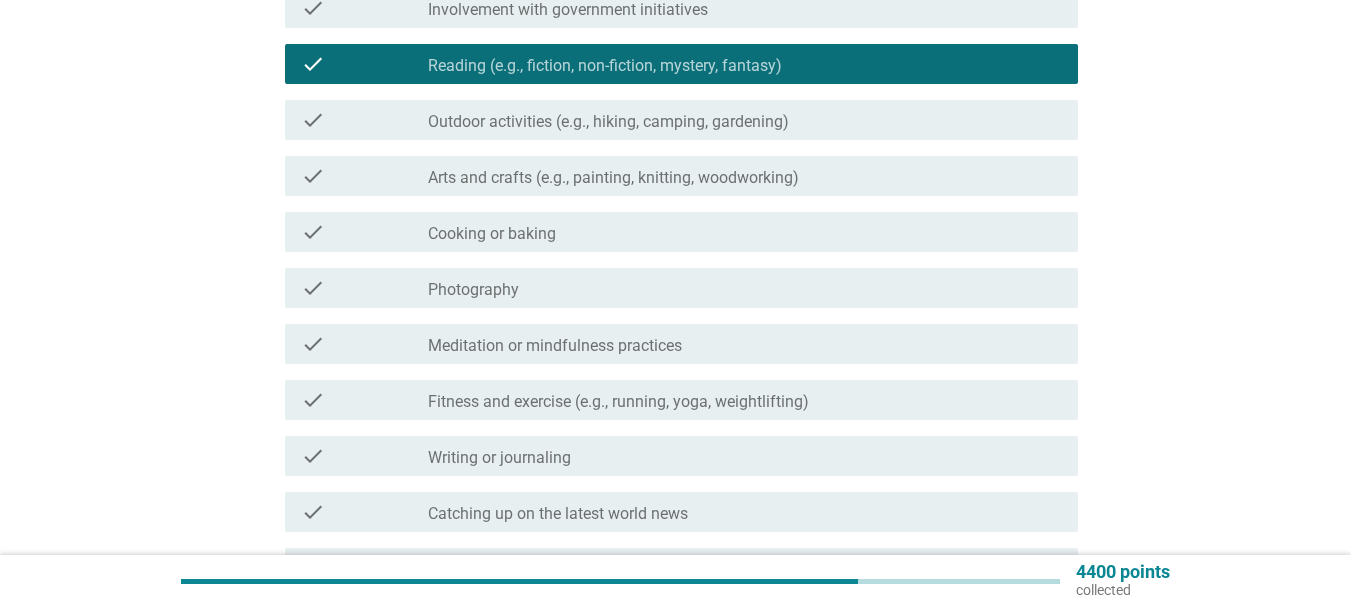 scroll, scrollTop: 500, scrollLeft: 0, axis: vertical 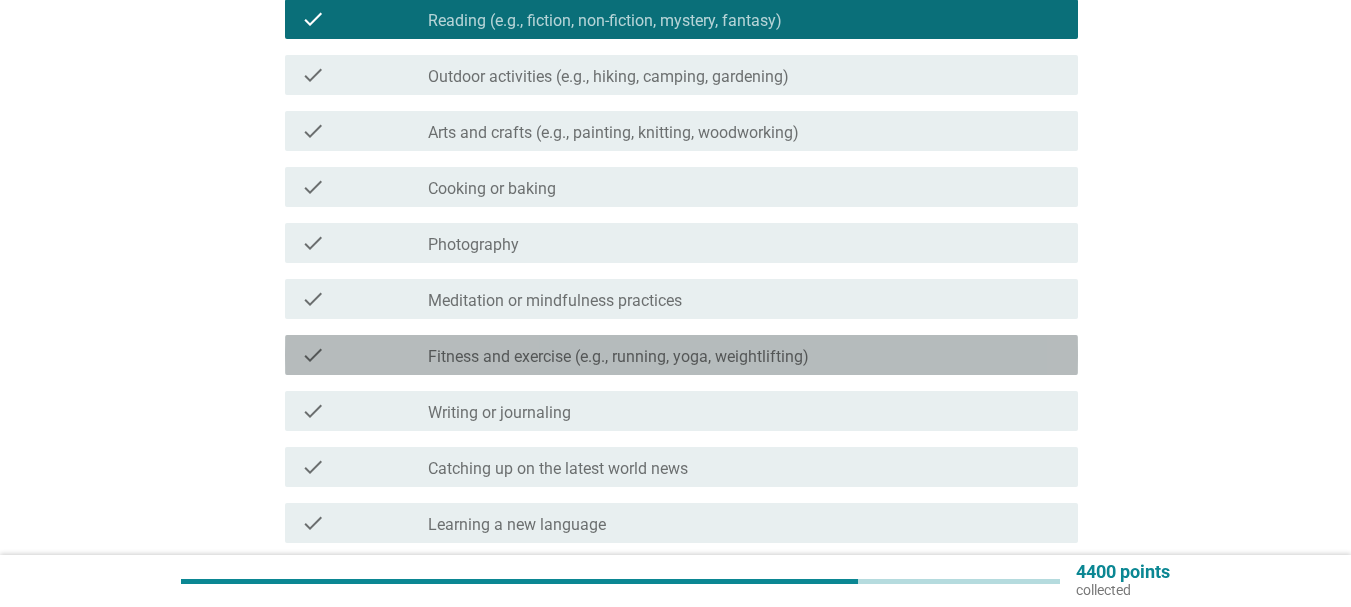 click on "check_box_outline_blank Fitness and exercise (e.g., running, yoga, weightlifting)" at bounding box center (745, 355) 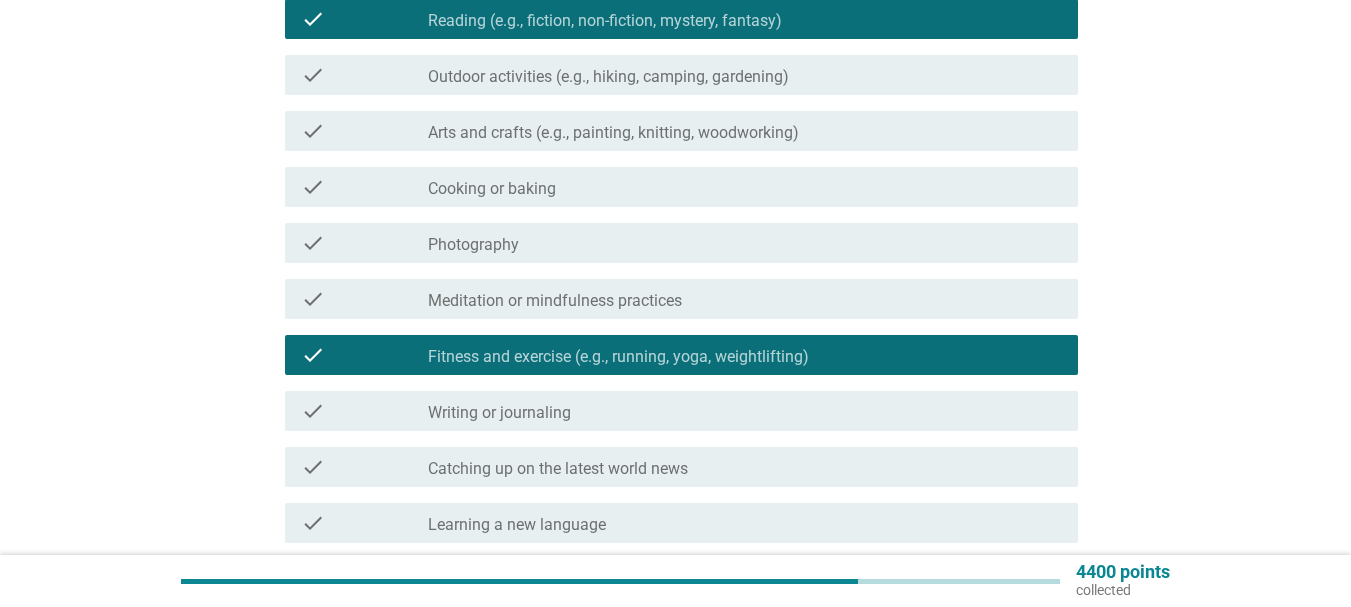 scroll, scrollTop: 600, scrollLeft: 0, axis: vertical 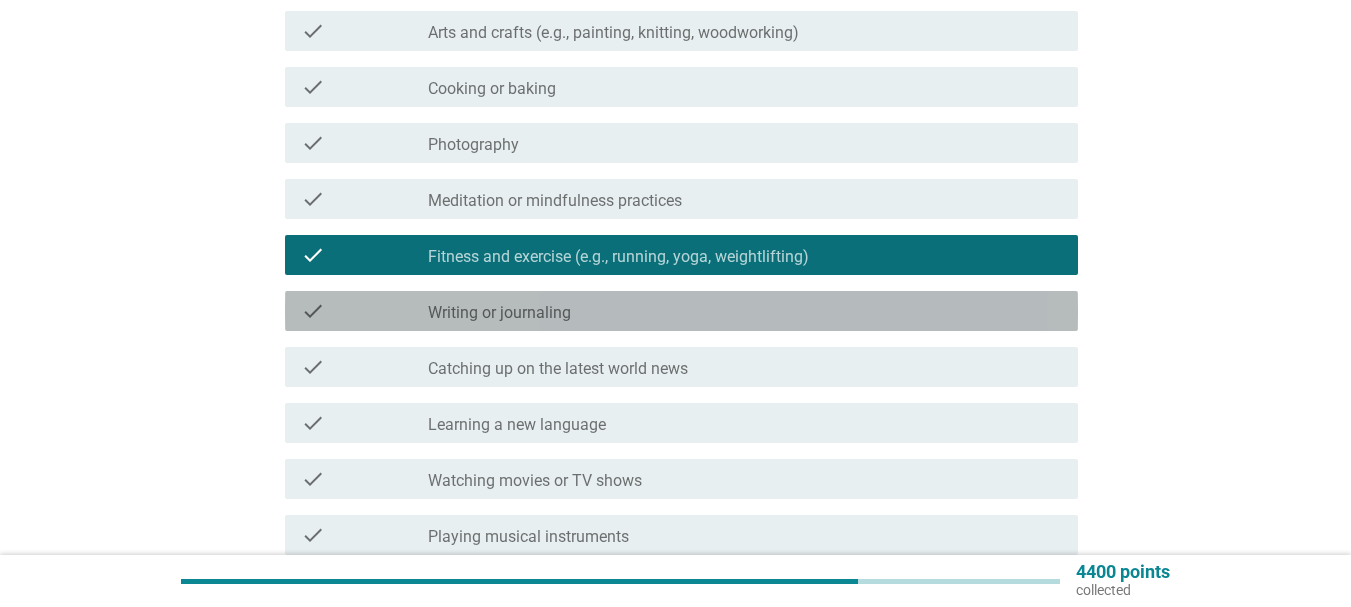 click on "check_box_outline_blank Writing or journaling" at bounding box center [745, 311] 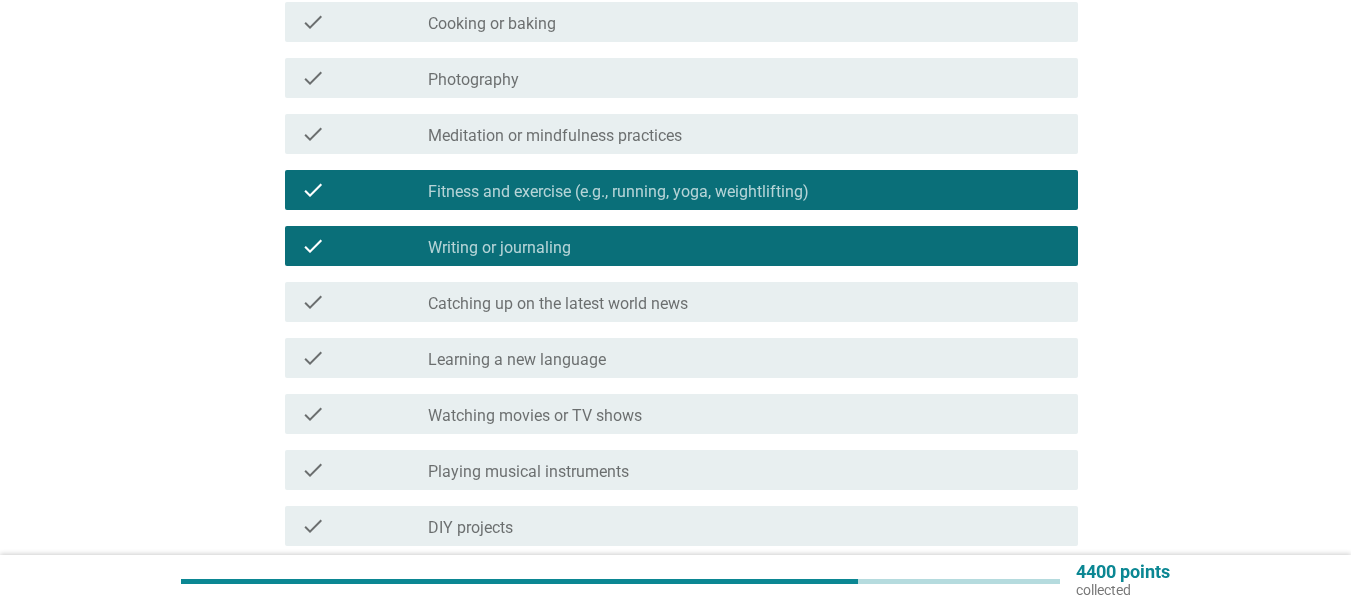 scroll, scrollTop: 700, scrollLeft: 0, axis: vertical 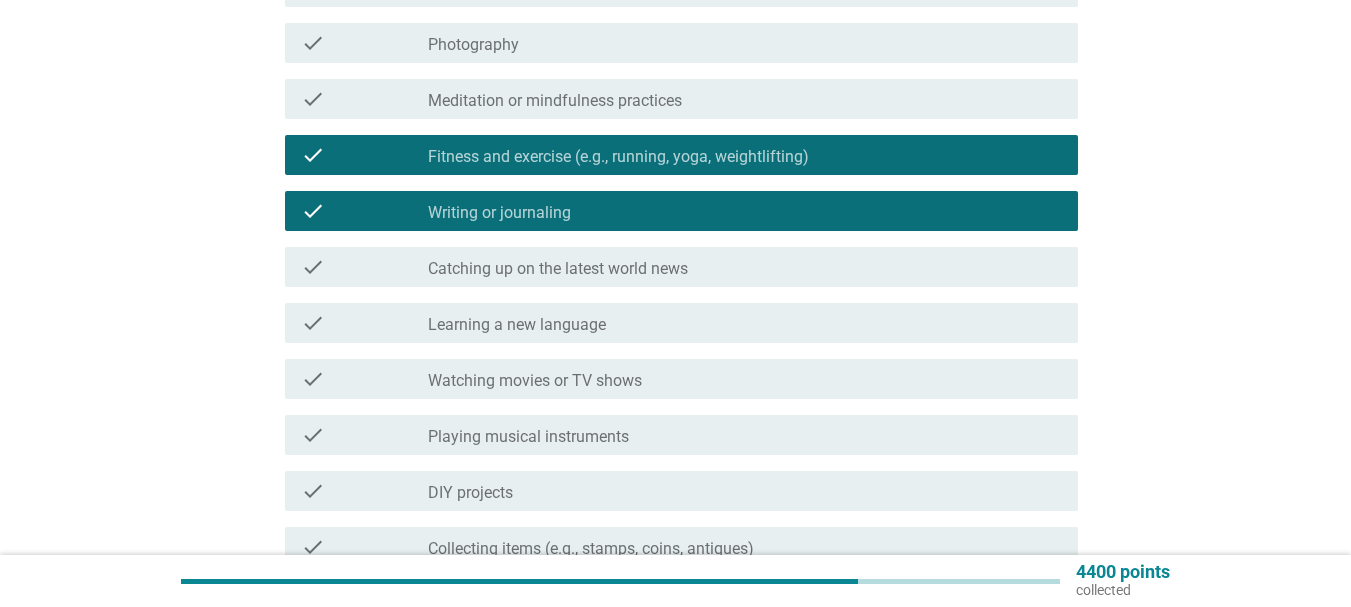 click on "check     check_box_outline_blank Catching up on the latest world news" at bounding box center (681, 267) 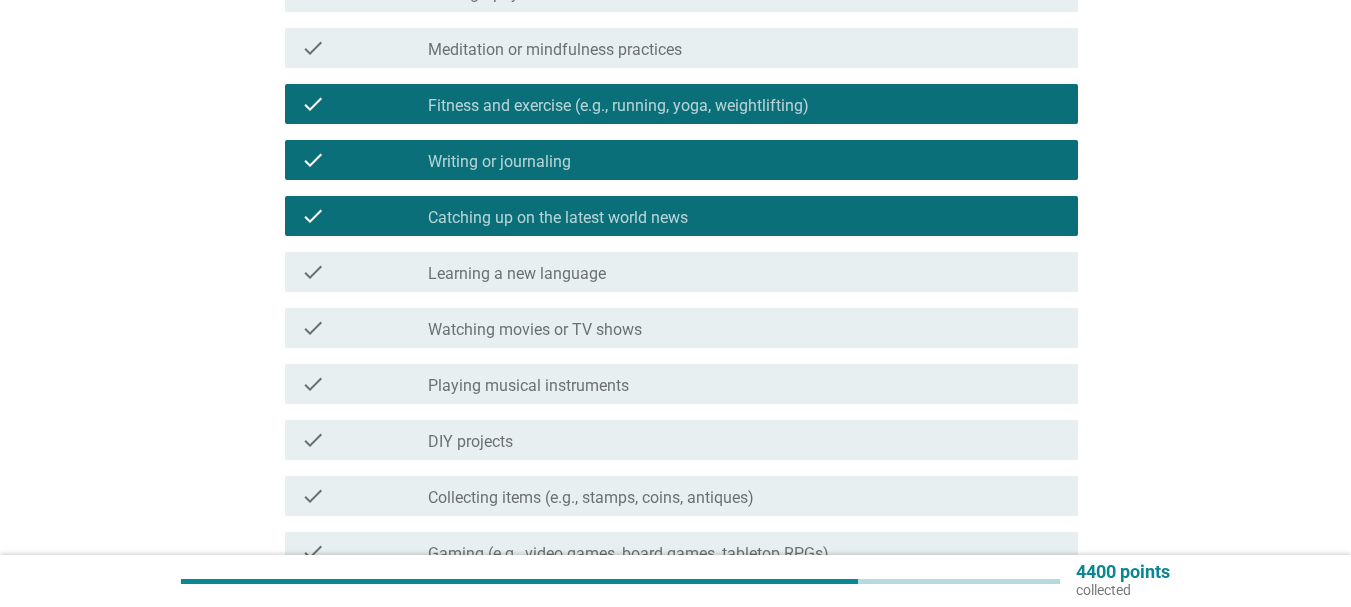scroll, scrollTop: 800, scrollLeft: 0, axis: vertical 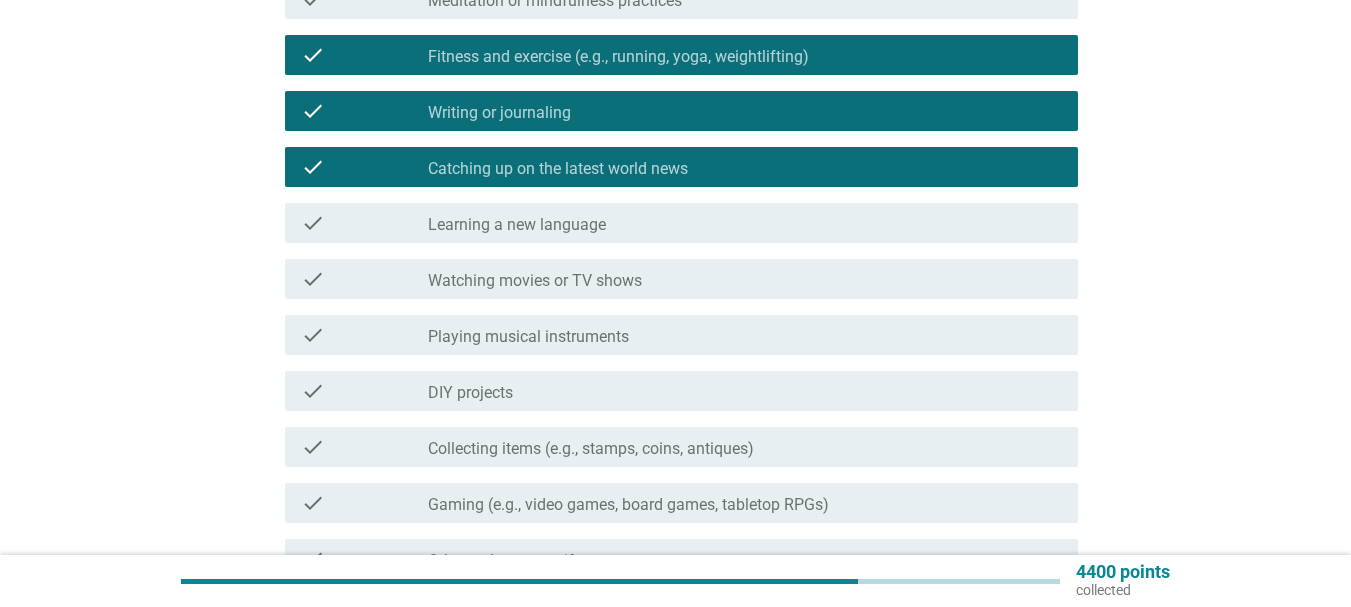 click on "check_box_outline_blank Watching movies or TV shows" at bounding box center [745, 279] 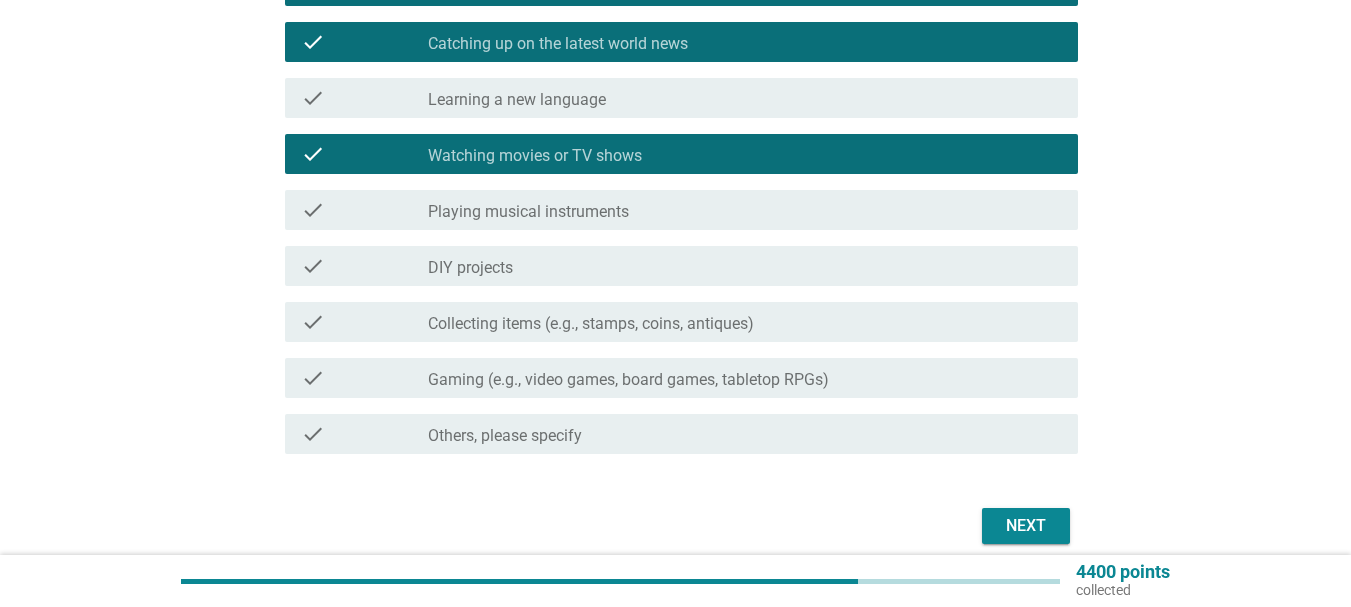 scroll, scrollTop: 1000, scrollLeft: 0, axis: vertical 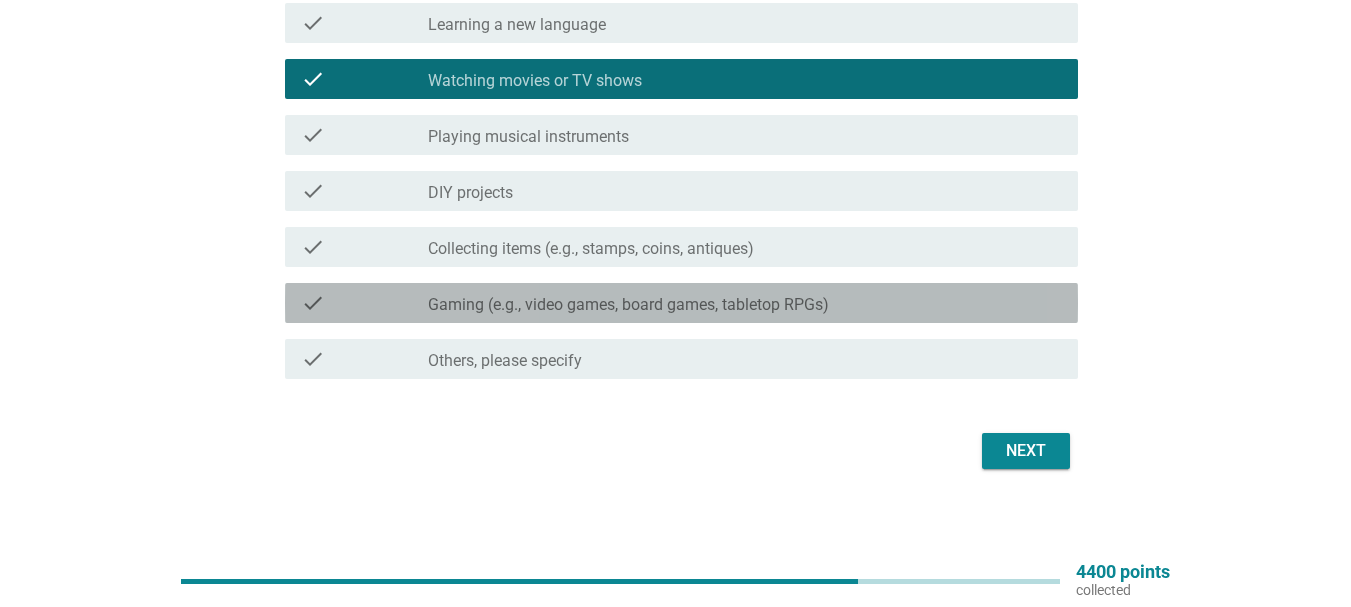 click on "check_box_outline_blank Gaming (e.g., video games, board games, tabletop RPGs)" at bounding box center [745, 303] 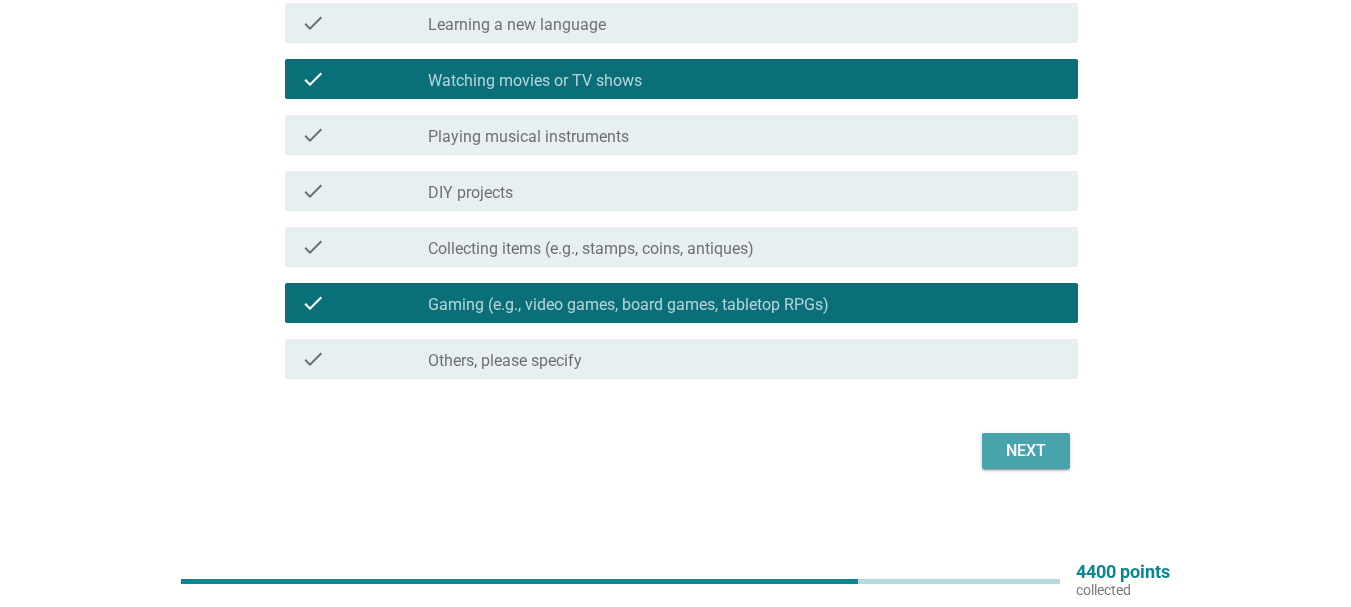 click on "Next" at bounding box center (1026, 451) 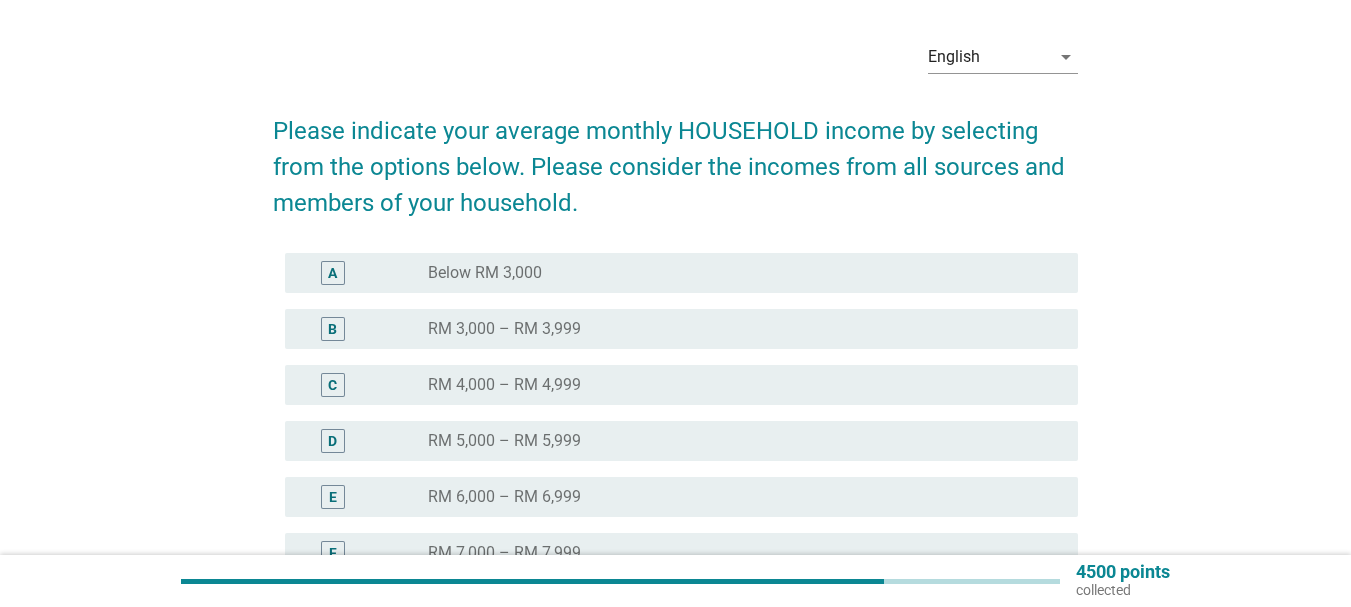 scroll, scrollTop: 100, scrollLeft: 0, axis: vertical 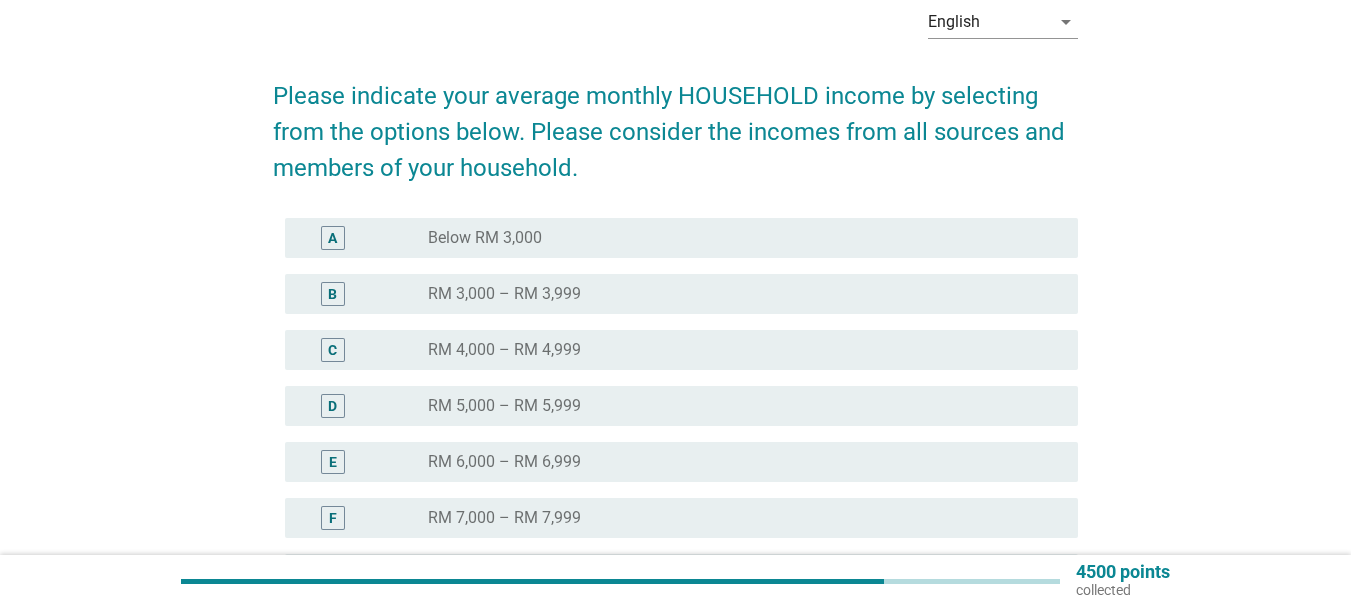 click on "radio_button_unchecked RM 4,000 – RM 4,999" at bounding box center [737, 350] 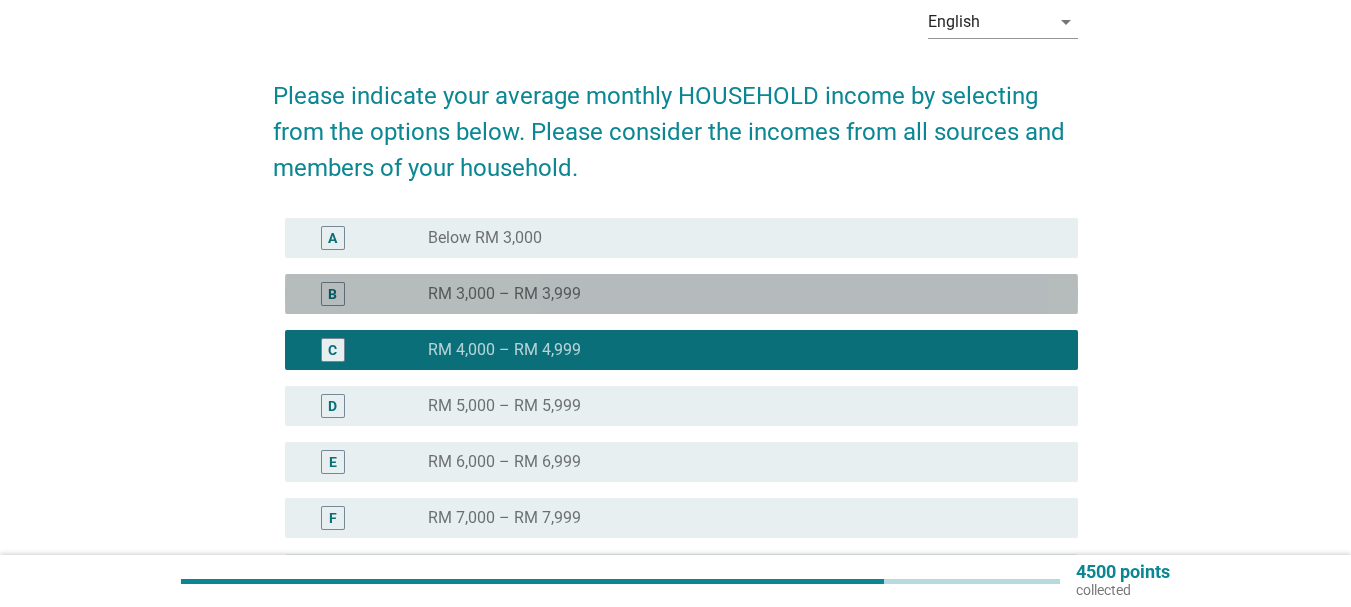 click on "B     radio_button_unchecked RM 3,000 – RM 3,999" at bounding box center (681, 294) 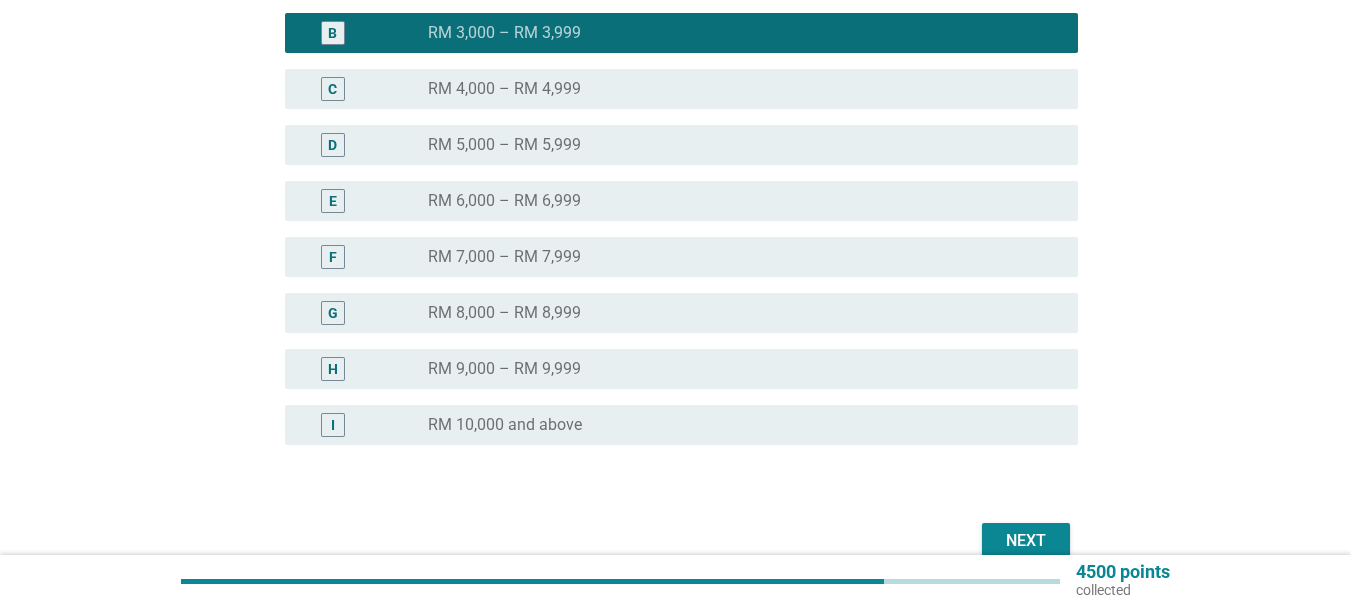 scroll, scrollTop: 461, scrollLeft: 0, axis: vertical 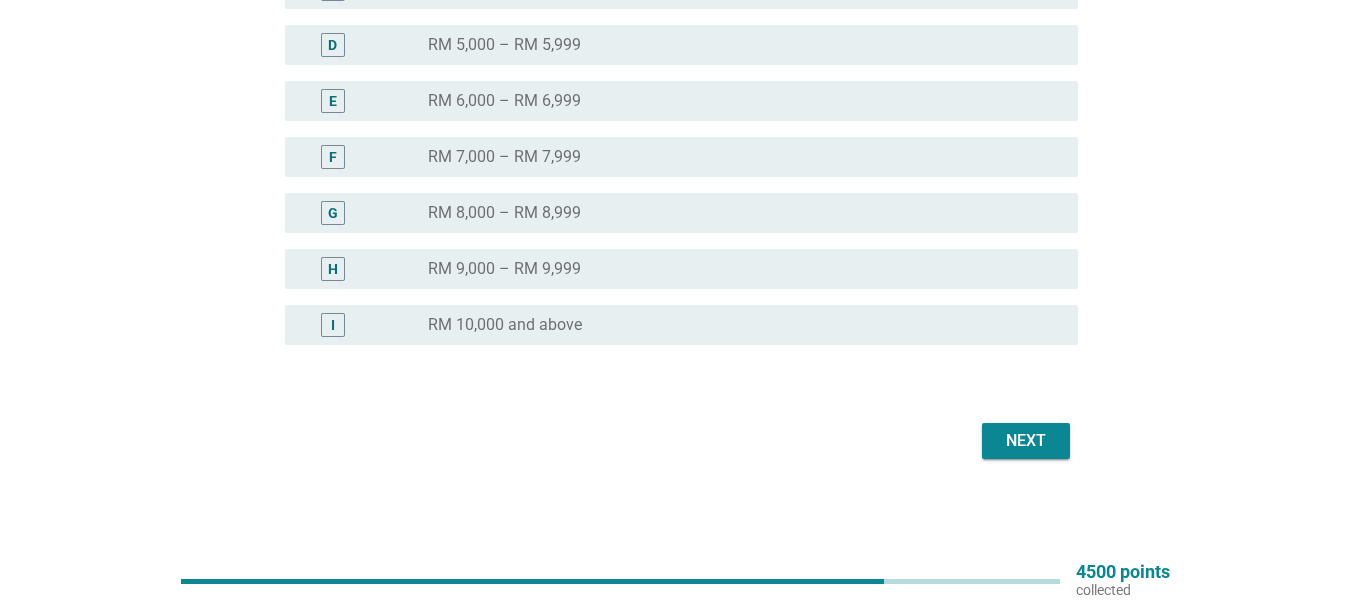 click on "Next" at bounding box center [1026, 441] 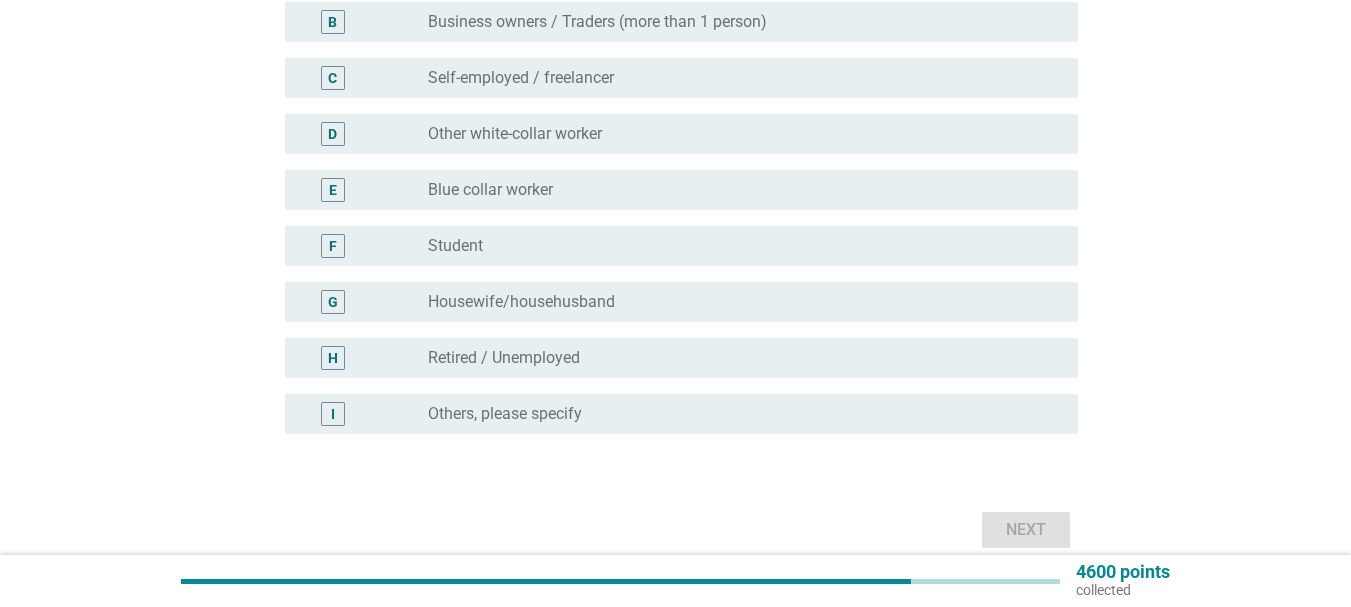 scroll, scrollTop: 200, scrollLeft: 0, axis: vertical 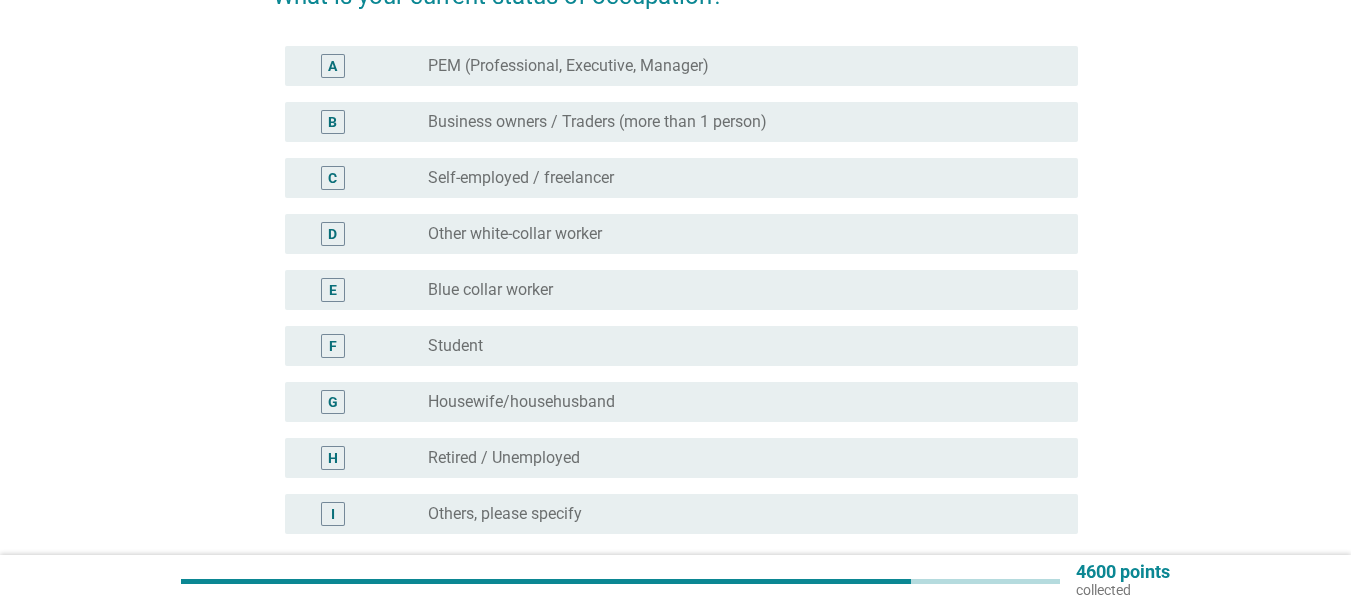 click on "radio_button_unchecked Blue collar worker" at bounding box center [737, 290] 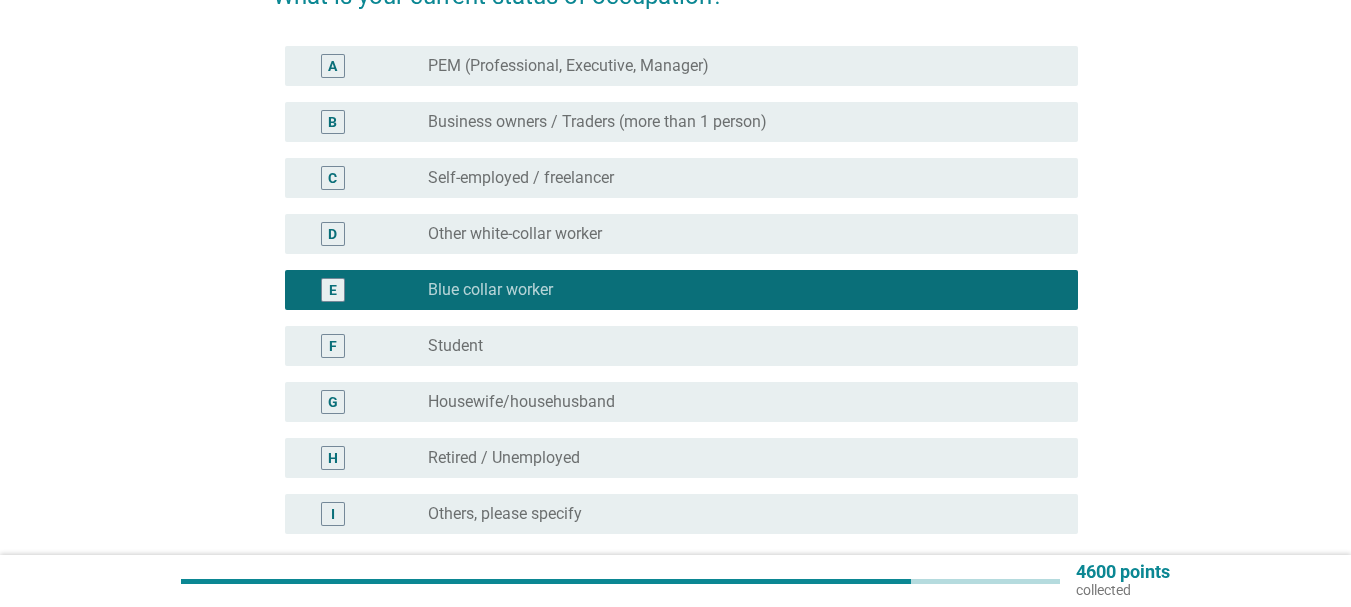 scroll, scrollTop: 300, scrollLeft: 0, axis: vertical 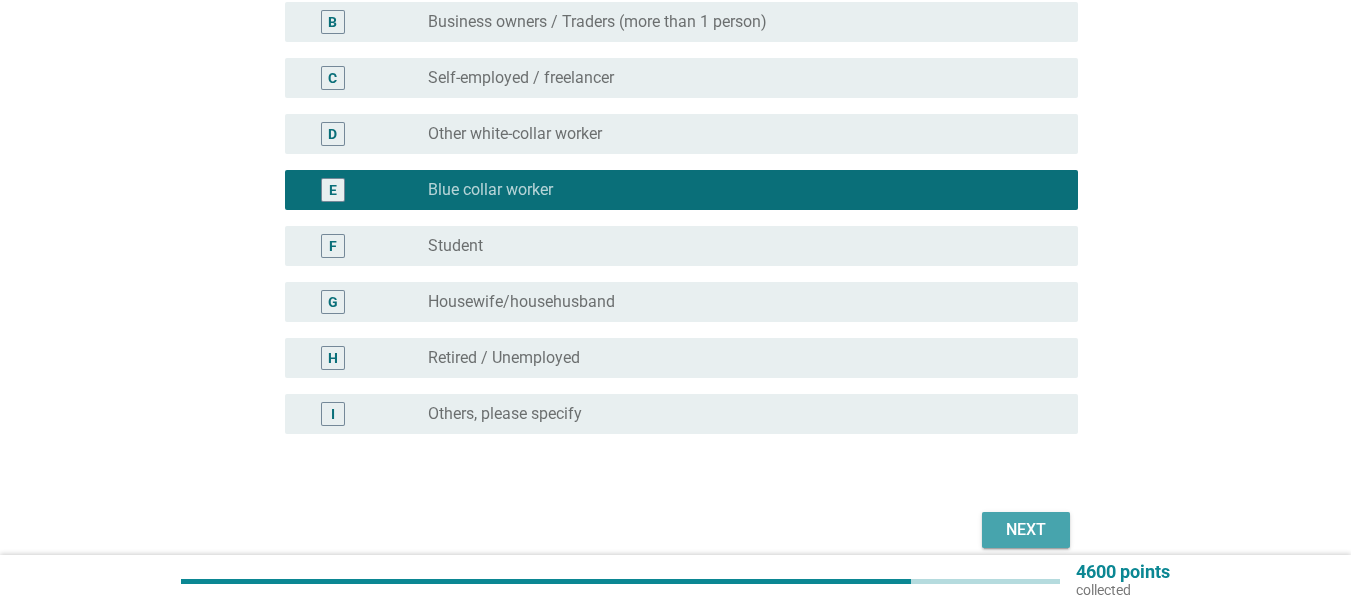 click on "Next" at bounding box center [1026, 530] 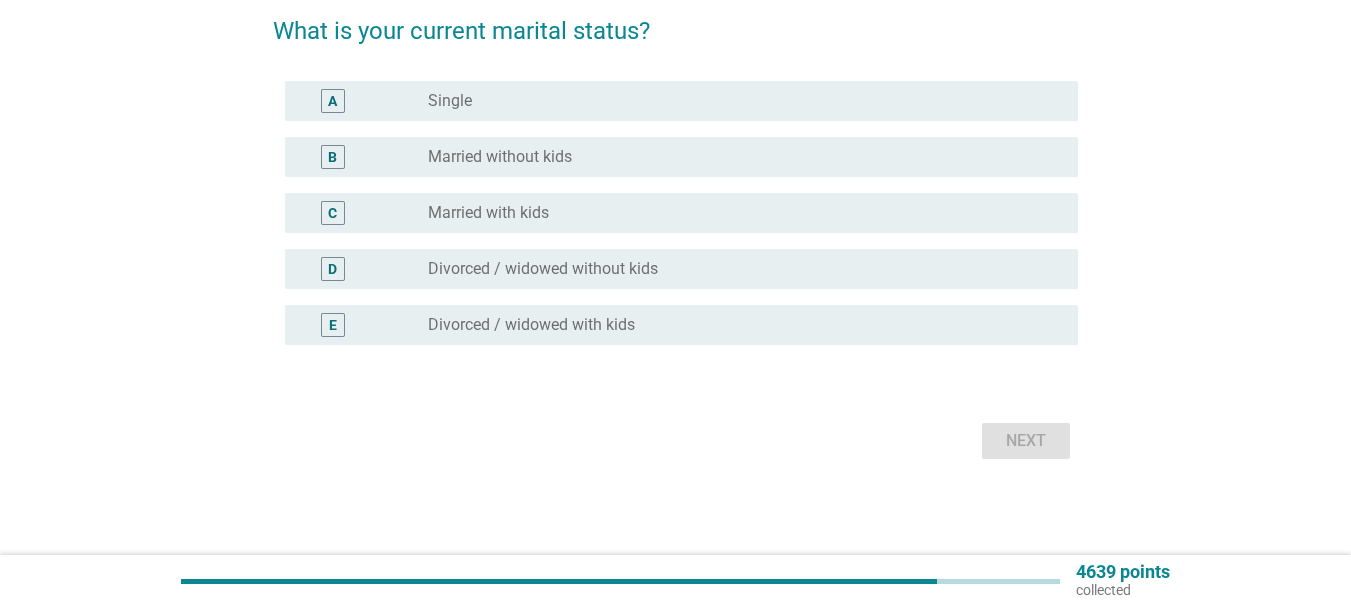 scroll, scrollTop: 0, scrollLeft: 0, axis: both 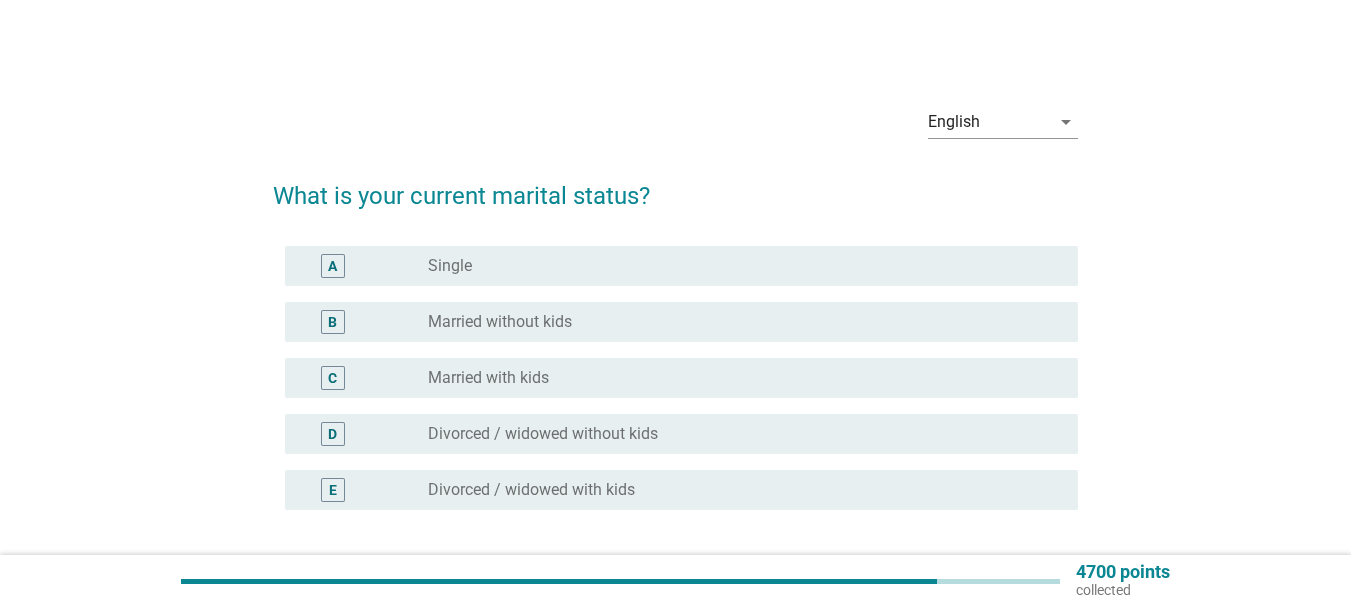 click on "A     radio_button_unchecked Single" at bounding box center [681, 266] 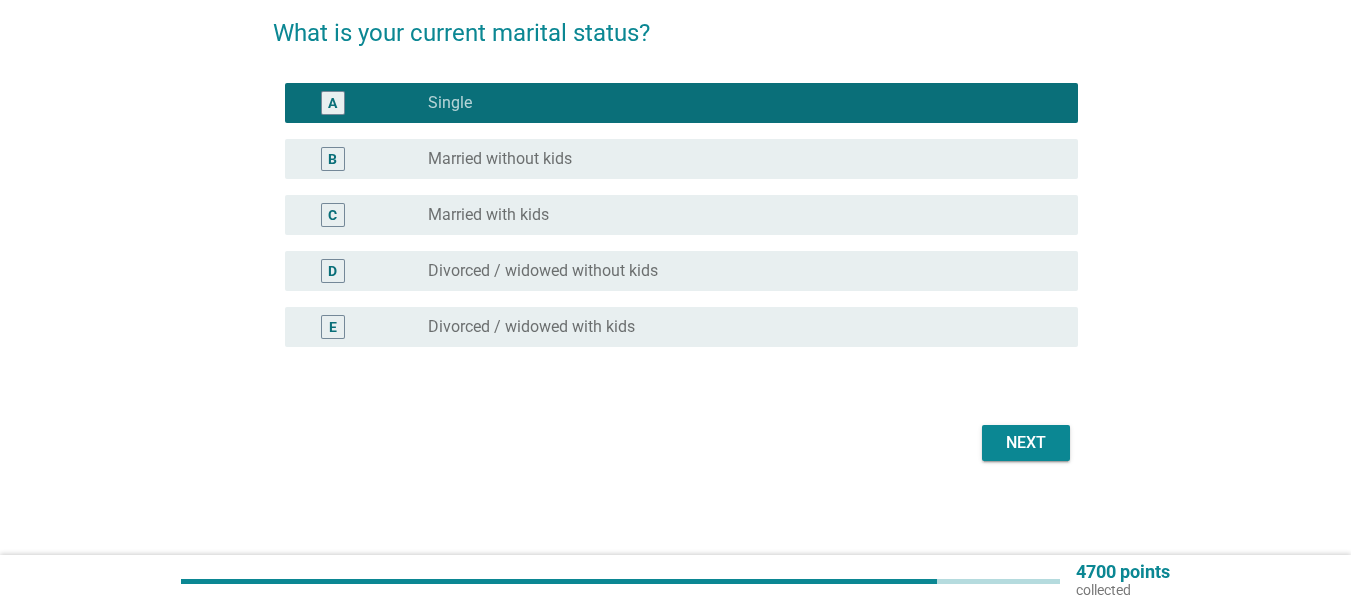 scroll, scrollTop: 165, scrollLeft: 0, axis: vertical 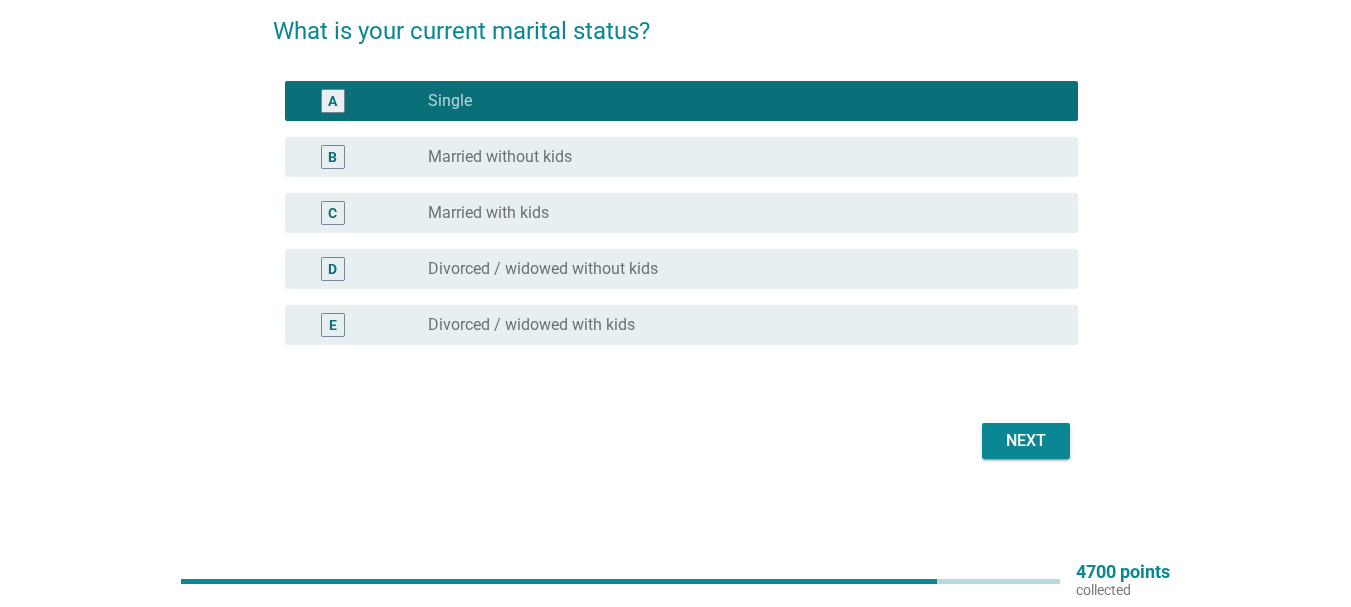 click on "Next" at bounding box center (1026, 441) 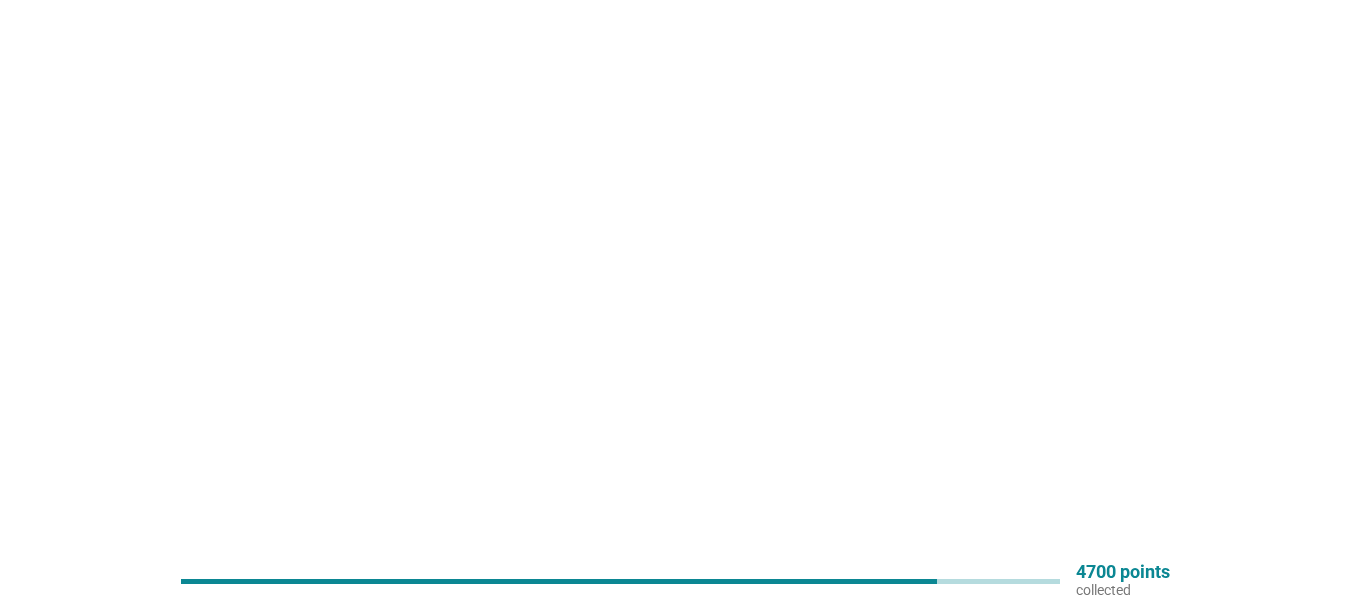 scroll, scrollTop: 0, scrollLeft: 0, axis: both 